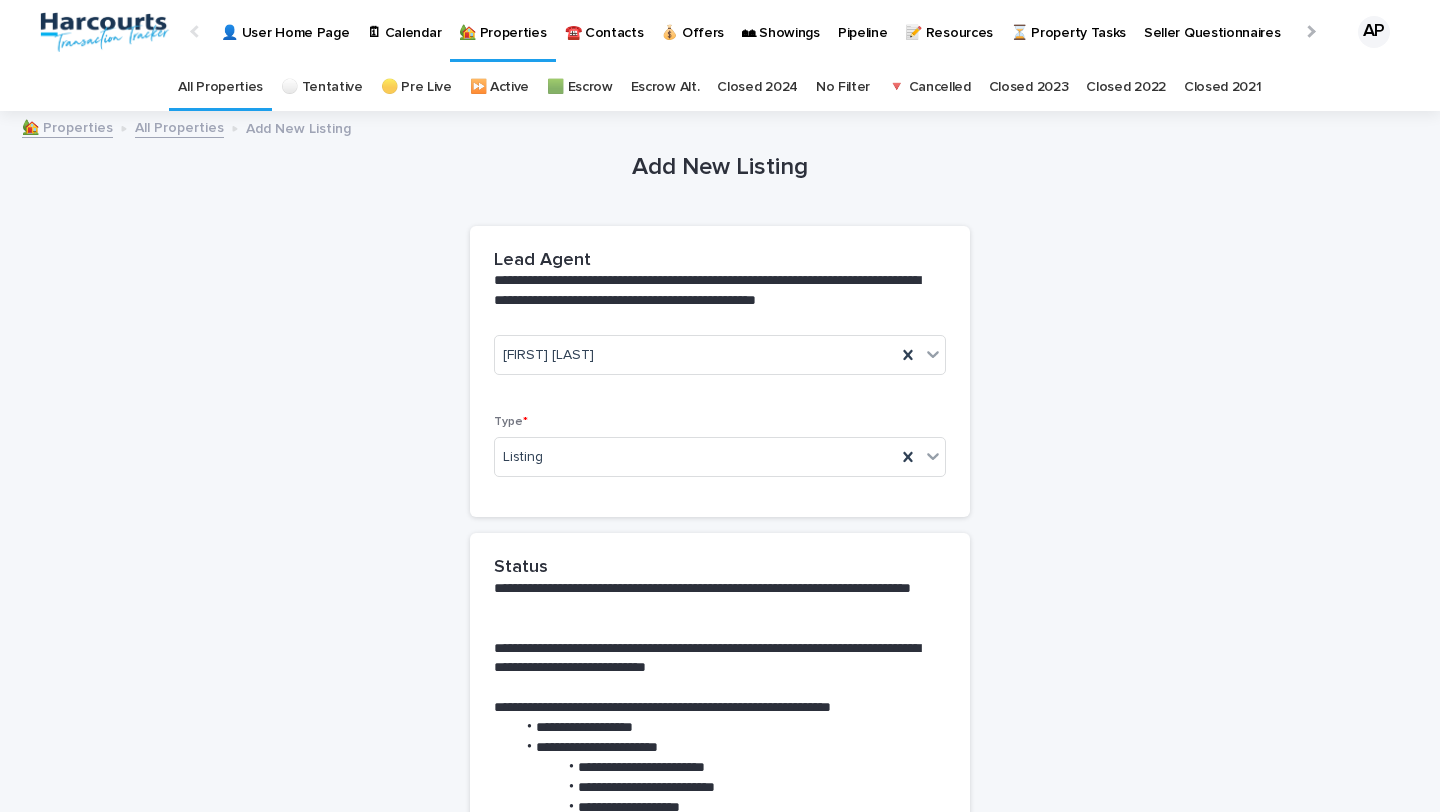 scroll, scrollTop: 0, scrollLeft: 0, axis: both 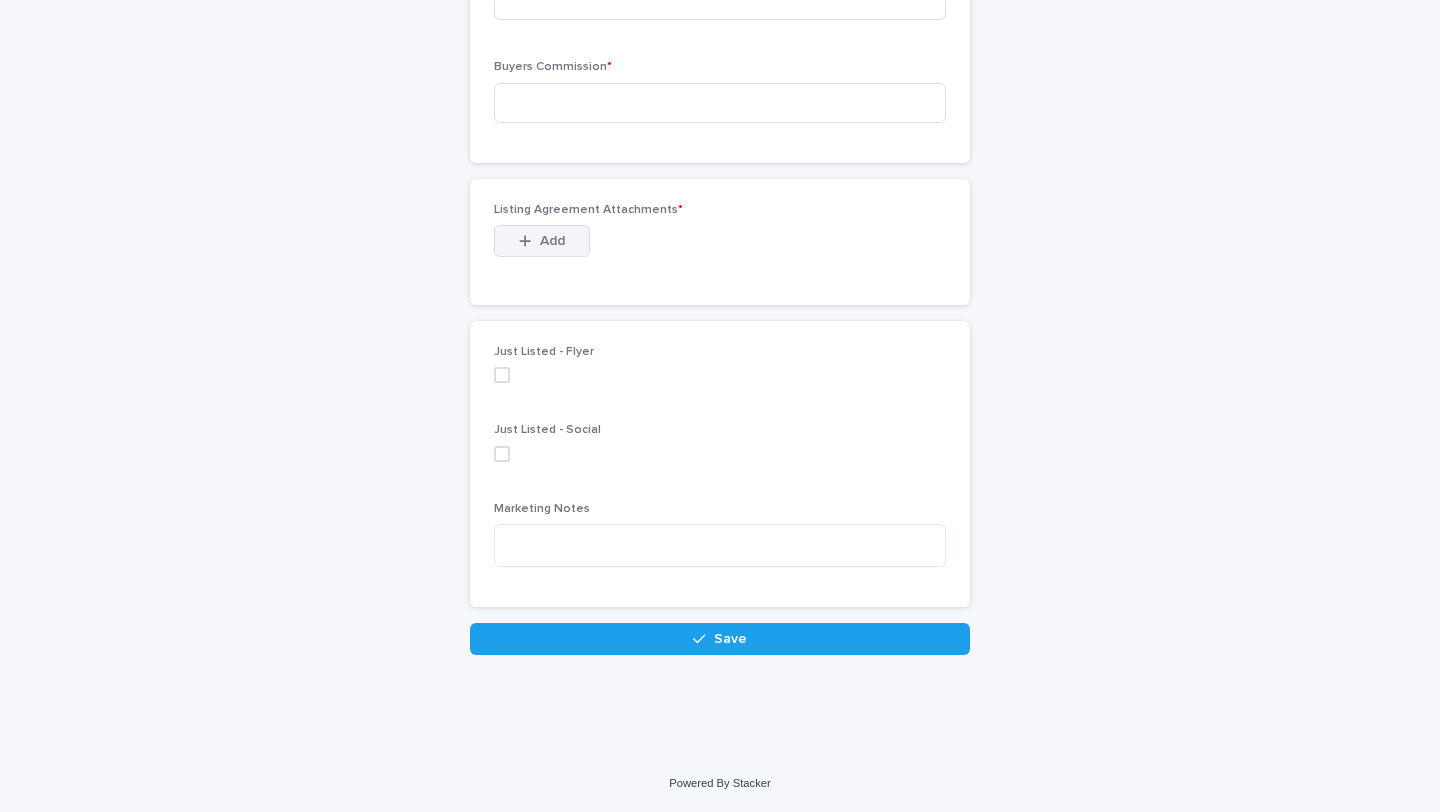 click on "Add" at bounding box center (552, 241) 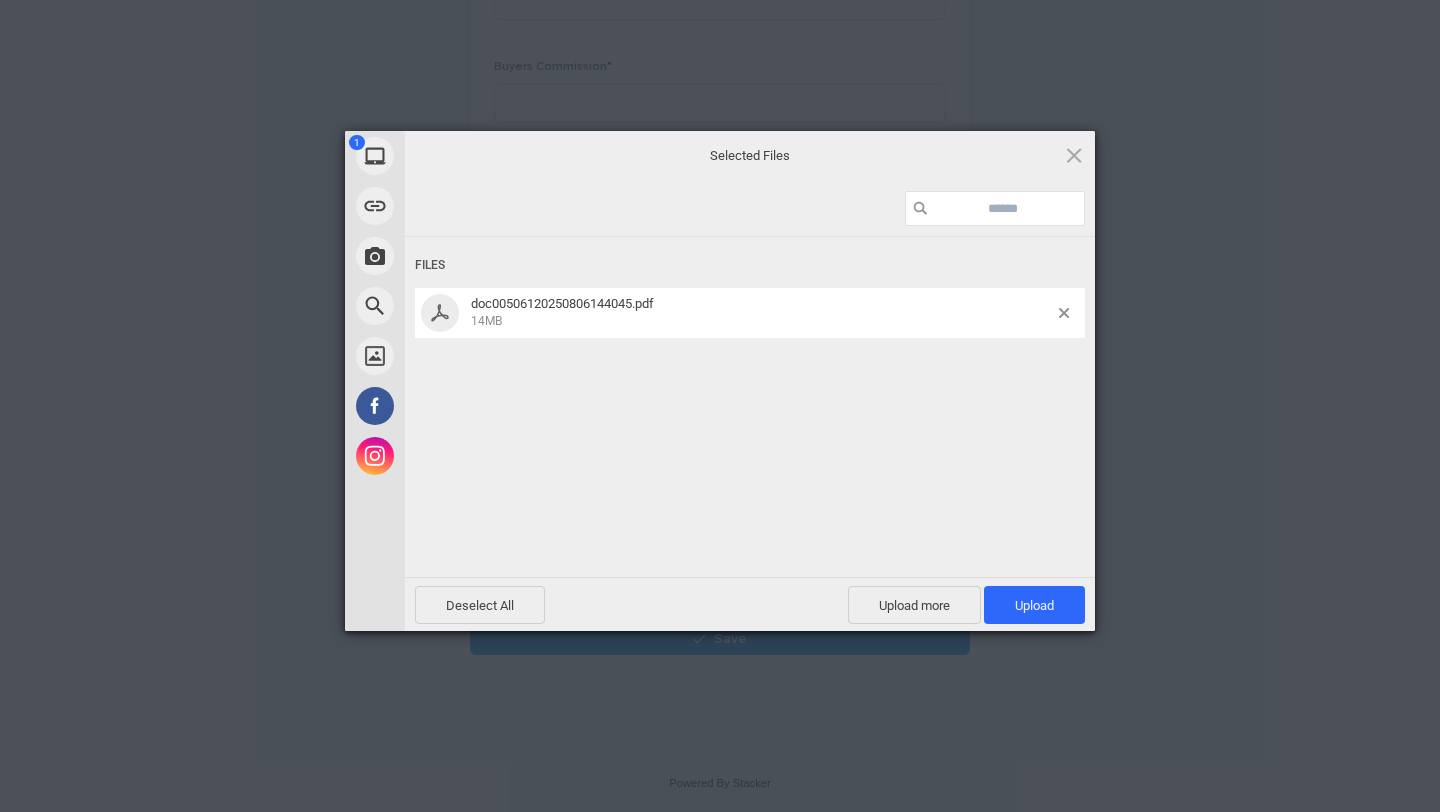 click on "doc00506120250806144045.pdf          14MB" at bounding box center (762, 312) 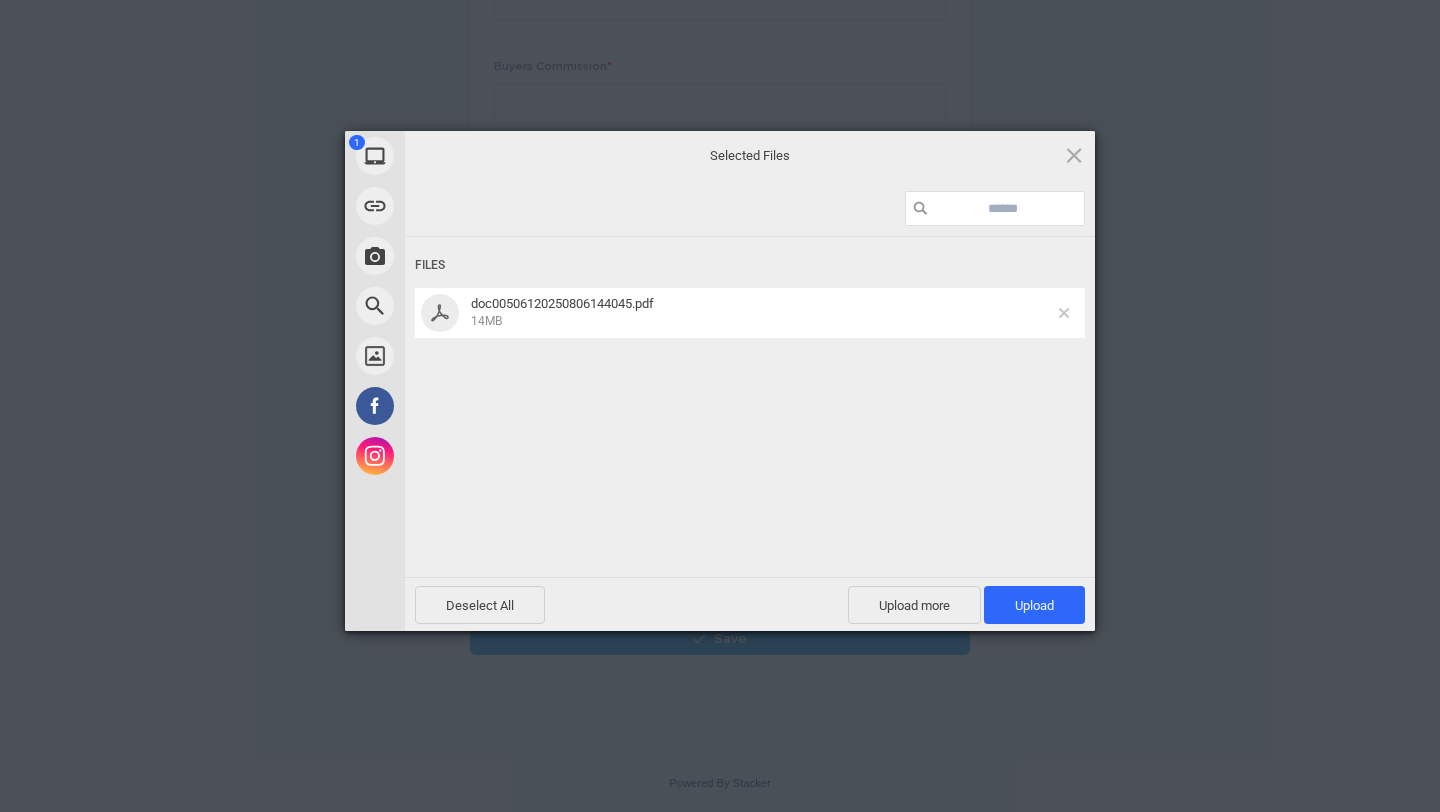 click at bounding box center [1064, 313] 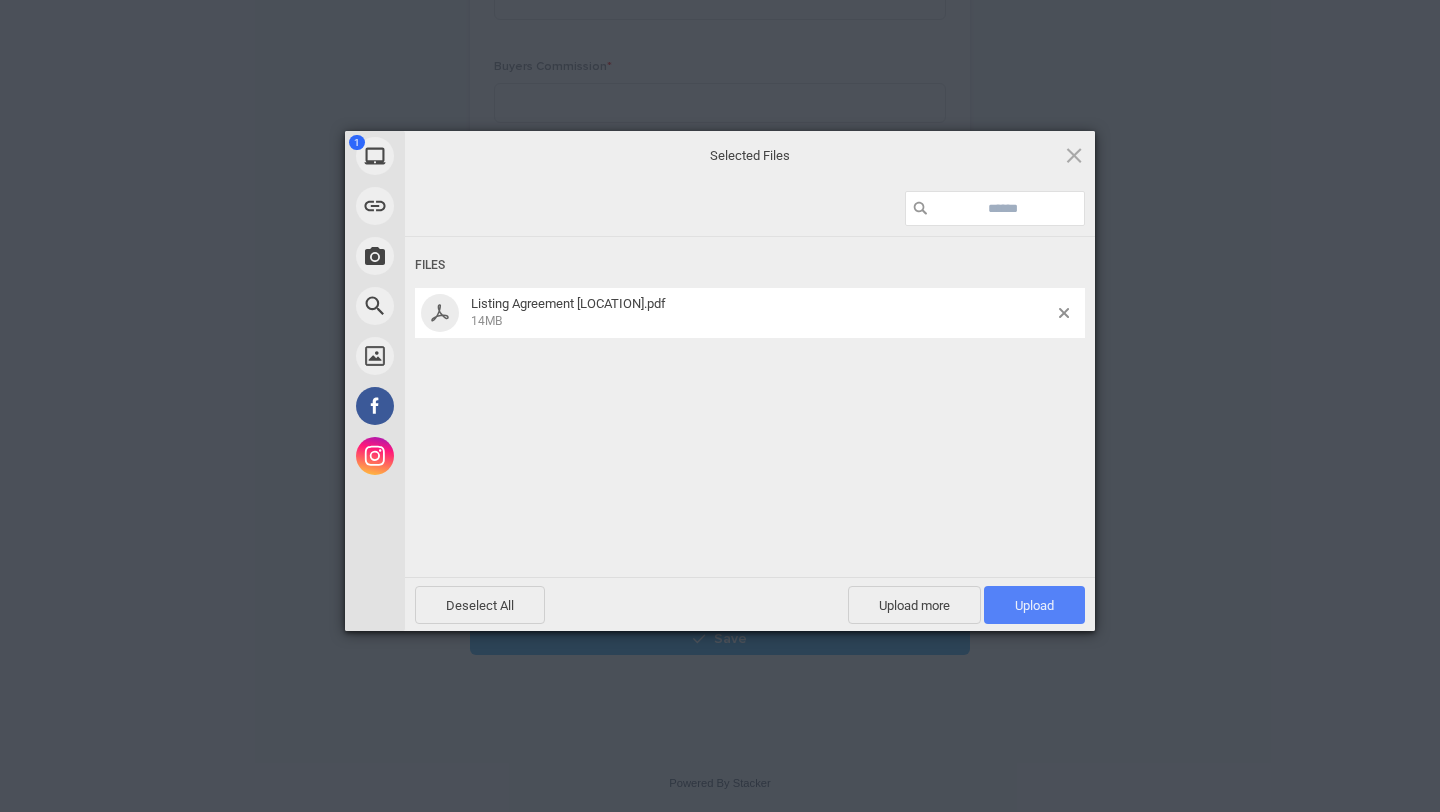 click on "Upload
1" at bounding box center [1034, 605] 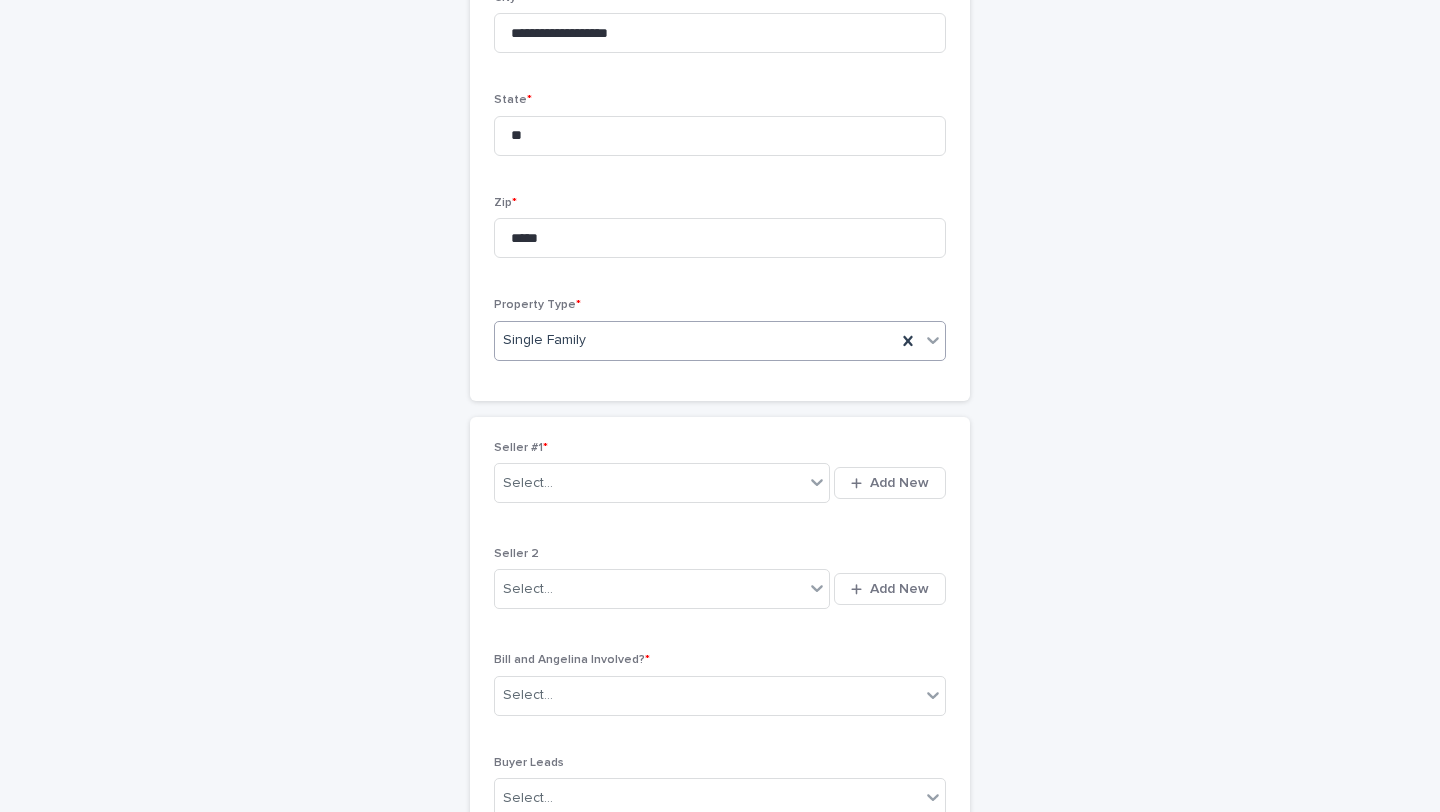 scroll, scrollTop: 1651, scrollLeft: 0, axis: vertical 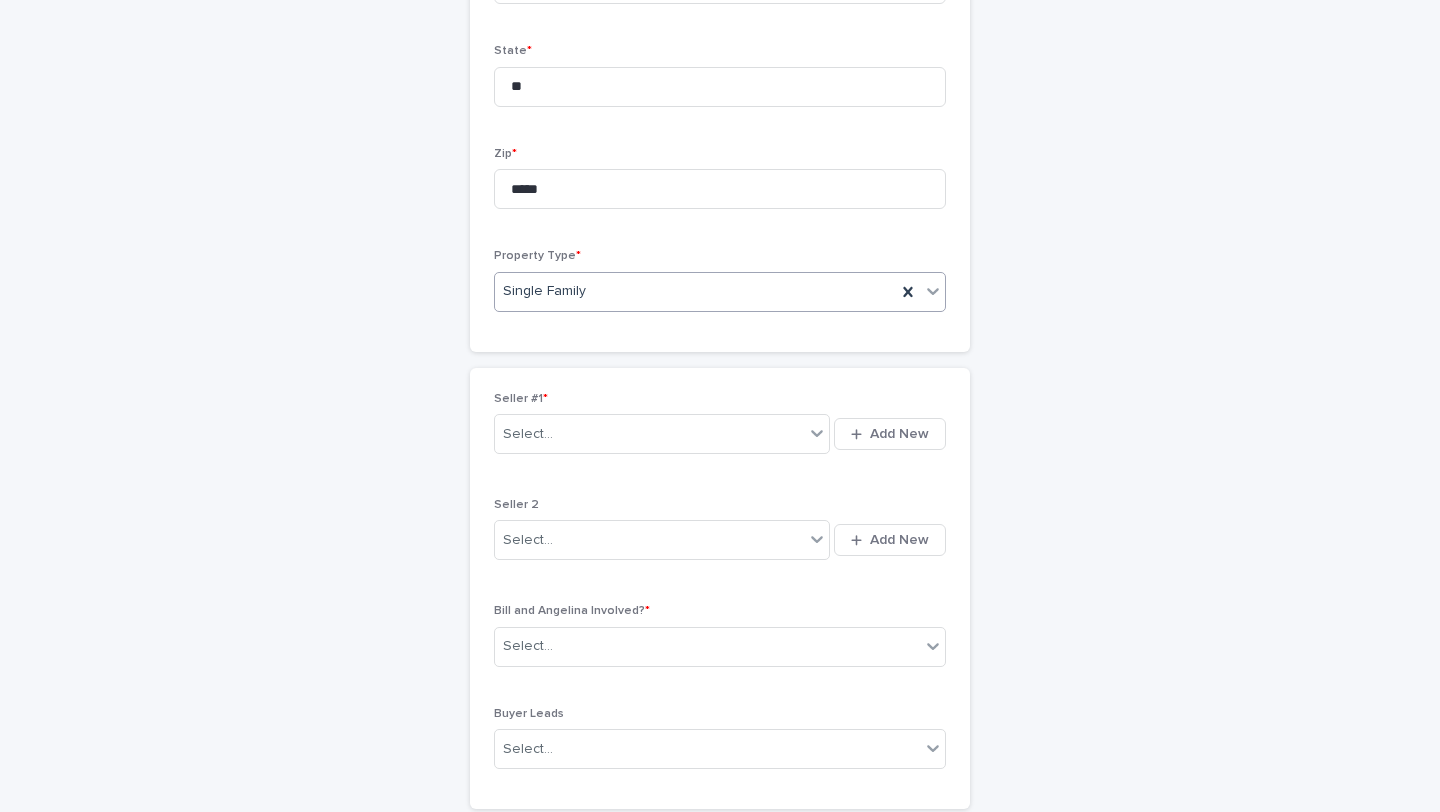 click on "Select..." at bounding box center (649, 434) 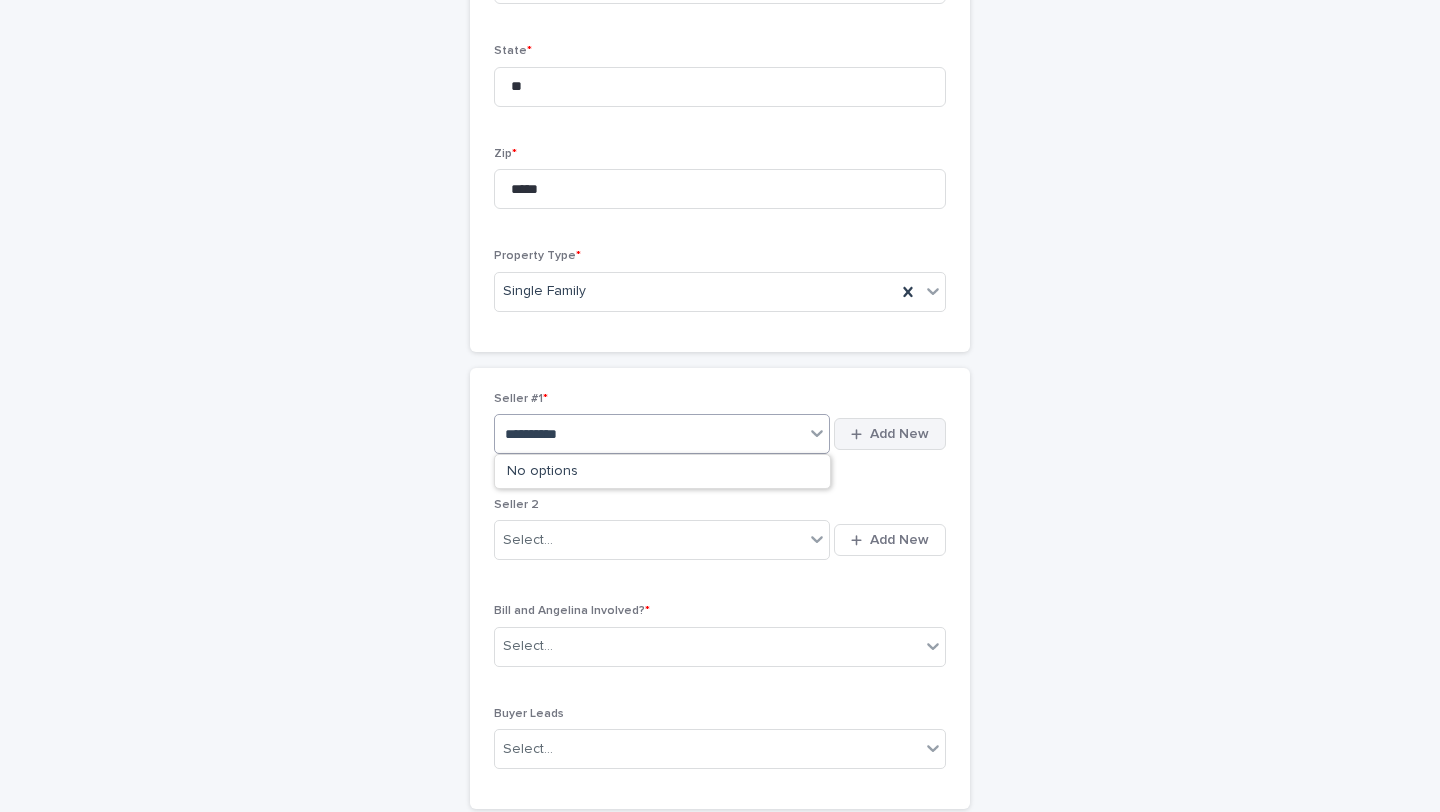 type on "**********" 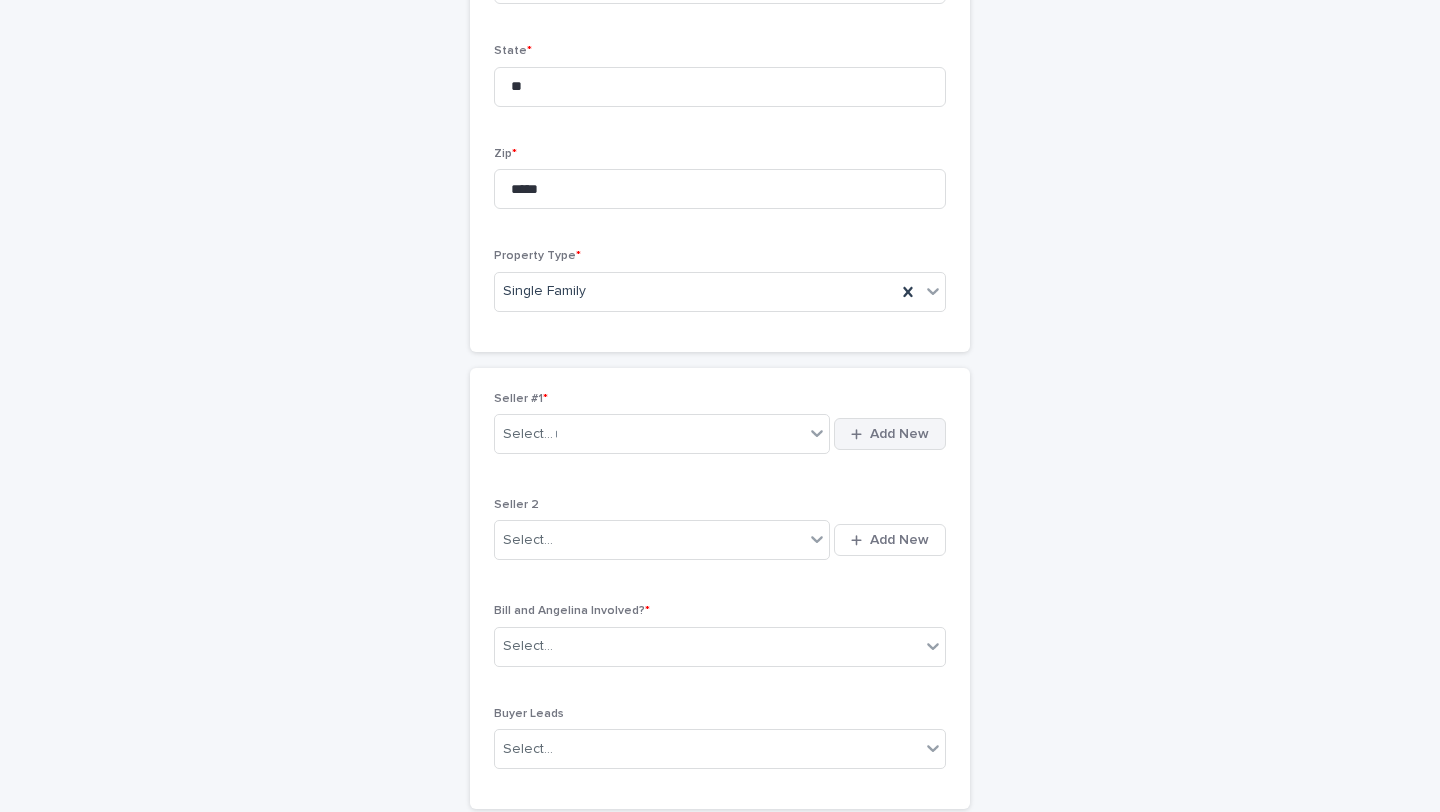 click on "Add New" at bounding box center [890, 434] 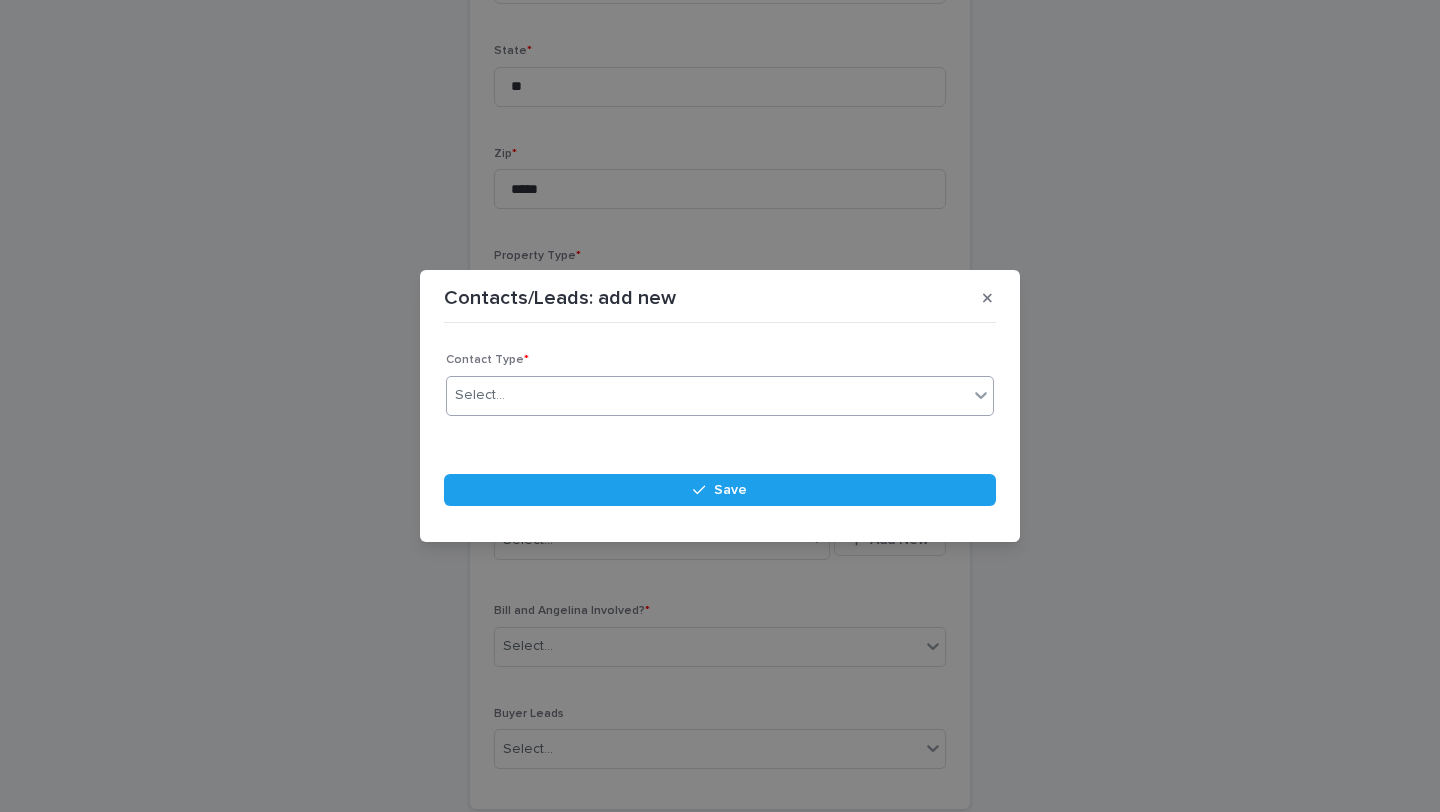 click on "Select..." at bounding box center (707, 395) 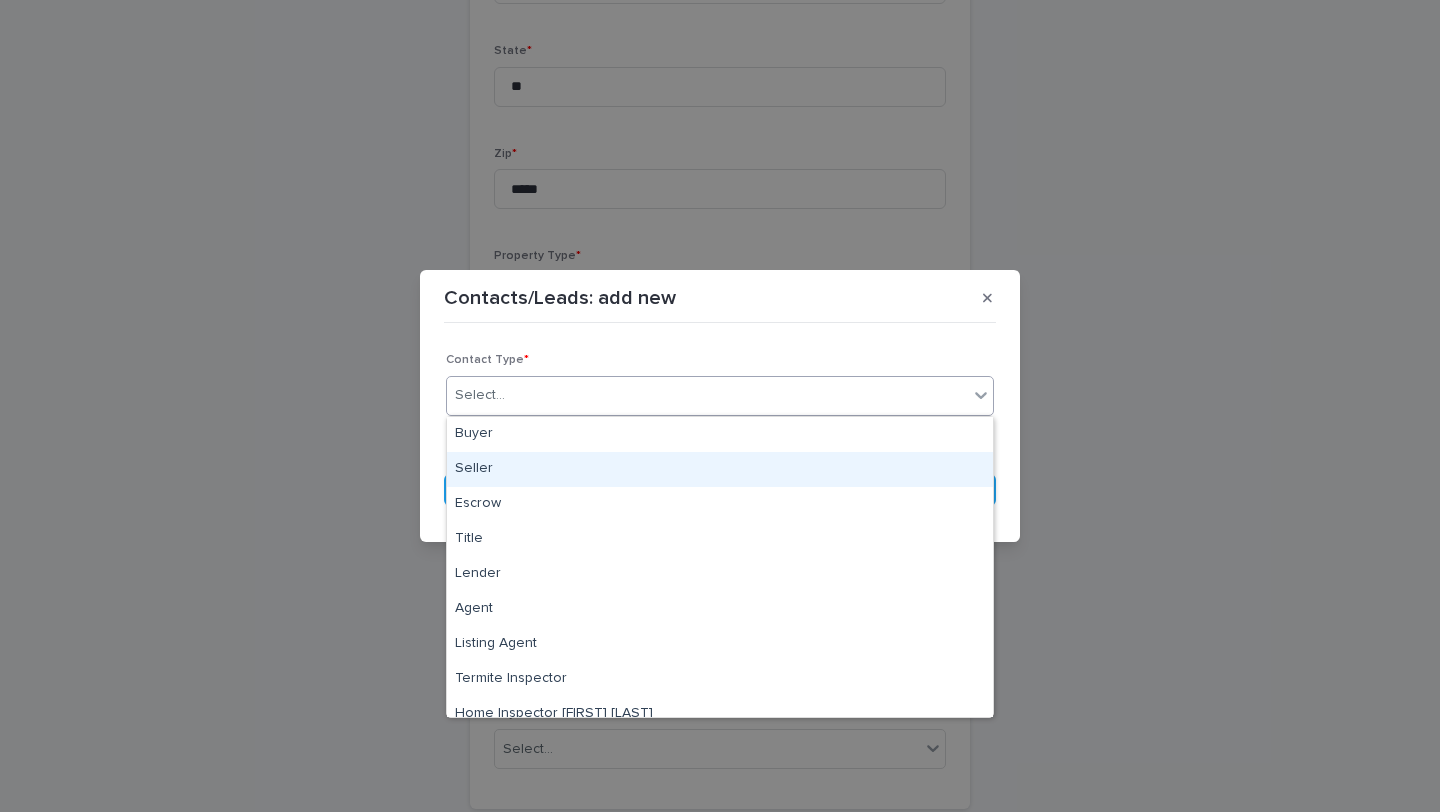 click on "Seller" at bounding box center [720, 469] 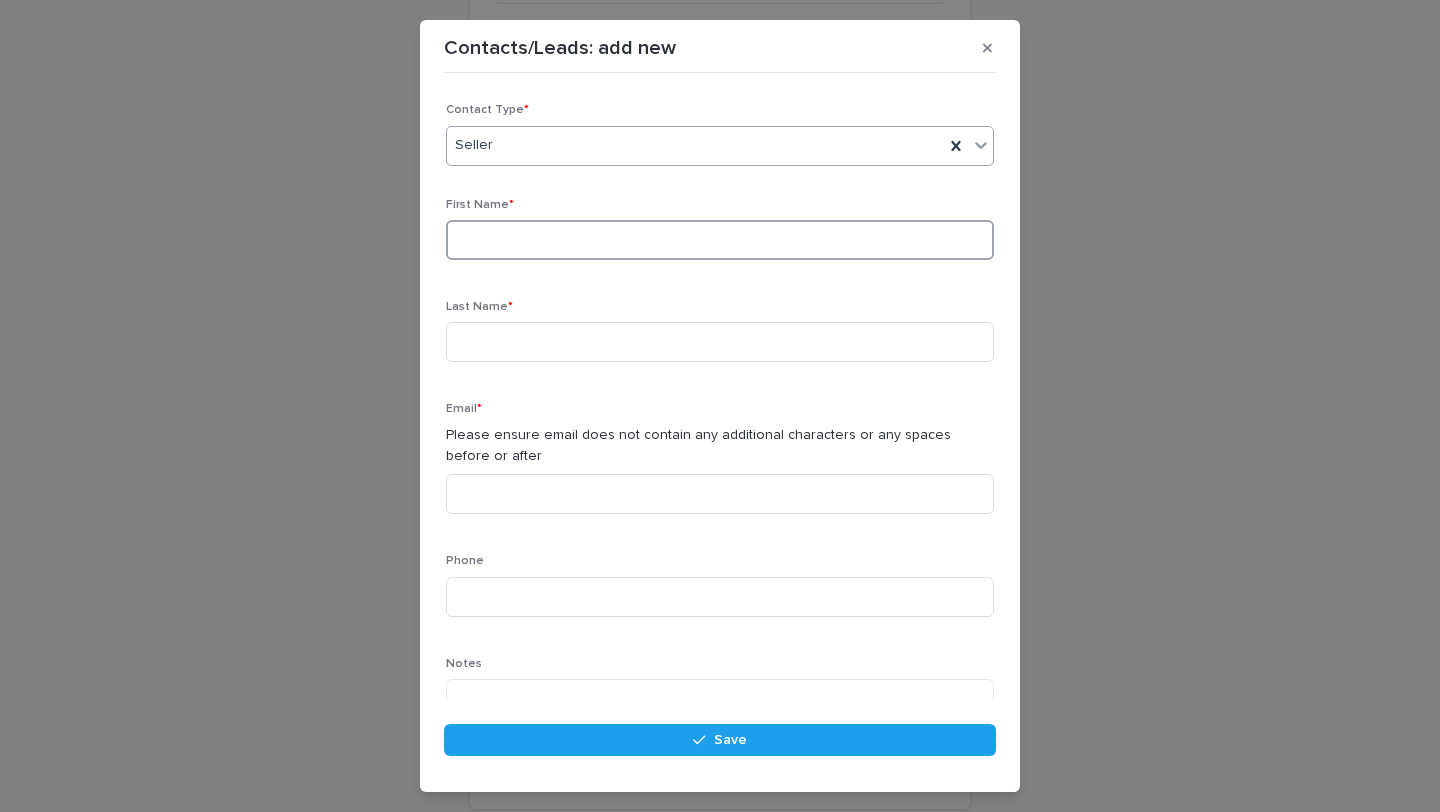 click at bounding box center [720, 240] 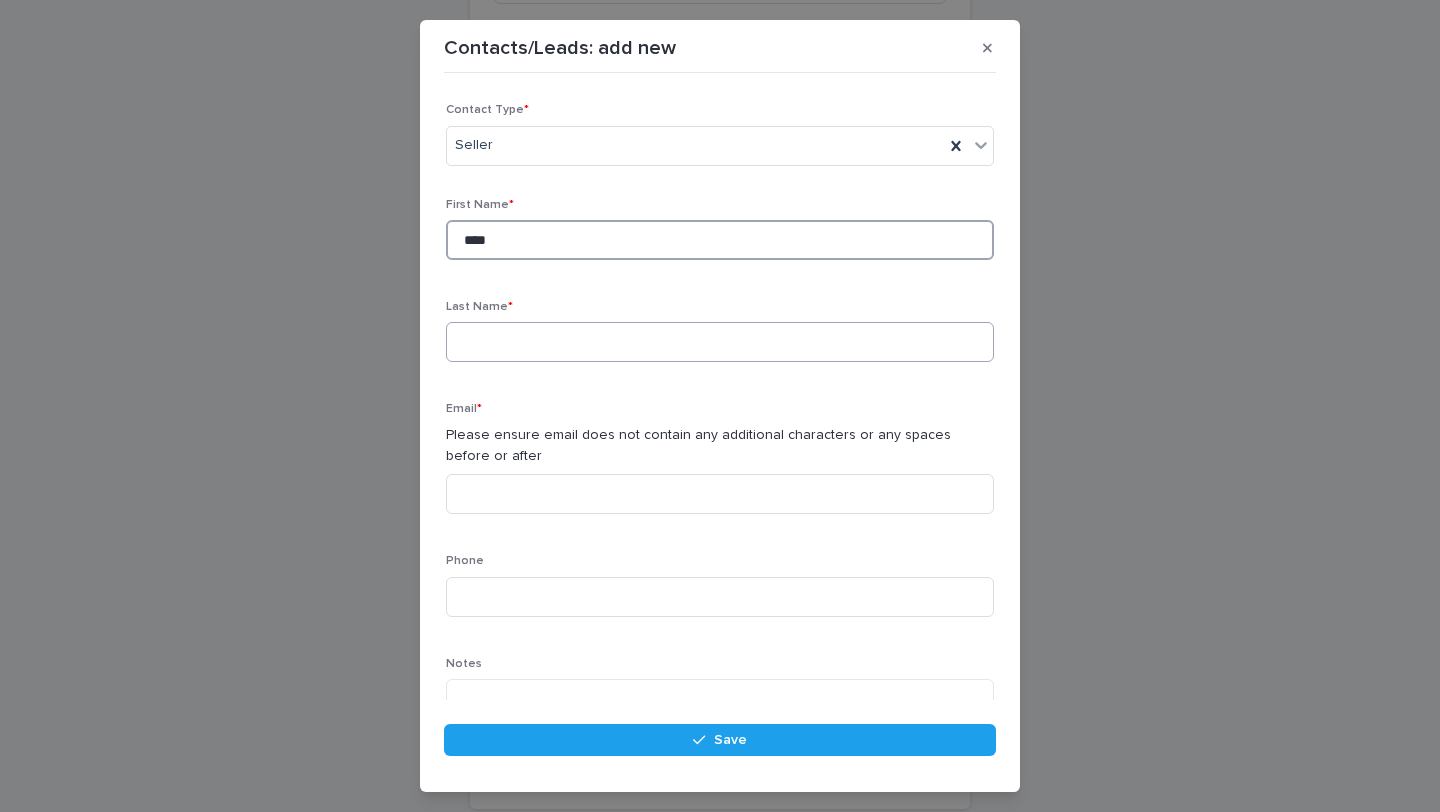 type on "****" 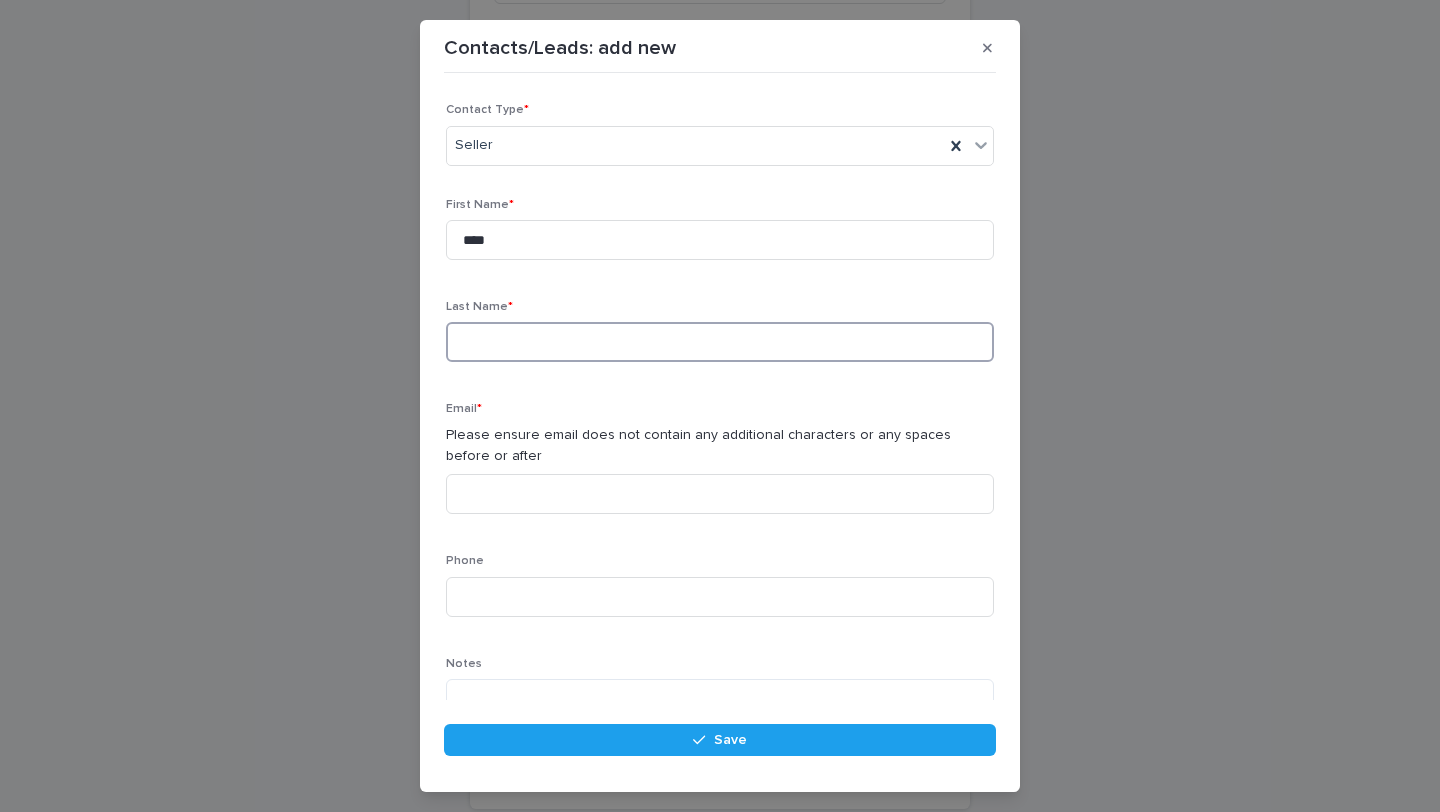 click at bounding box center (720, 342) 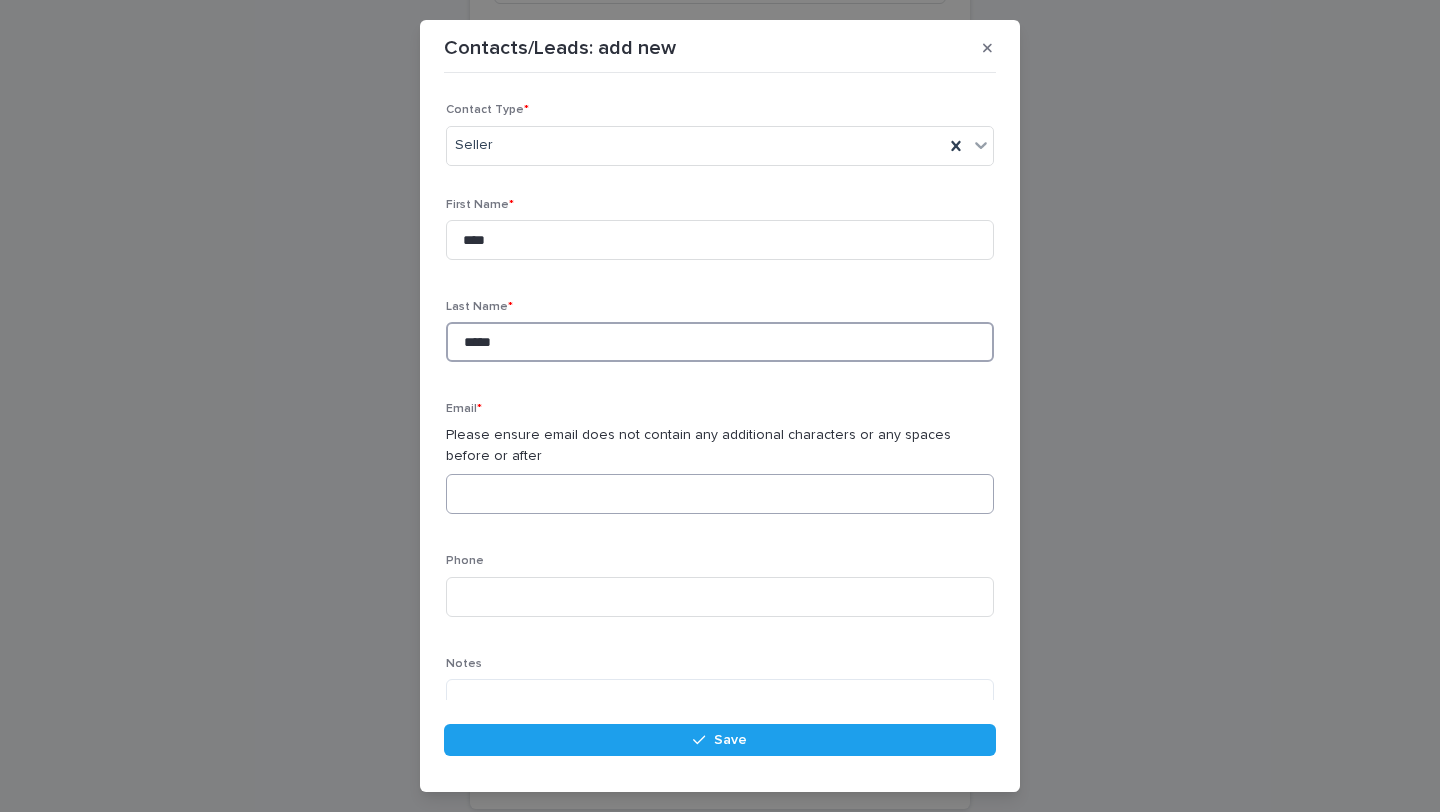 type on "*****" 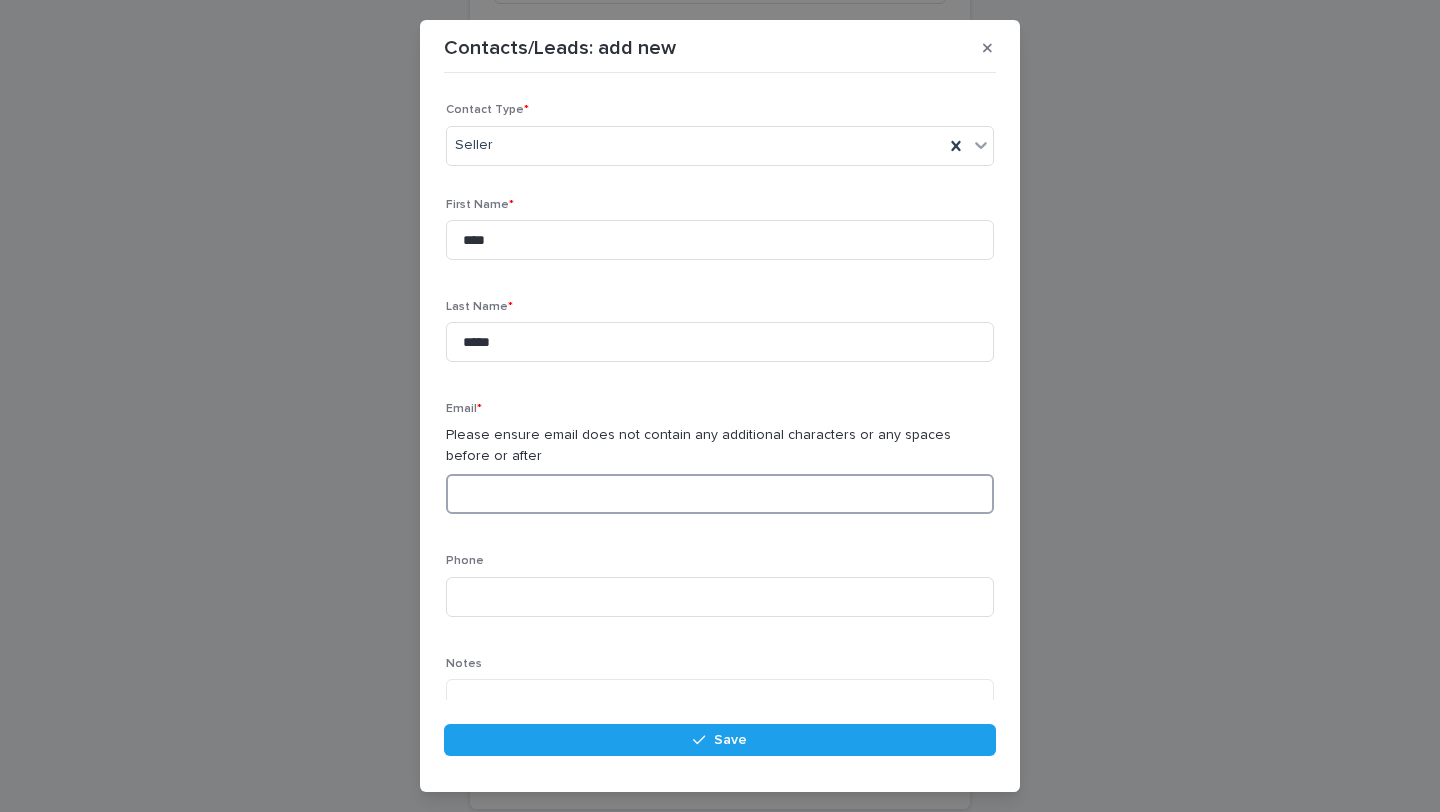 click at bounding box center (720, 494) 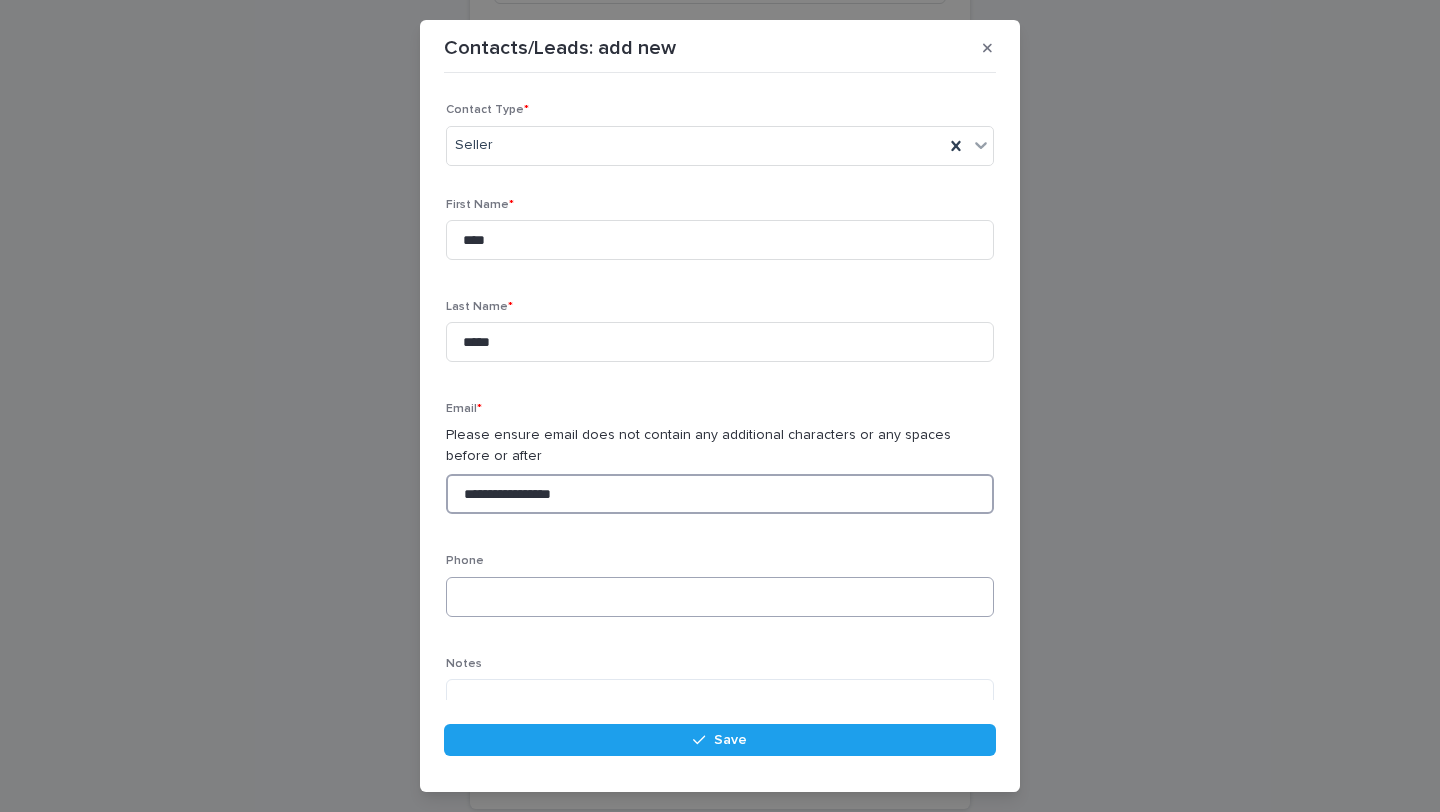 type on "**********" 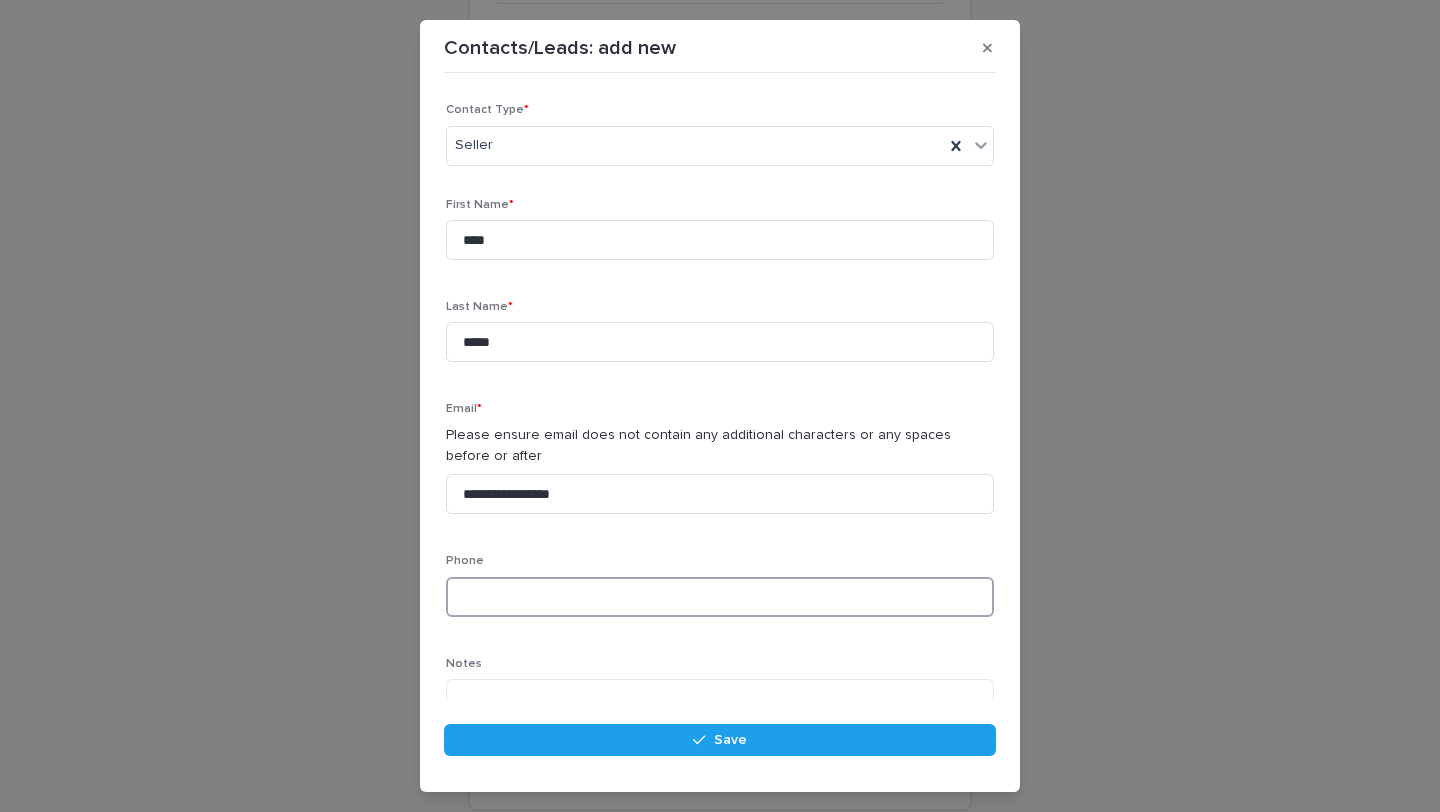click at bounding box center [720, 597] 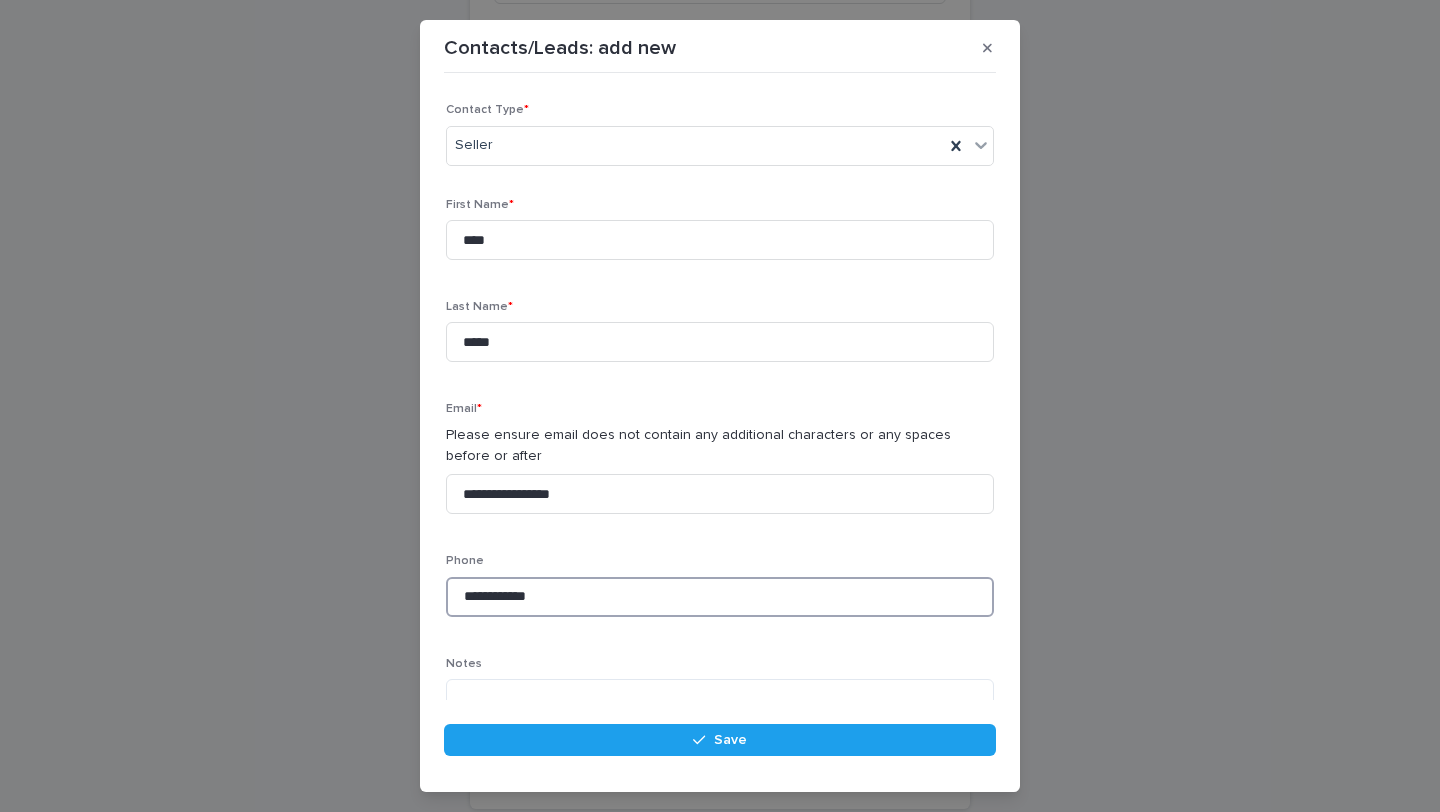 click on "**********" at bounding box center (720, 597) 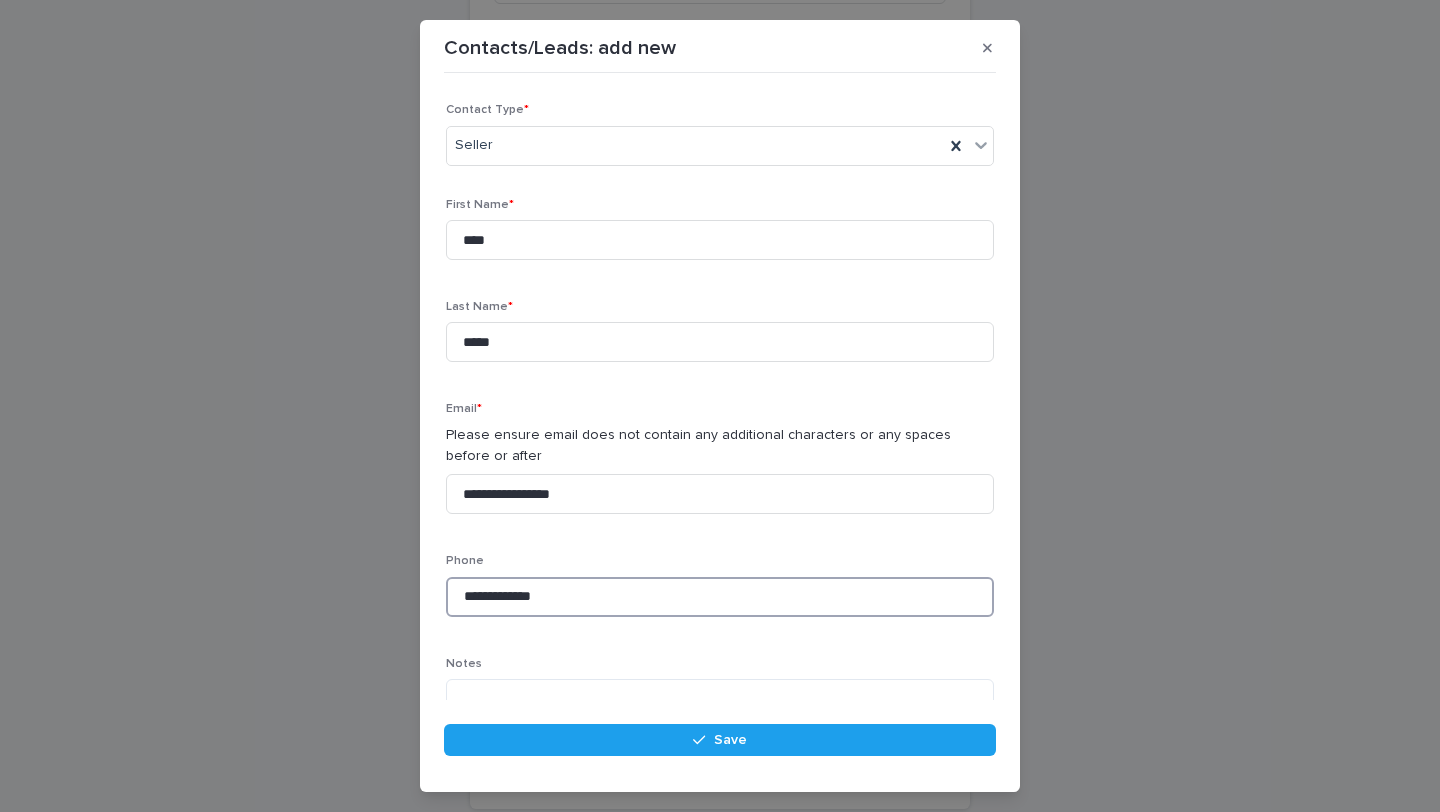 click on "**********" at bounding box center (720, 597) 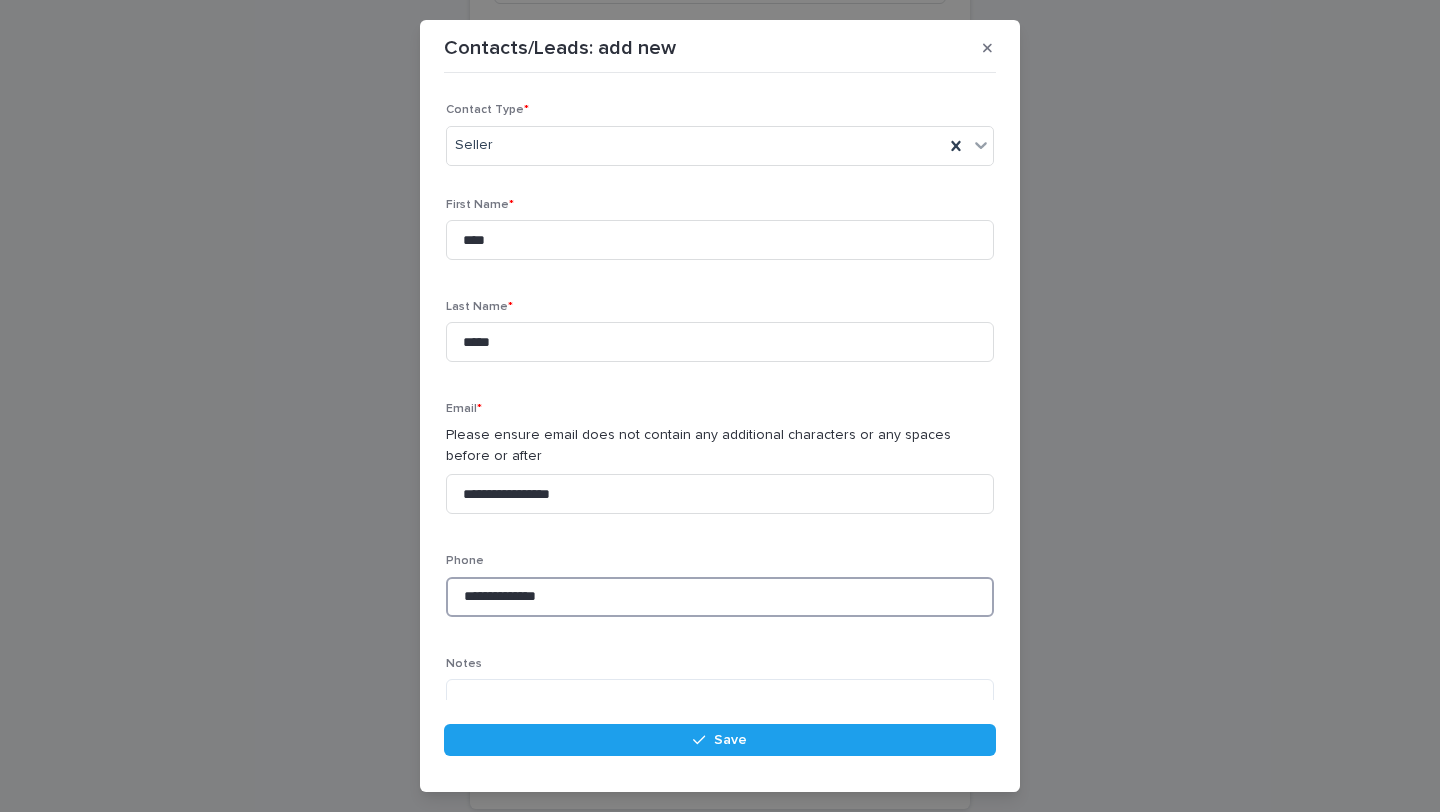 click on "**********" at bounding box center [720, 597] 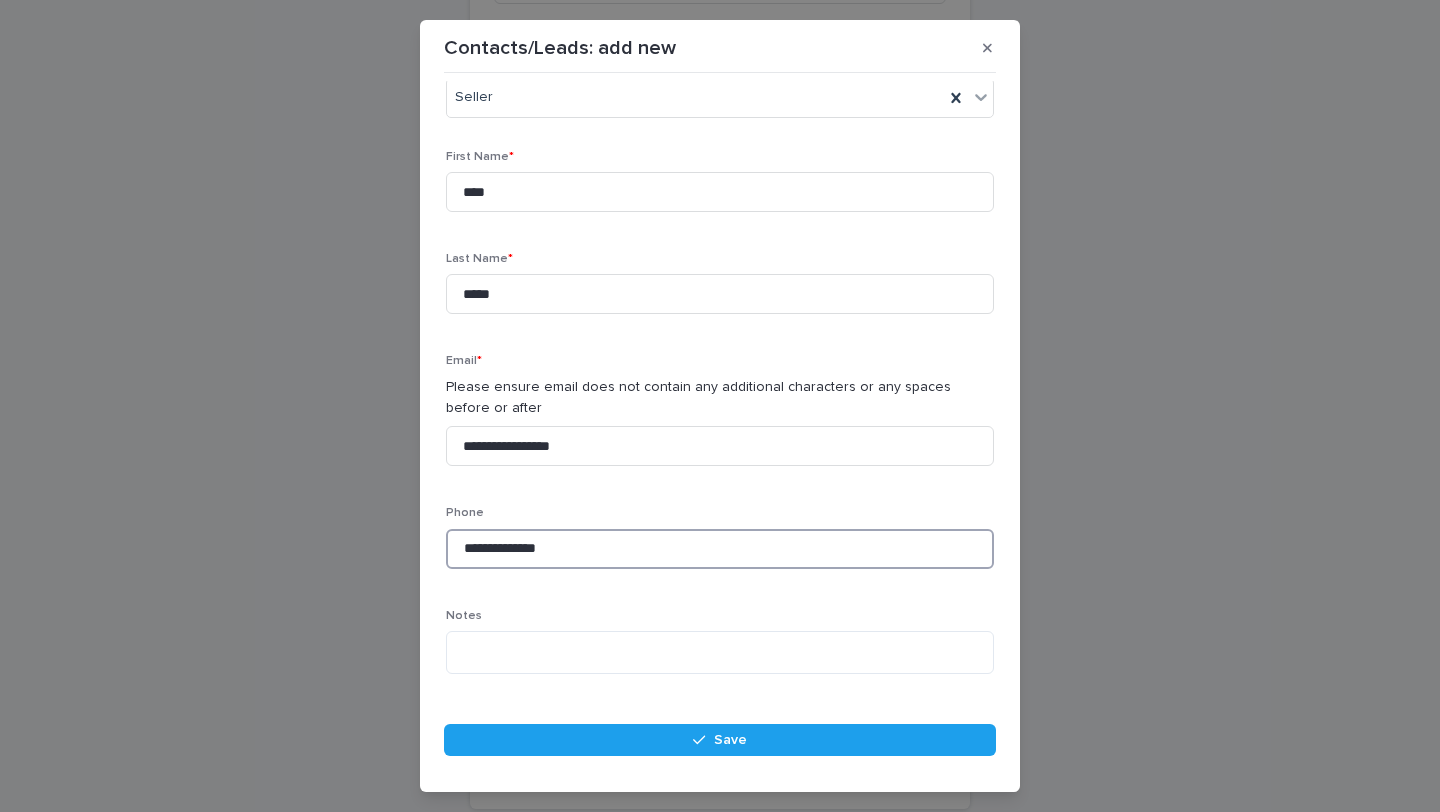 scroll, scrollTop: 111, scrollLeft: 0, axis: vertical 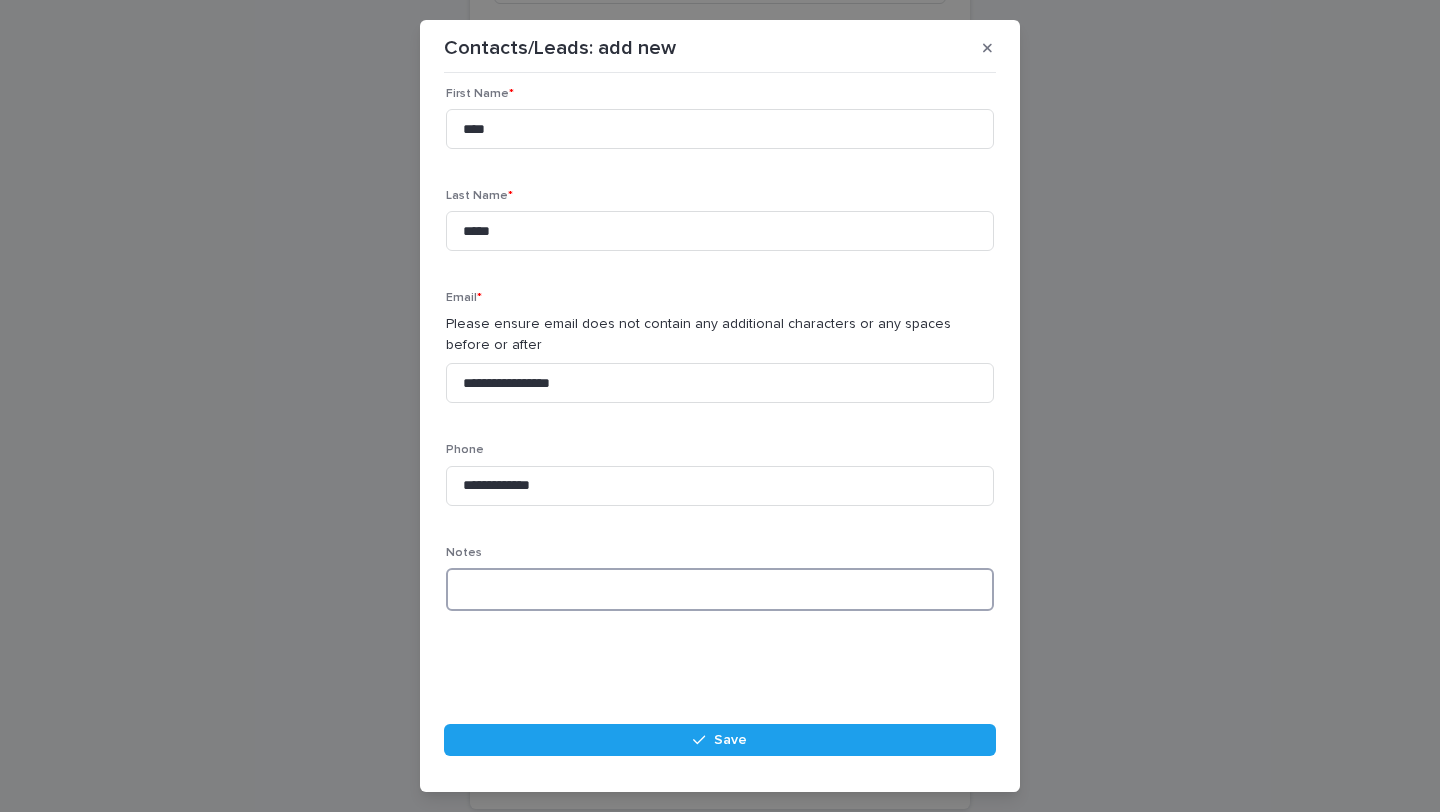 click at bounding box center [720, 589] 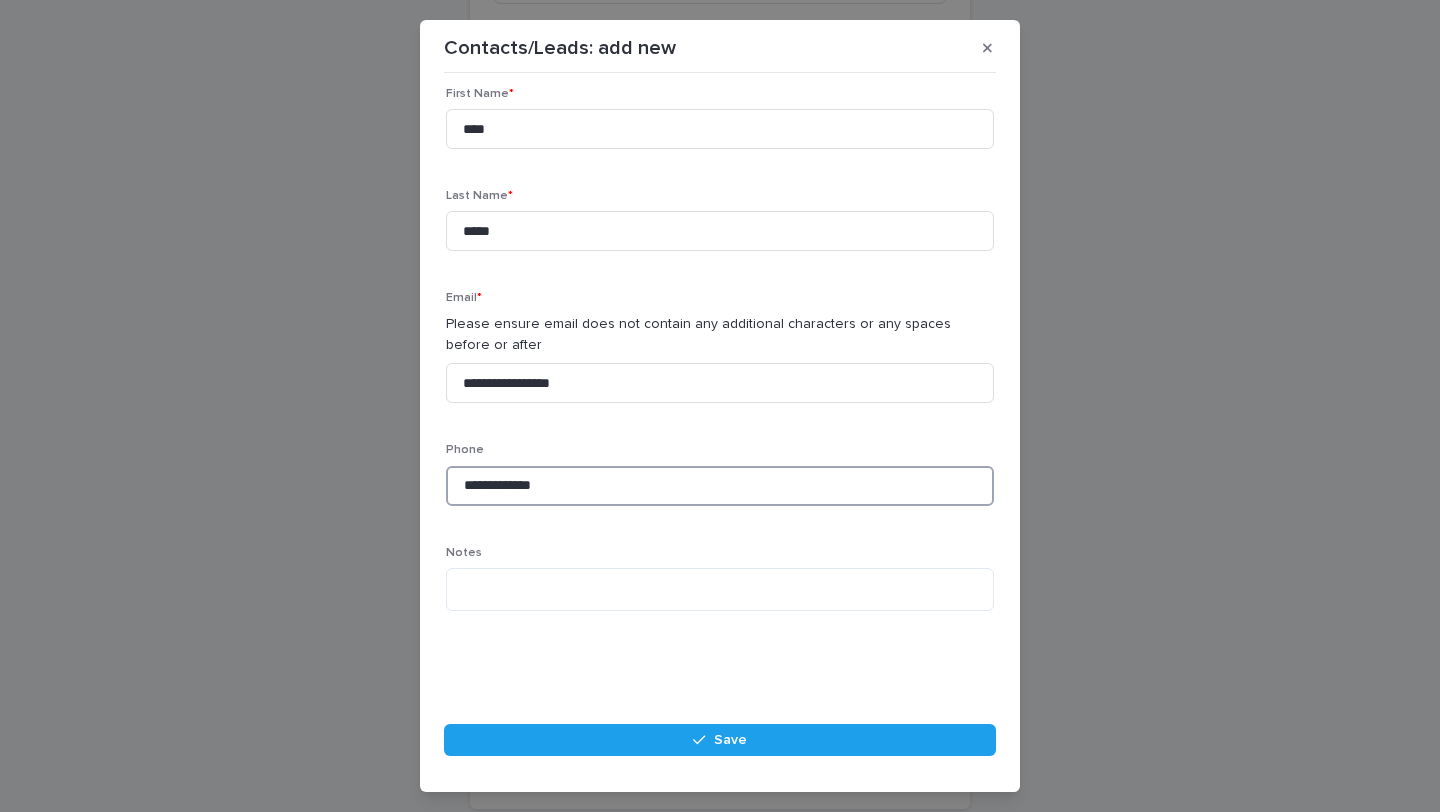 click on "**********" at bounding box center (720, 486) 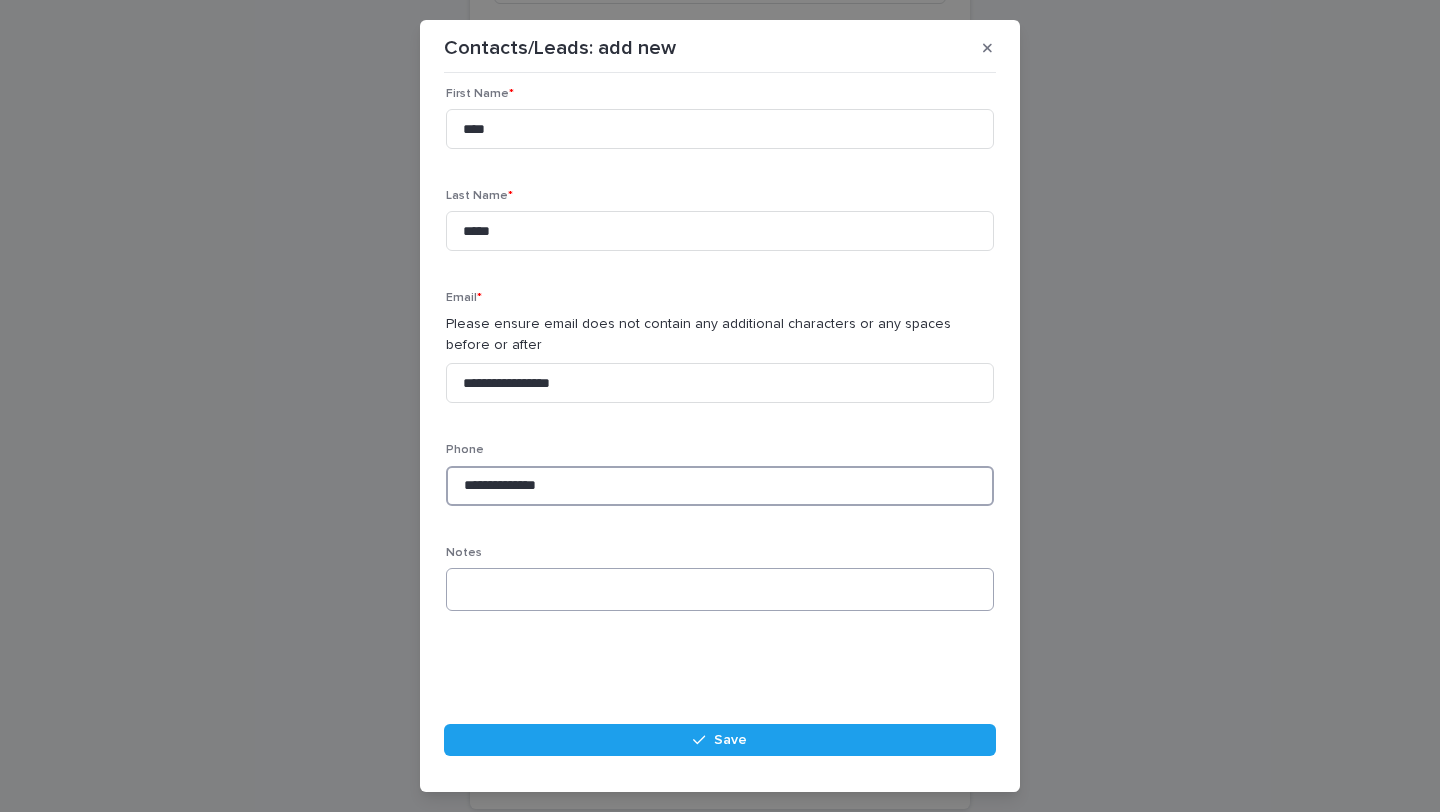 type on "**********" 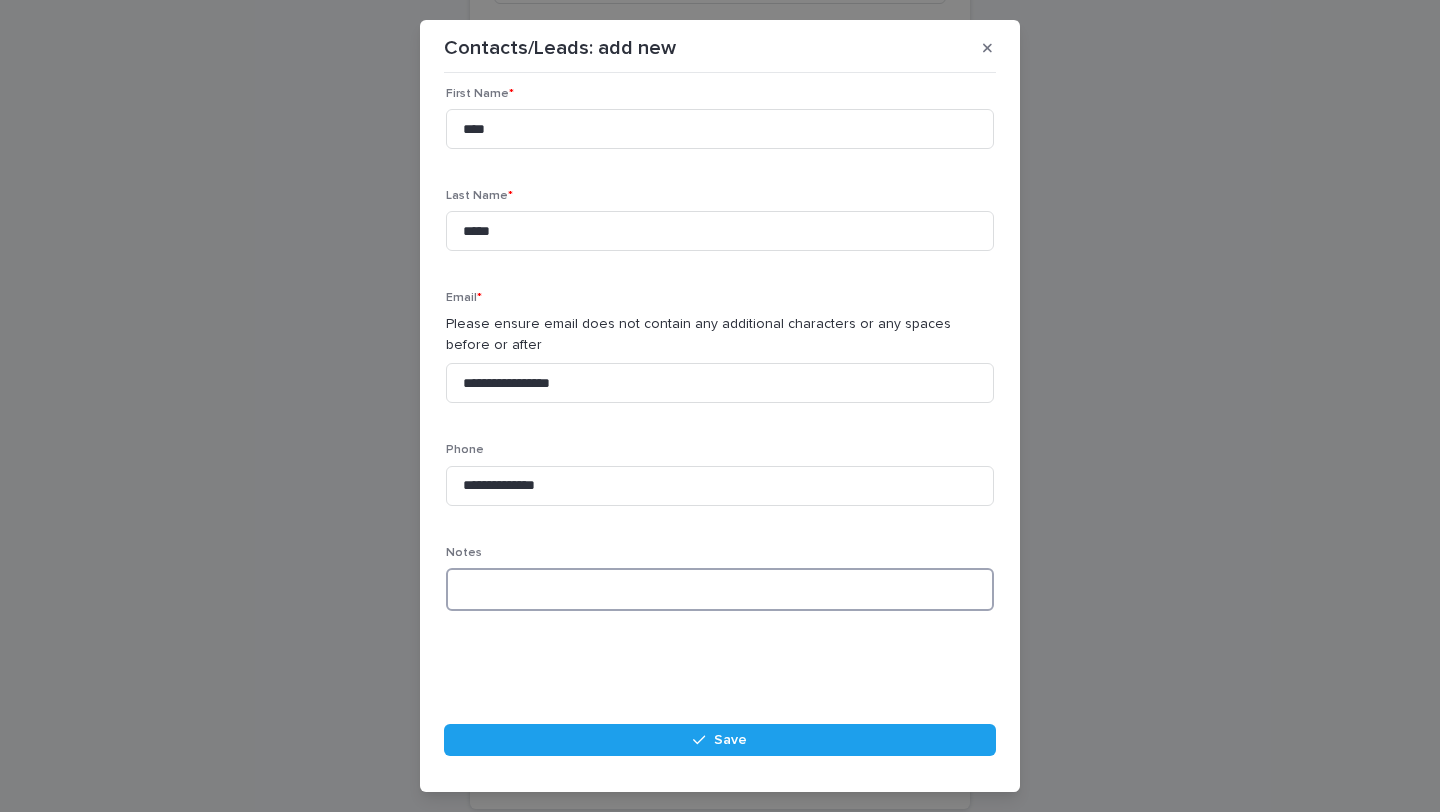 click at bounding box center [720, 589] 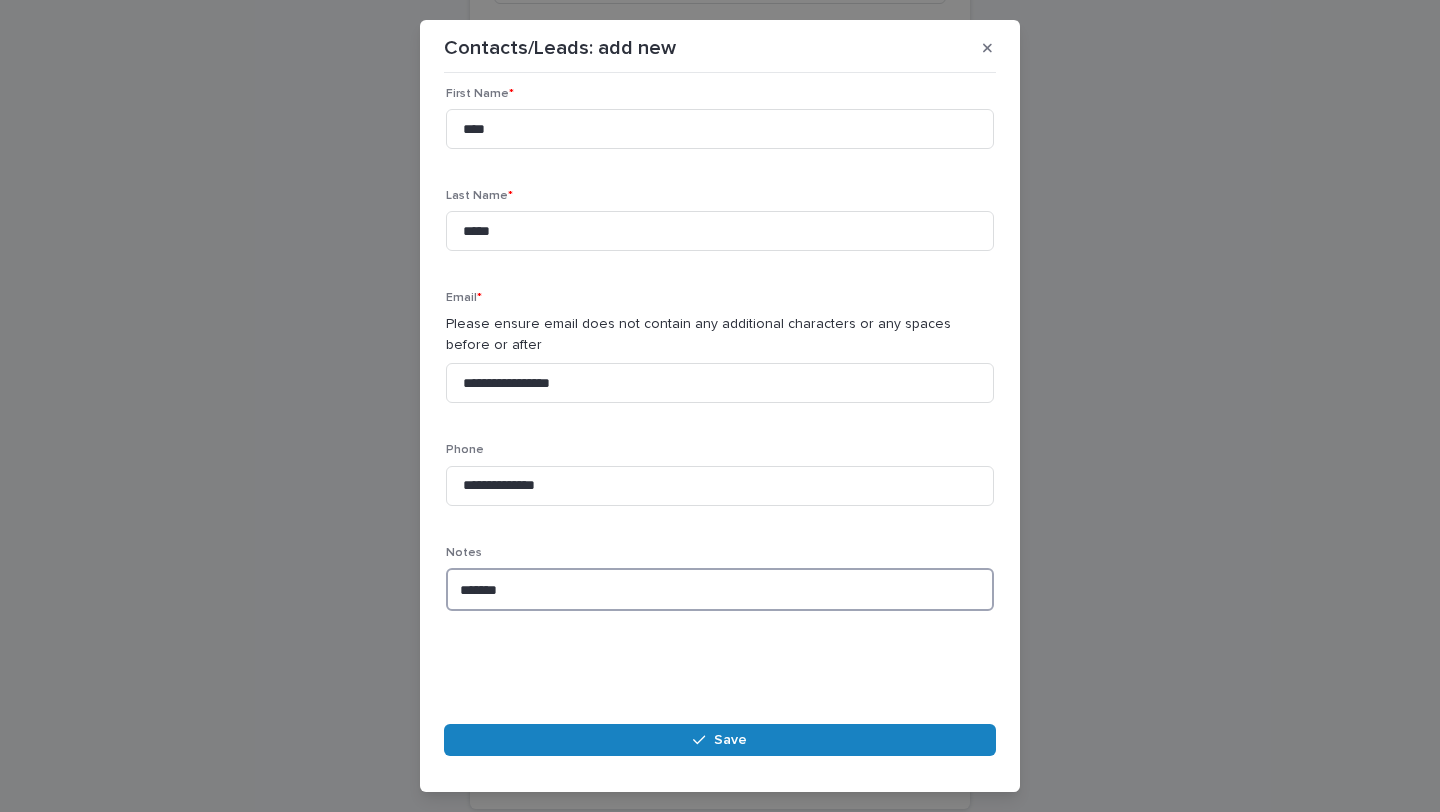 type on "*******" 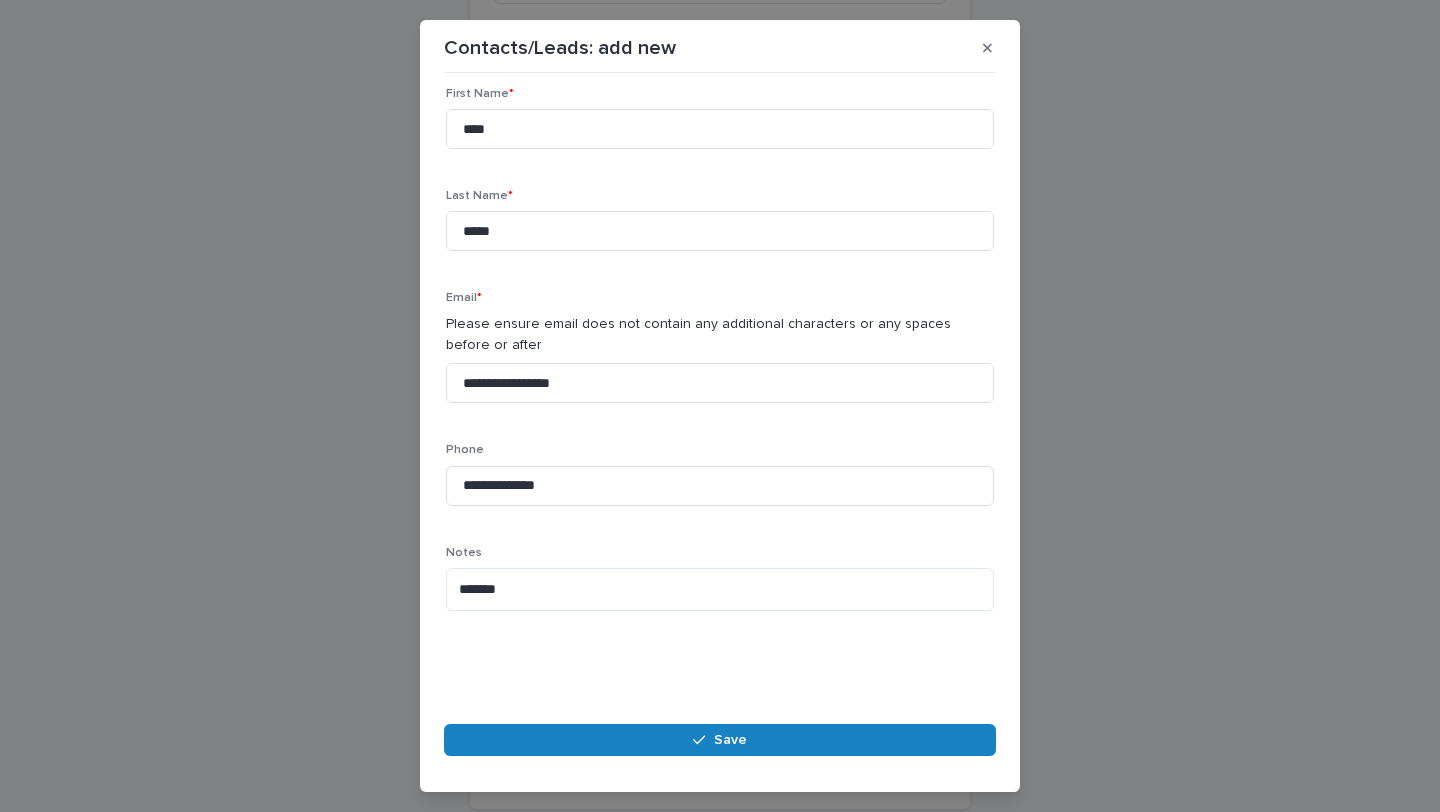 click at bounding box center (703, 740) 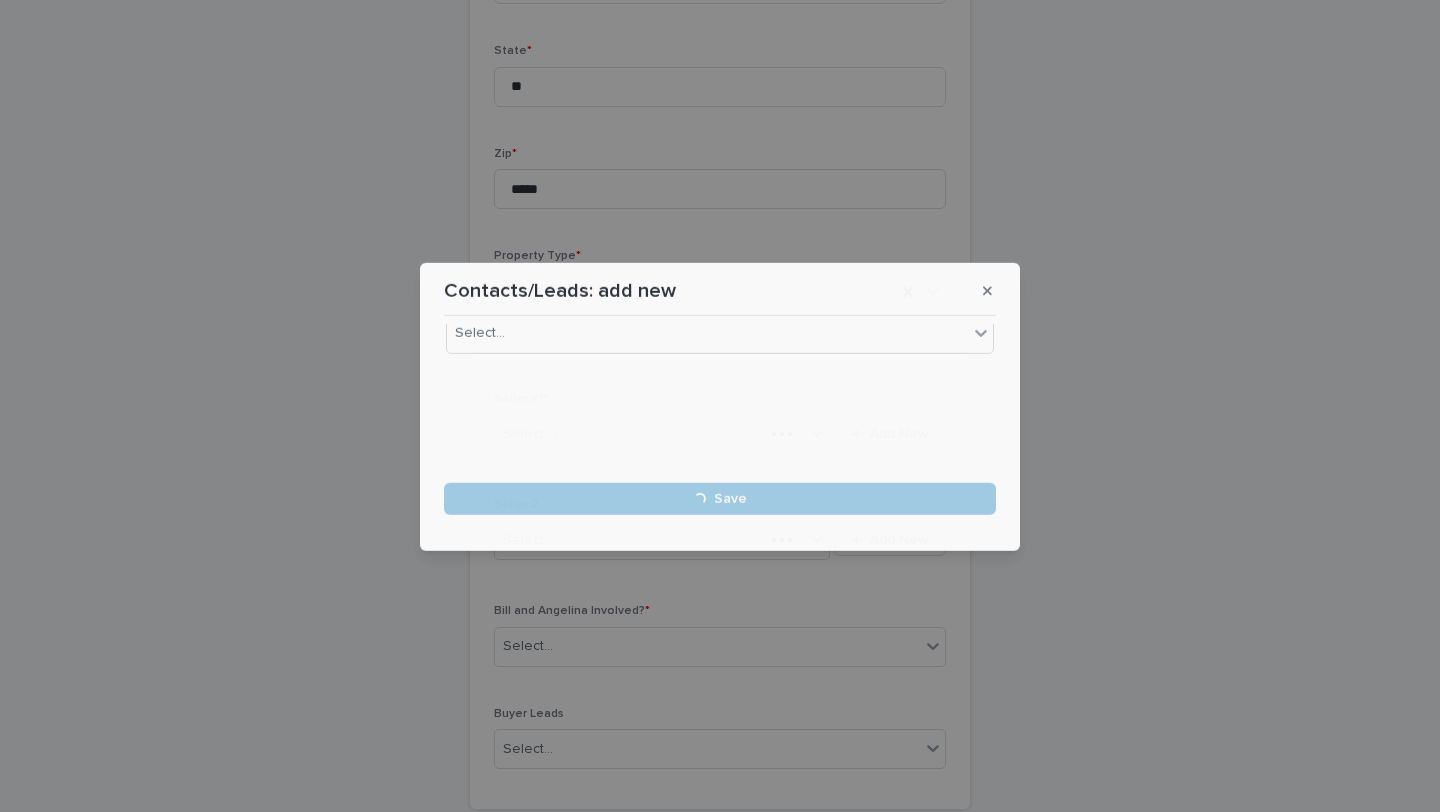 scroll, scrollTop: 0, scrollLeft: 0, axis: both 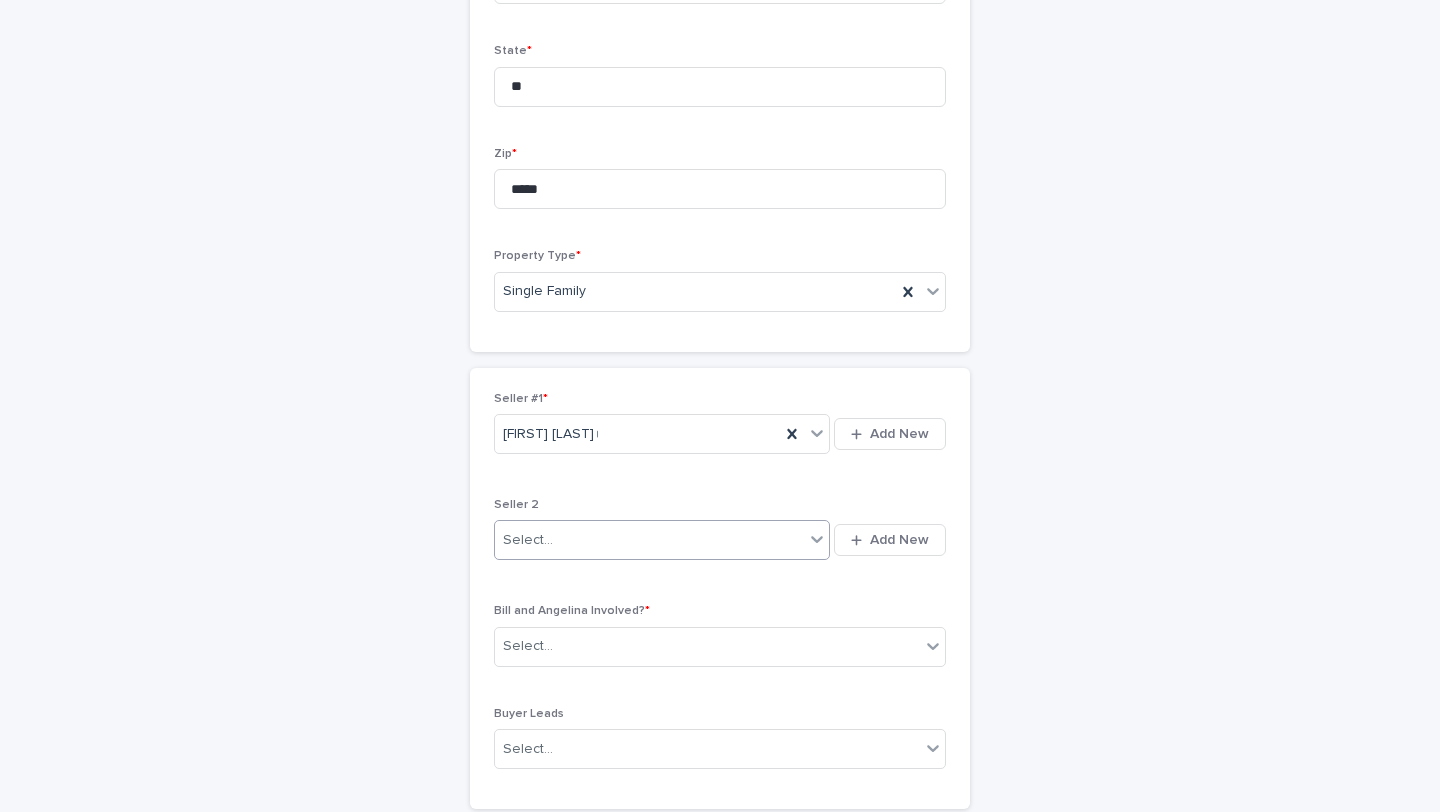 click on "Select..." at bounding box center (649, 540) 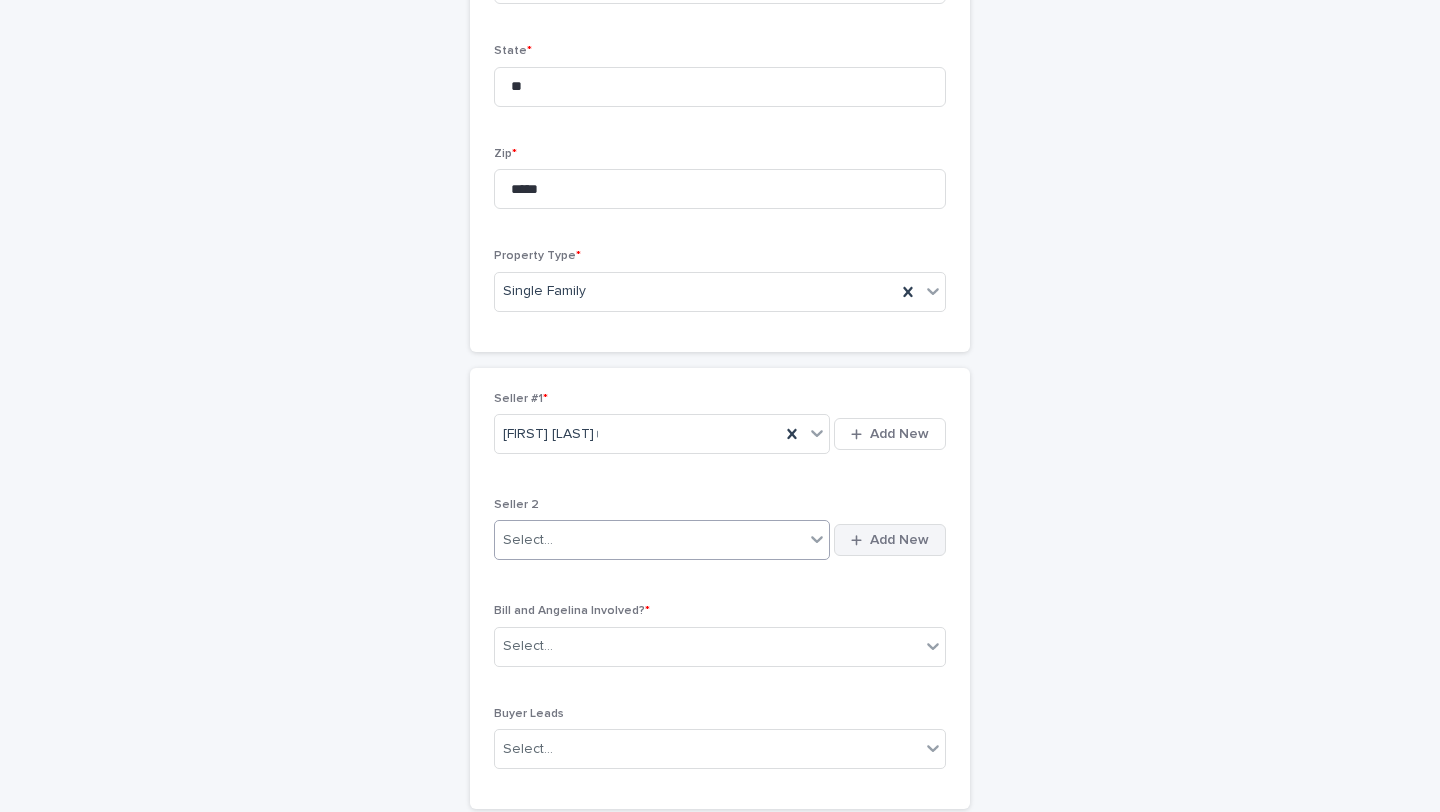 click on "Add New" at bounding box center (890, 540) 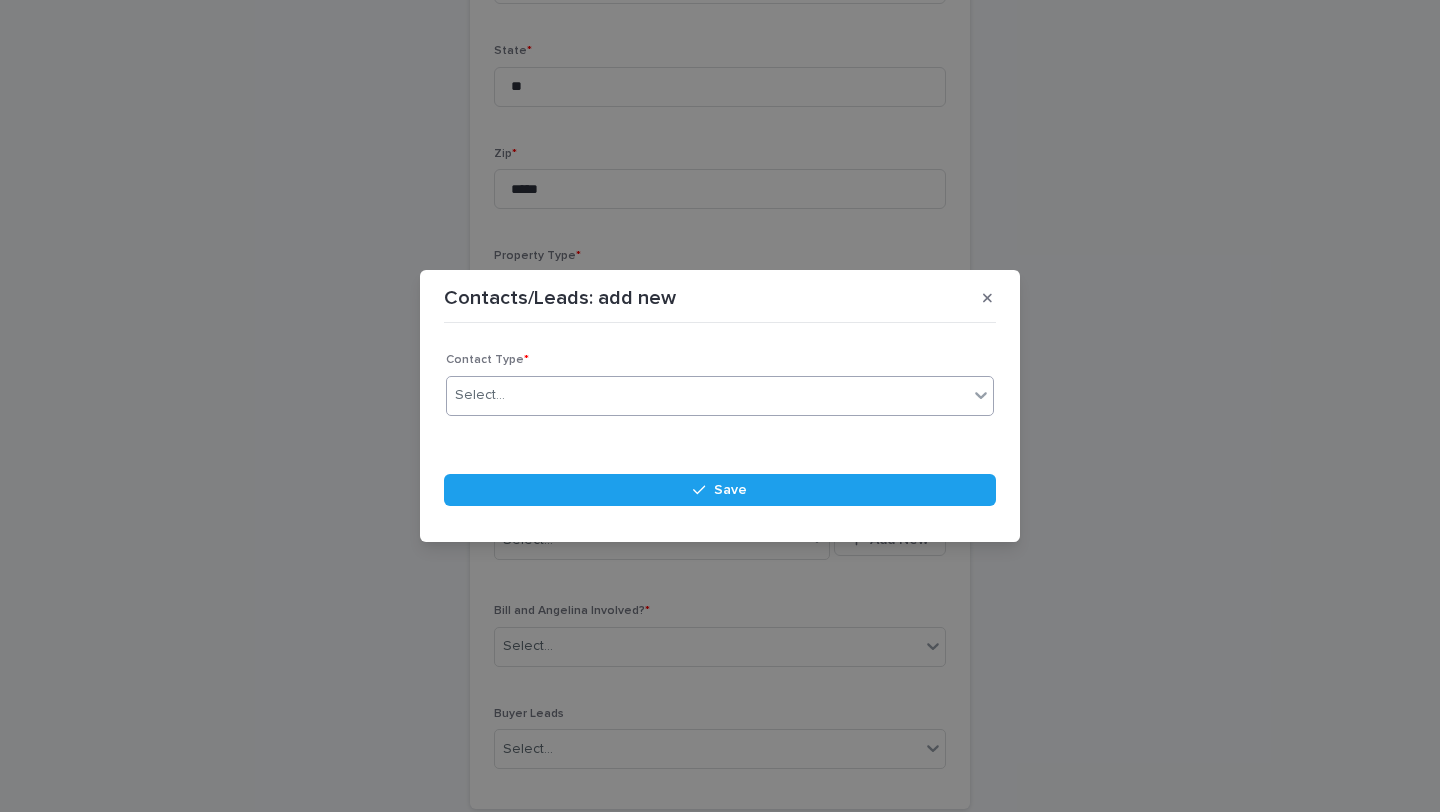 click on "Select..." at bounding box center (707, 395) 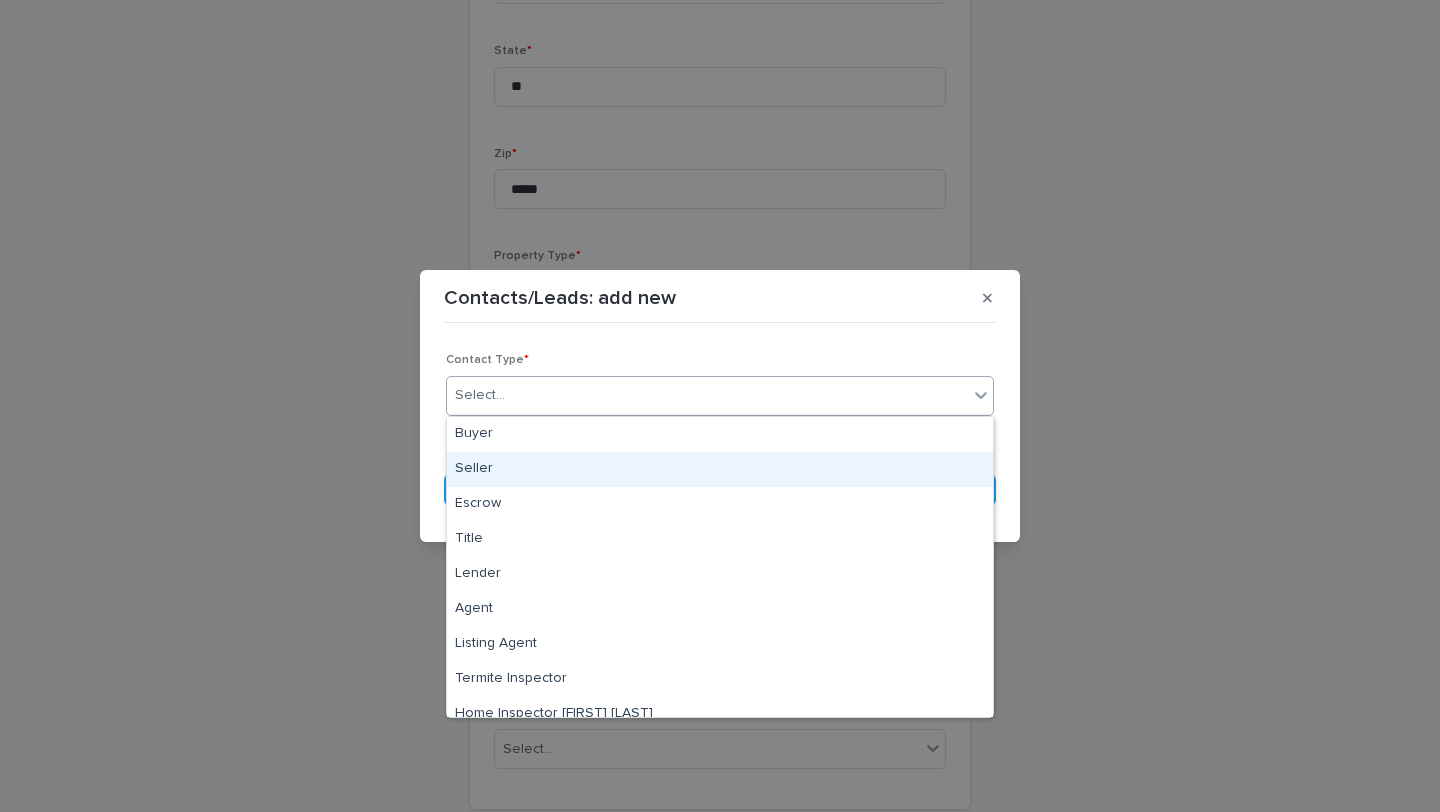click on "Seller" at bounding box center [720, 469] 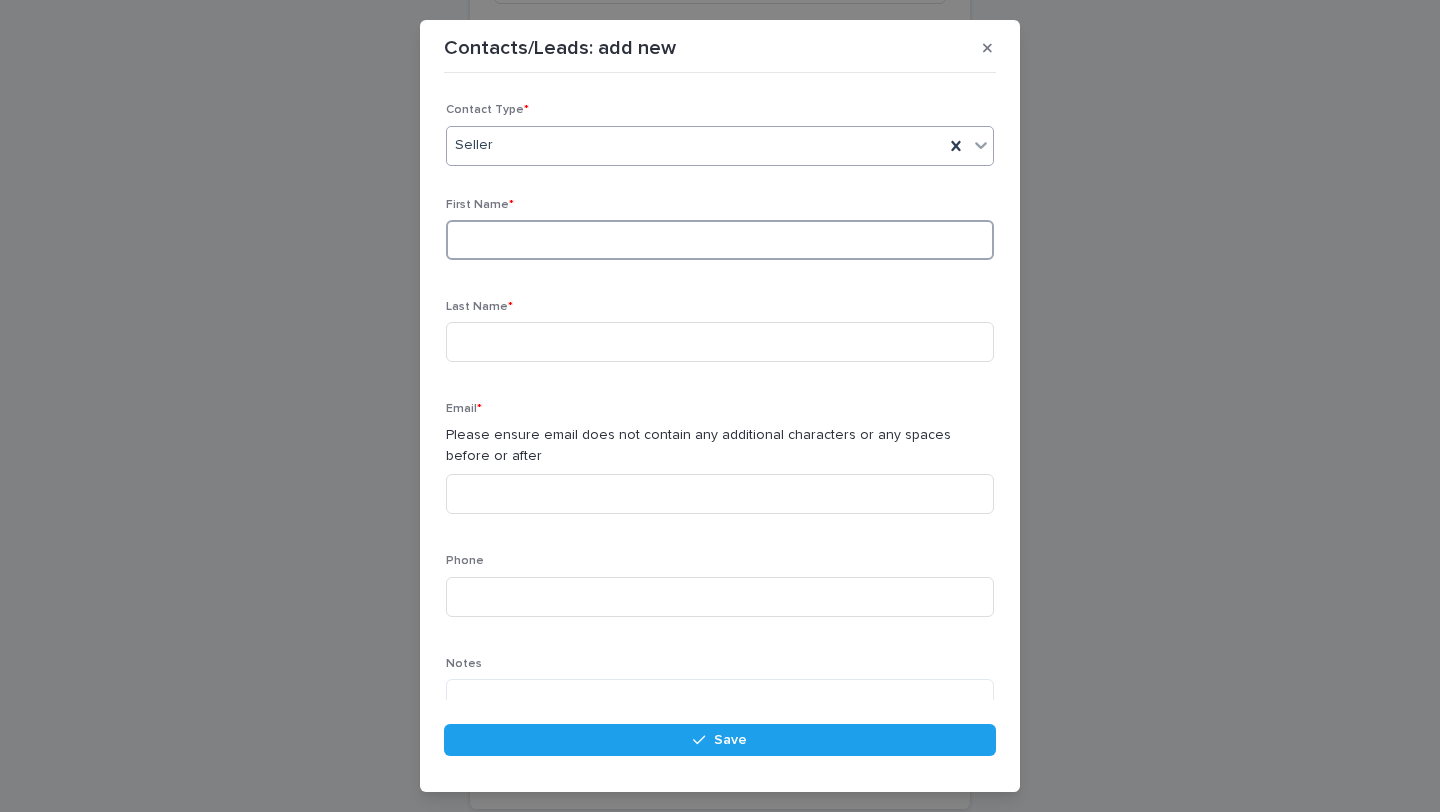 click at bounding box center (720, 240) 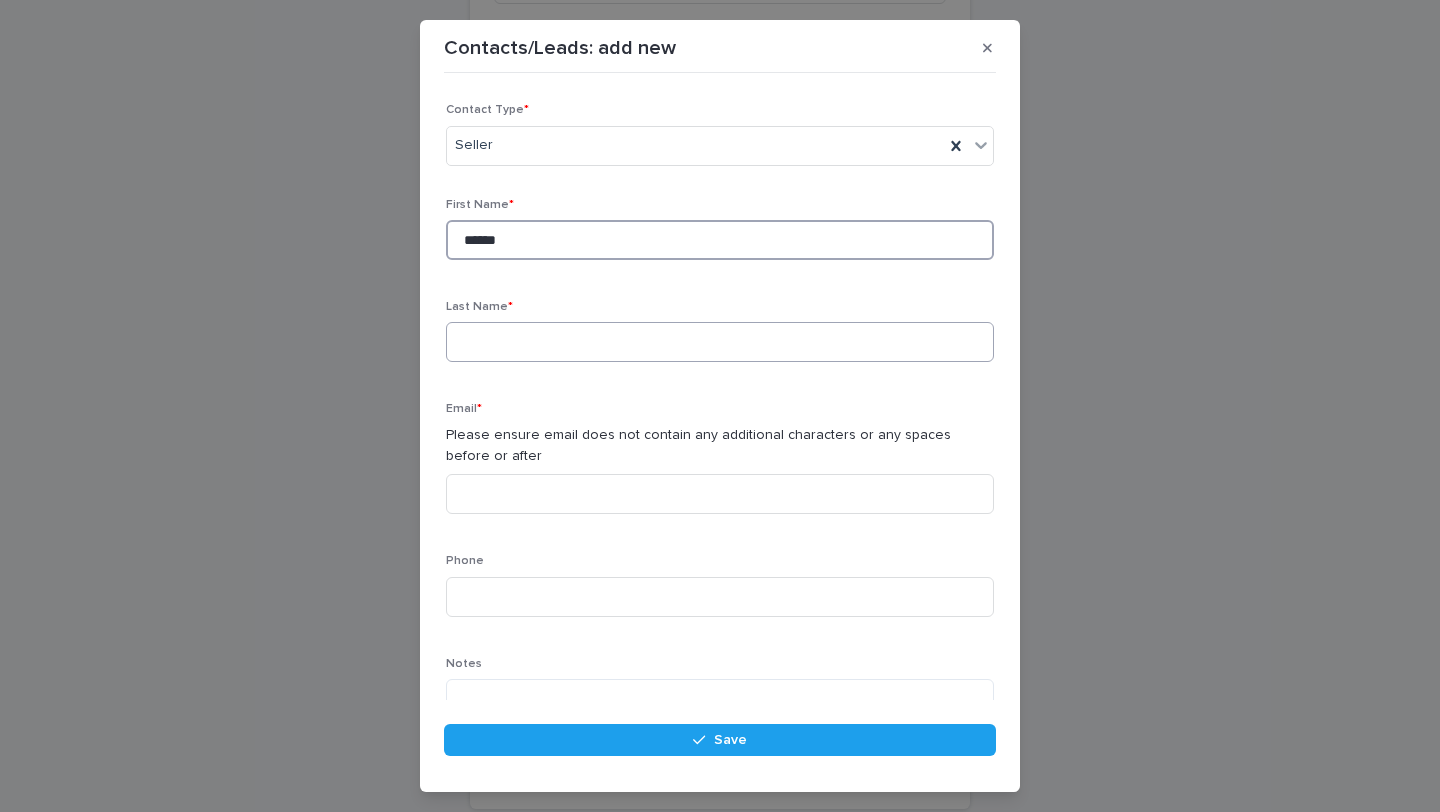 type on "******" 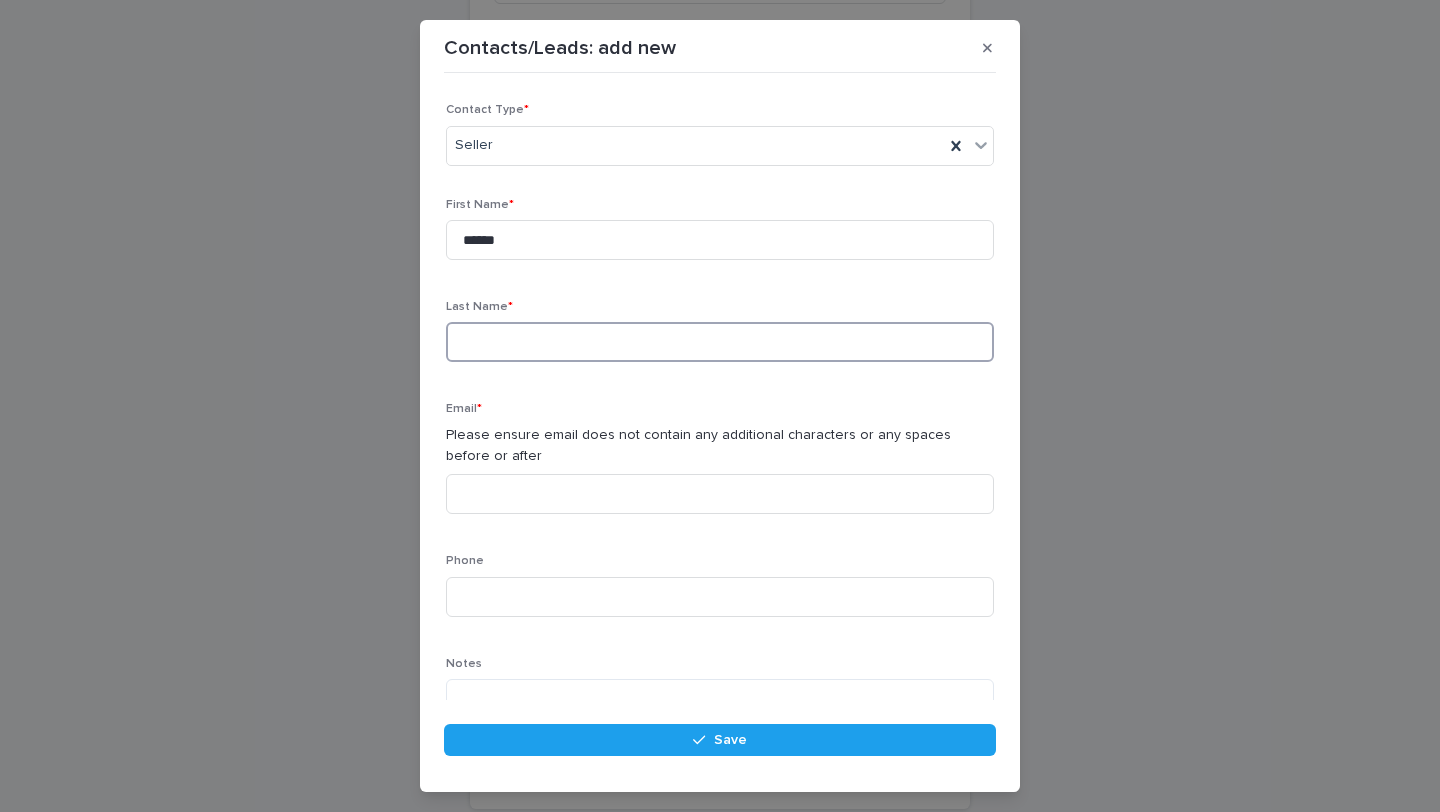 click at bounding box center (720, 342) 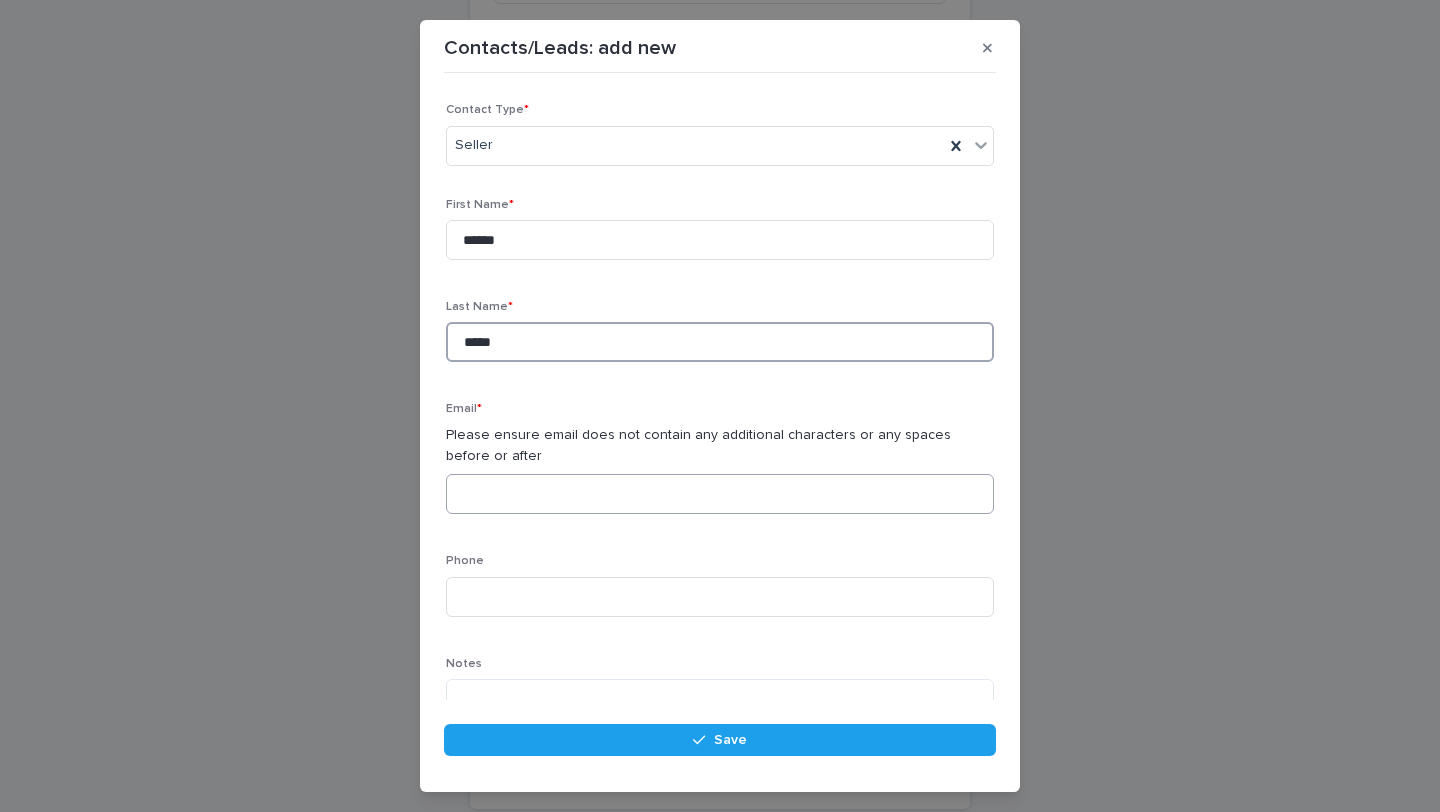 type on "*****" 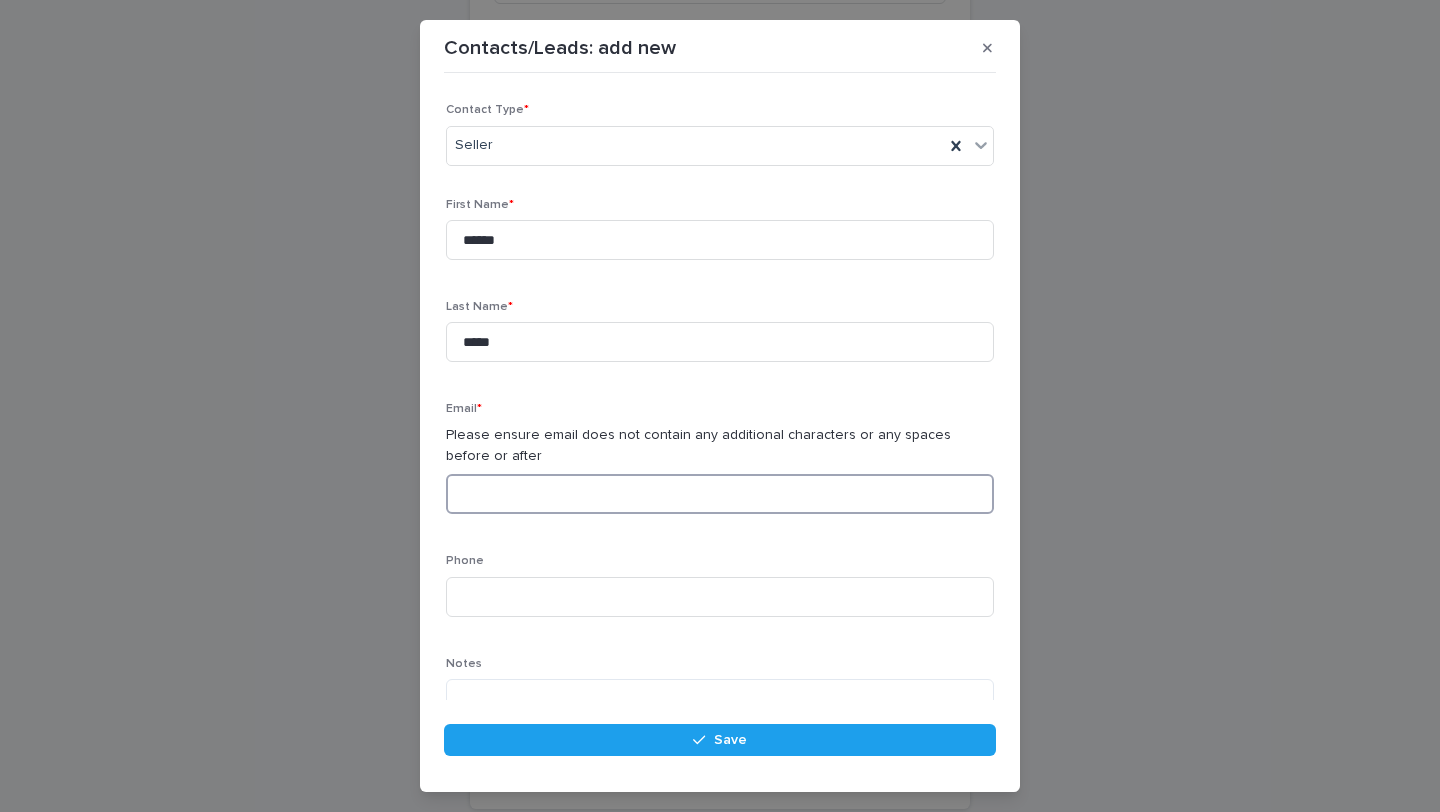 click at bounding box center [720, 494] 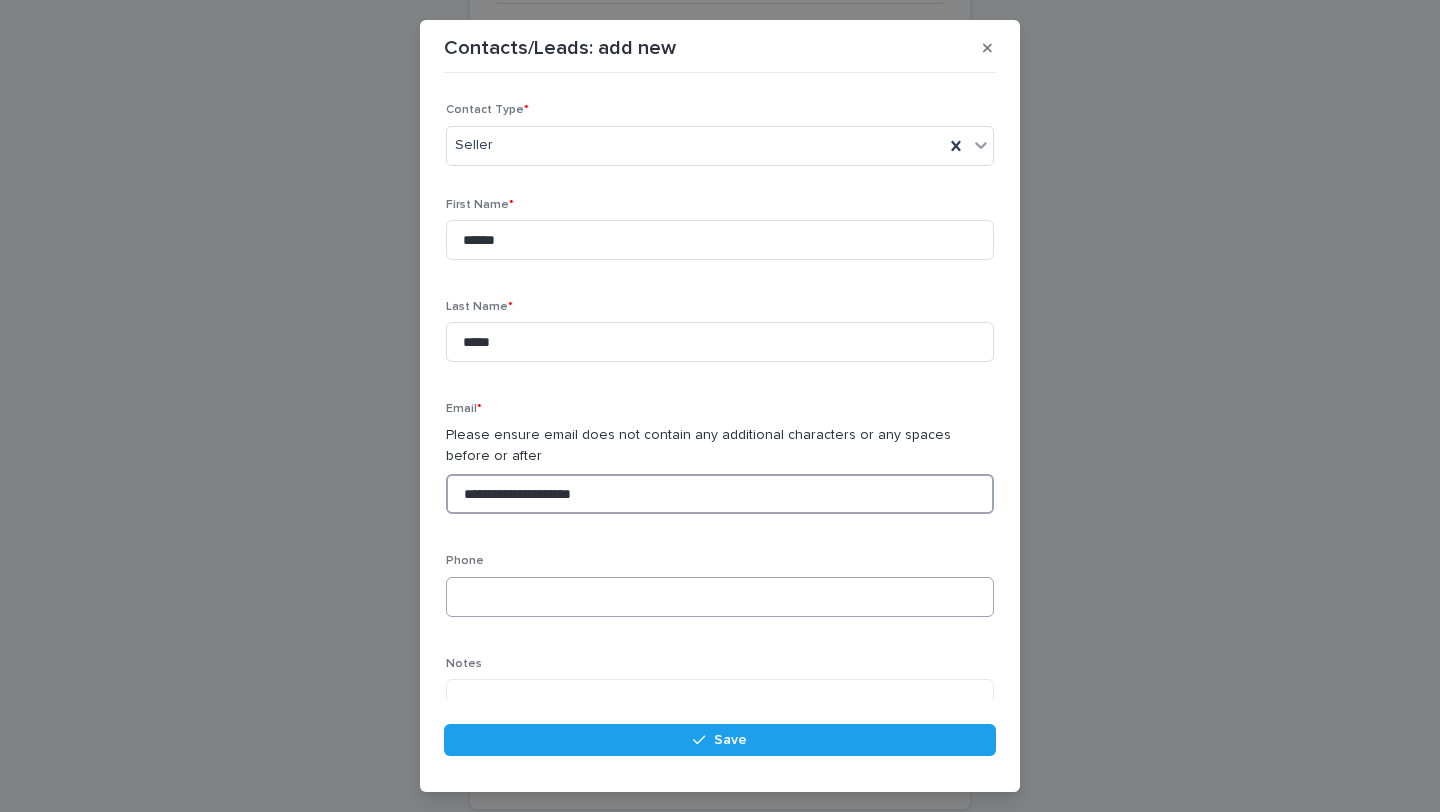 type on "**********" 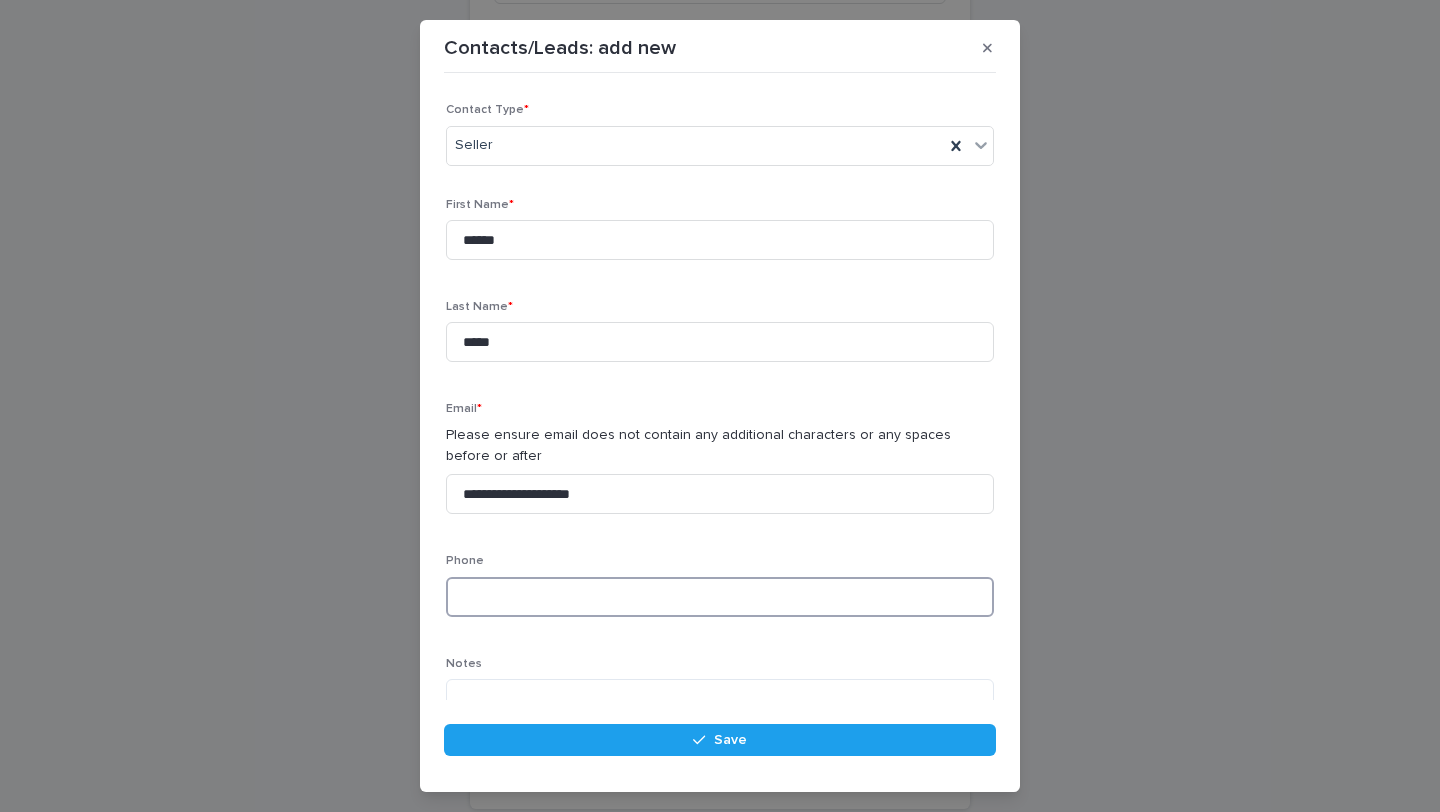 click at bounding box center (720, 597) 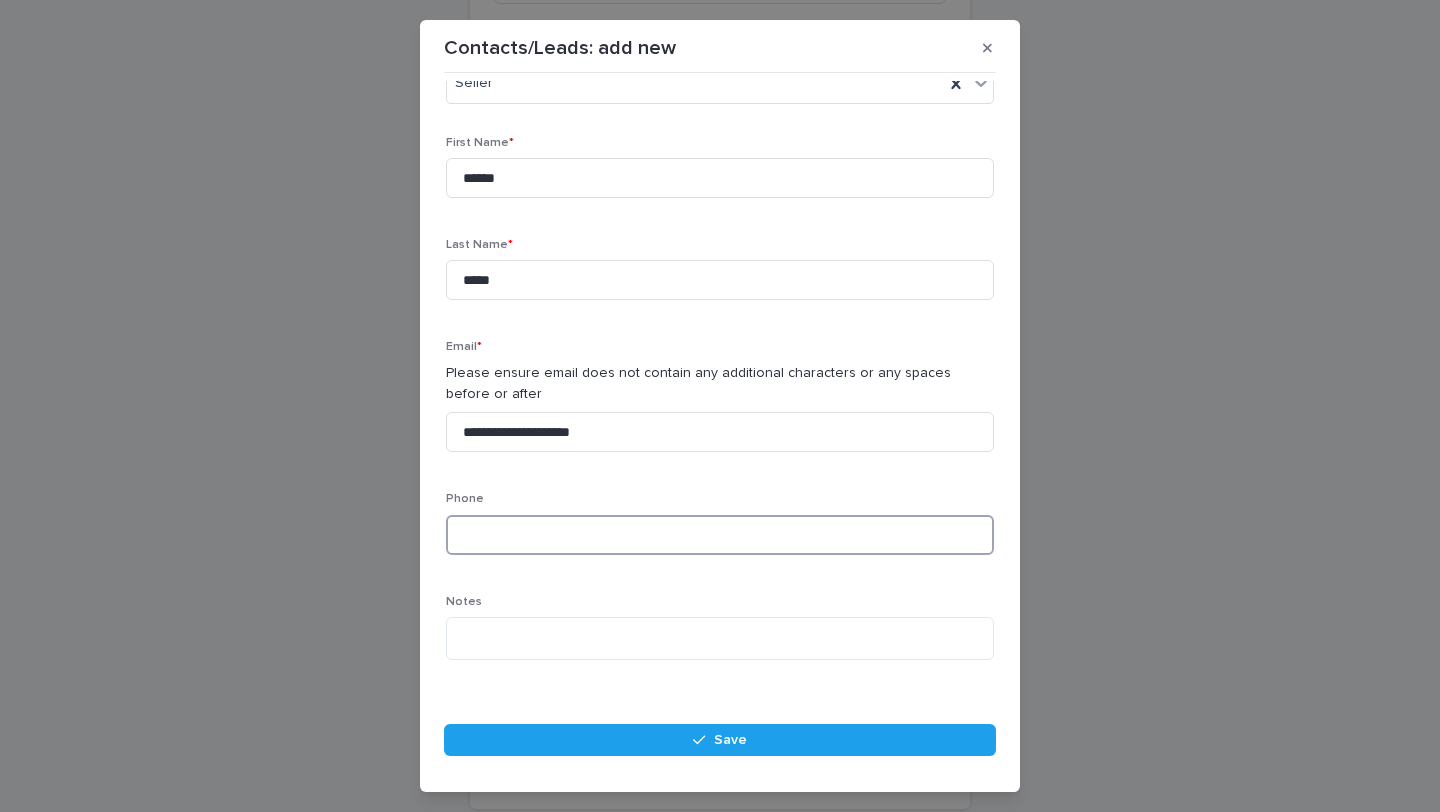 scroll, scrollTop: 111, scrollLeft: 0, axis: vertical 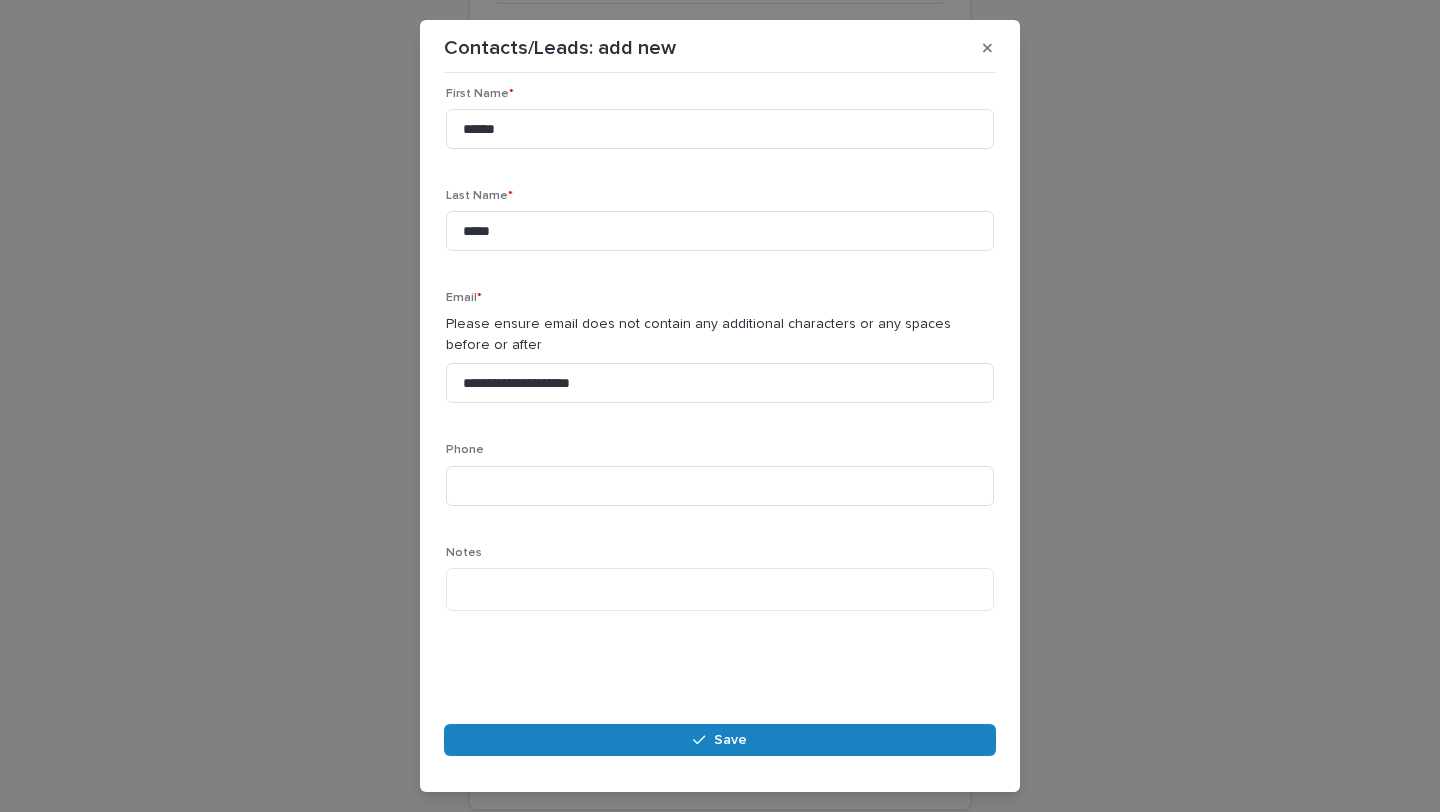 click on "Save" at bounding box center (720, 740) 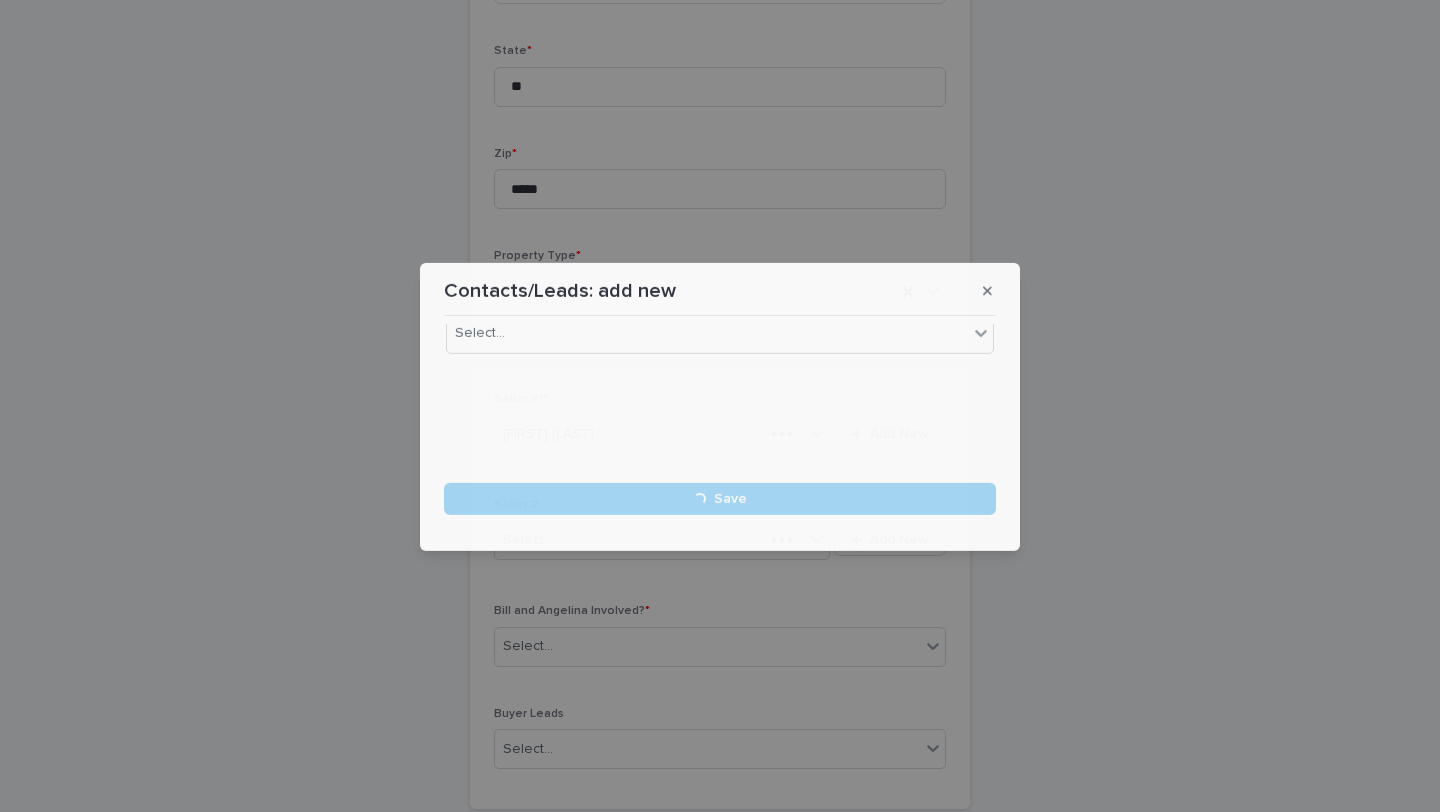 scroll, scrollTop: 0, scrollLeft: 0, axis: both 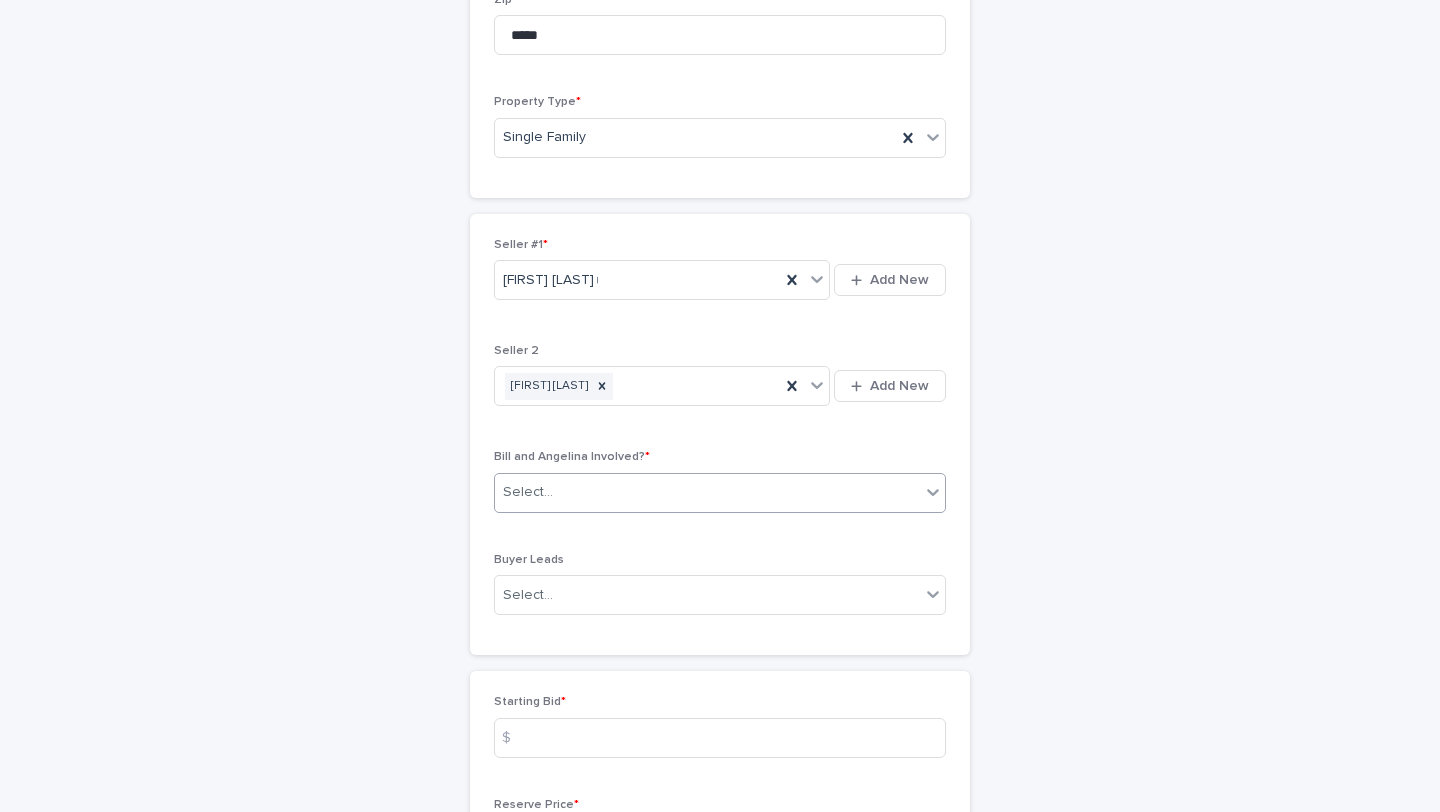 click on "Select..." at bounding box center [707, 492] 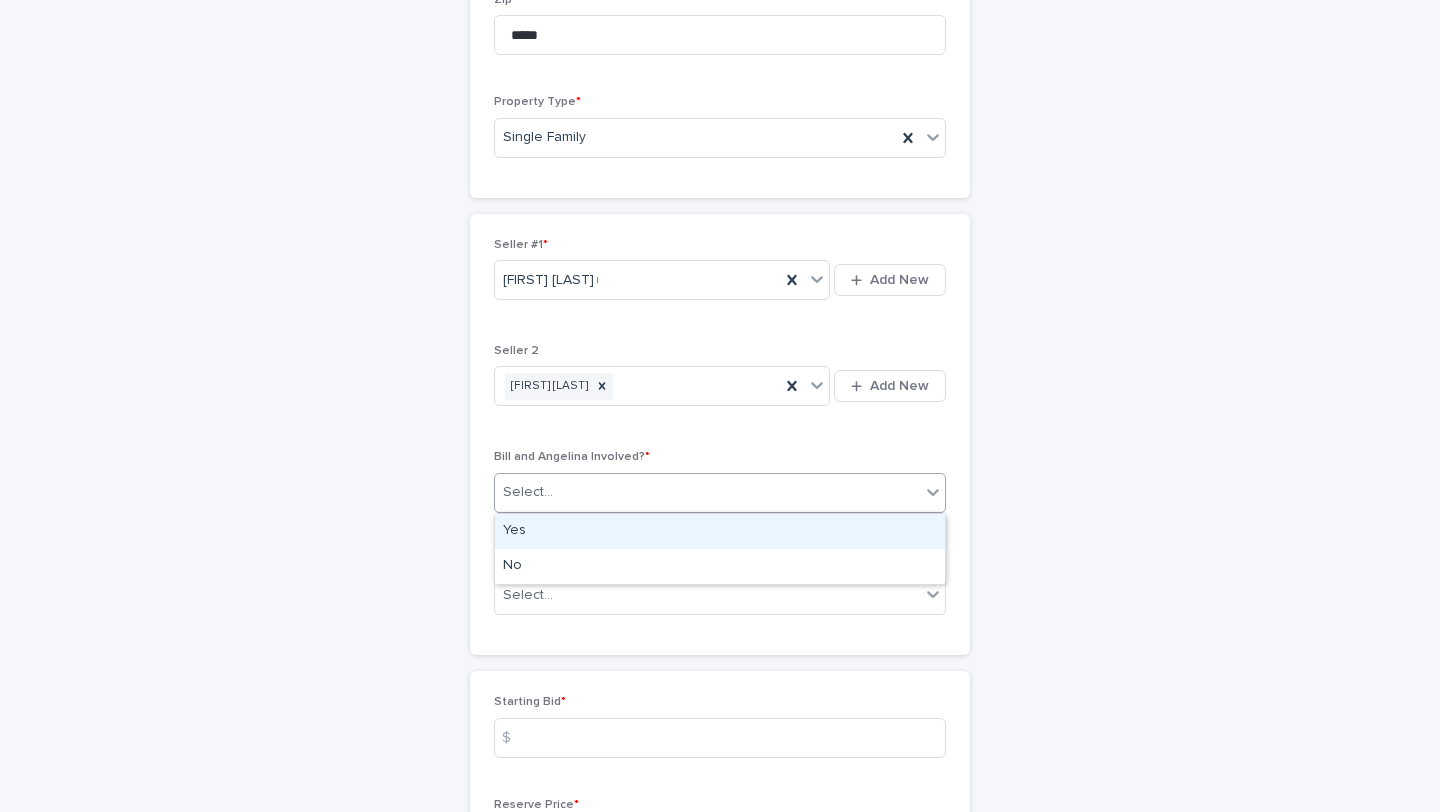 click on "Yes" at bounding box center (720, 531) 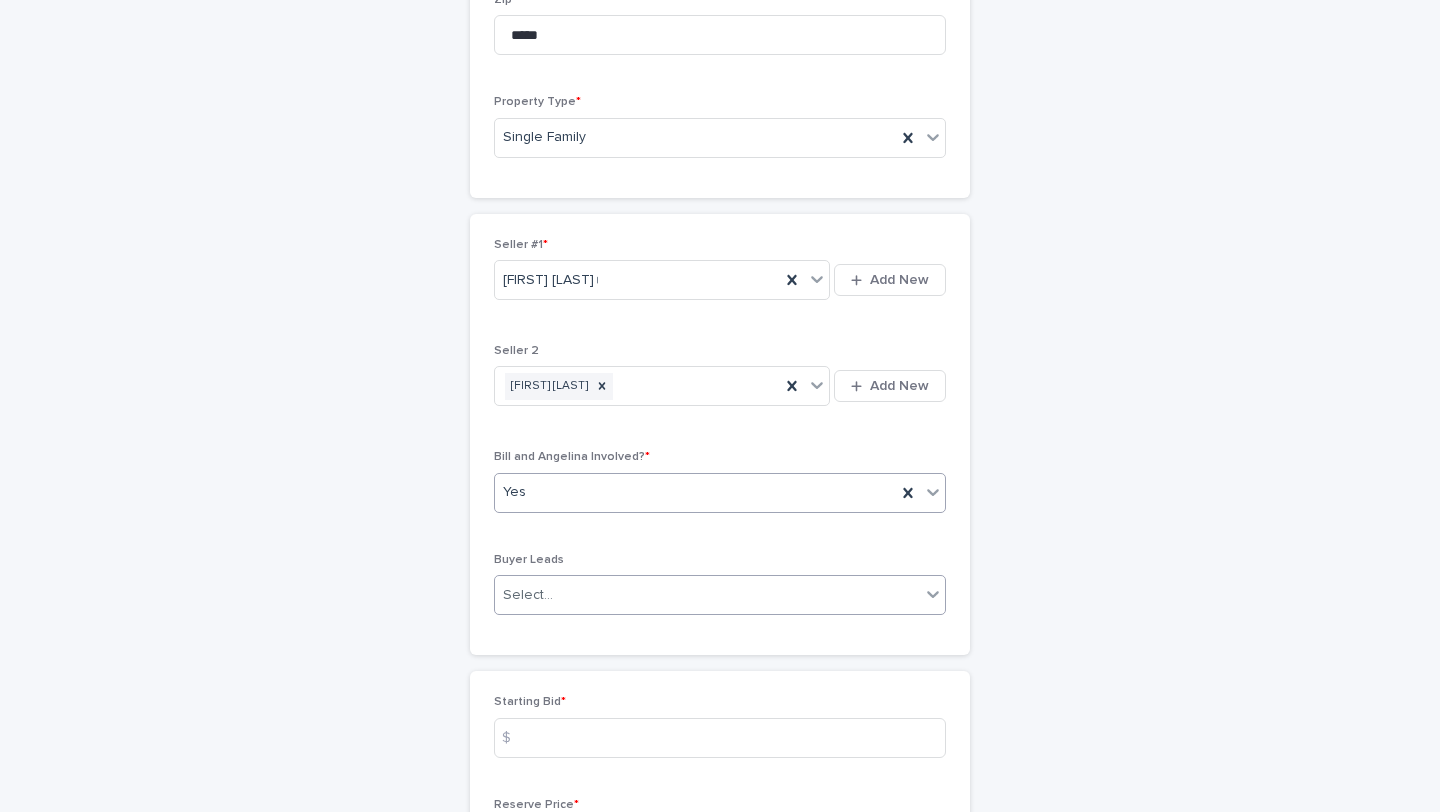 click on "Select..." at bounding box center (707, 595) 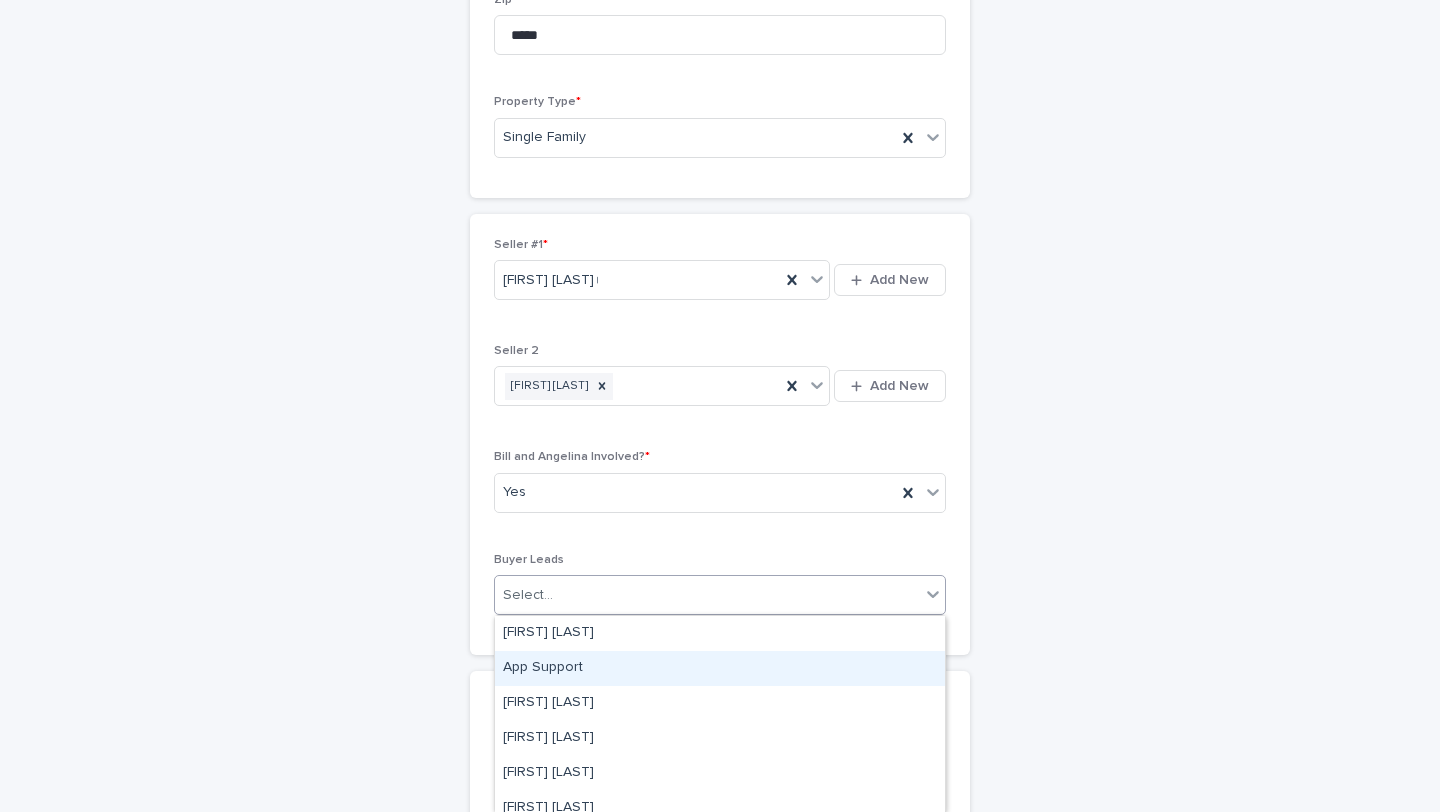 scroll, scrollTop: 83, scrollLeft: 0, axis: vertical 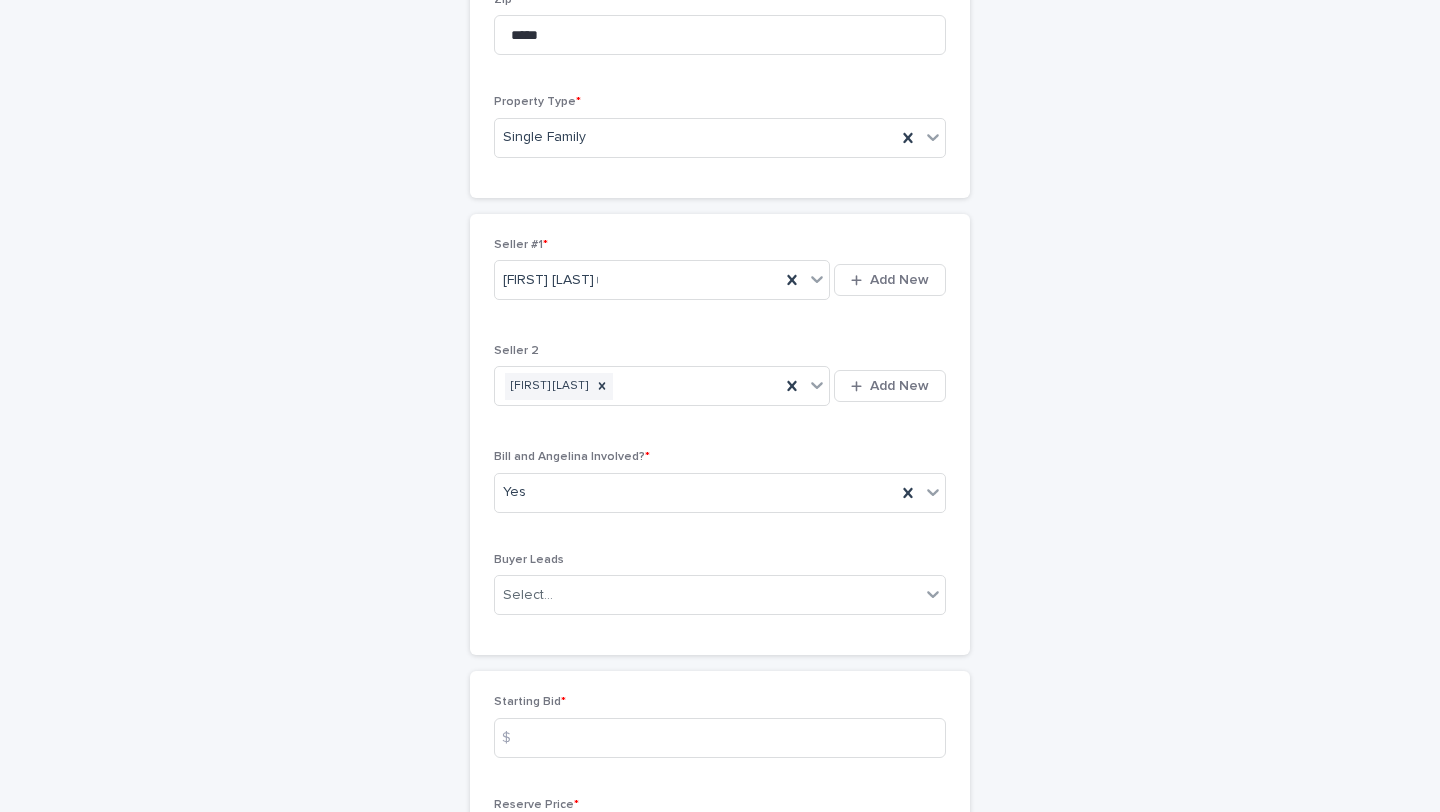 click on "**********" at bounding box center [720, 1096] 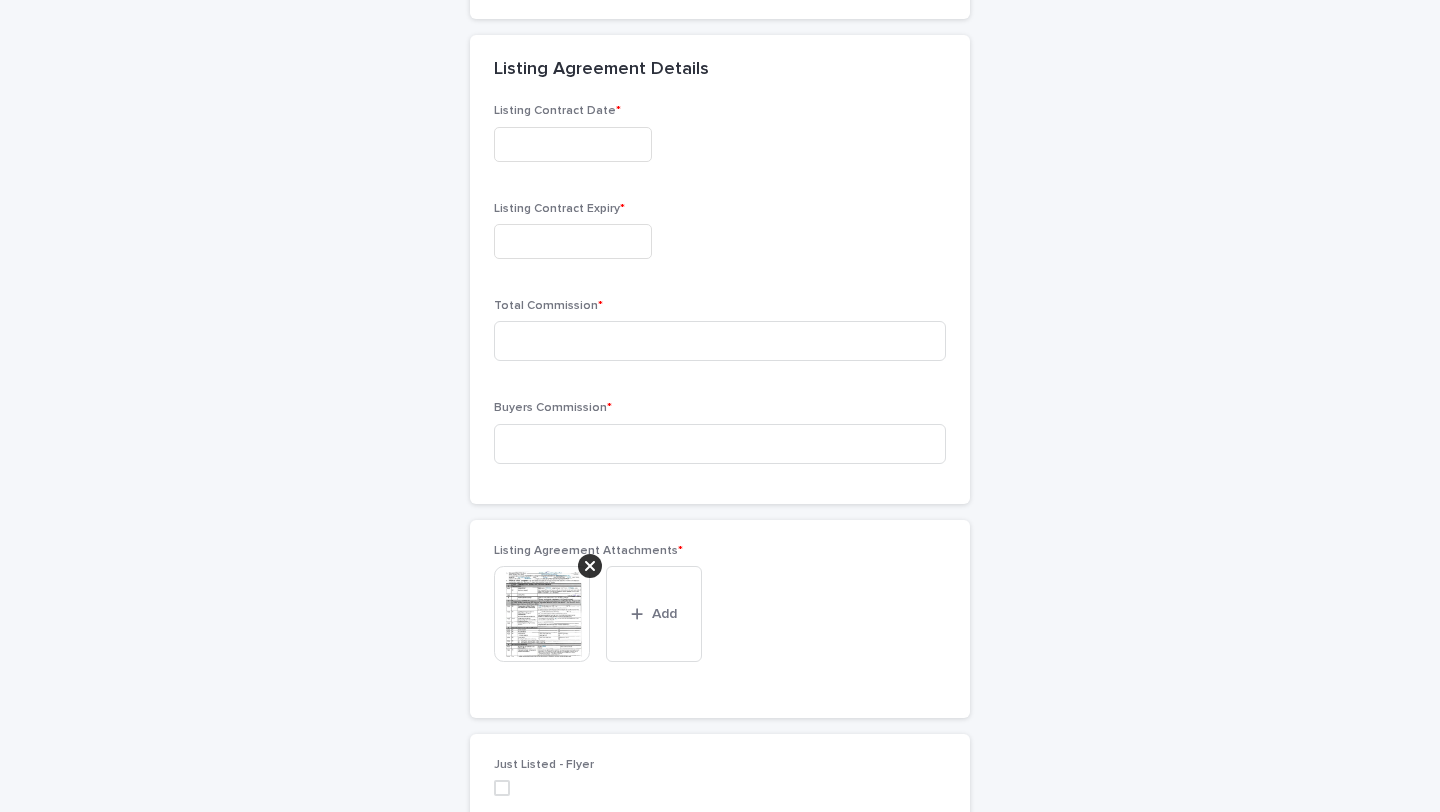 scroll, scrollTop: 4568, scrollLeft: 0, axis: vertical 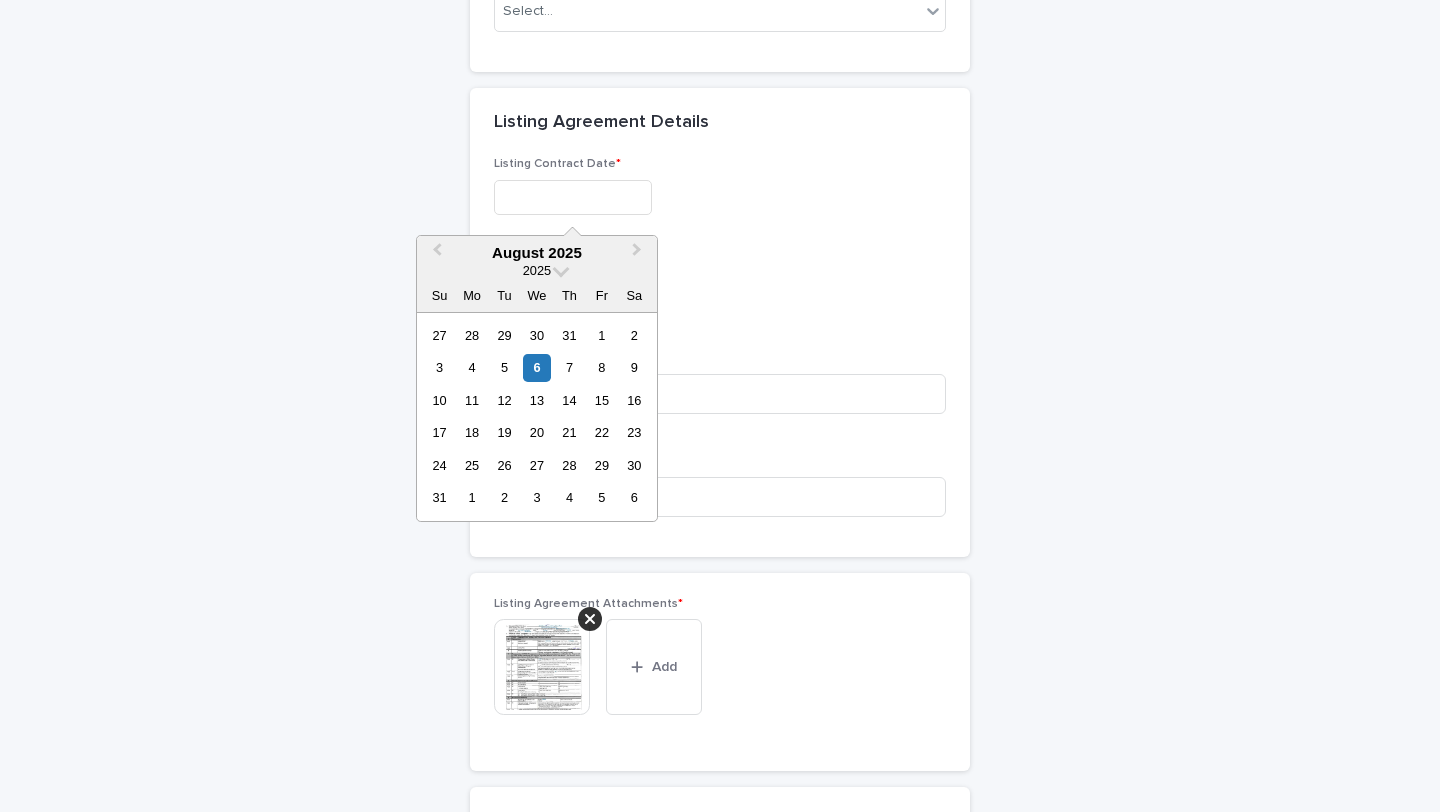 click at bounding box center (573, 197) 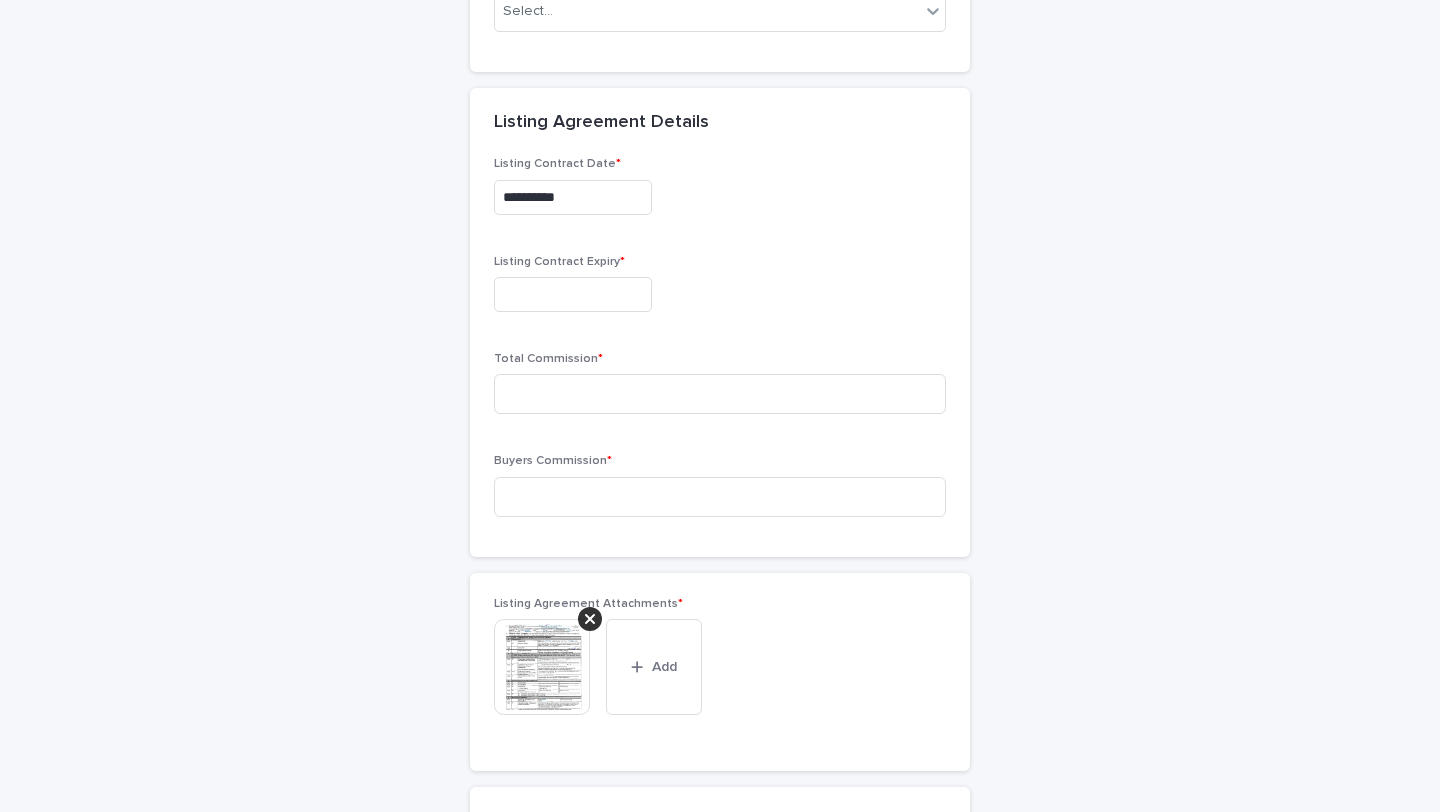 click at bounding box center (573, 294) 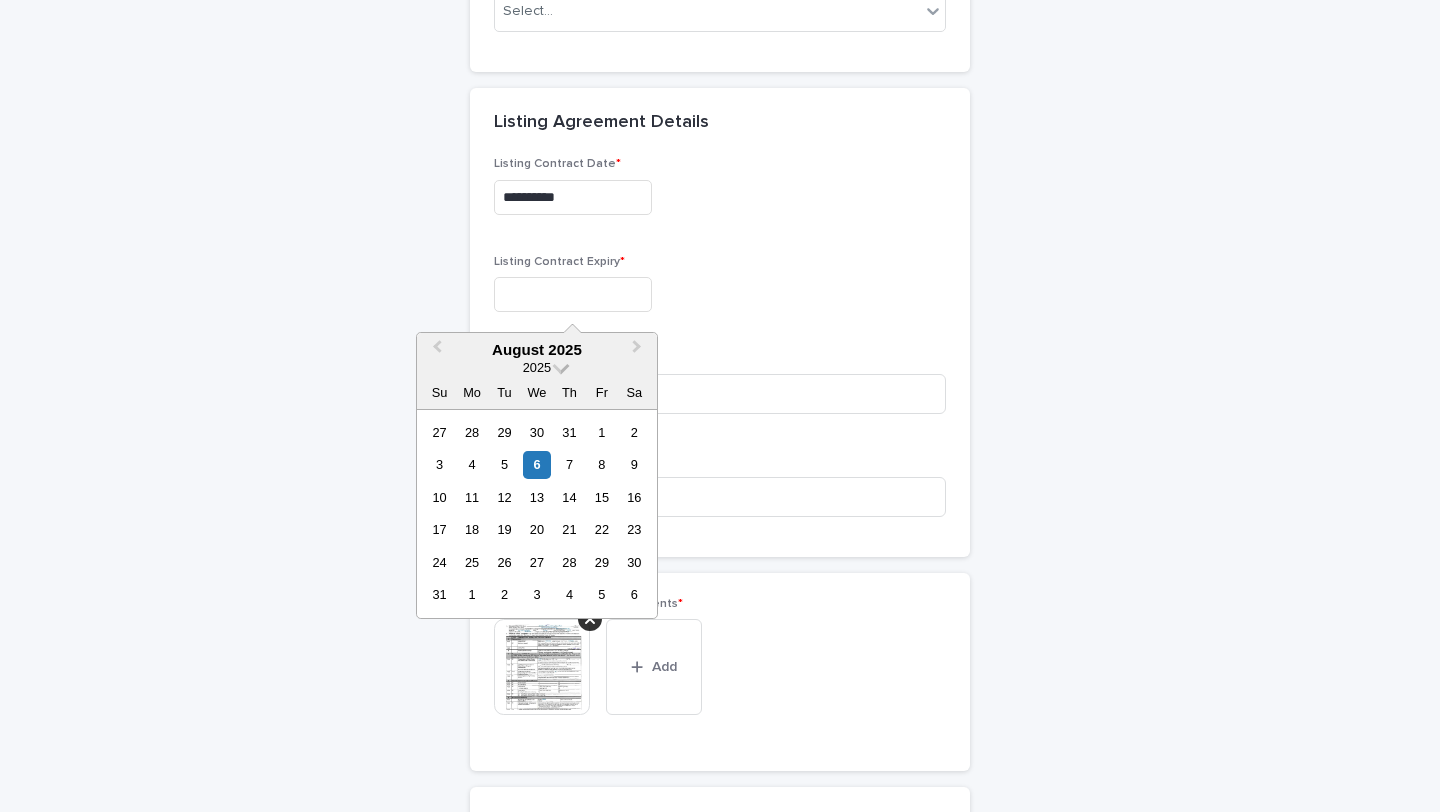 click at bounding box center [561, 366] 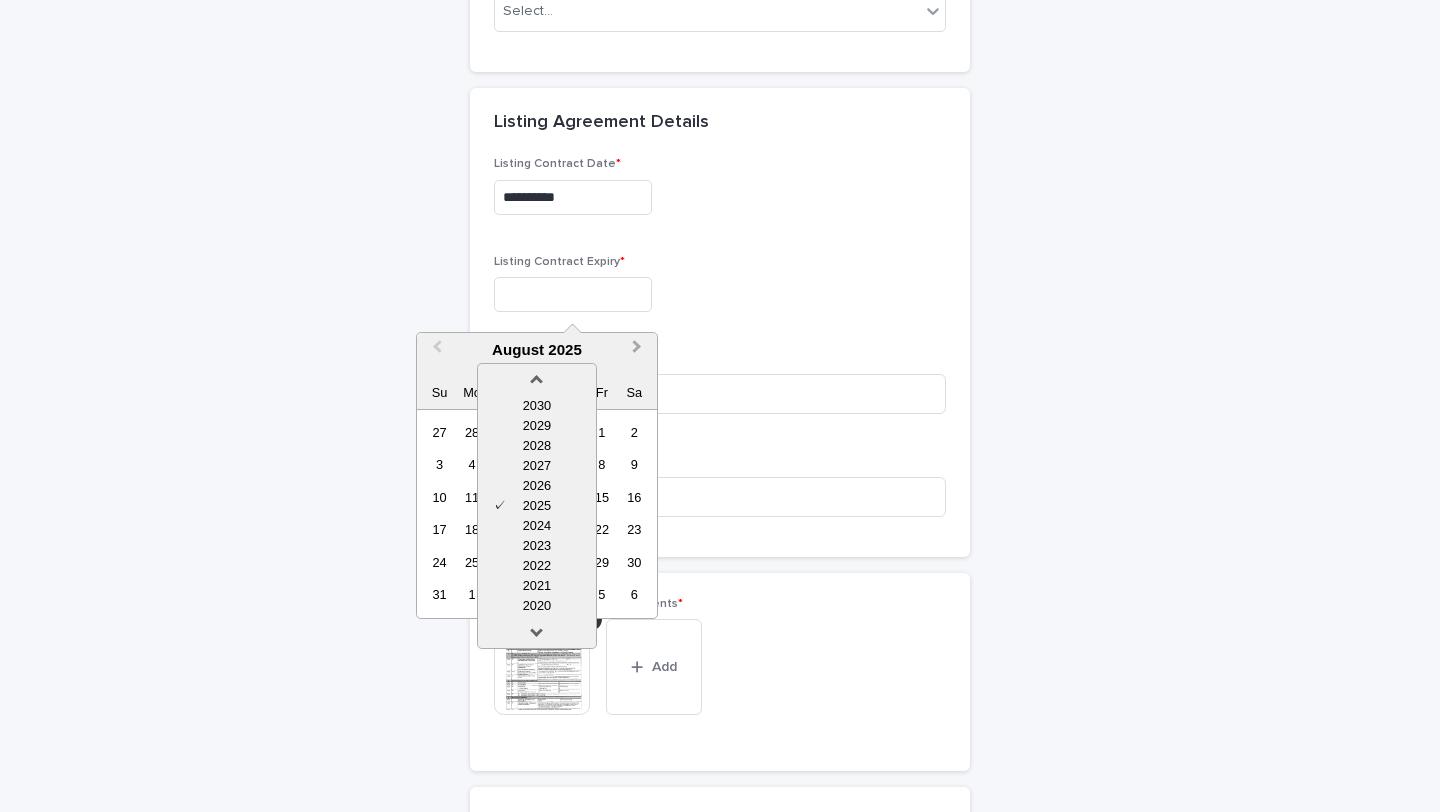 click on "Next Month" at bounding box center (639, 351) 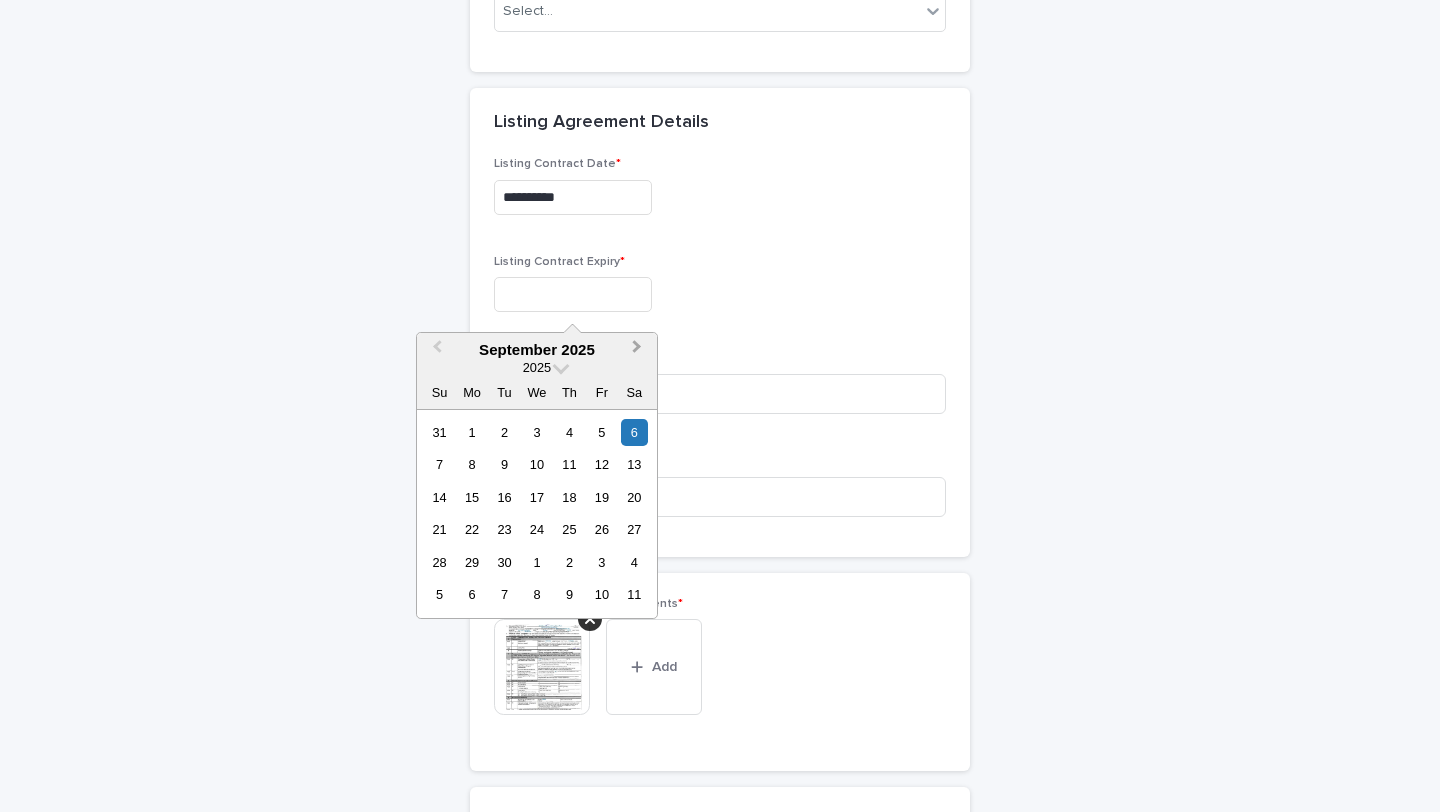 click on "Next Month" at bounding box center (637, 349) 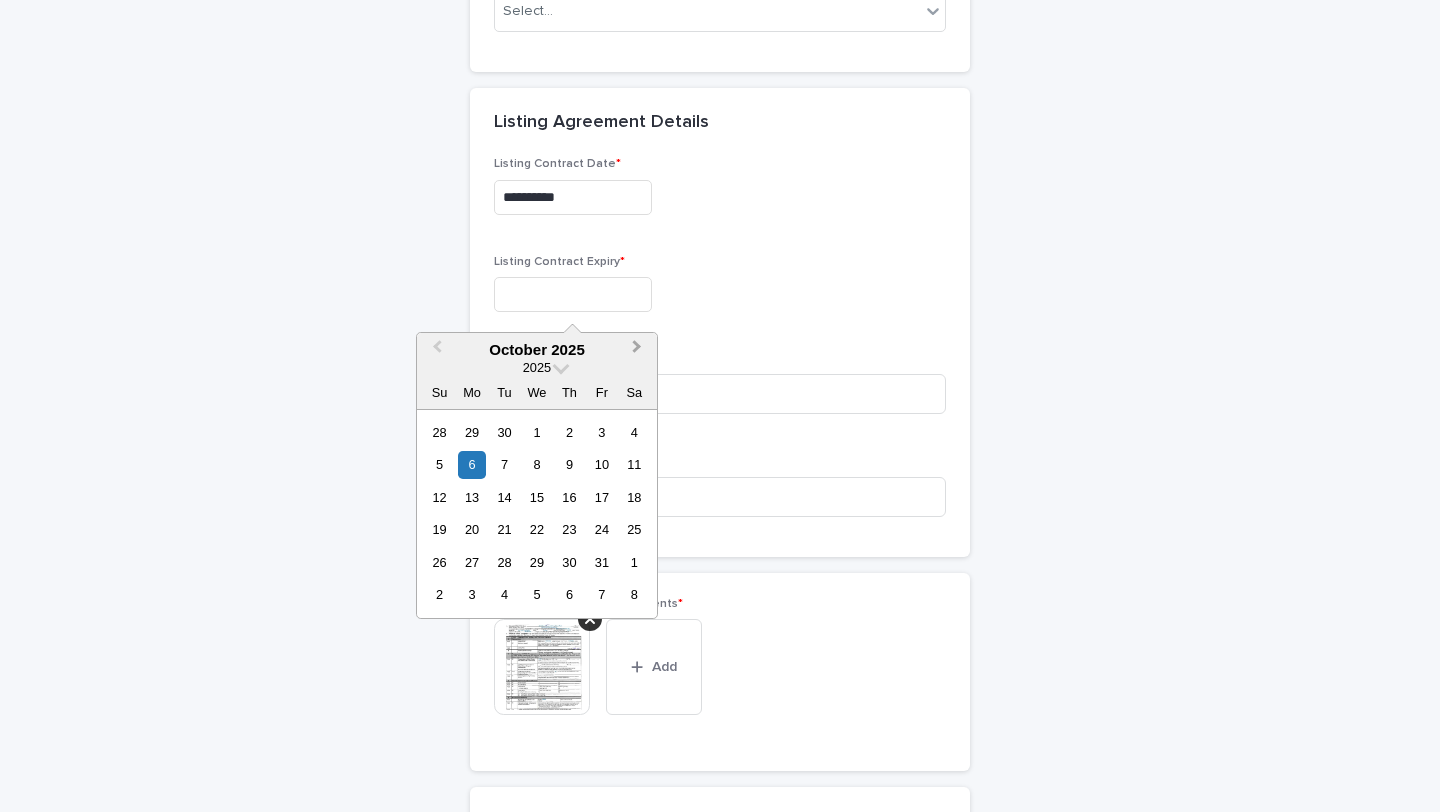 click on "Next Month" at bounding box center (637, 349) 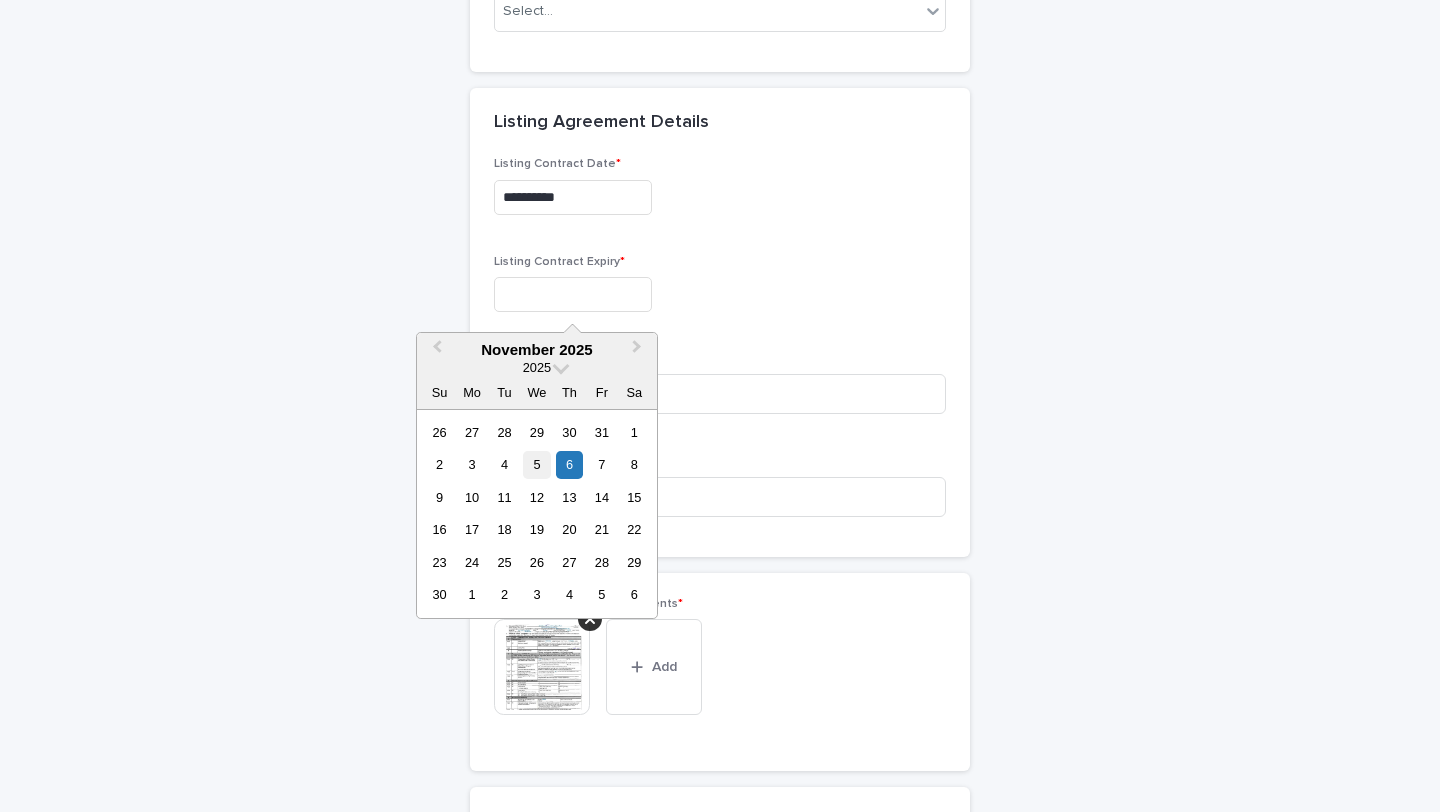 click on "5" at bounding box center [536, 464] 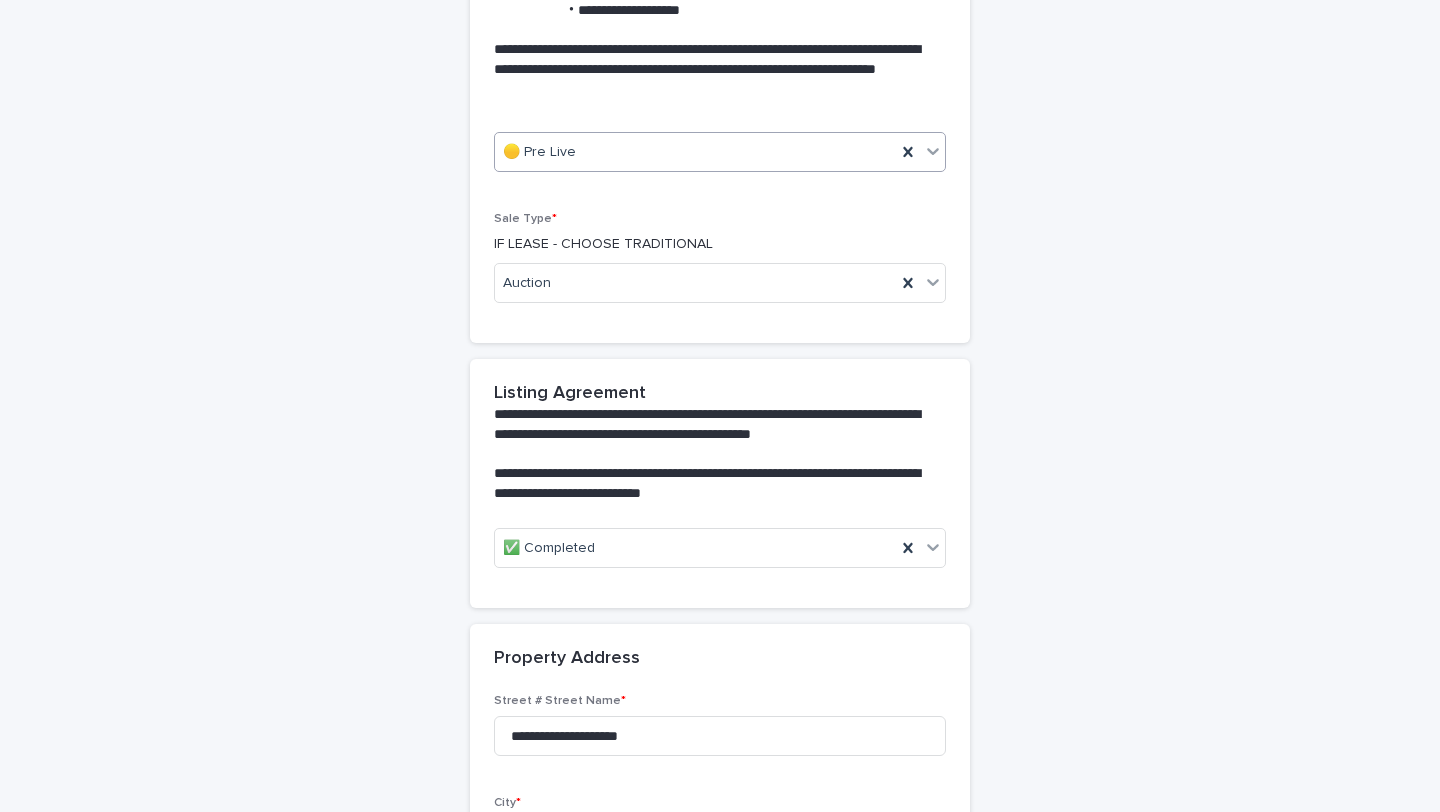 scroll, scrollTop: 774, scrollLeft: 0, axis: vertical 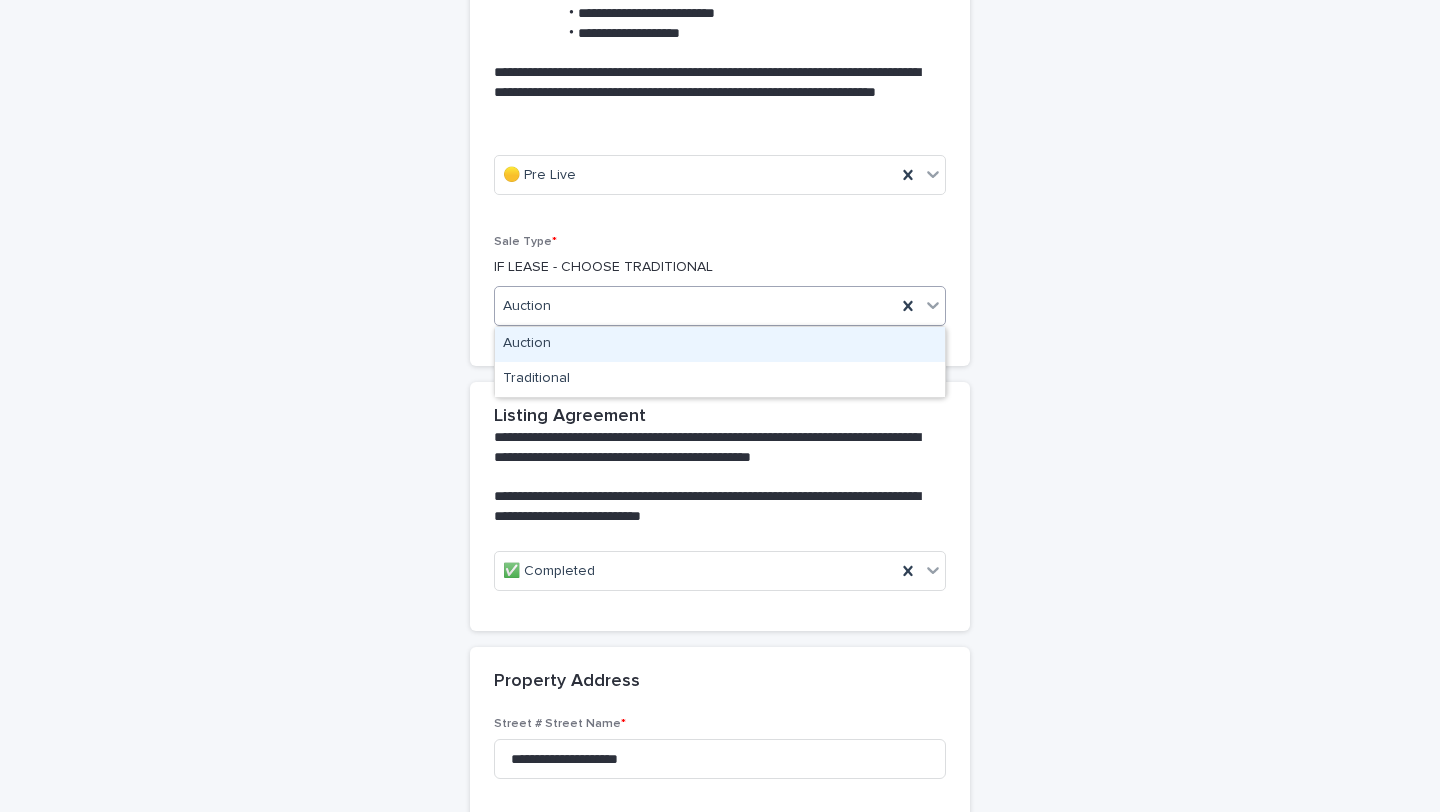 click on "Auction" at bounding box center (695, 306) 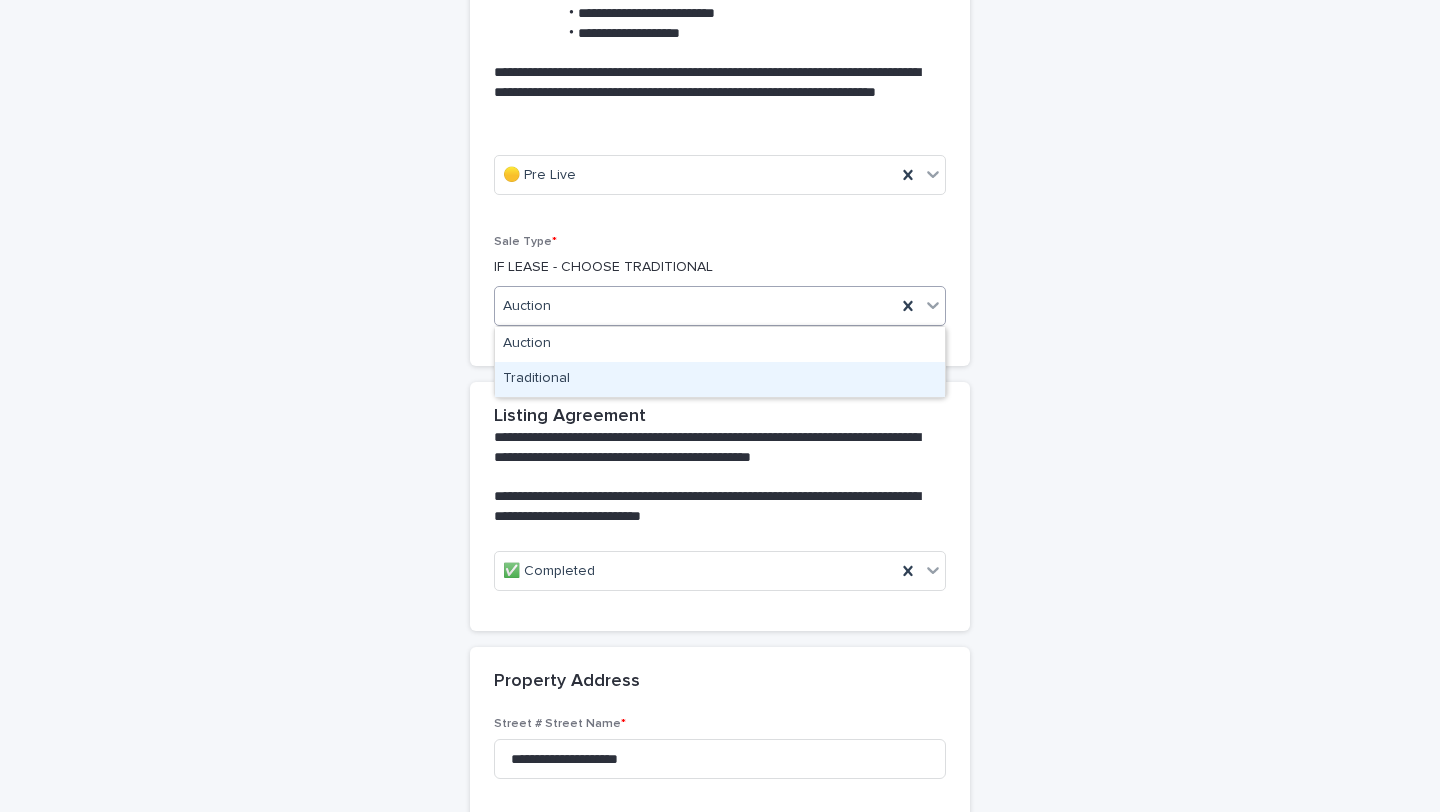 click on "Traditional" at bounding box center (720, 379) 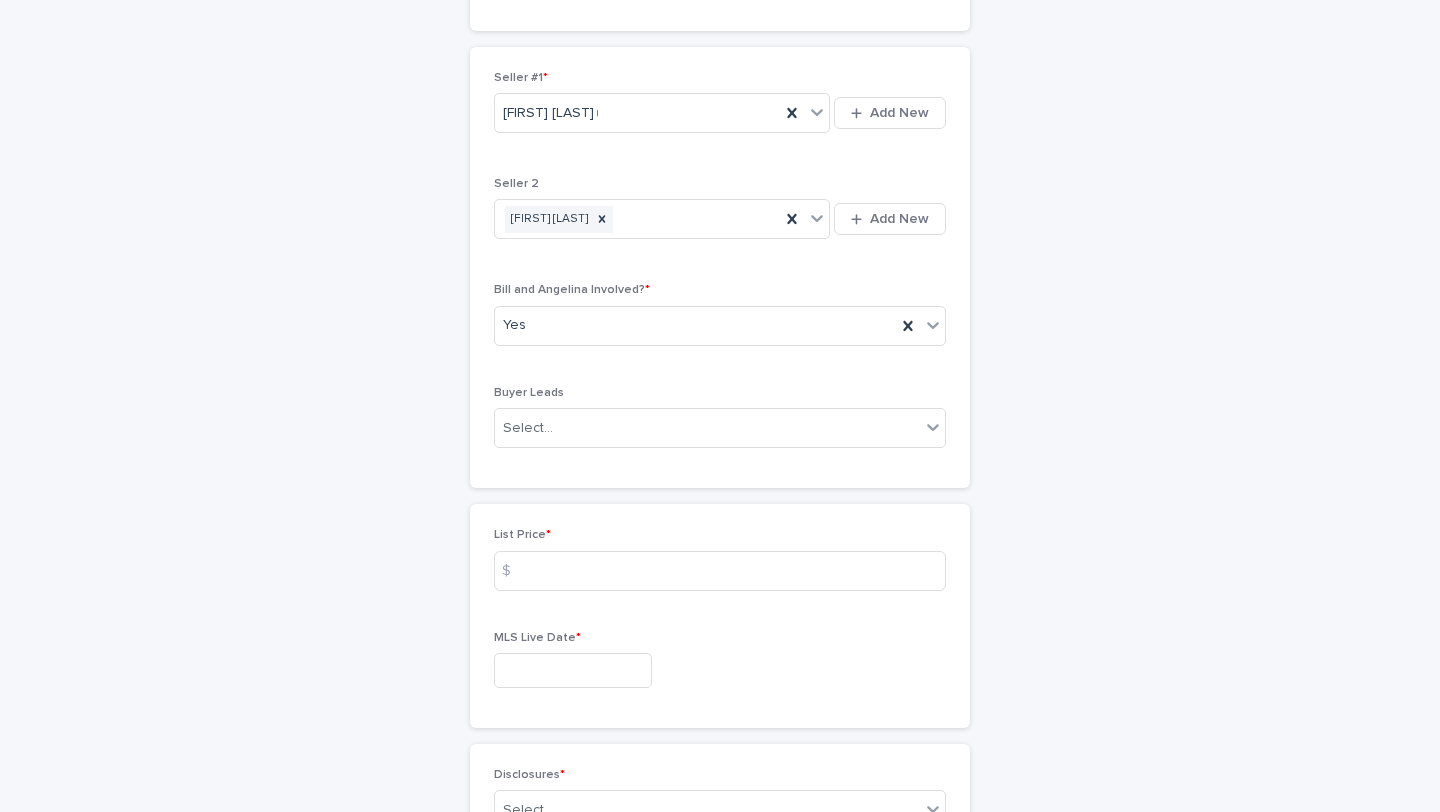 scroll, scrollTop: 1986, scrollLeft: 0, axis: vertical 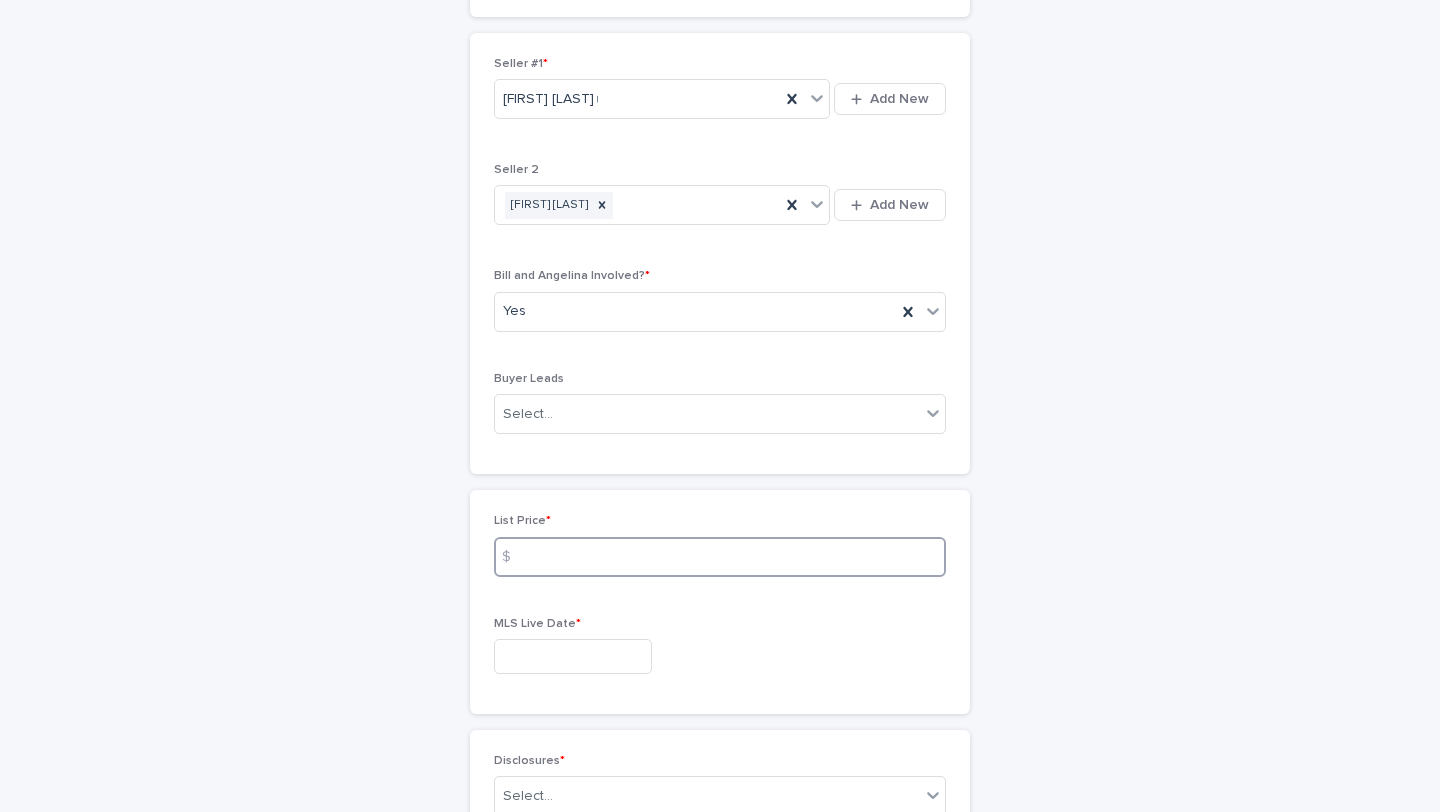 click at bounding box center [720, 557] 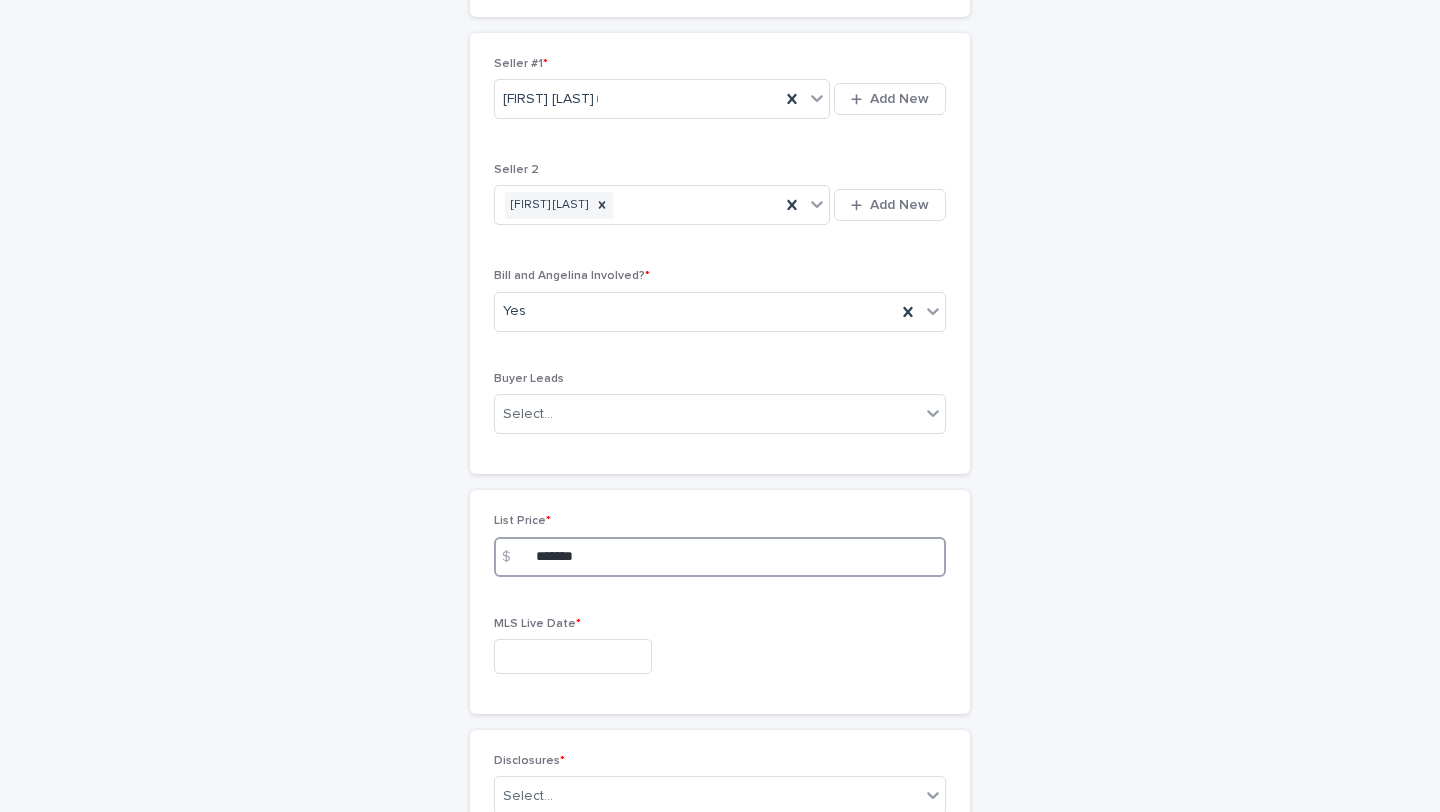 click on "*******" at bounding box center [720, 557] 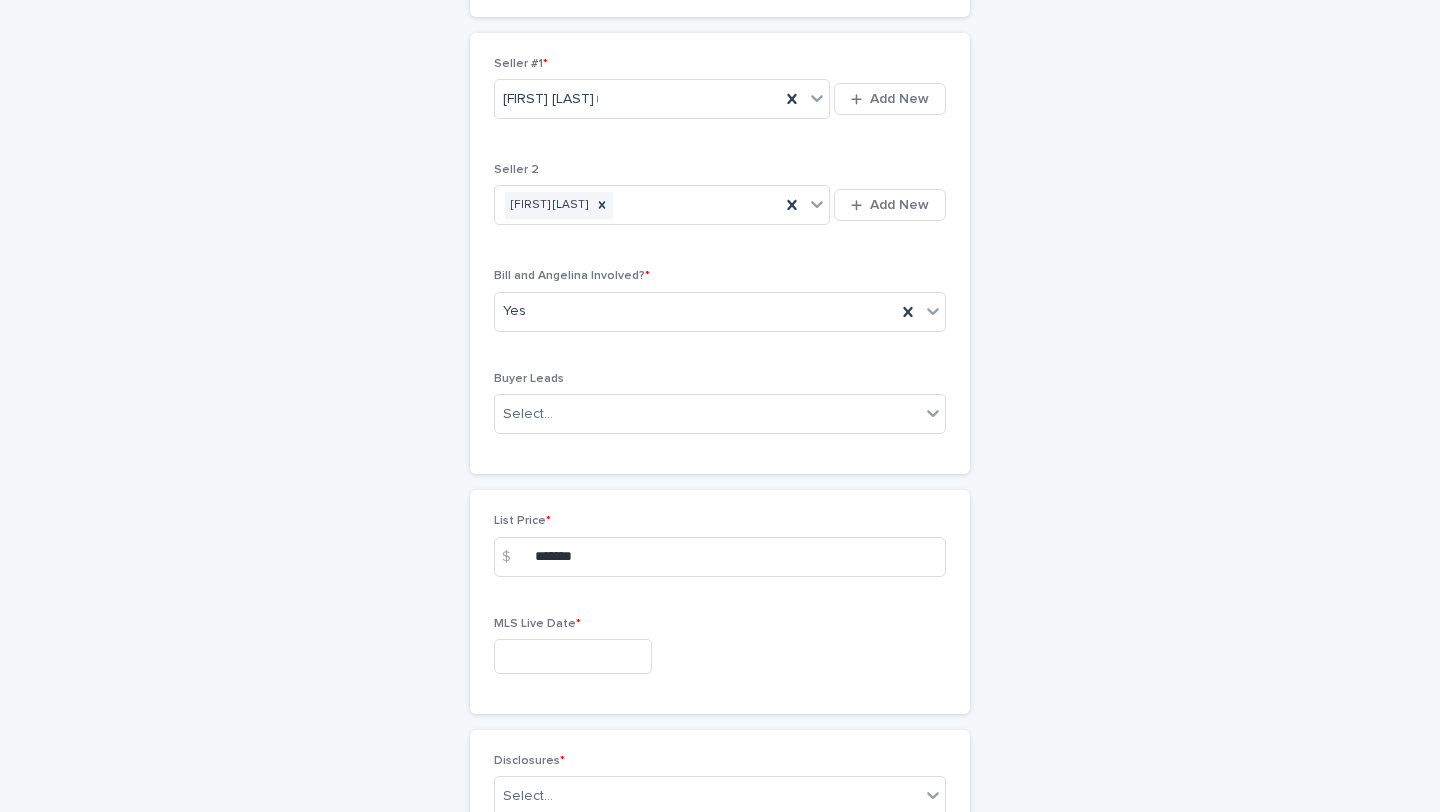 click at bounding box center [573, 656] 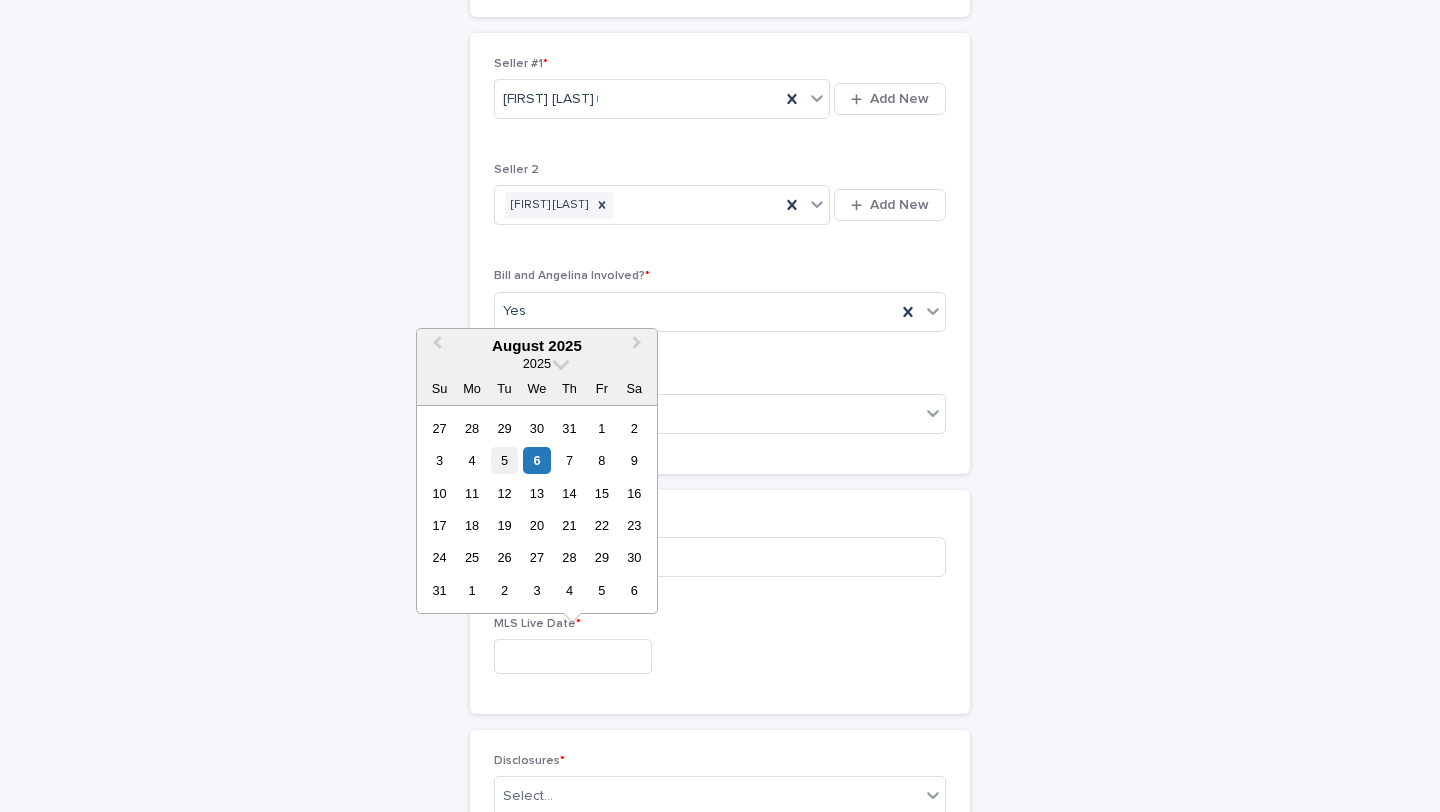 click on "5" at bounding box center [504, 460] 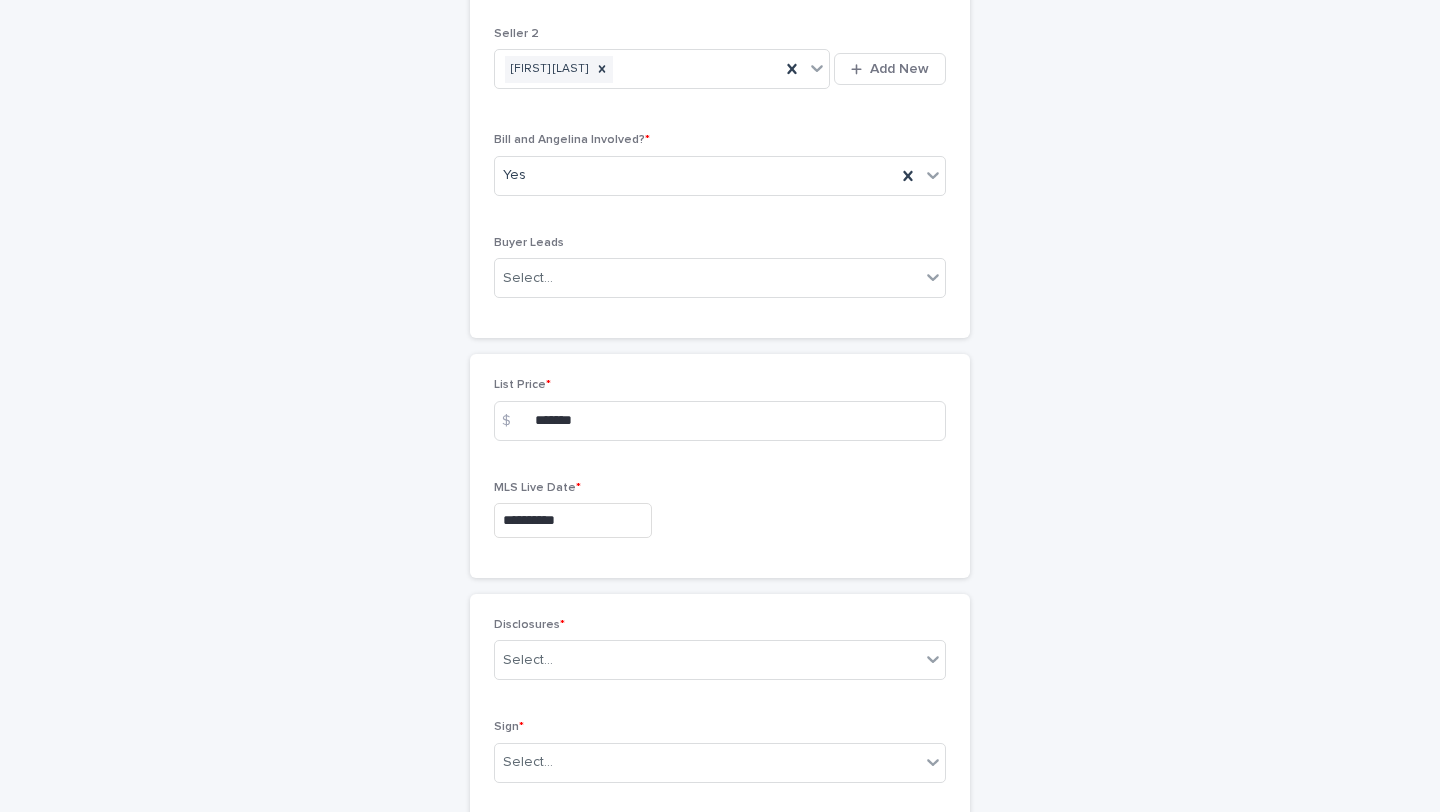 scroll, scrollTop: 2168, scrollLeft: 0, axis: vertical 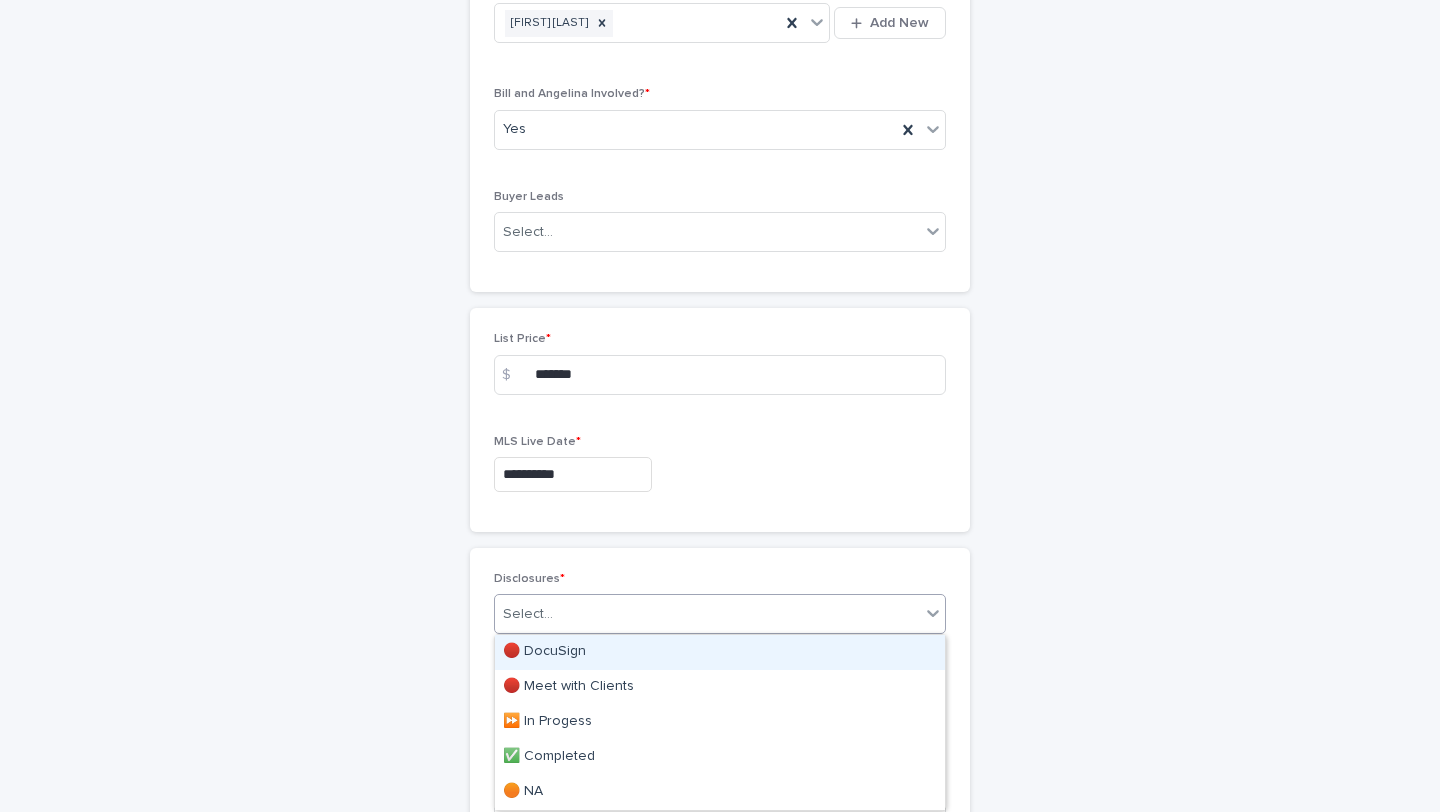 click on "Select..." at bounding box center (707, 614) 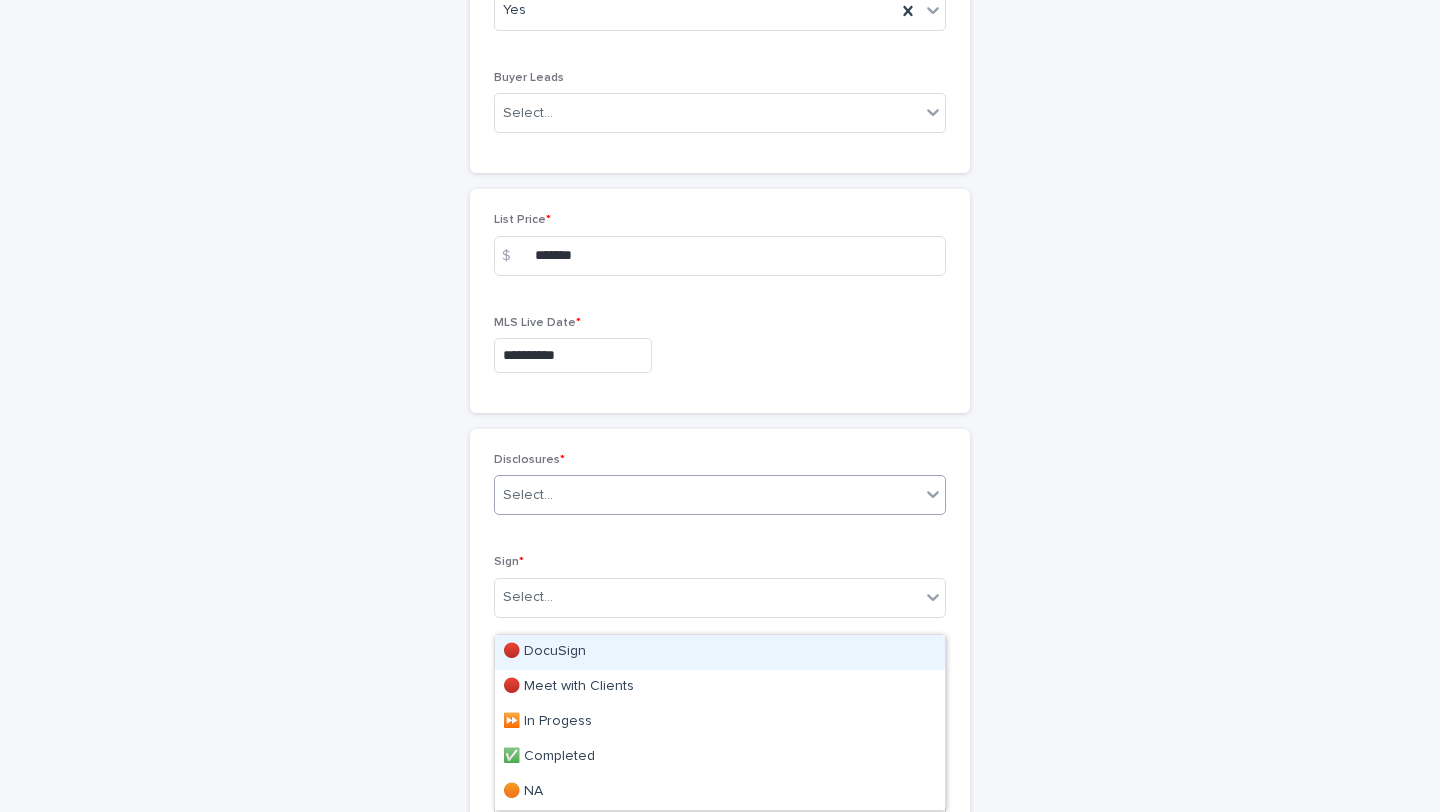 scroll, scrollTop: 2268, scrollLeft: 0, axis: vertical 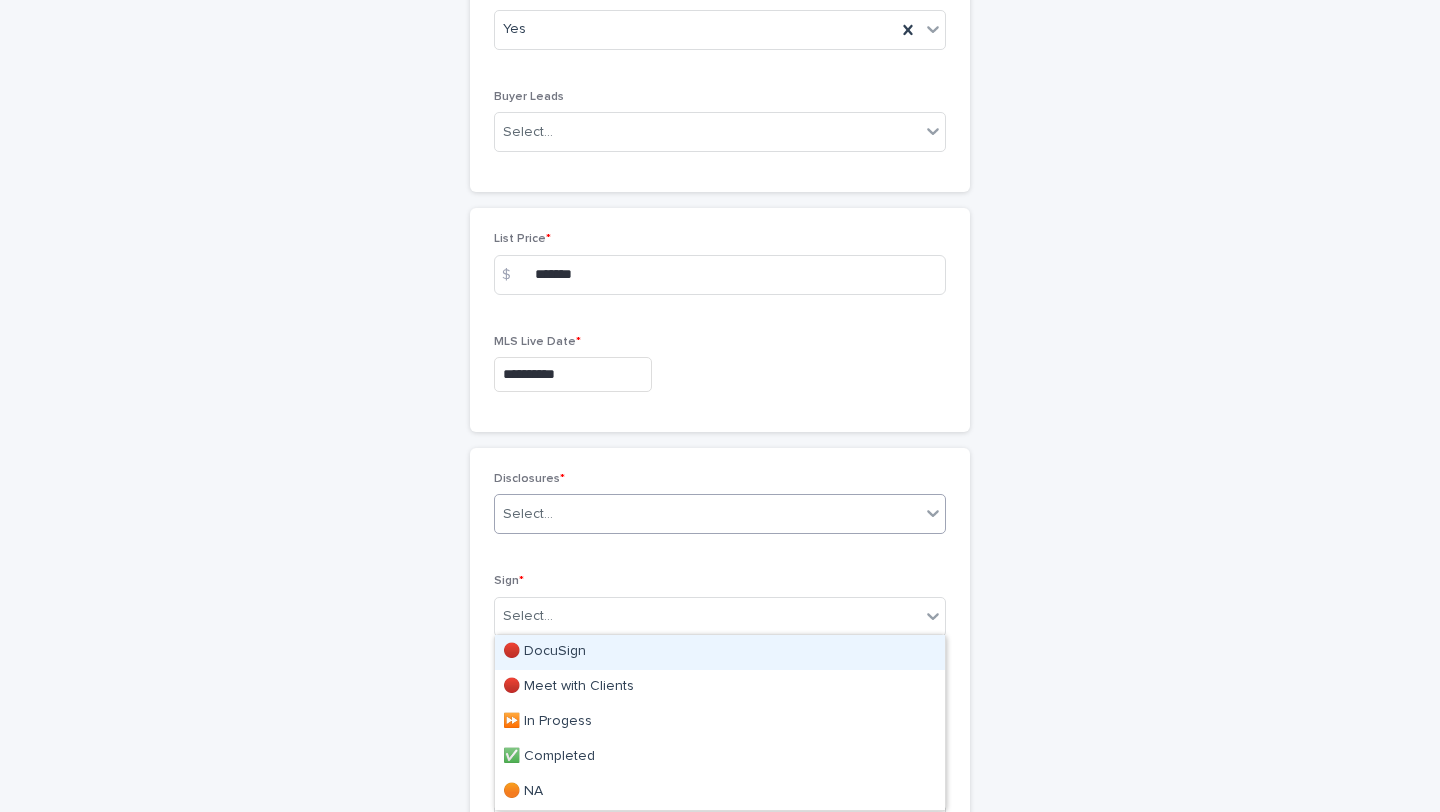 click on "**********" at bounding box center [720, 371] 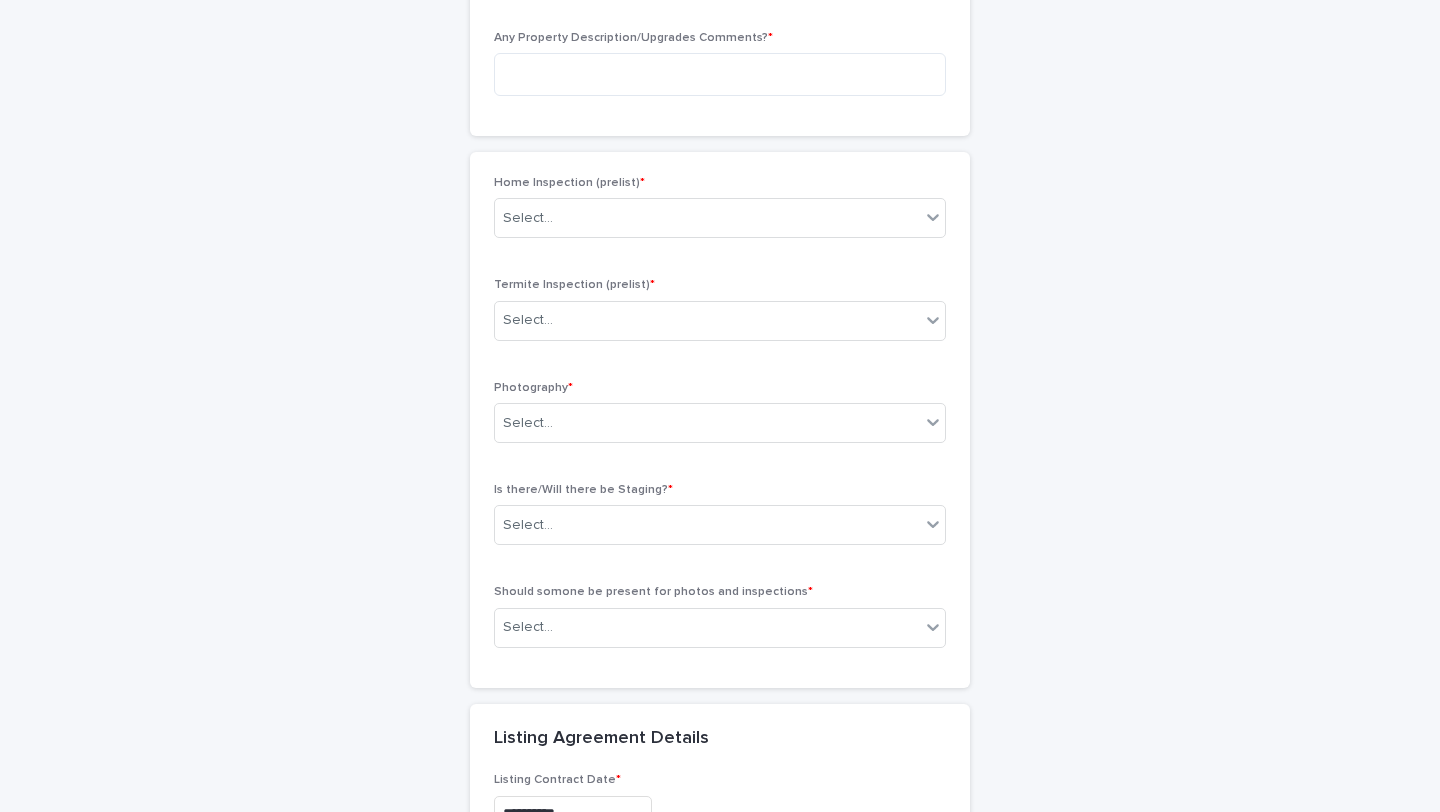 scroll, scrollTop: 3457, scrollLeft: 0, axis: vertical 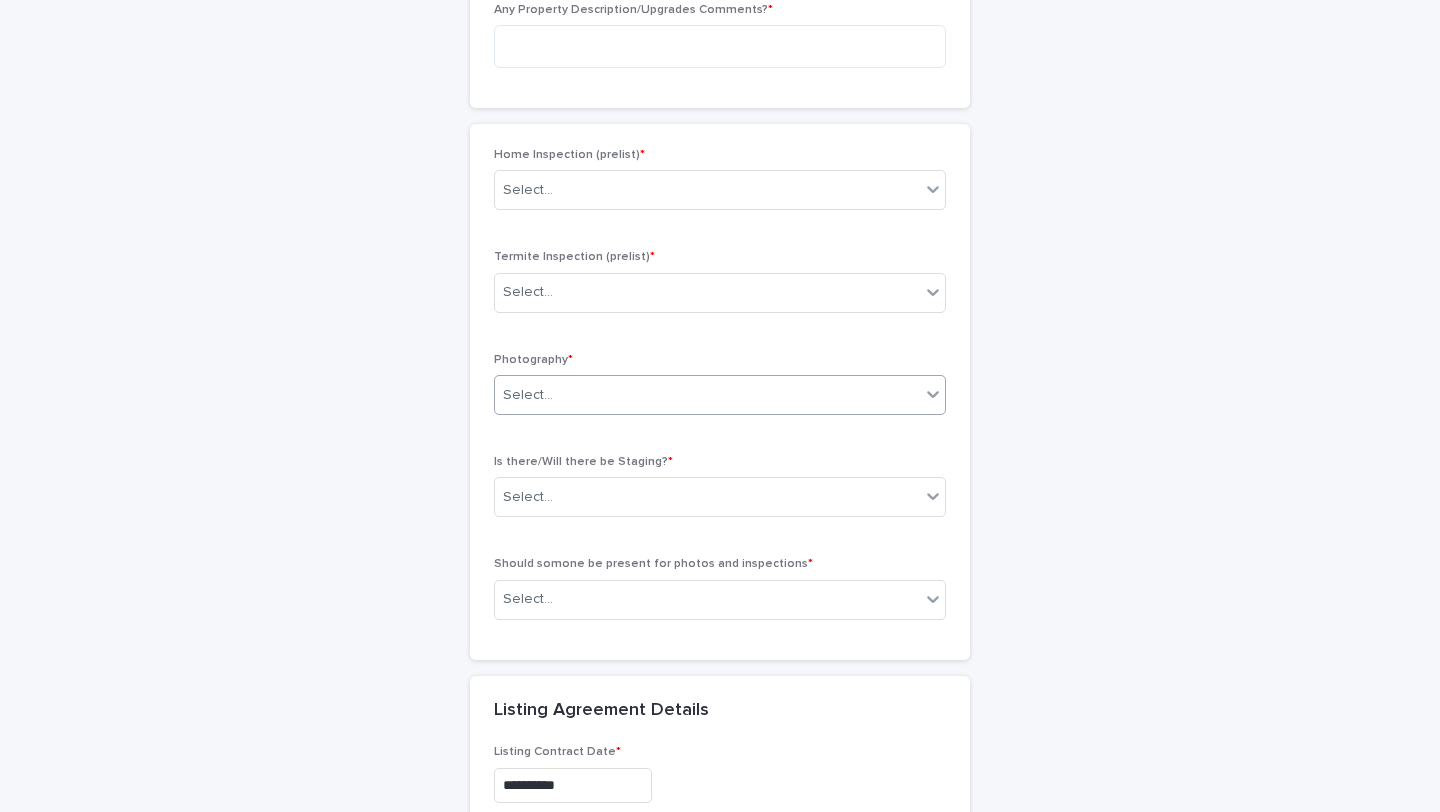 click on "Select..." at bounding box center [707, 395] 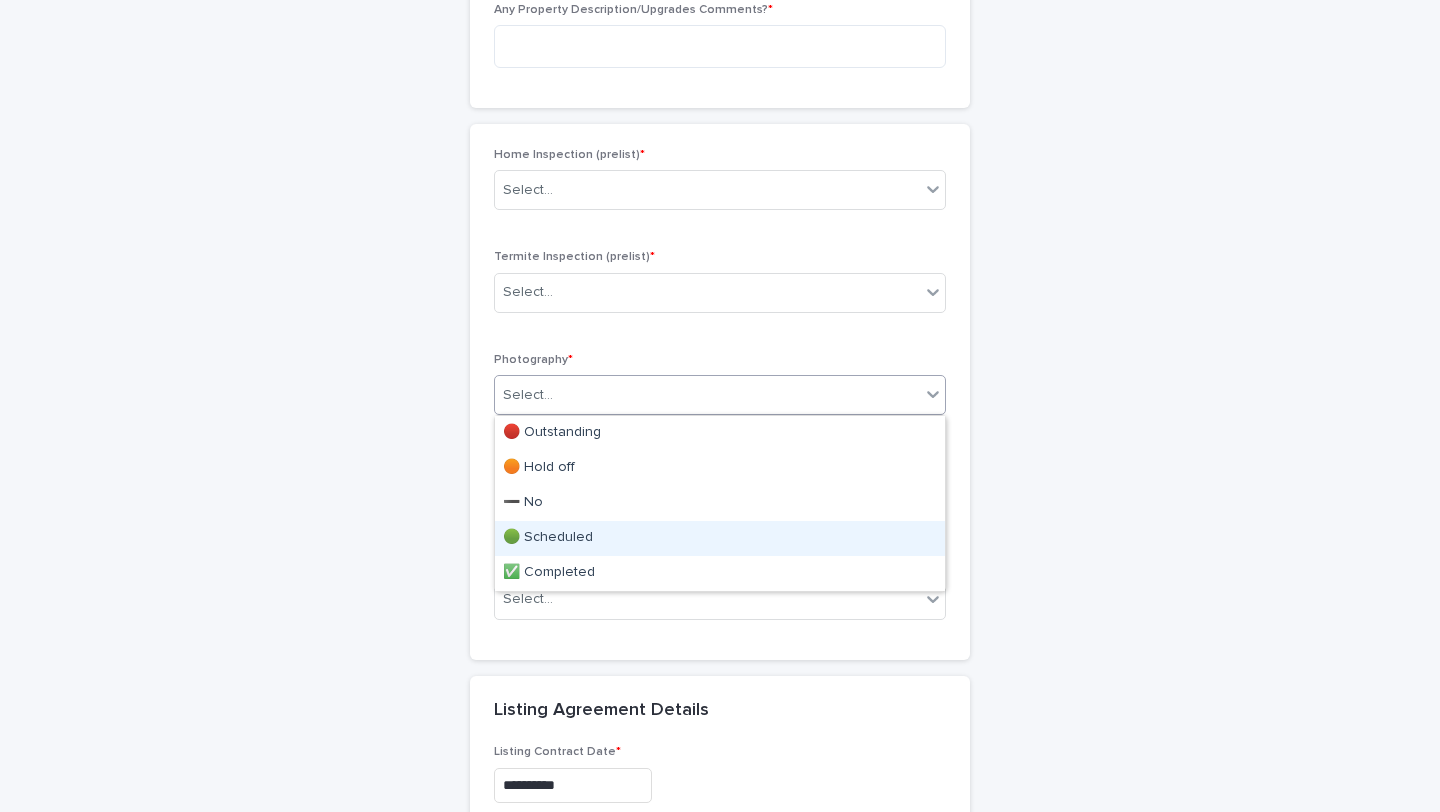 click on "🟢 Scheduled" at bounding box center [720, 538] 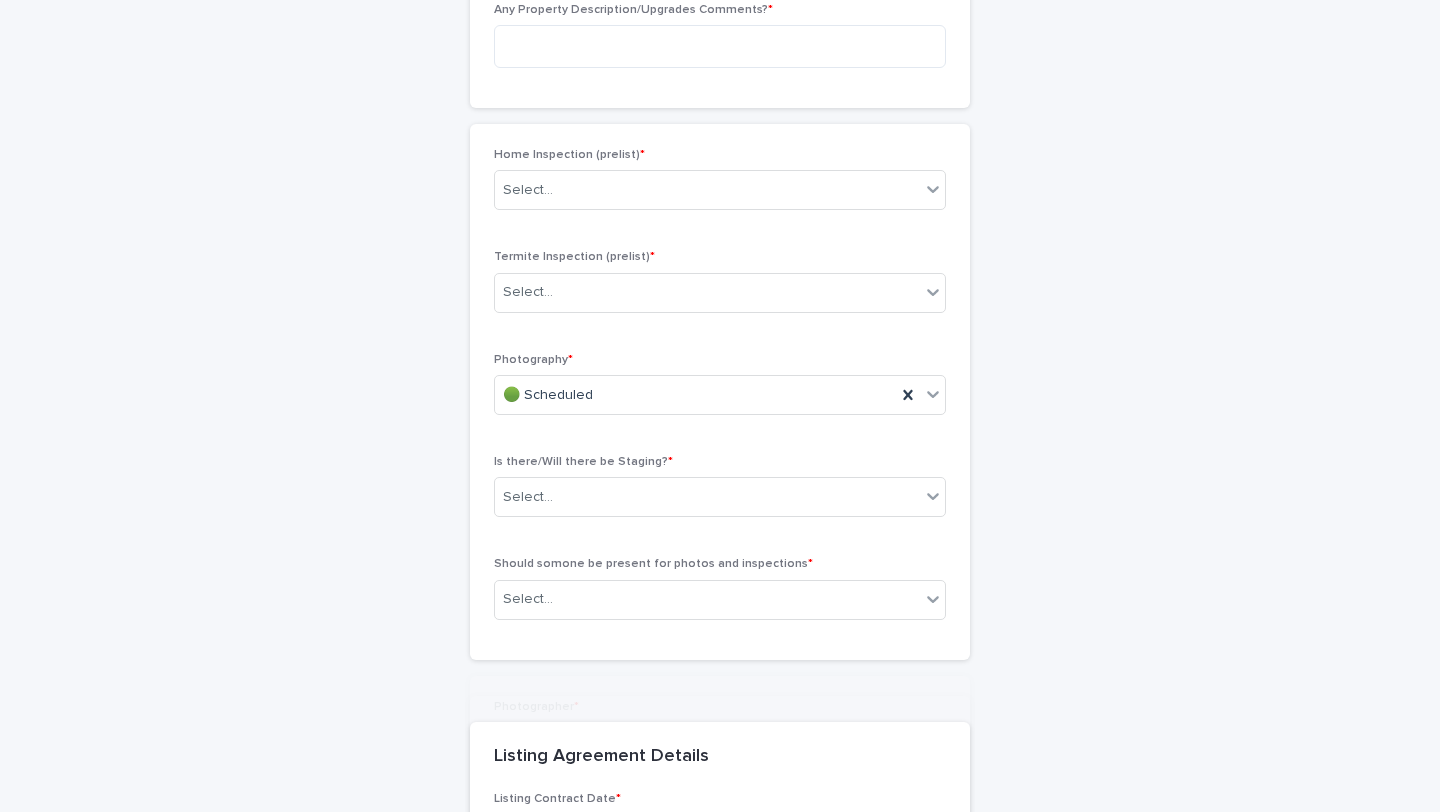 click on "**********" at bounding box center (720, -794) 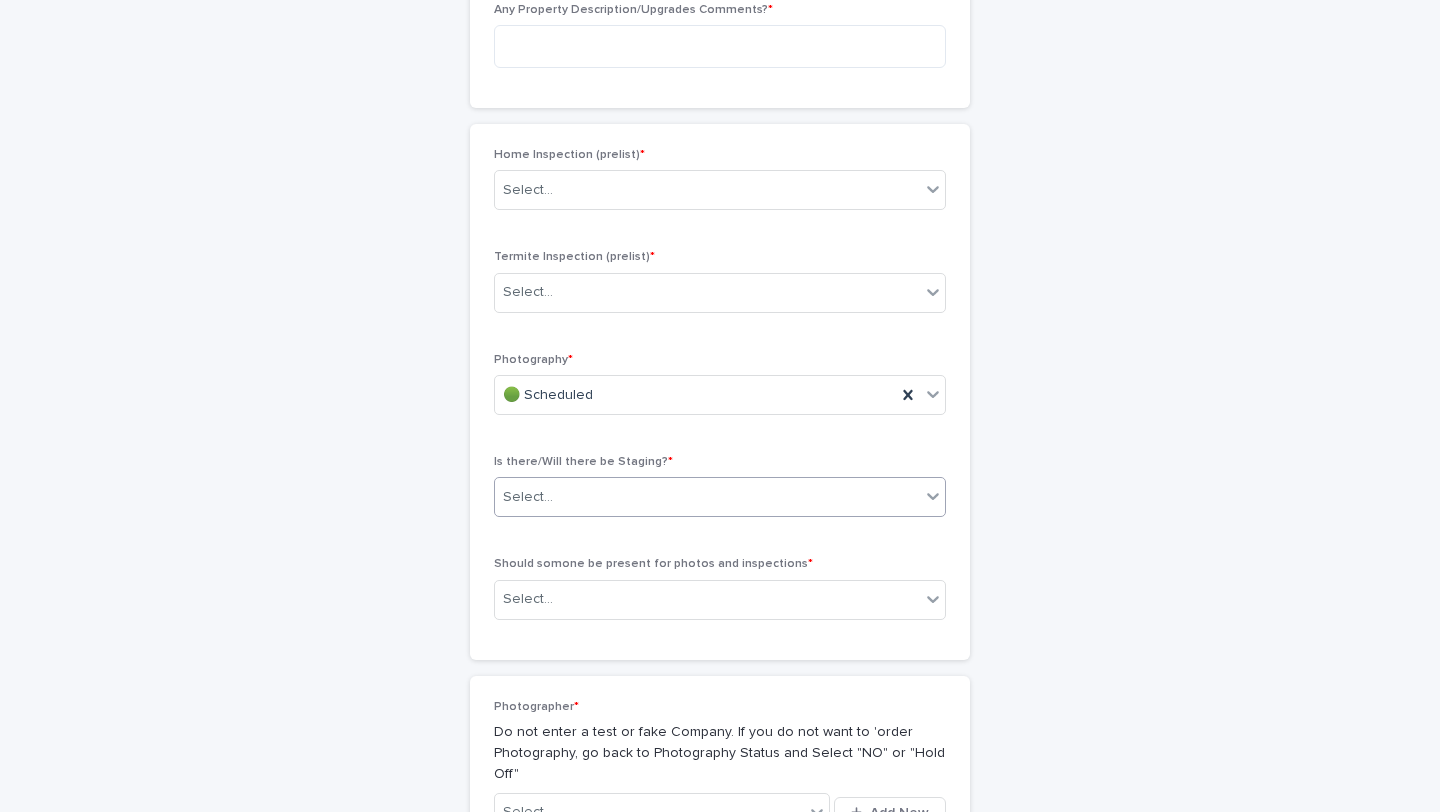 click on "Select..." at bounding box center [707, 497] 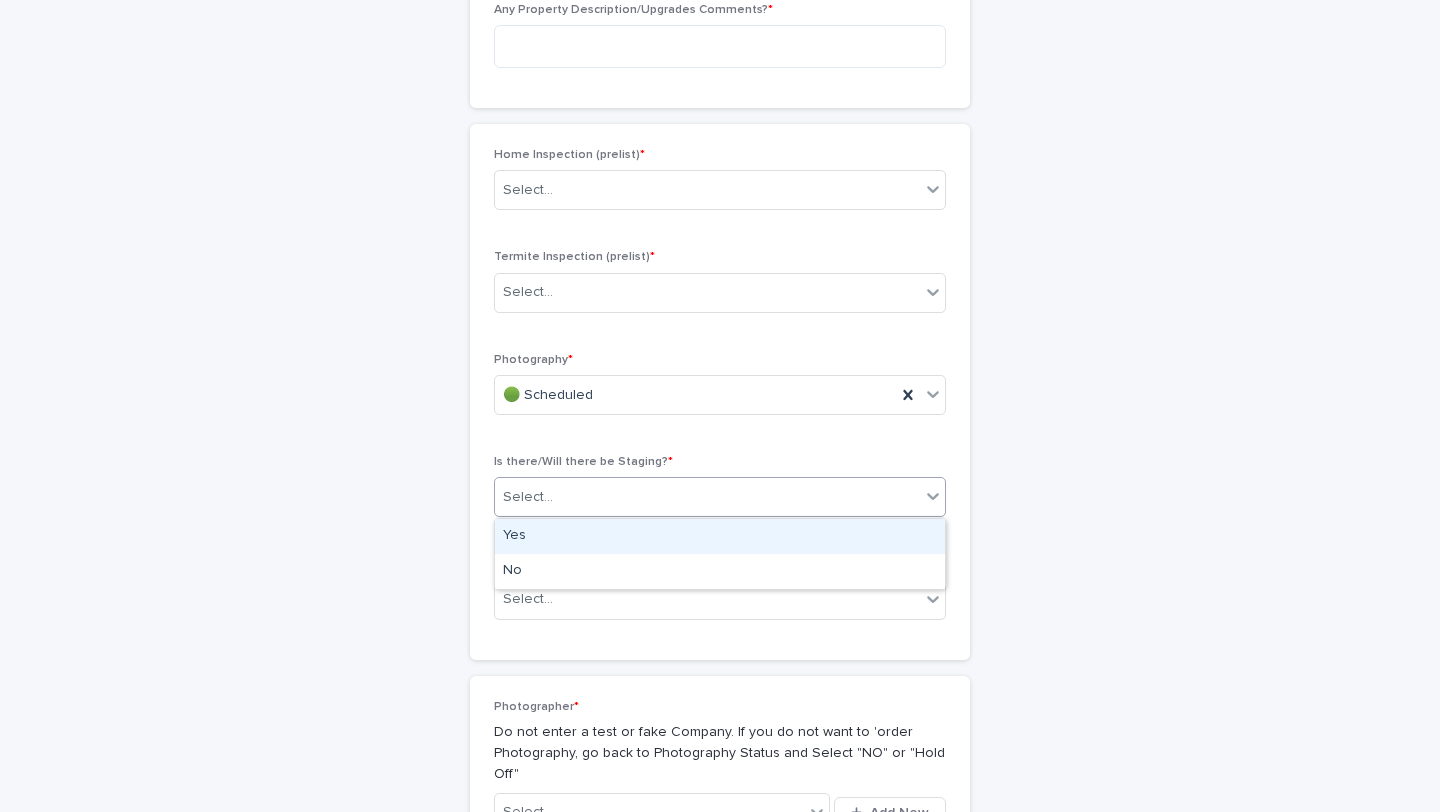 click on "Yes" at bounding box center [720, 536] 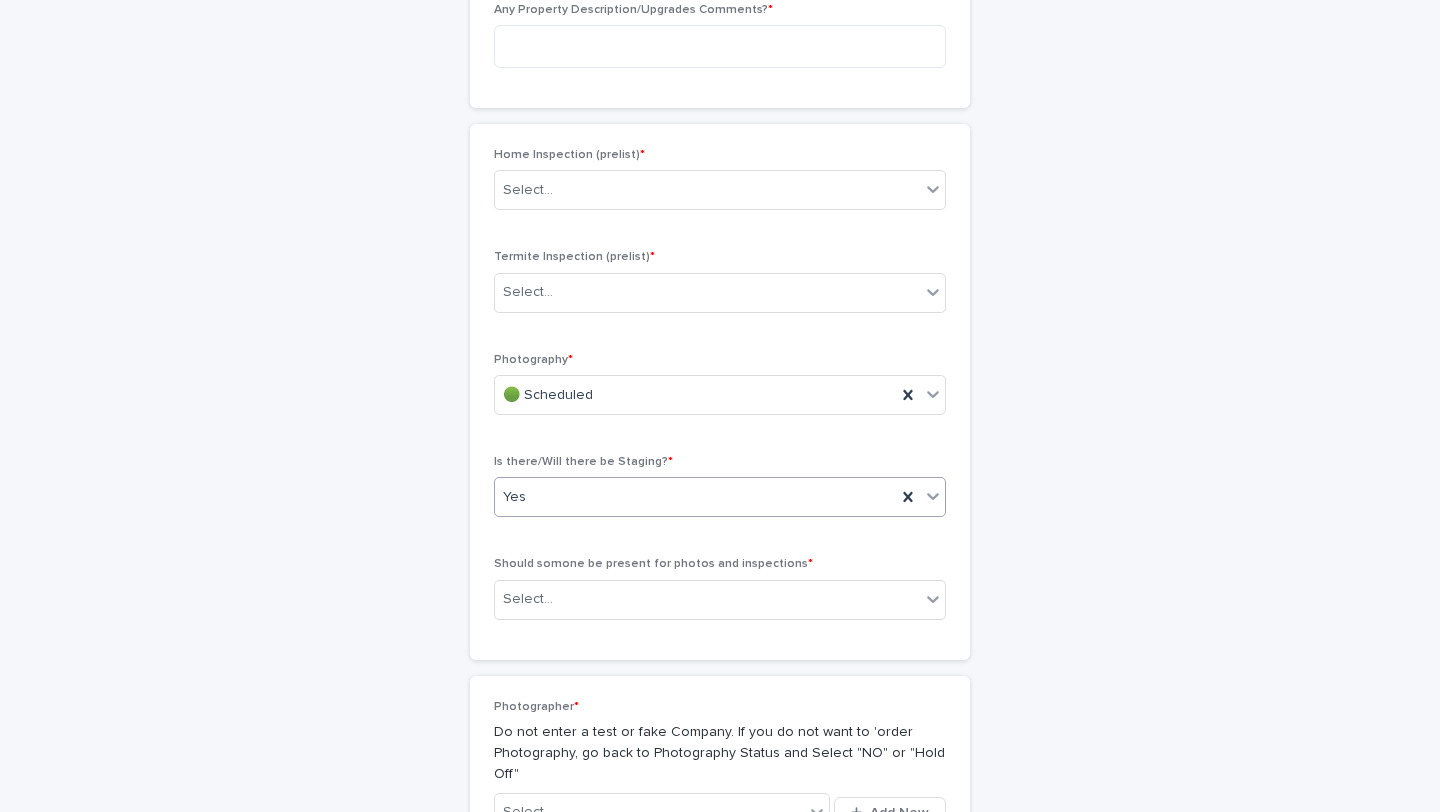 click on "Yes" at bounding box center (695, 497) 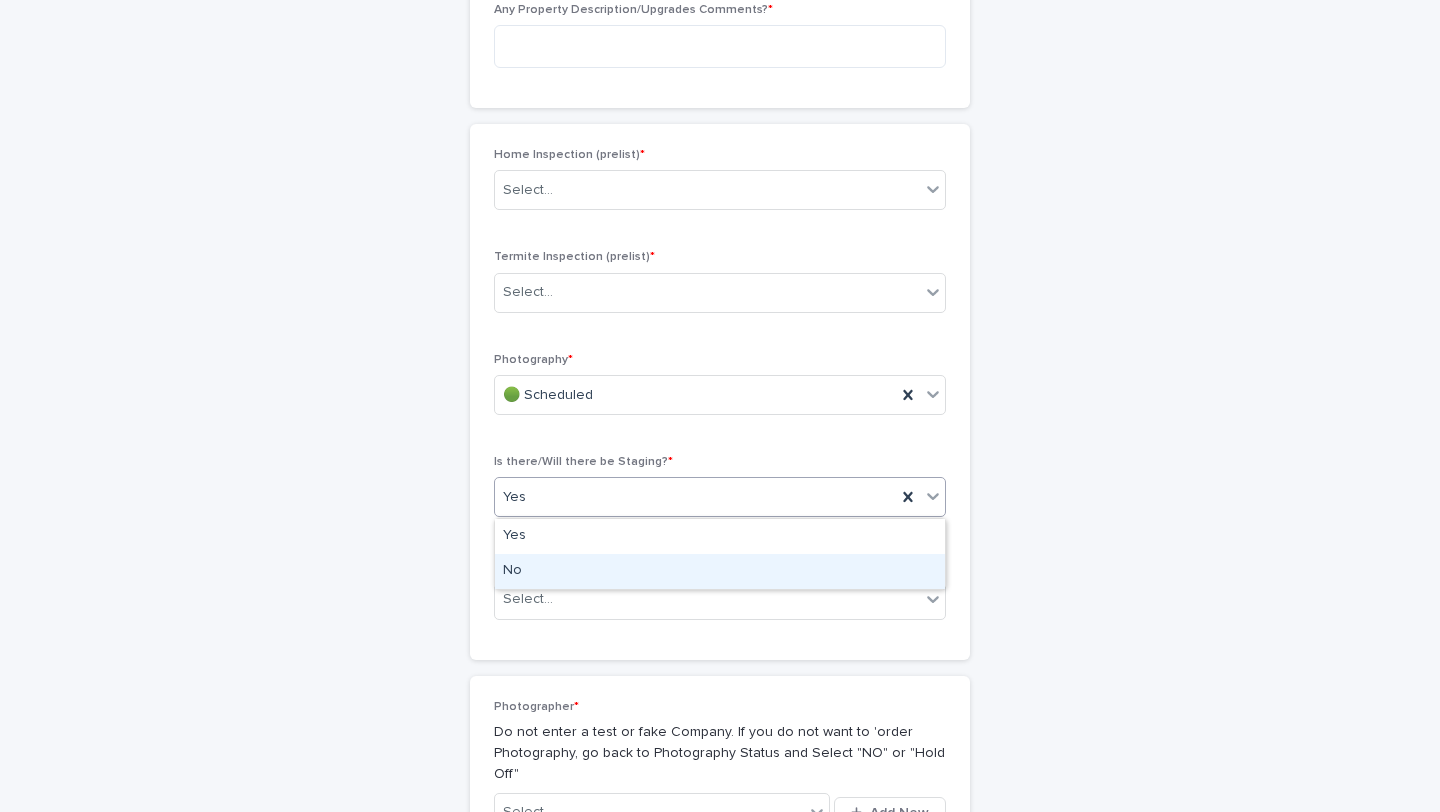 click on "No" at bounding box center [720, 571] 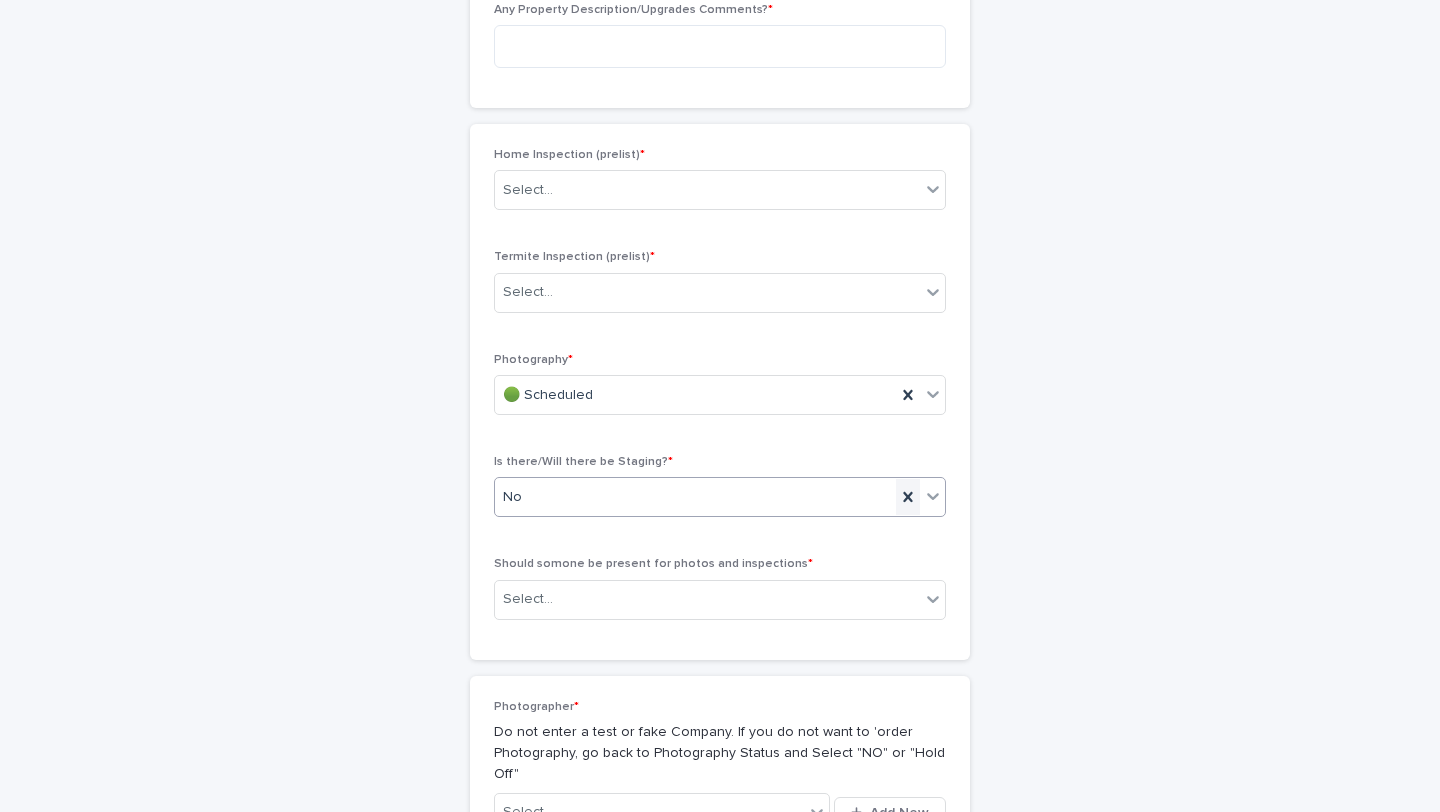 click 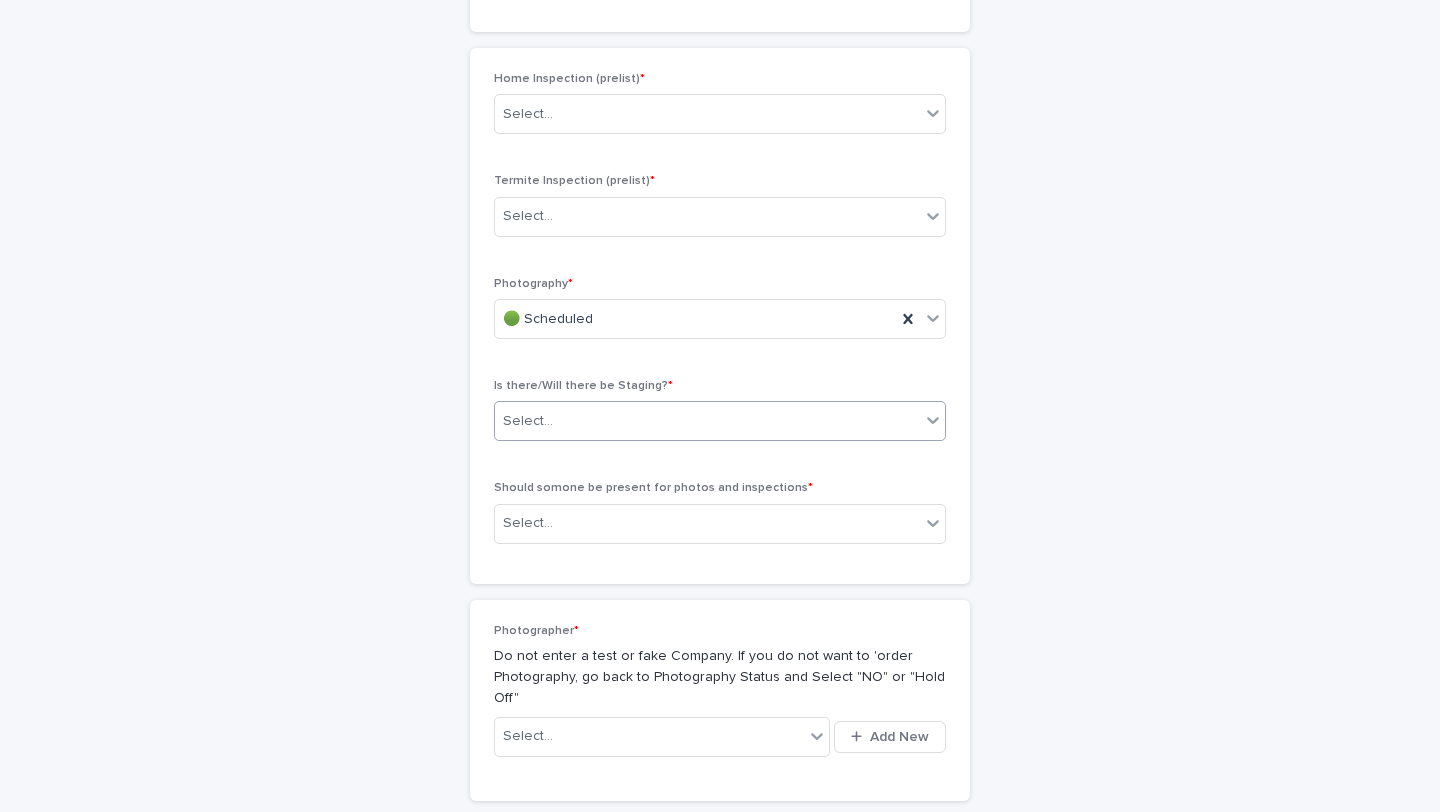 scroll, scrollTop: 3556, scrollLeft: 0, axis: vertical 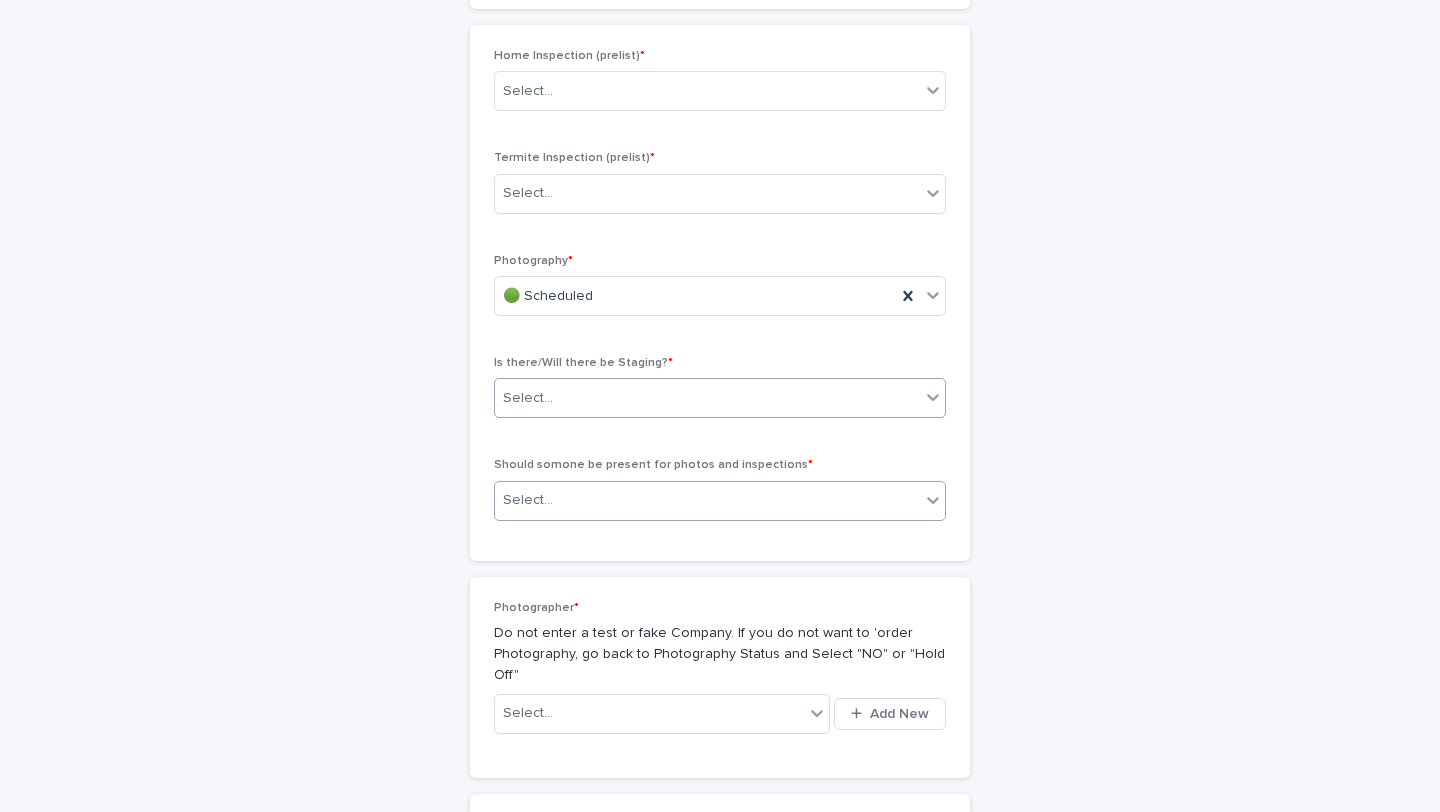 click on "Select..." at bounding box center (707, 500) 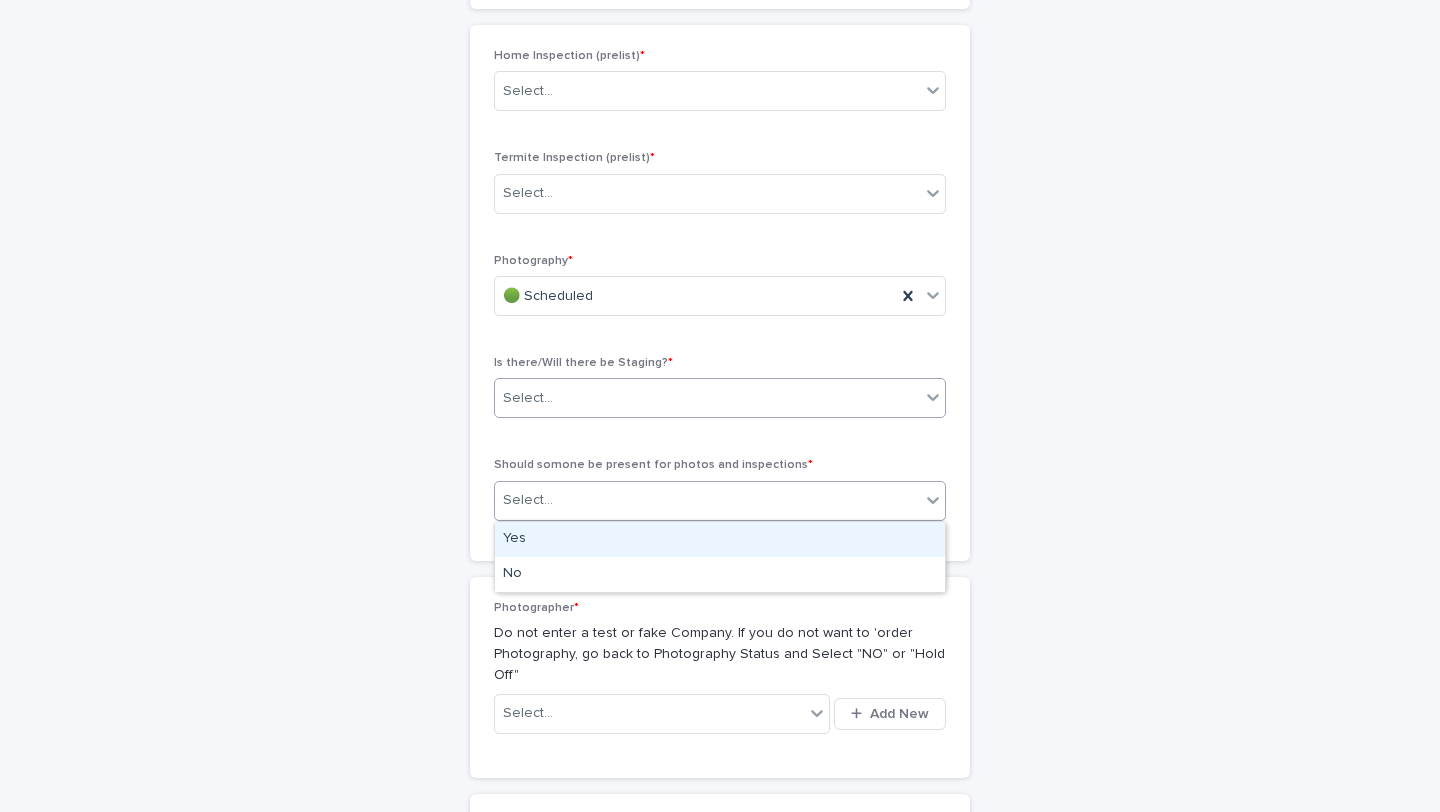 click on "Home Inspection (prelist) * Select... Termite Inspection (prelist) * Select... Photography * 🟢 Scheduled Is there/Will there be Staging? * Select... Should somone be present for photos and inspections *     option Yes focused, 1 of 2. 2 results available. Use Up and Down to choose options, press Enter to select the currently focused option, press Escape to exit the menu, press Tab to select the option and exit the menu. Select..." at bounding box center [720, 293] 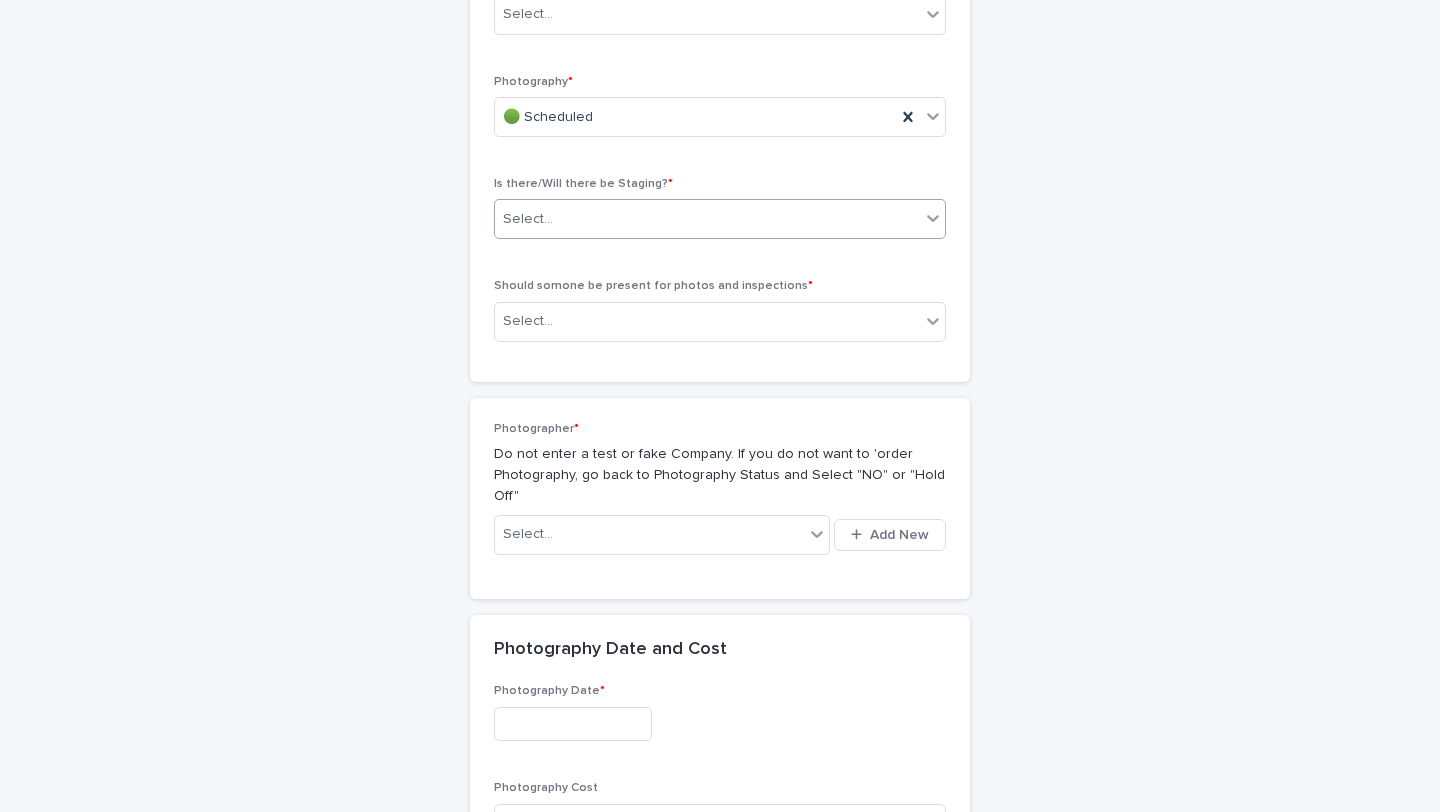 scroll, scrollTop: 3787, scrollLeft: 0, axis: vertical 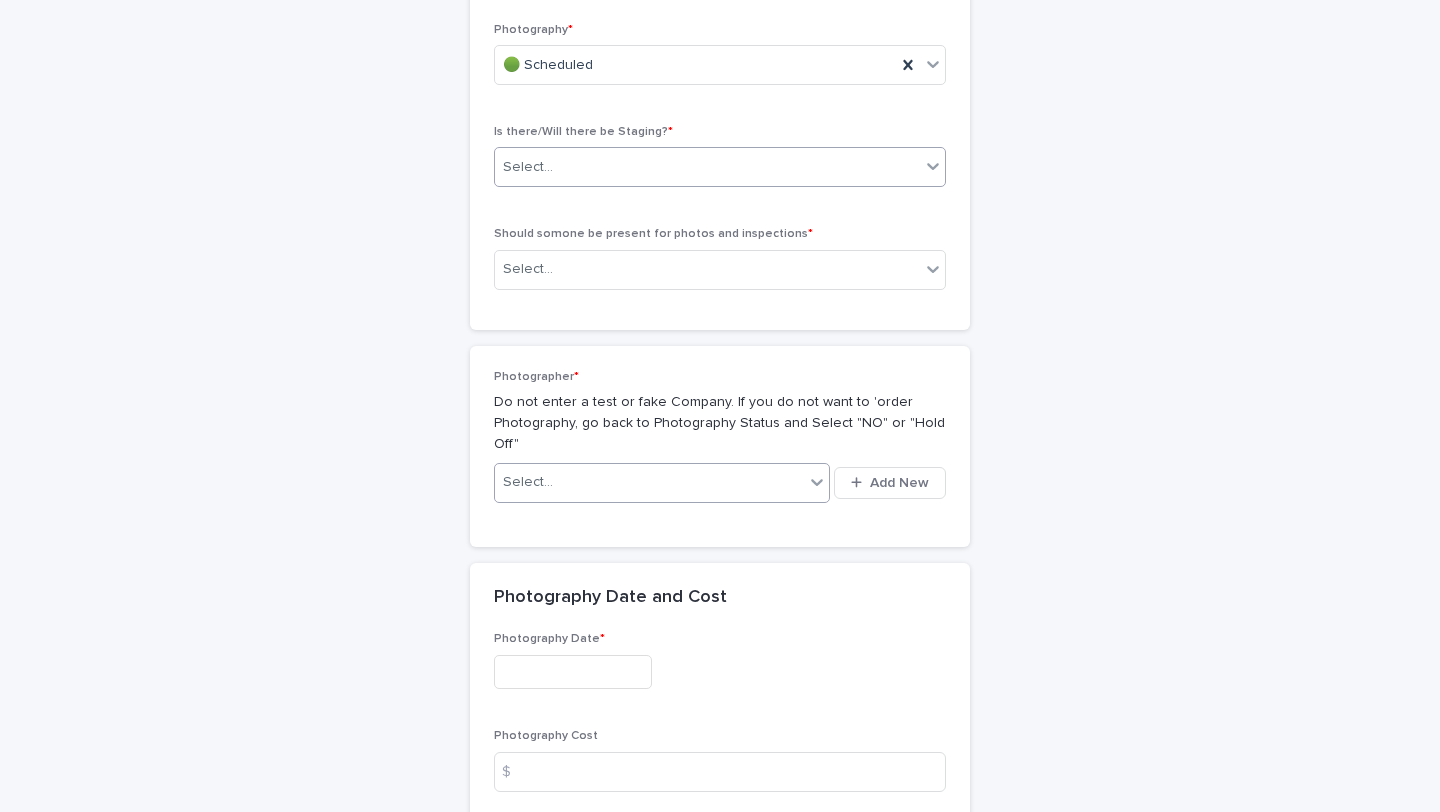 click 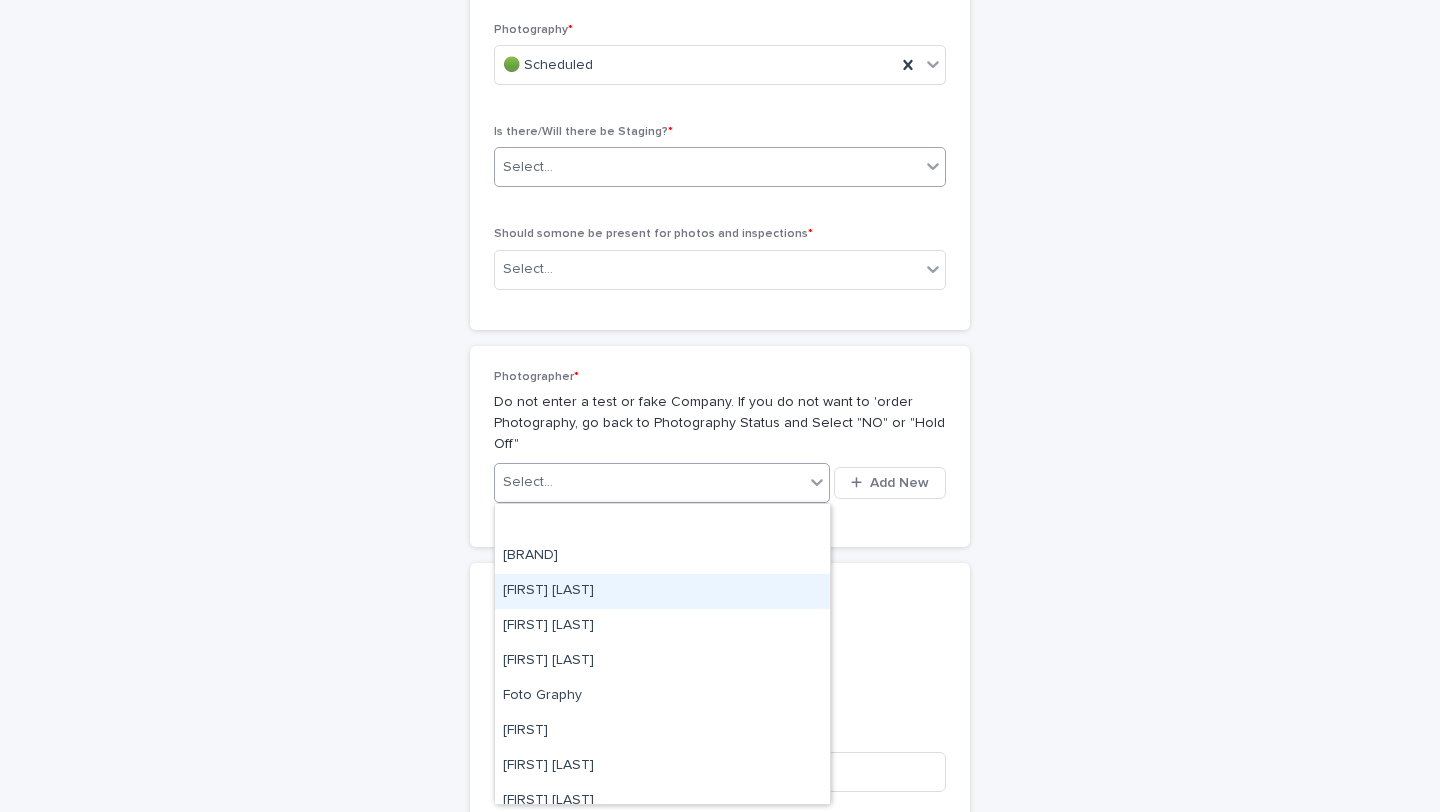 scroll, scrollTop: 15, scrollLeft: 0, axis: vertical 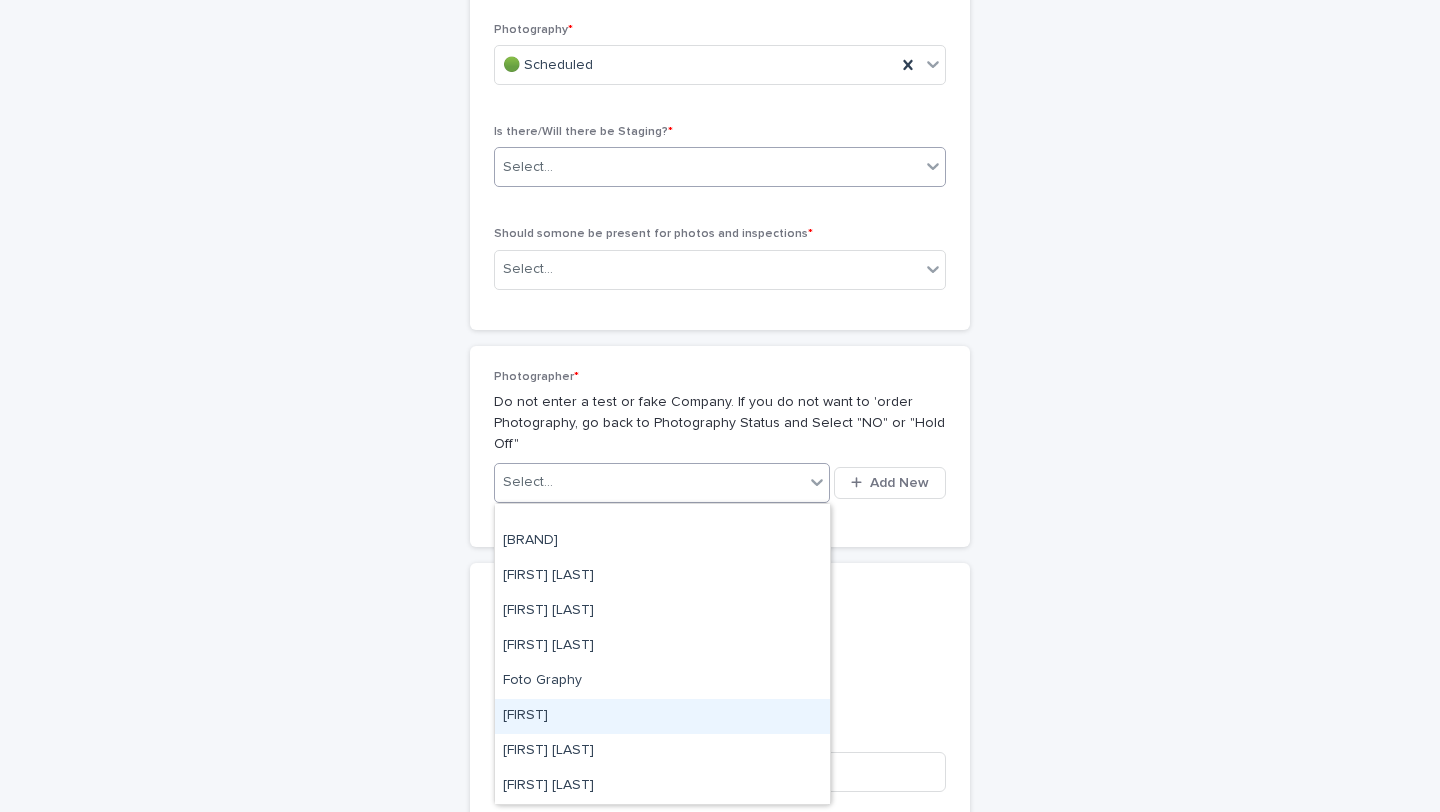 click on "[FIRST]" at bounding box center (662, 716) 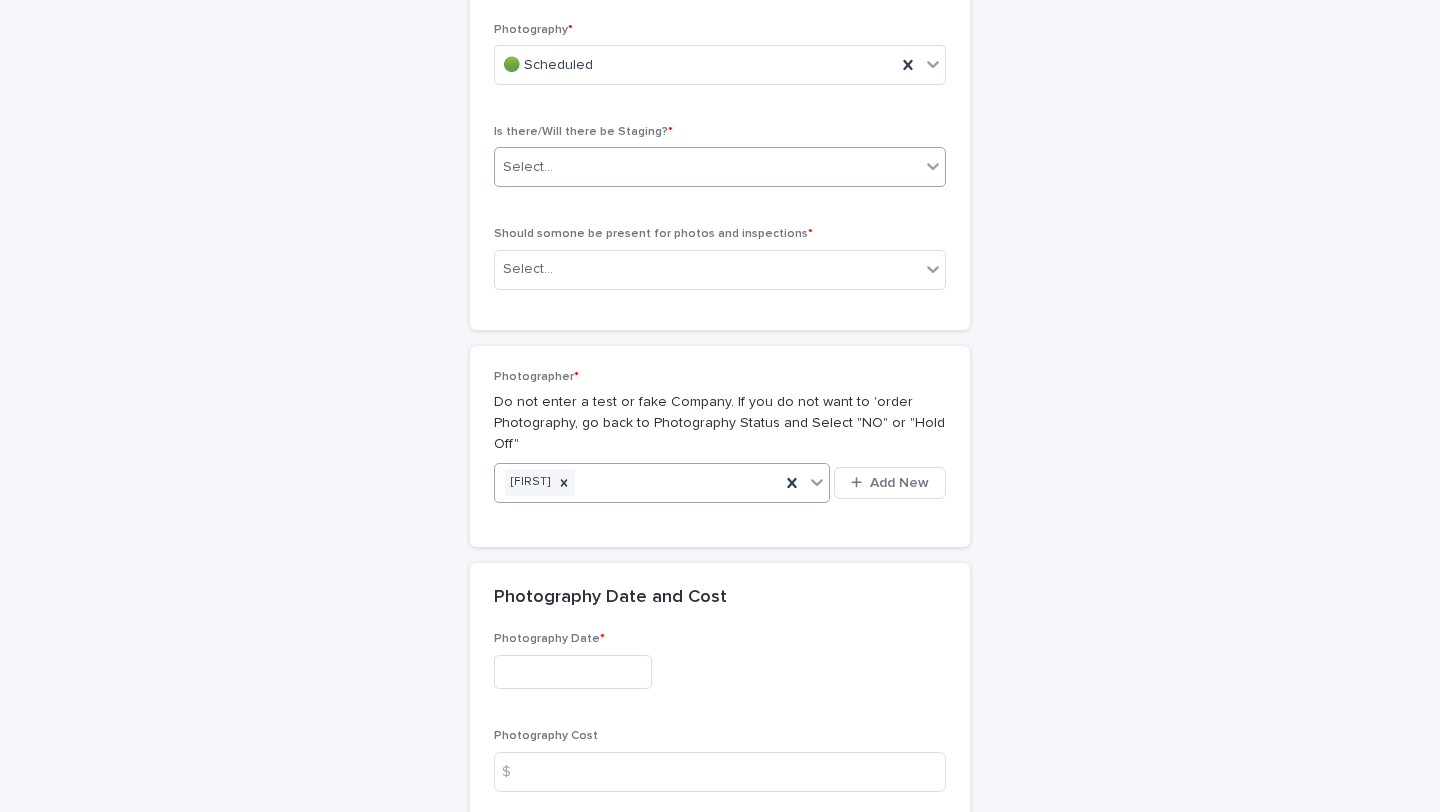 click on "**********" at bounding box center [720, -897] 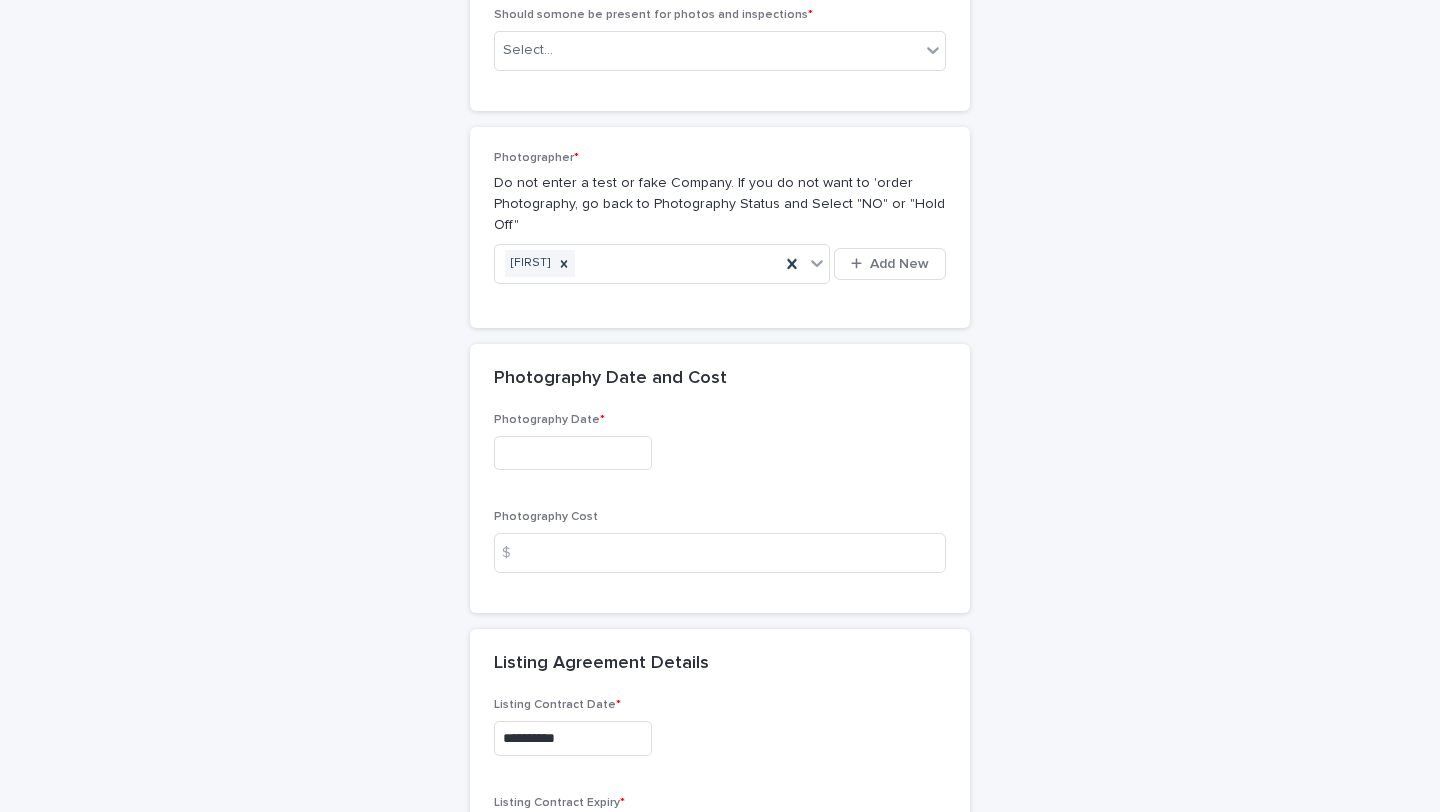 scroll, scrollTop: 4007, scrollLeft: 0, axis: vertical 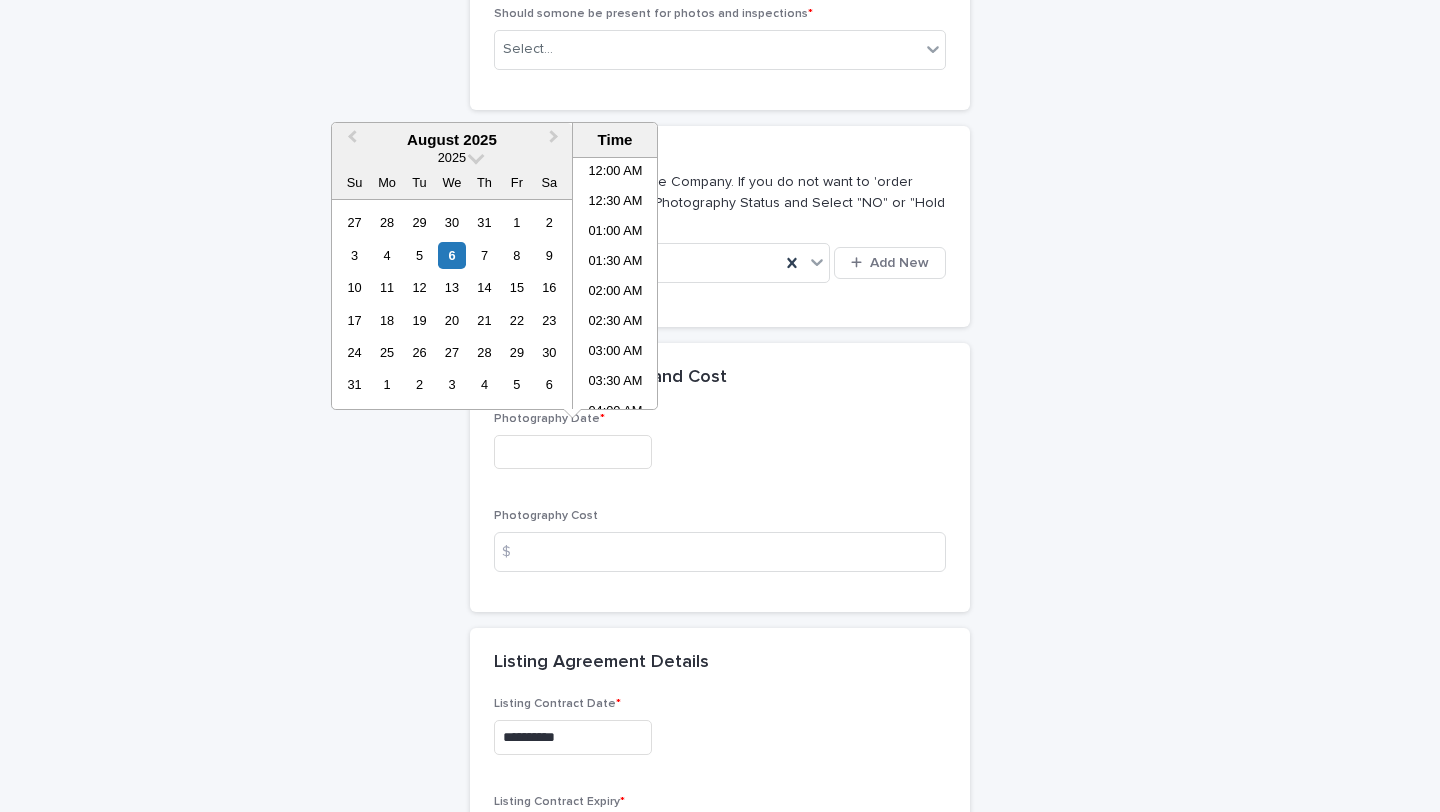 click at bounding box center (573, 452) 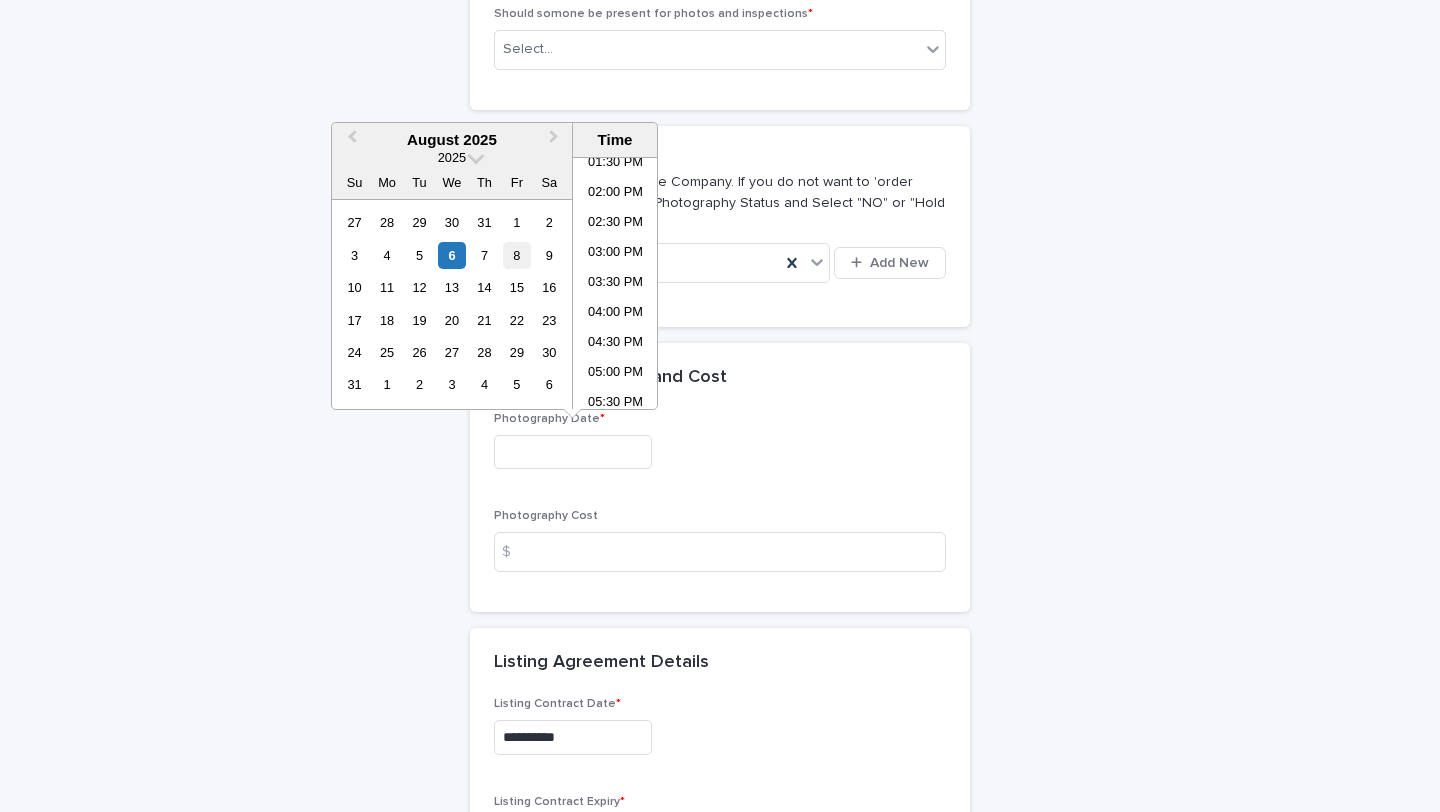 click on "8" at bounding box center [516, 255] 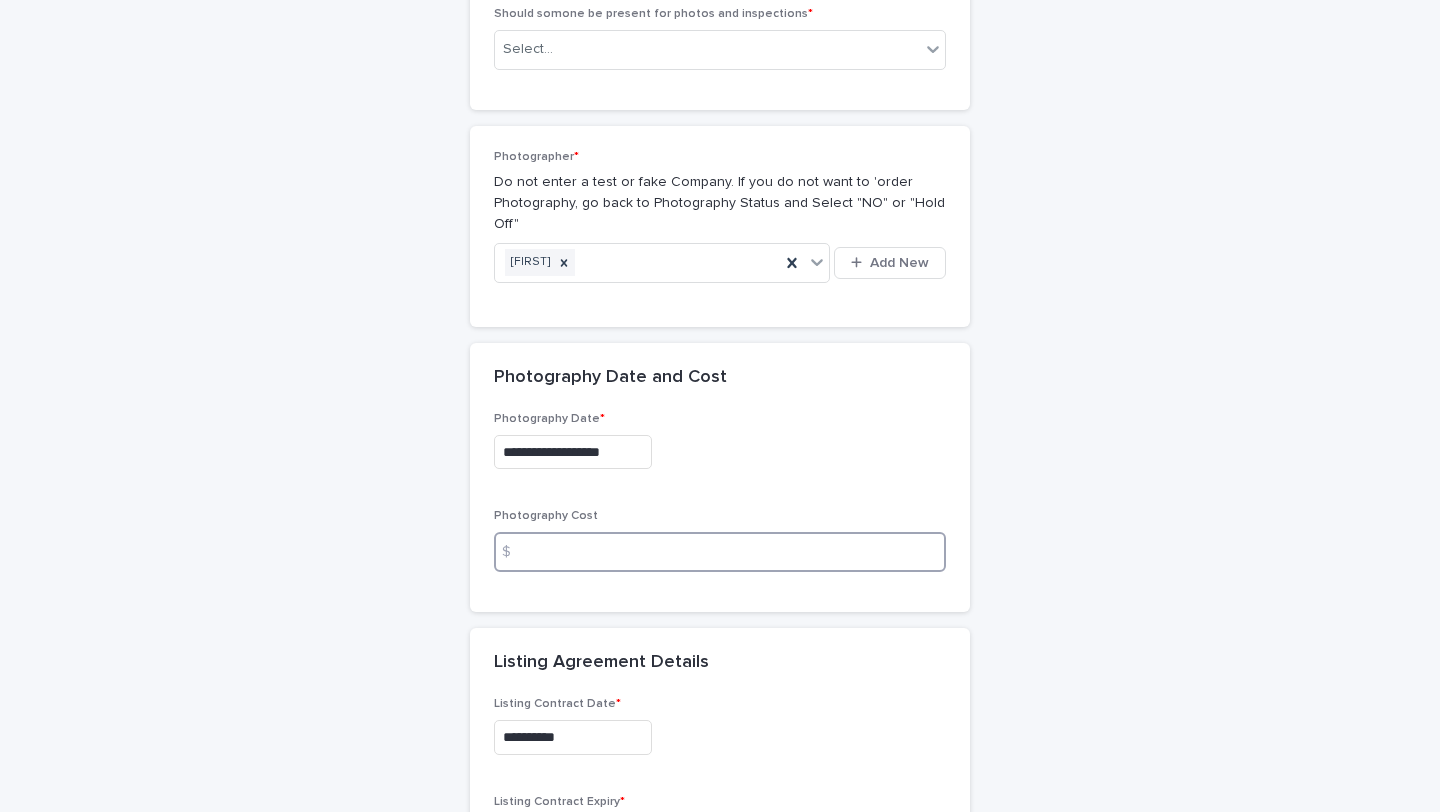 click at bounding box center (720, 552) 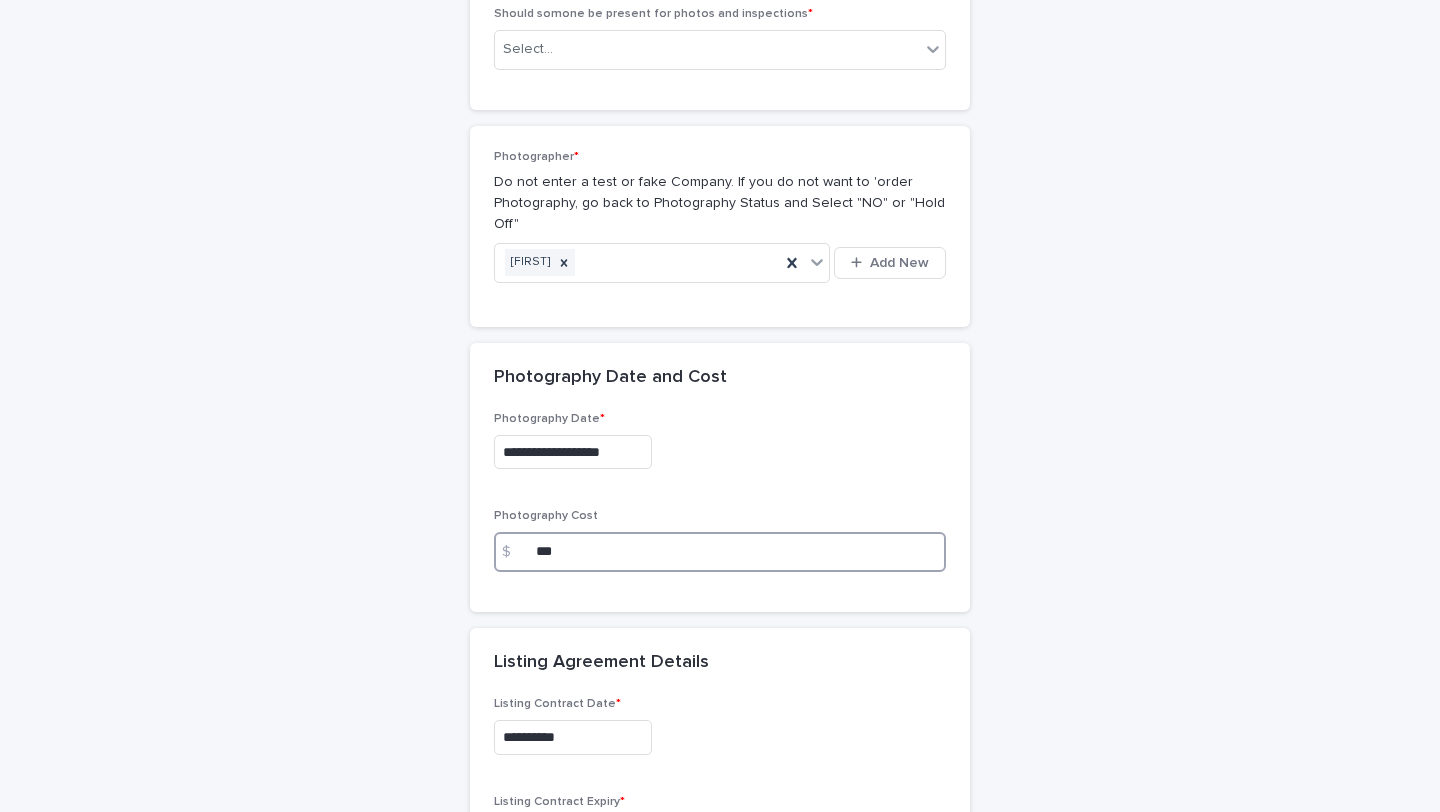 type on "***" 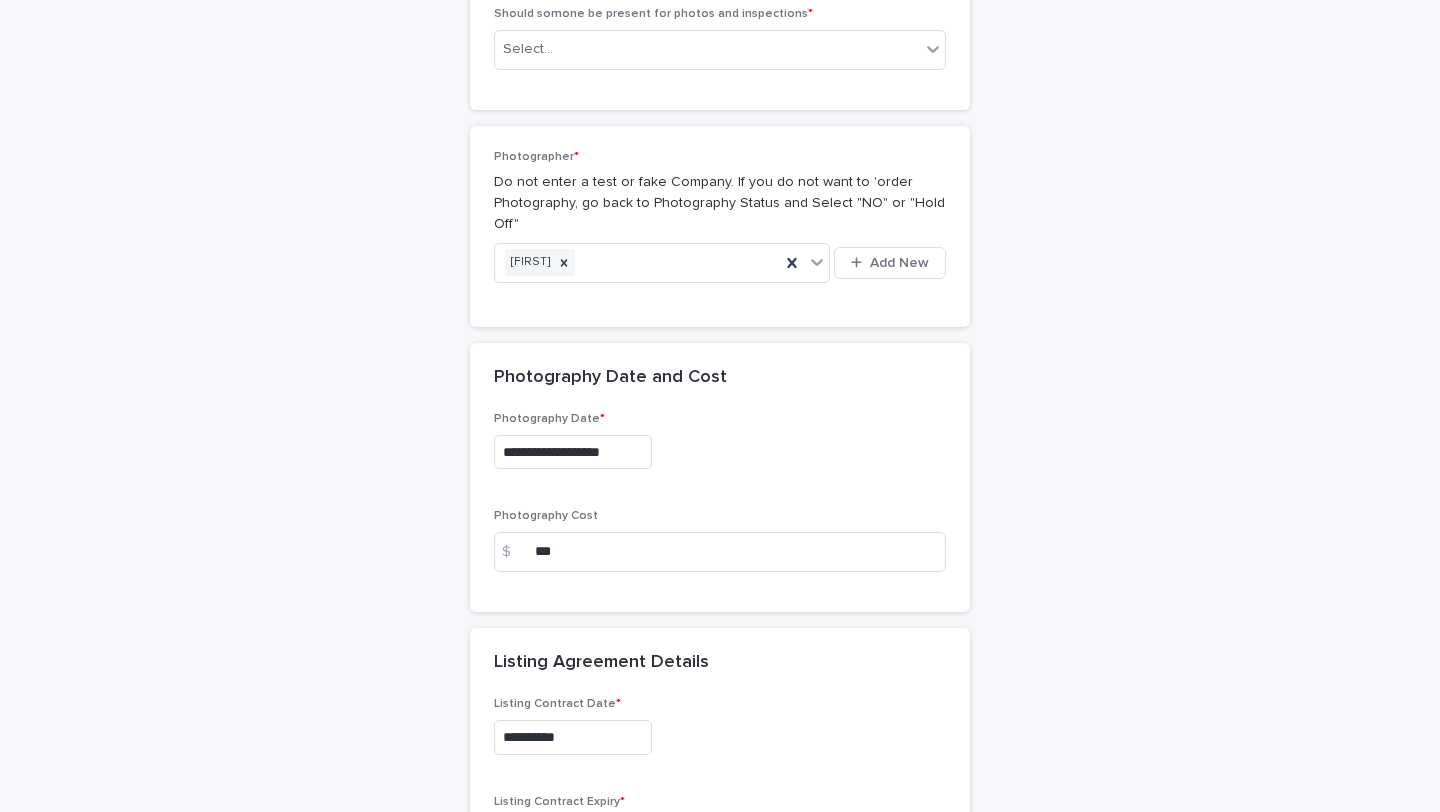 click on "**********" at bounding box center (720, -1117) 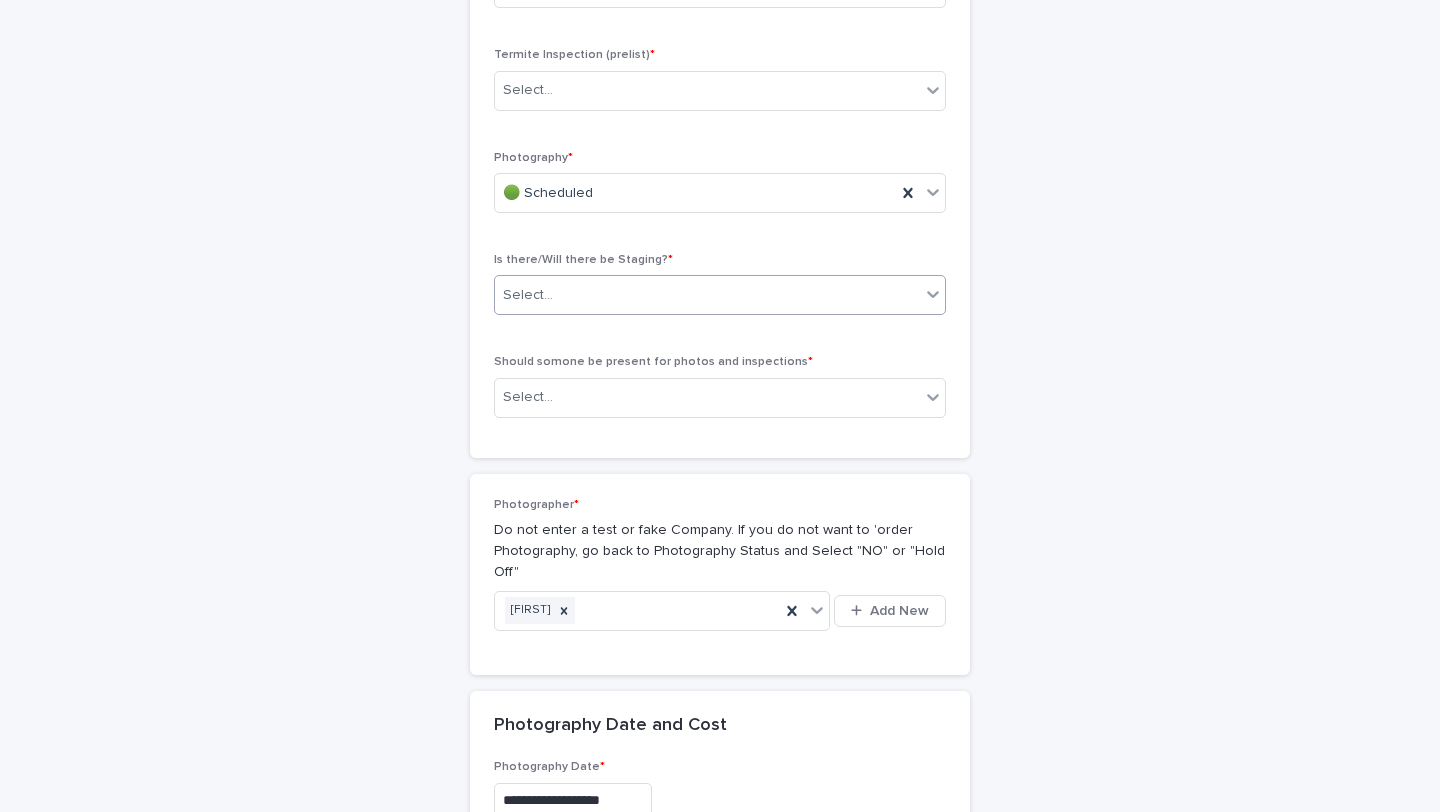scroll, scrollTop: 3661, scrollLeft: 0, axis: vertical 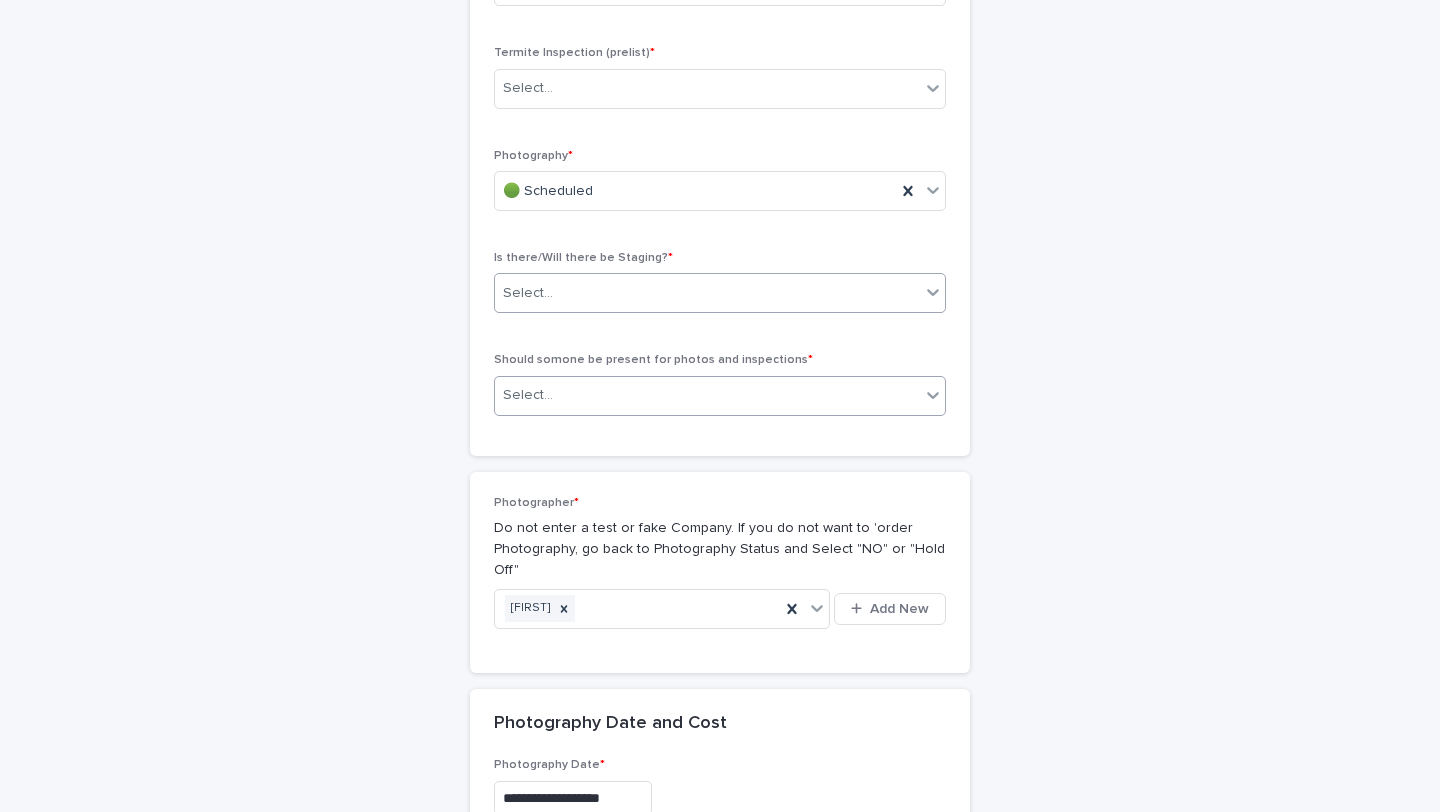 click on "Select..." at bounding box center [707, 395] 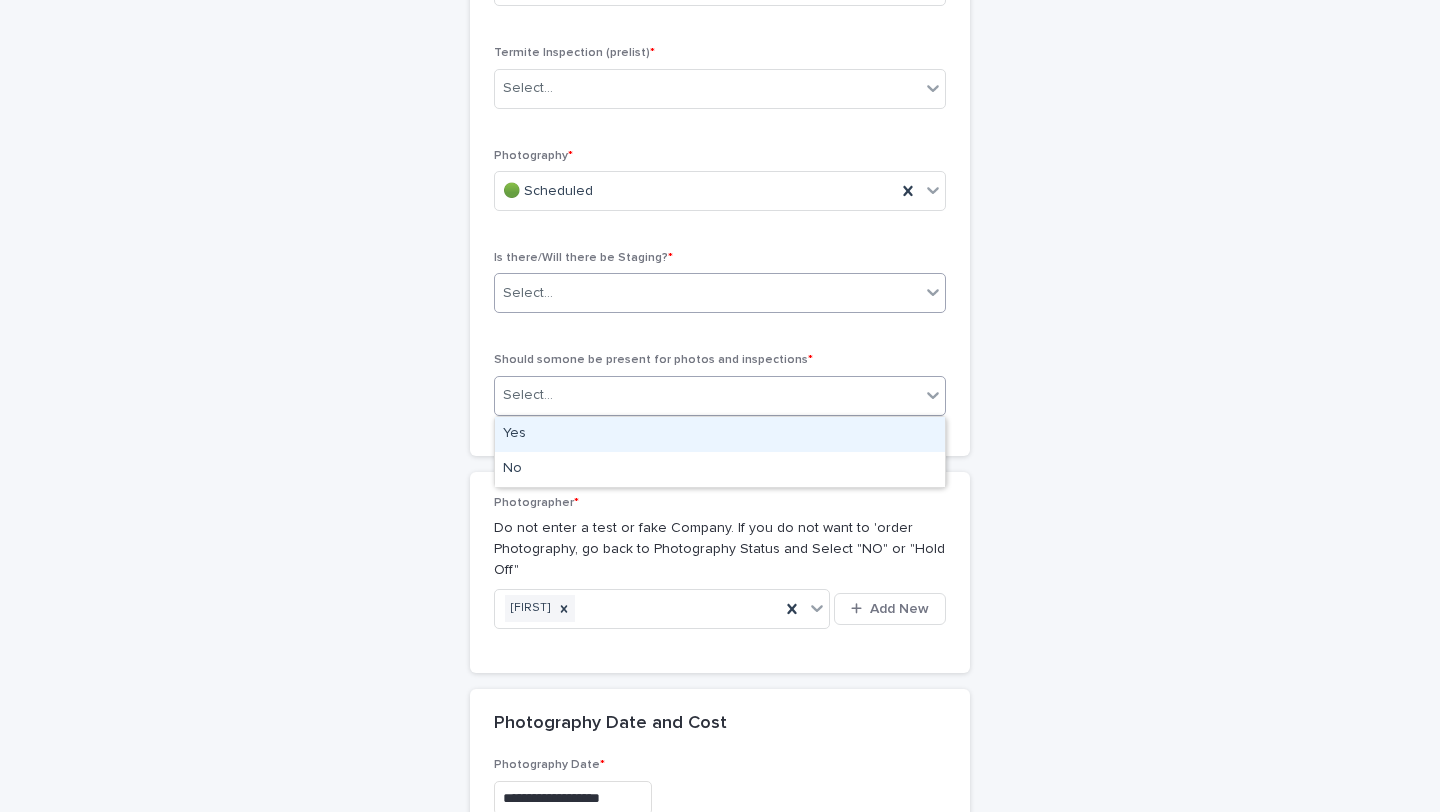 click on "Yes" at bounding box center [720, 434] 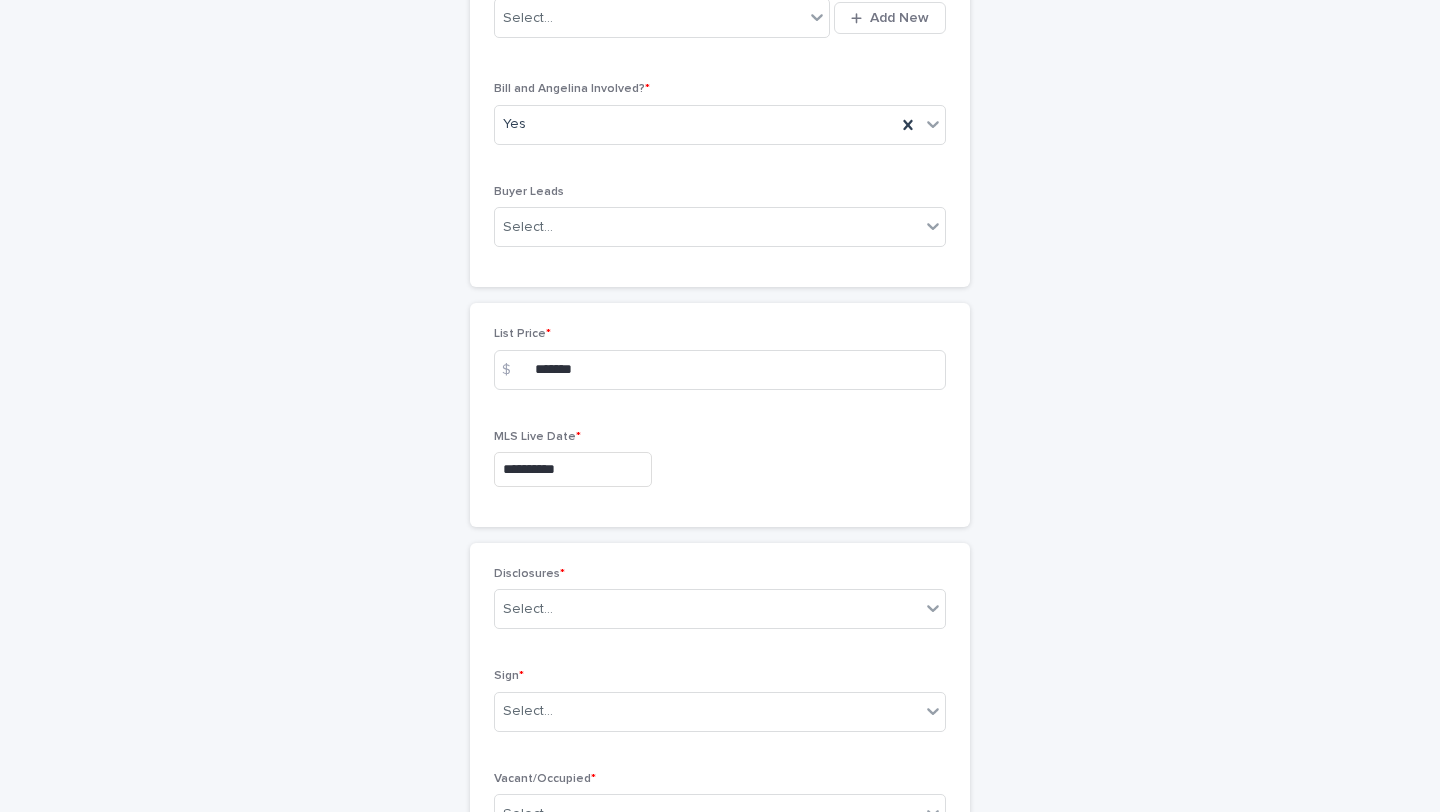 scroll, scrollTop: 2170, scrollLeft: 0, axis: vertical 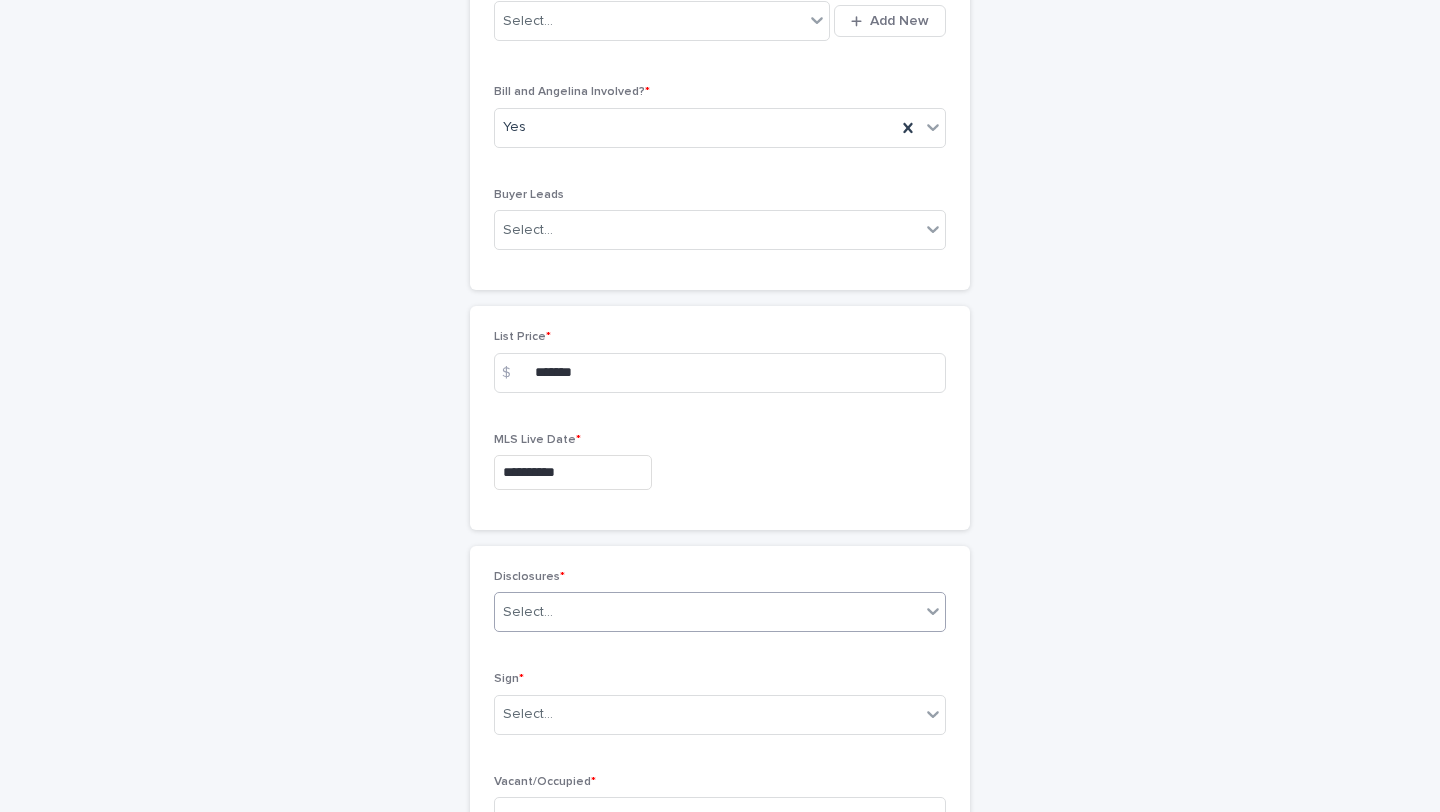 click on "Select..." at bounding box center (707, 612) 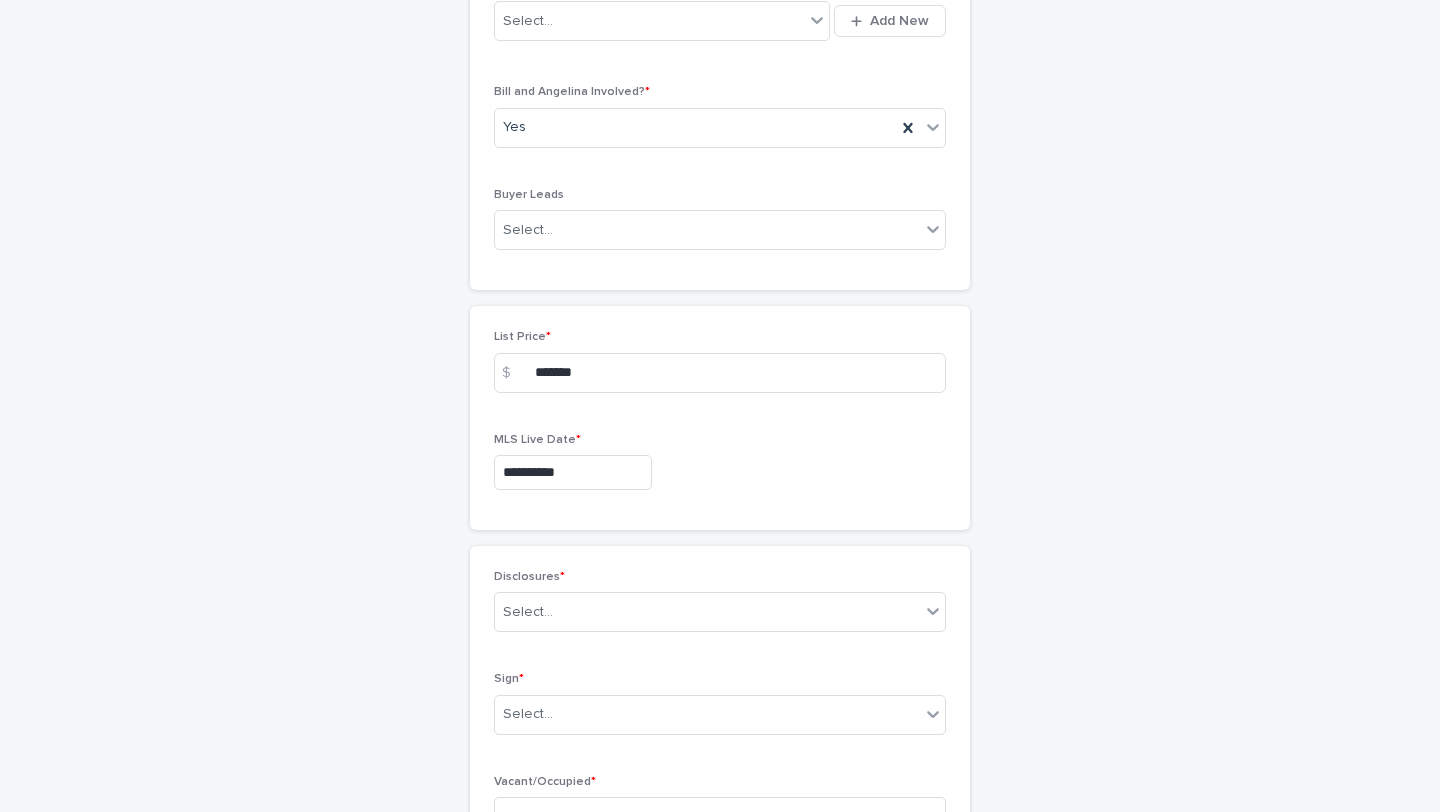 click on "**********" at bounding box center (720, 418) 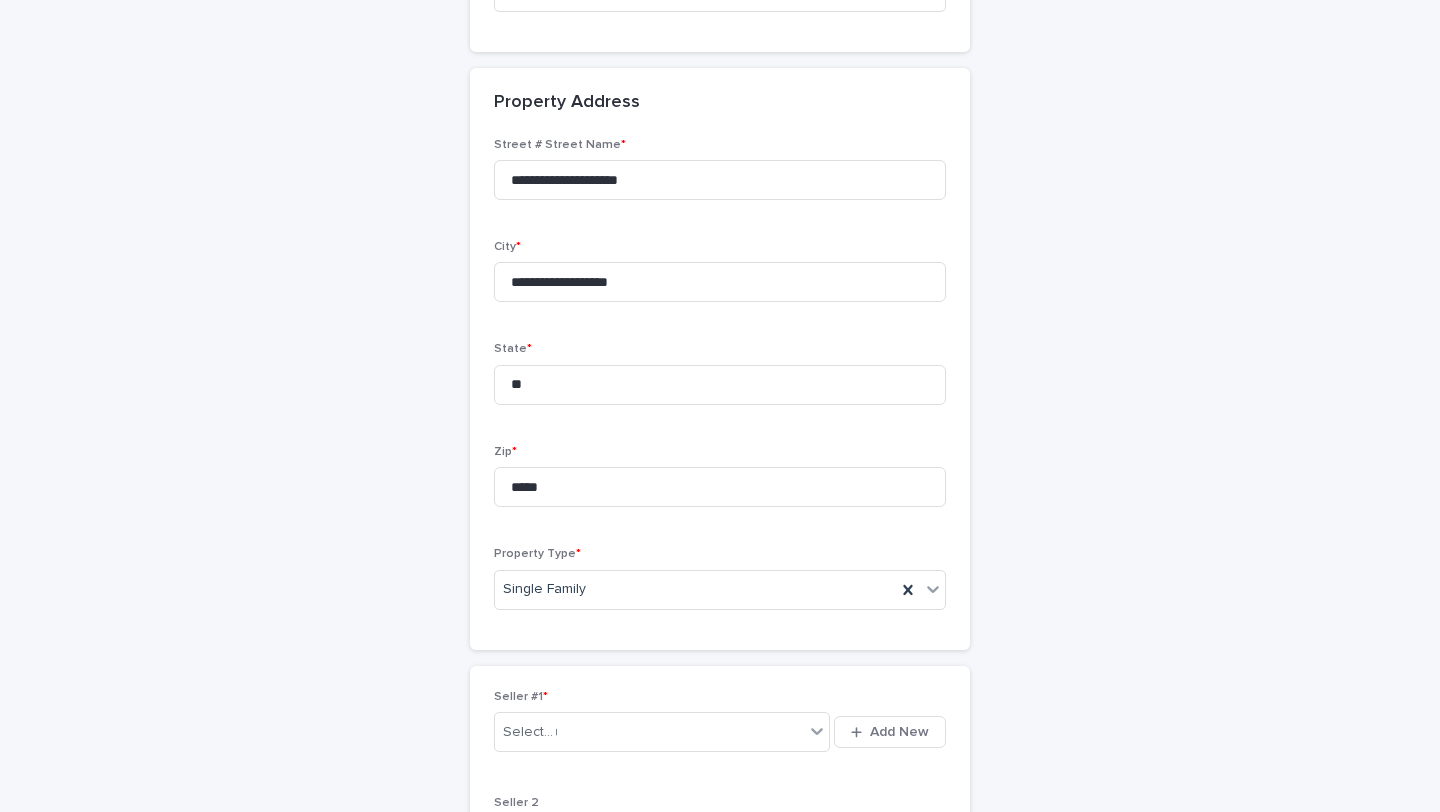 scroll, scrollTop: 1725, scrollLeft: 0, axis: vertical 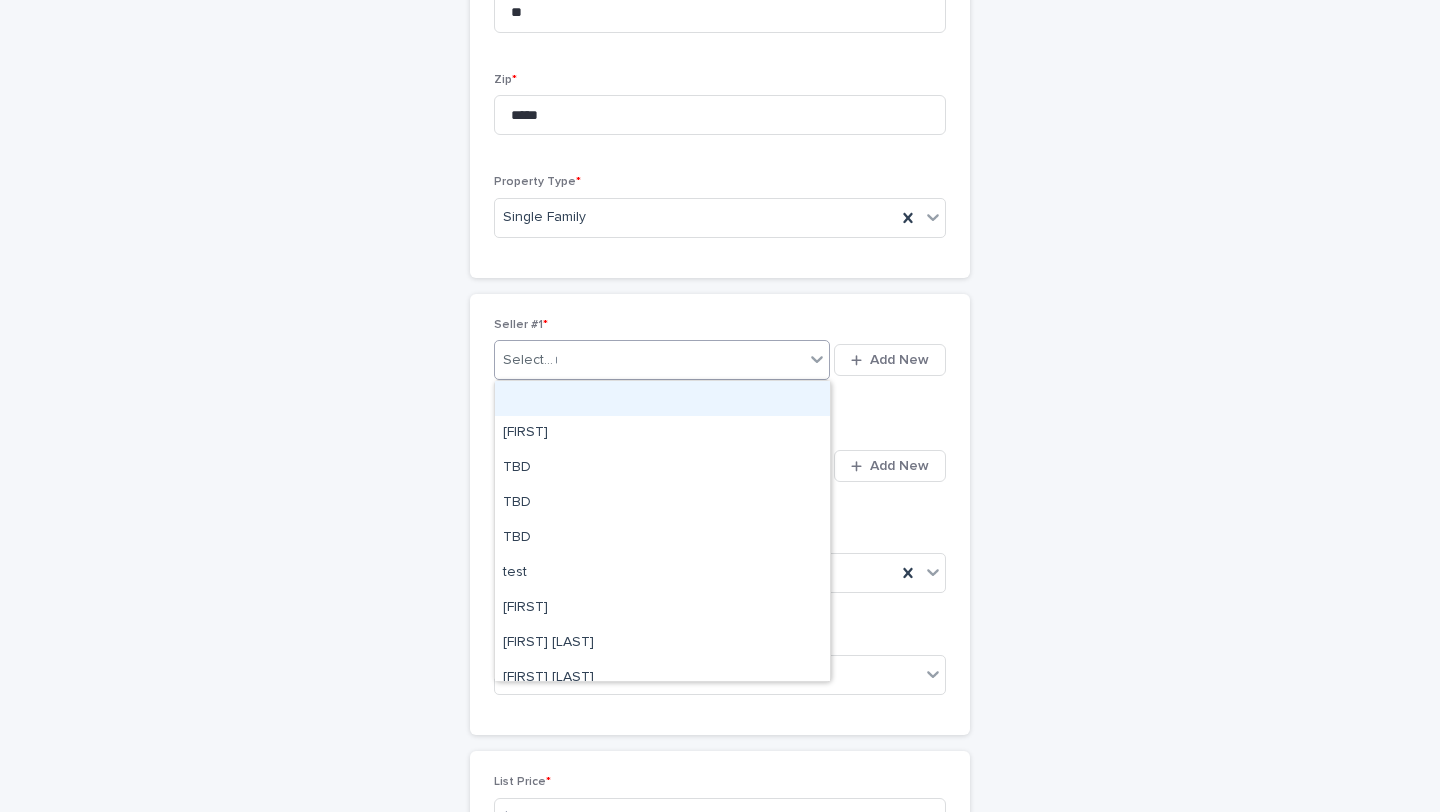 click on "**********" at bounding box center (649, 360) 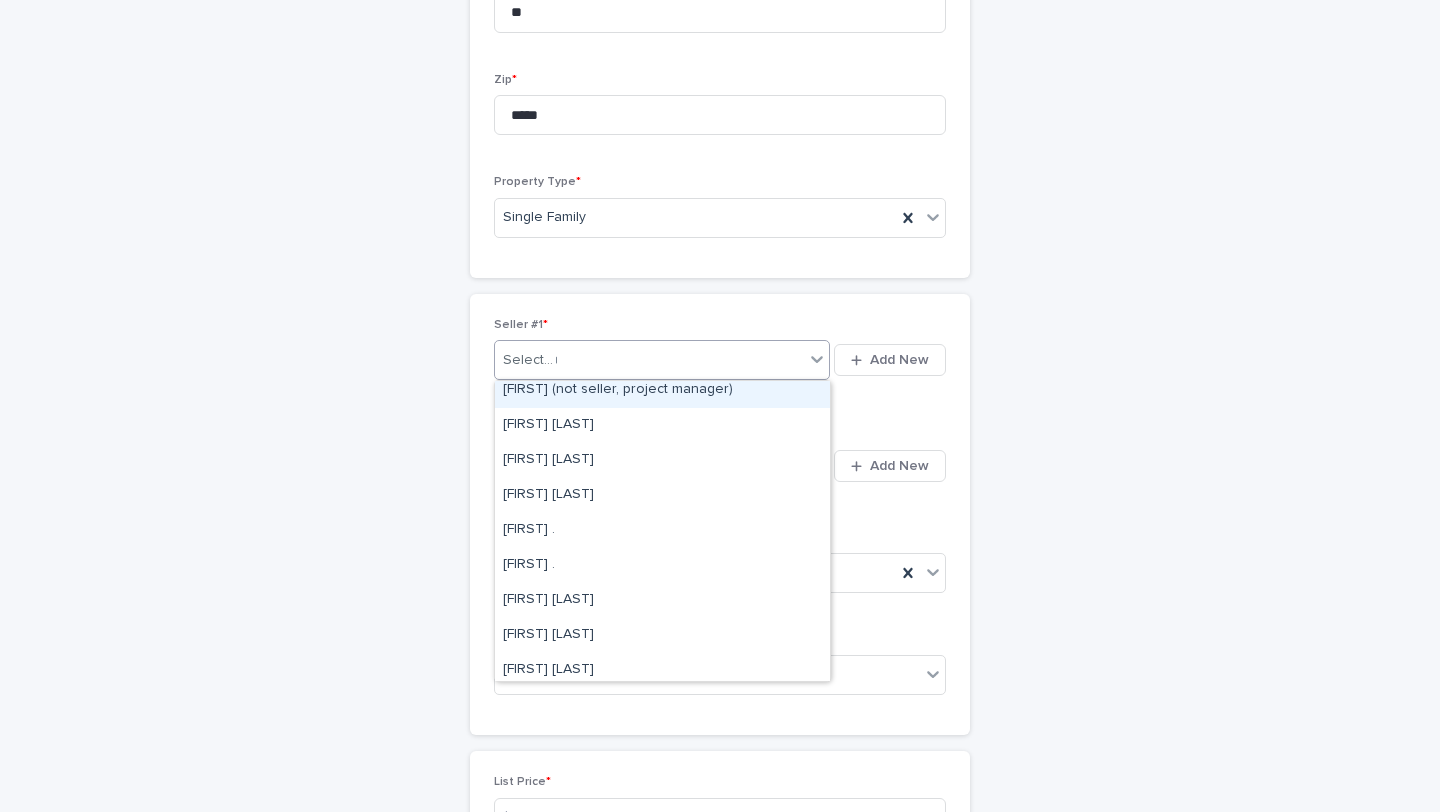 scroll, scrollTop: 699, scrollLeft: 0, axis: vertical 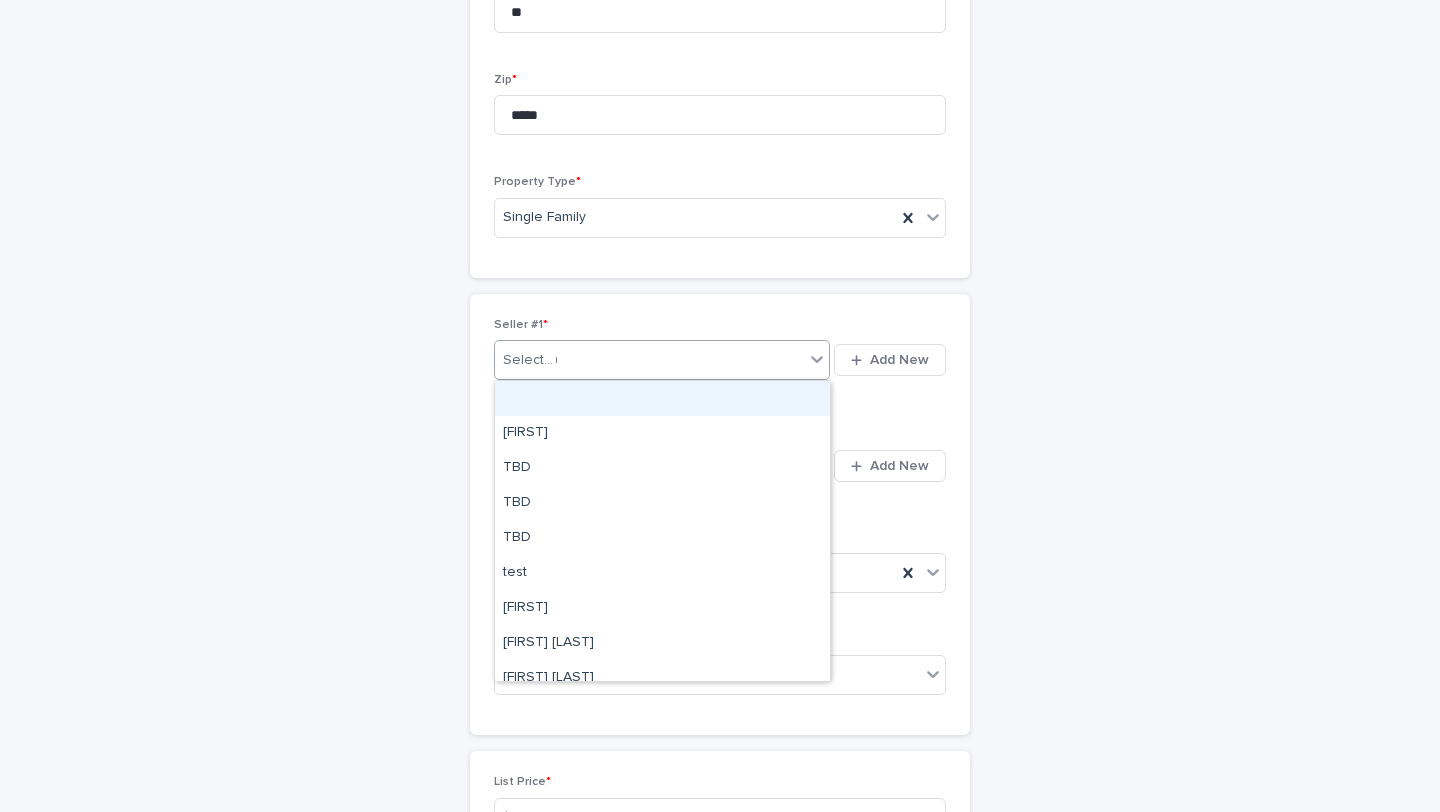 click on "**********" at bounding box center (649, 360) 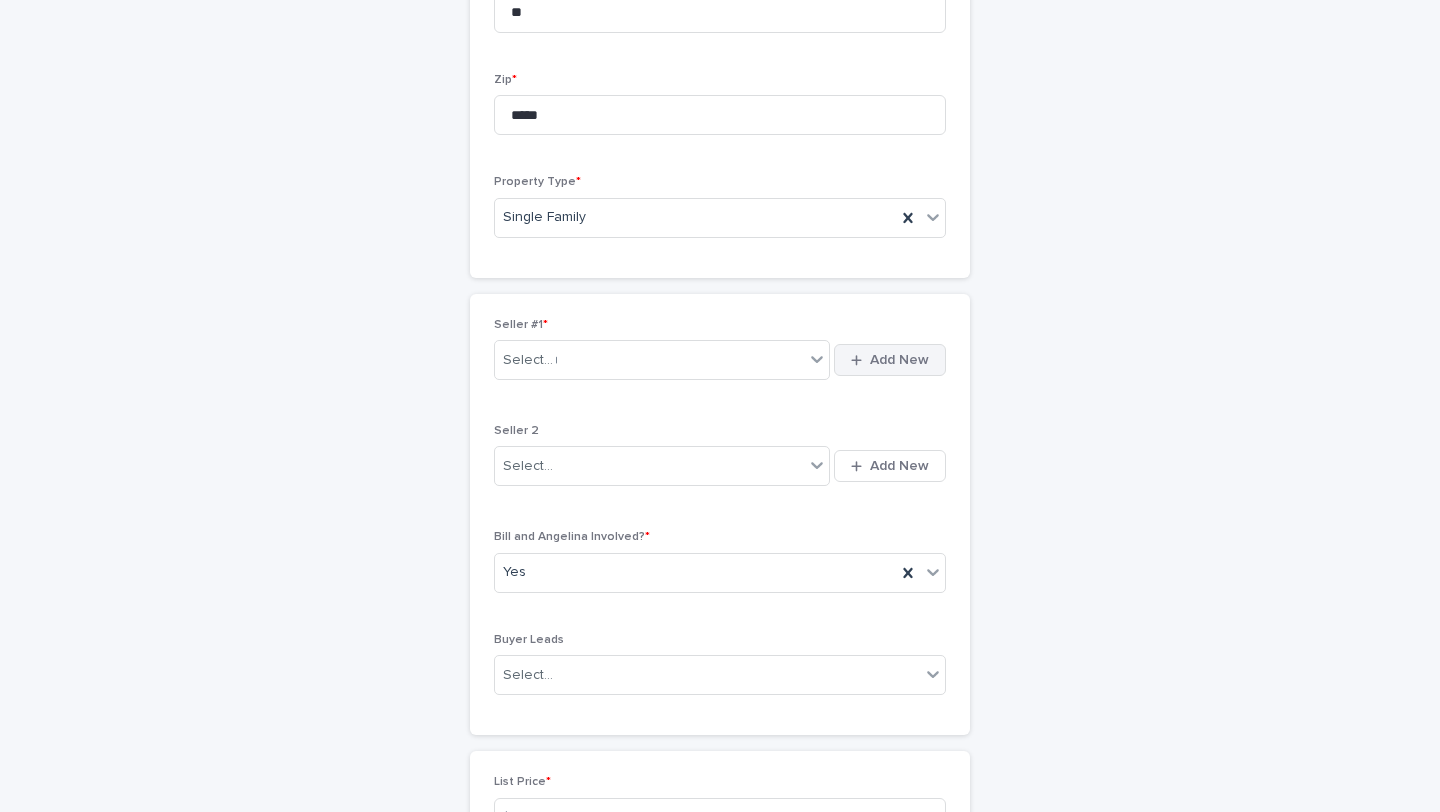 click on "Add New" at bounding box center (899, 360) 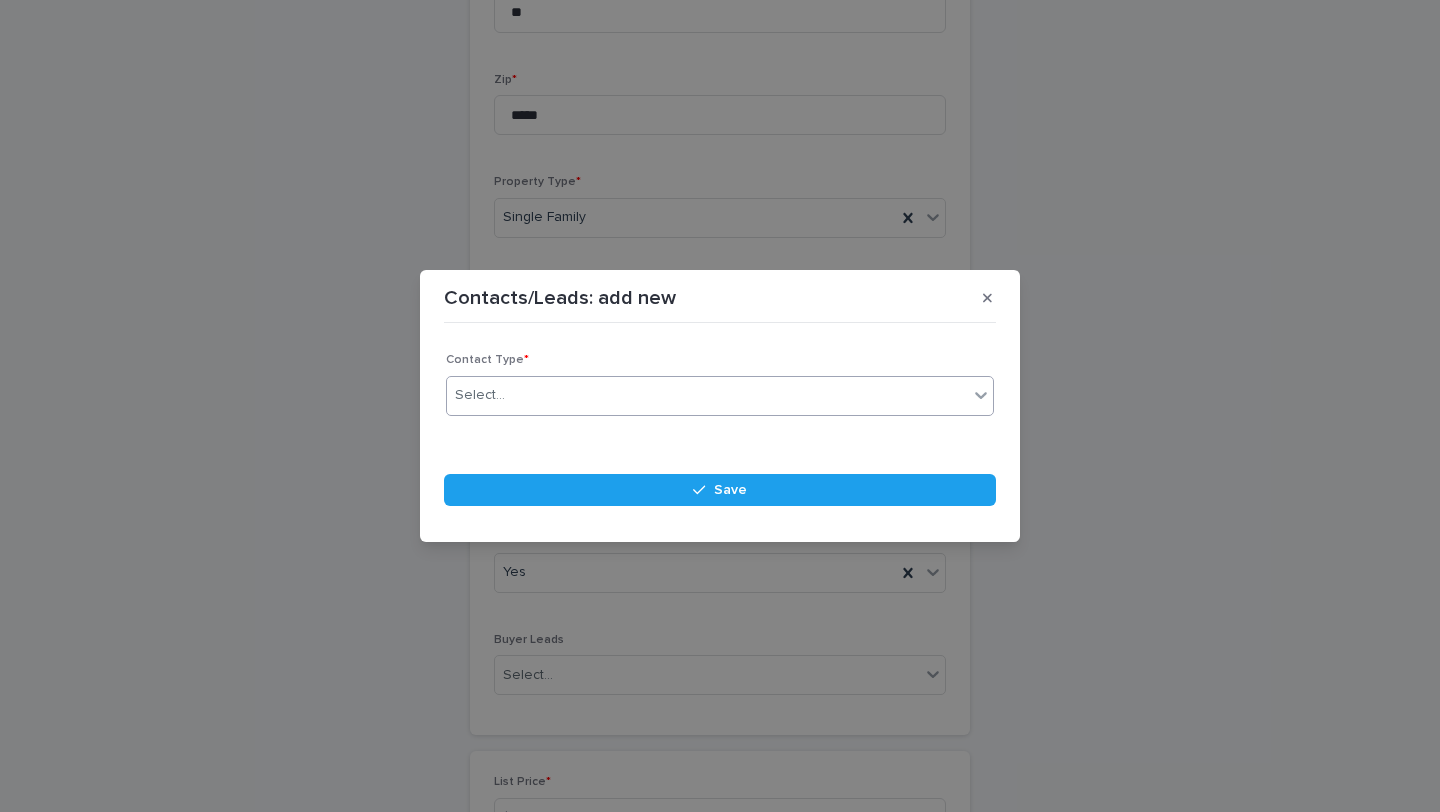 click on "Select..." at bounding box center [707, 395] 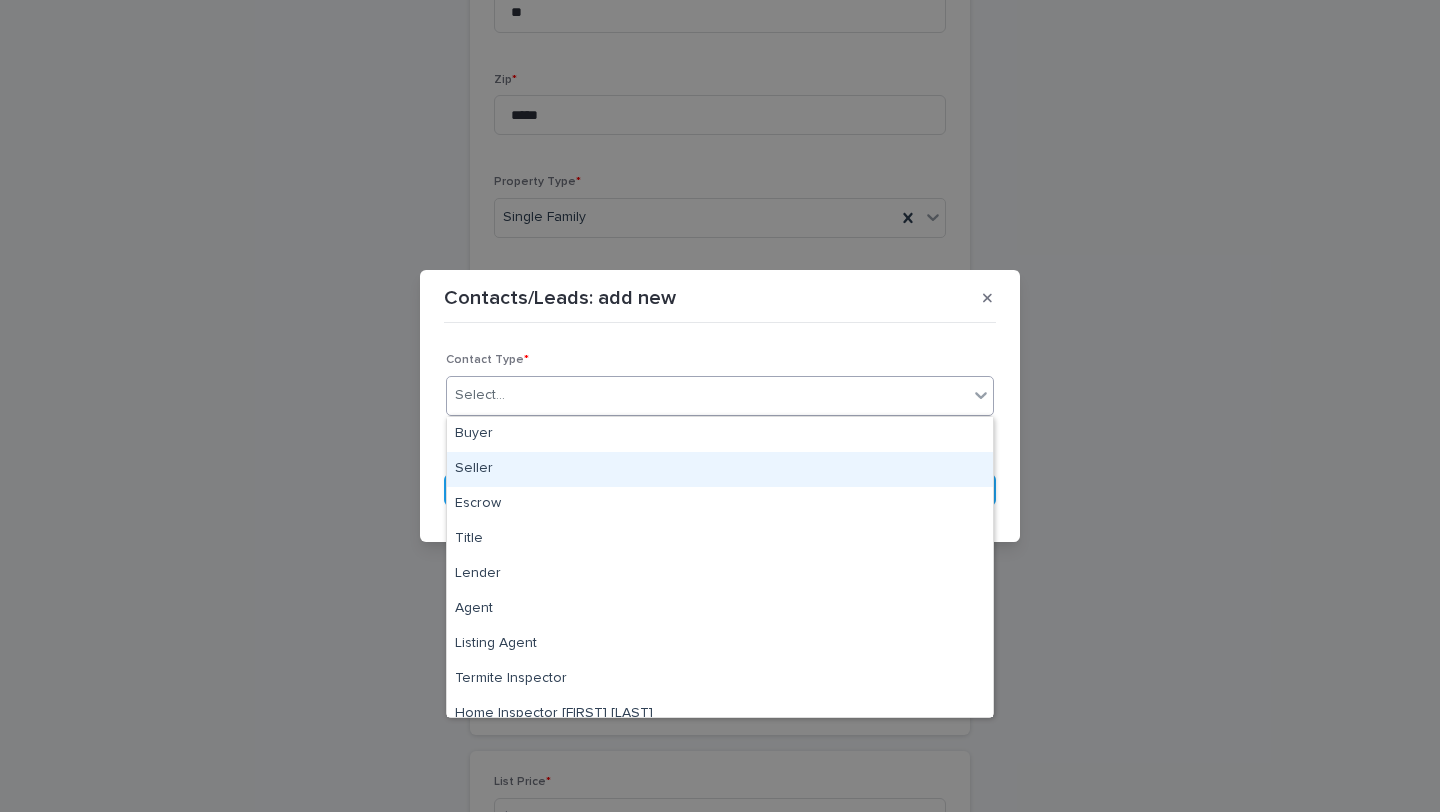 click on "Seller" at bounding box center [720, 469] 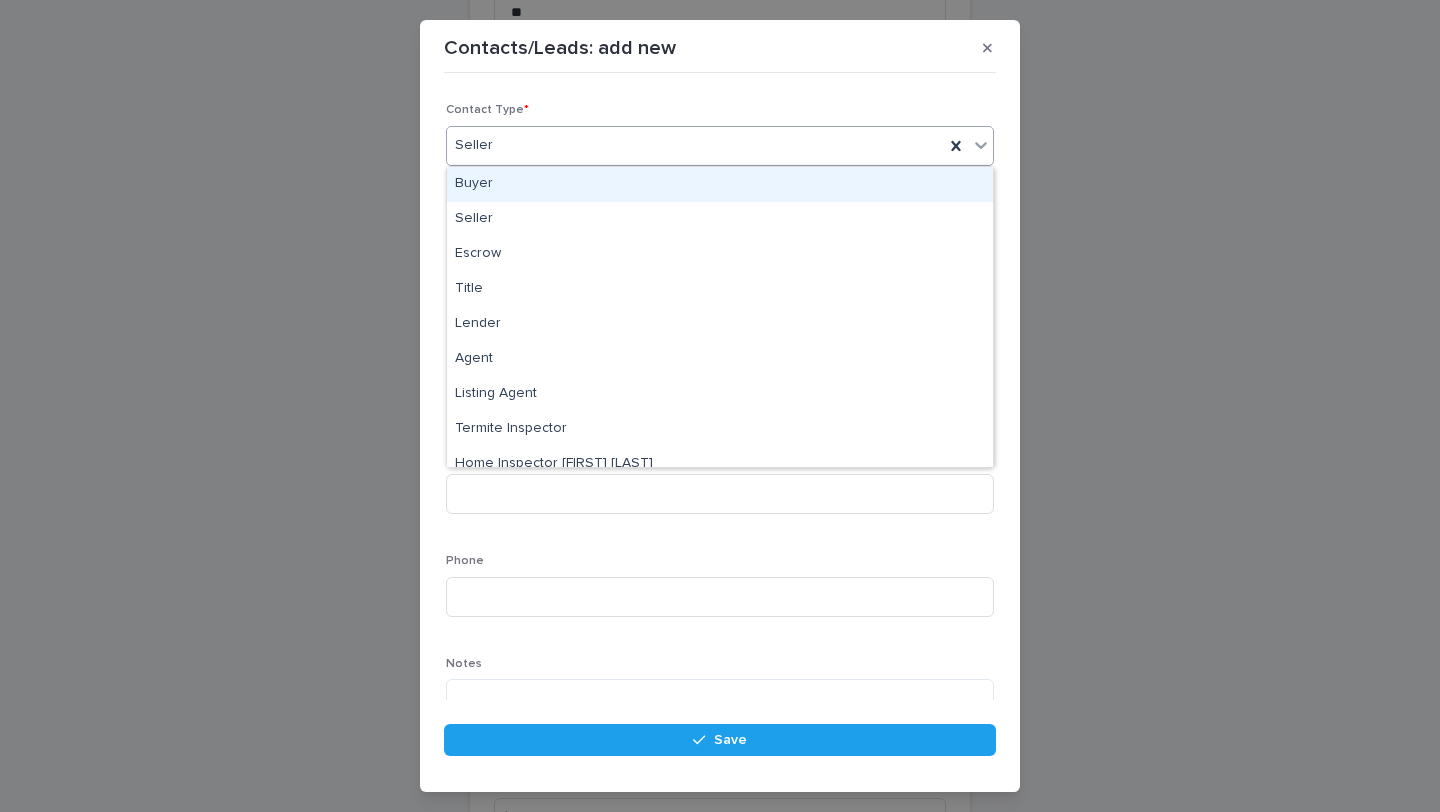 click 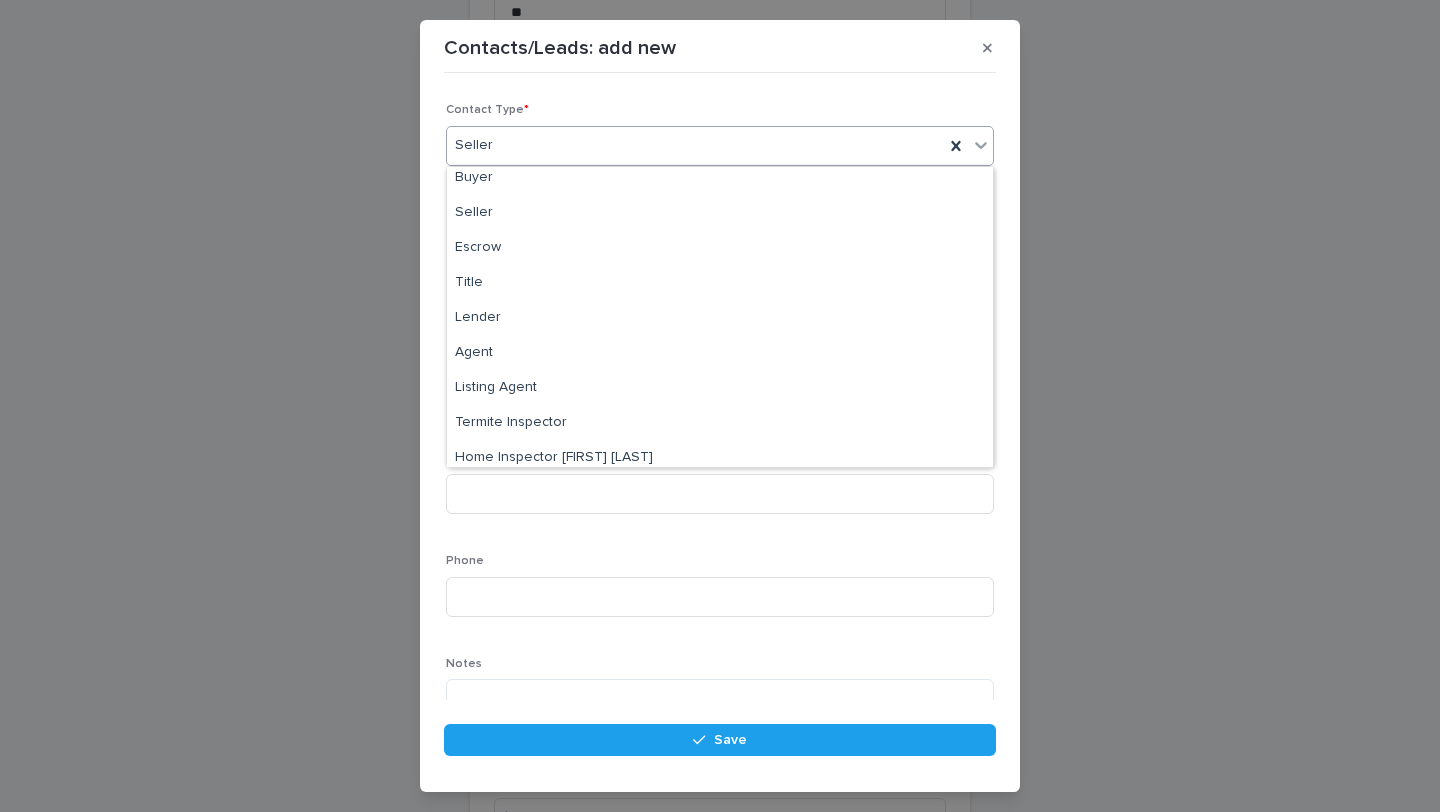 scroll, scrollTop: 0, scrollLeft: 0, axis: both 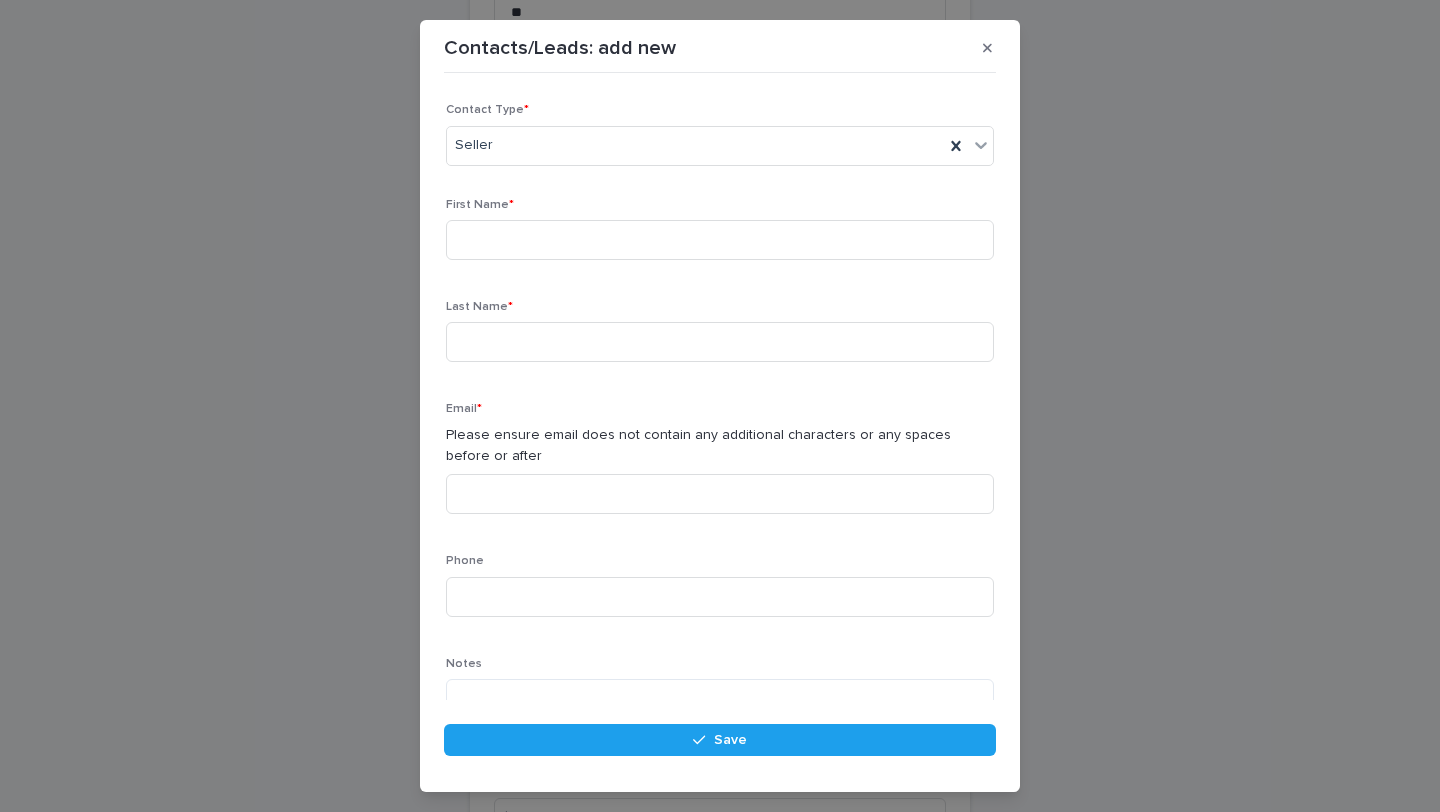 click on "Contacts/Leads: add new Loading... Saving… Loading... Saving… Loading... Saving… Contact Type * Seller Loading... Saving… Loading... Saving… Loading... Saving… Loading... Saving… First Name * Last Name * Email * Please ensure email does not contain any additional characters or any spaces before or after Phone Notes Loading... Saving… Loading... Saving… Loading... Saving… Sorry, there was an error saving your record. Please try again. Please fill out the required fields above. Save" at bounding box center [720, 406] 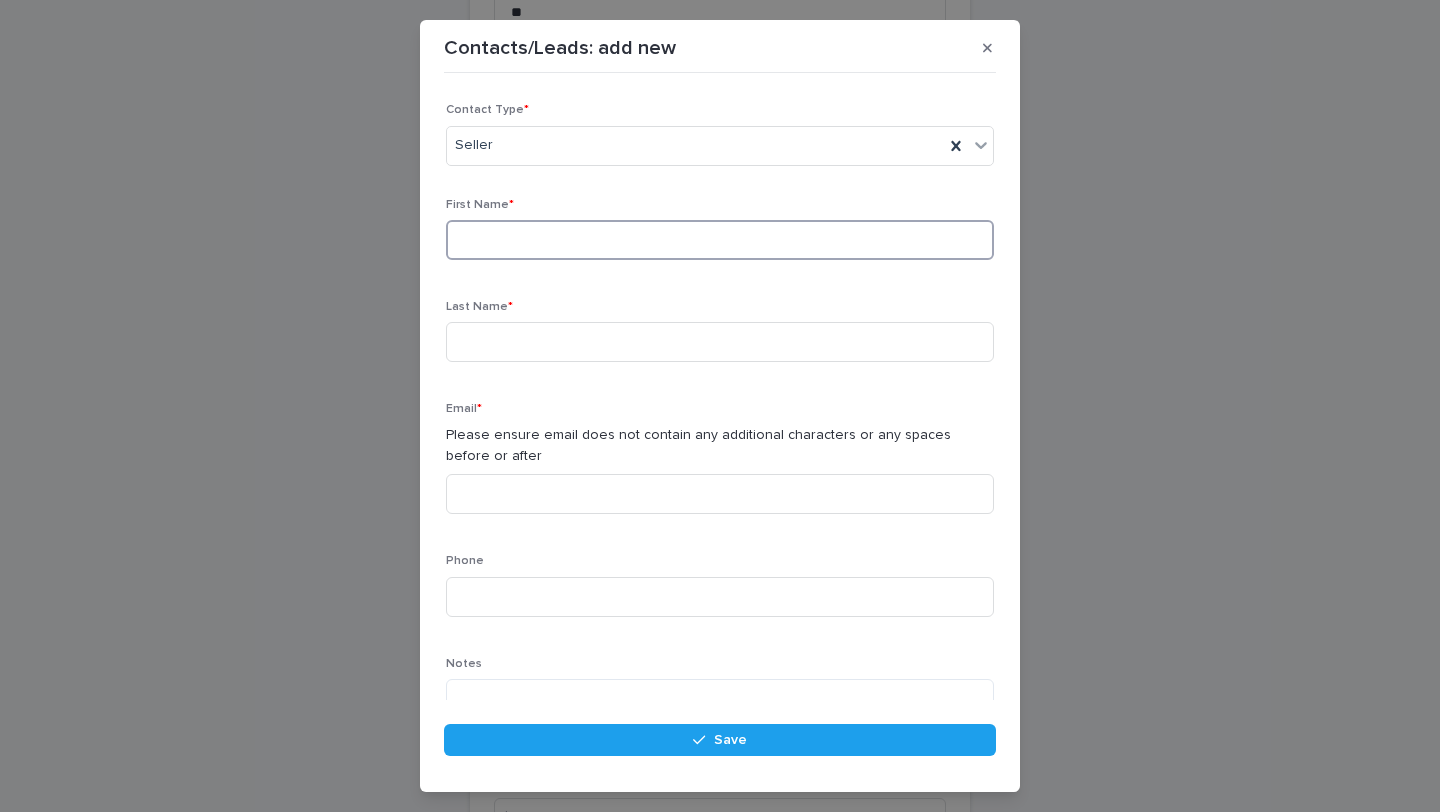 click at bounding box center (720, 240) 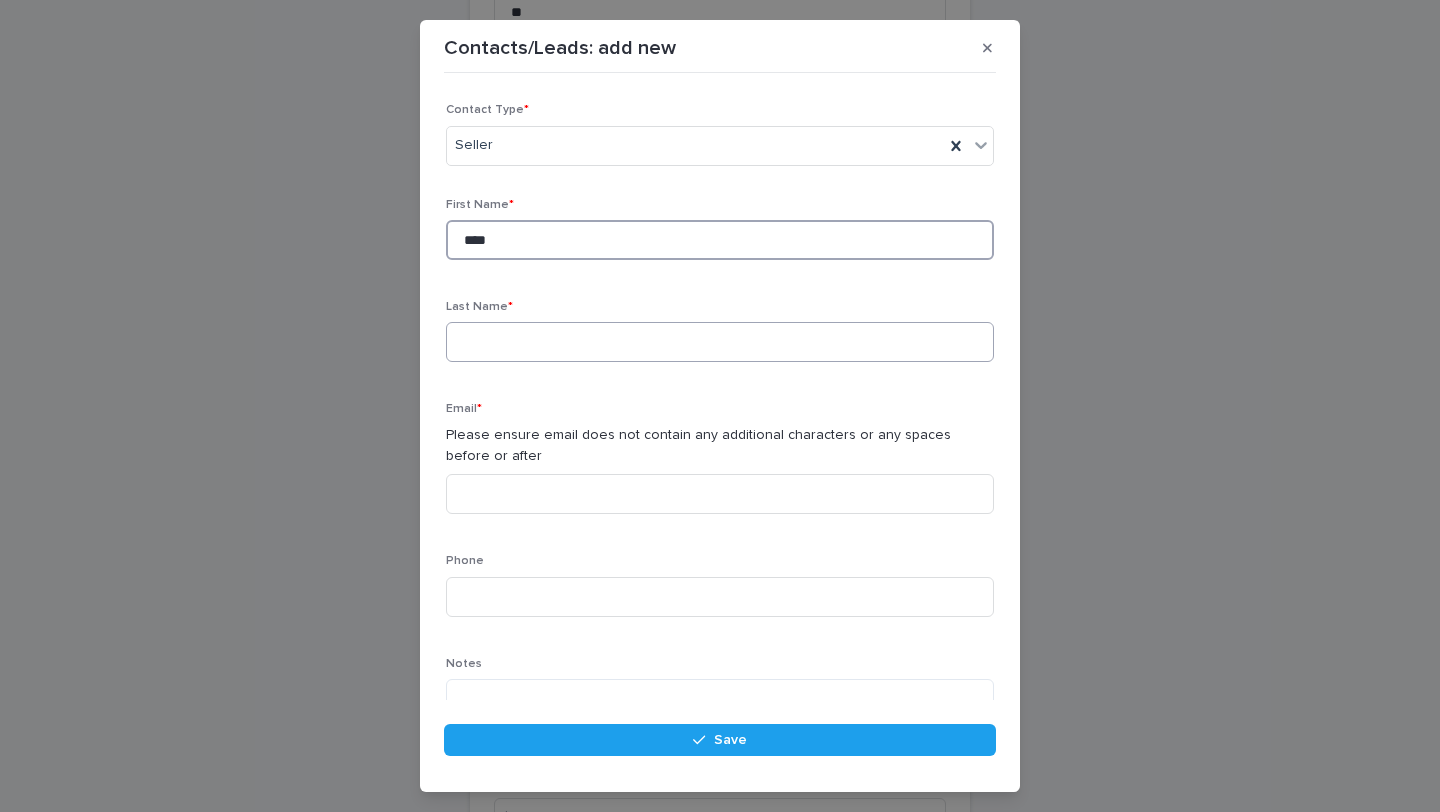 type on "****" 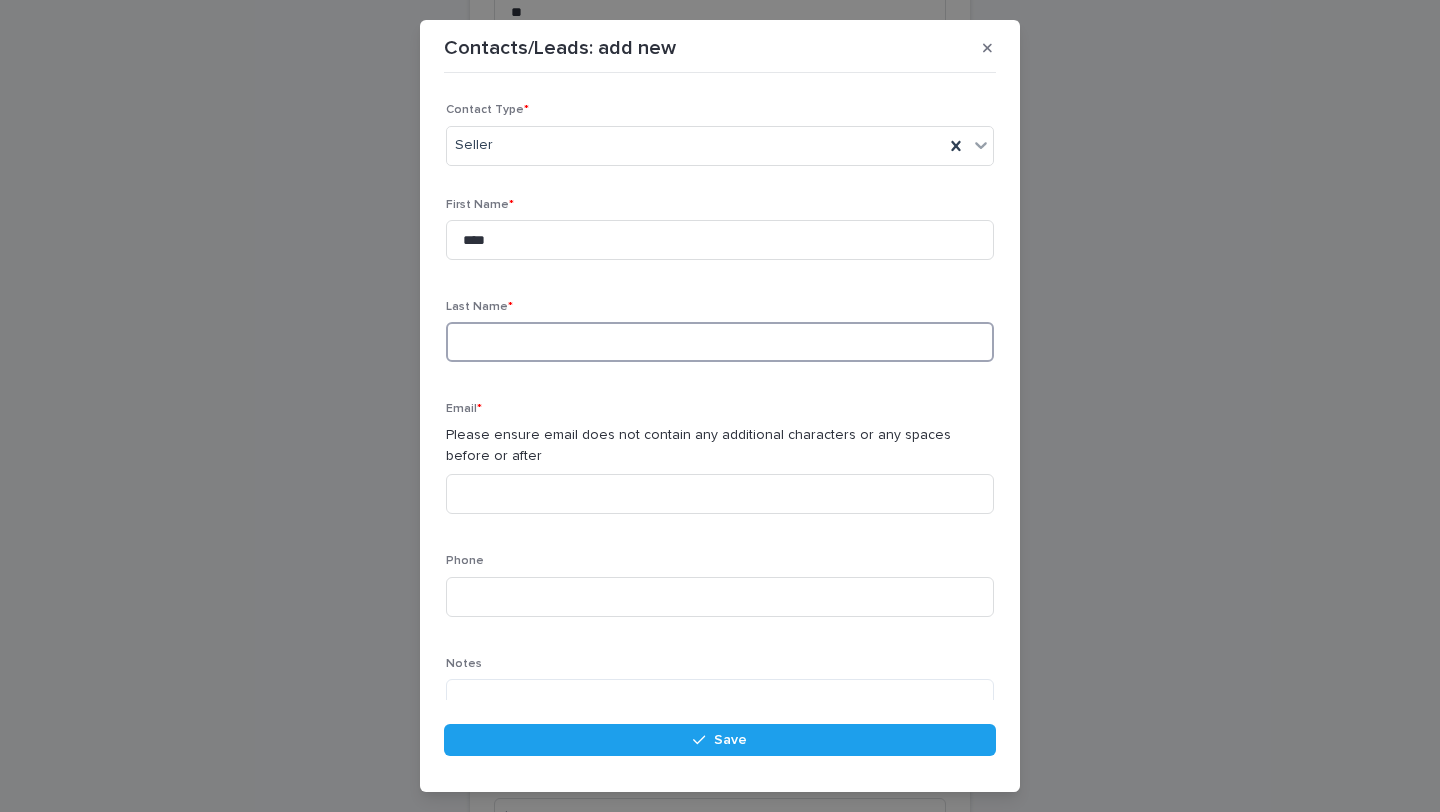 click at bounding box center [720, 342] 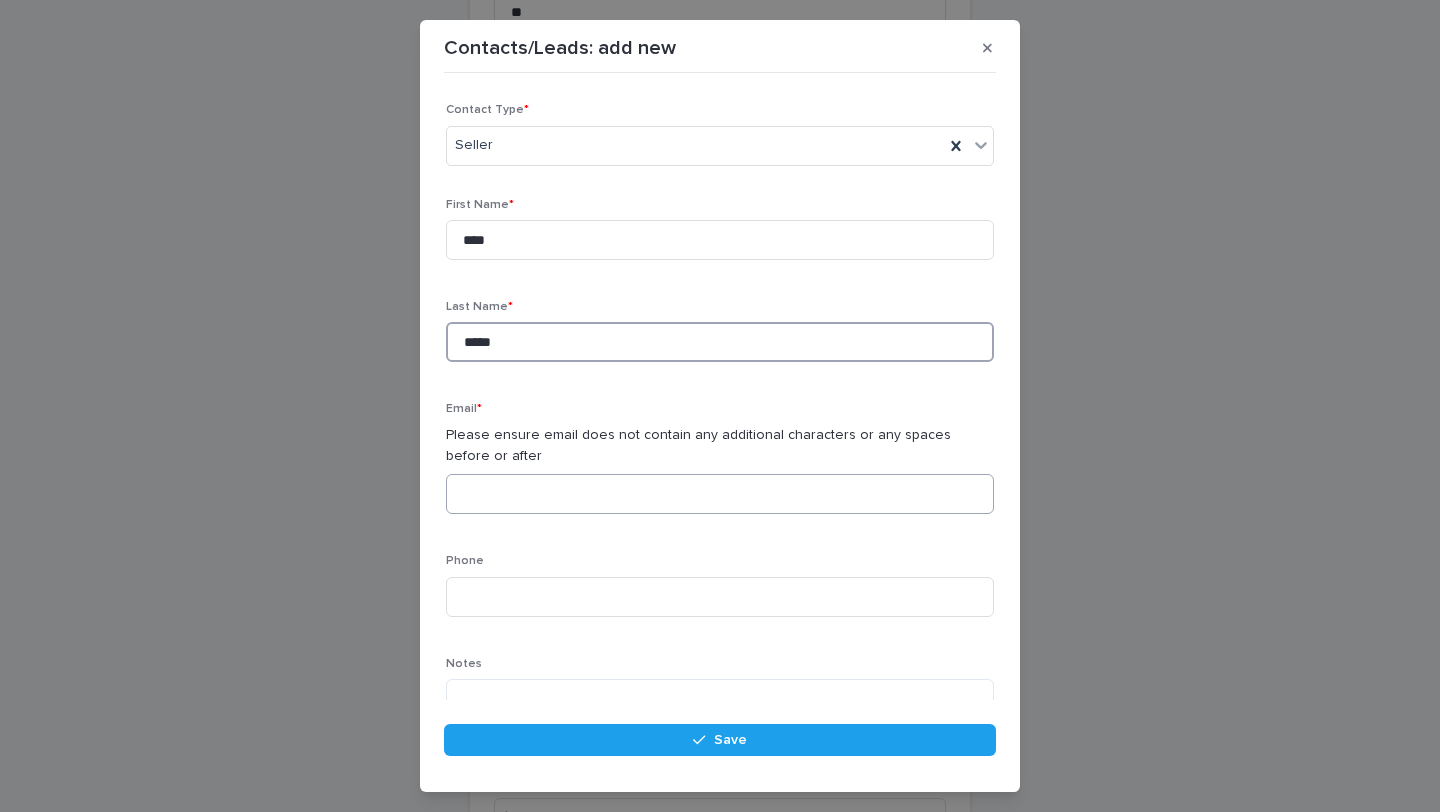 type on "*****" 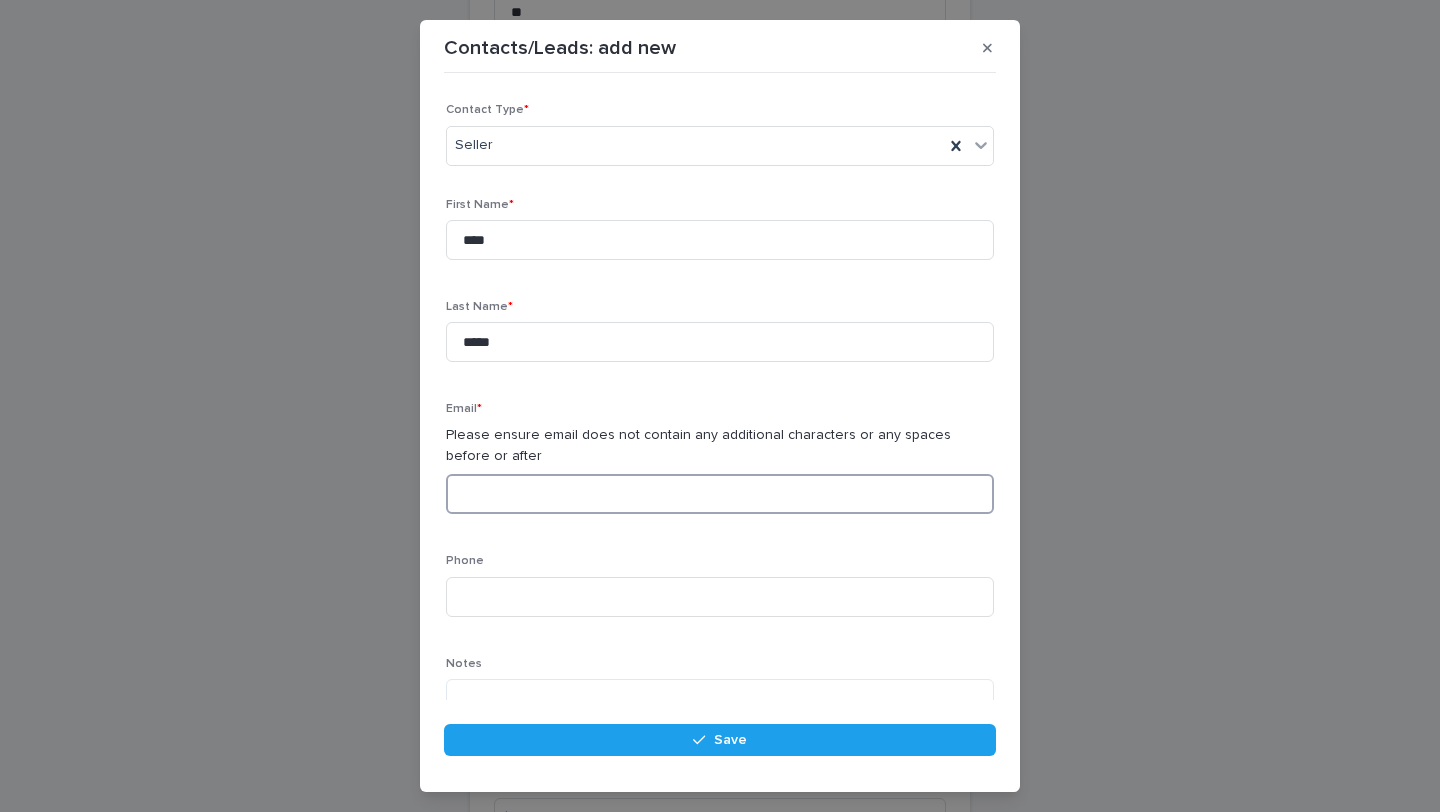 click at bounding box center [720, 494] 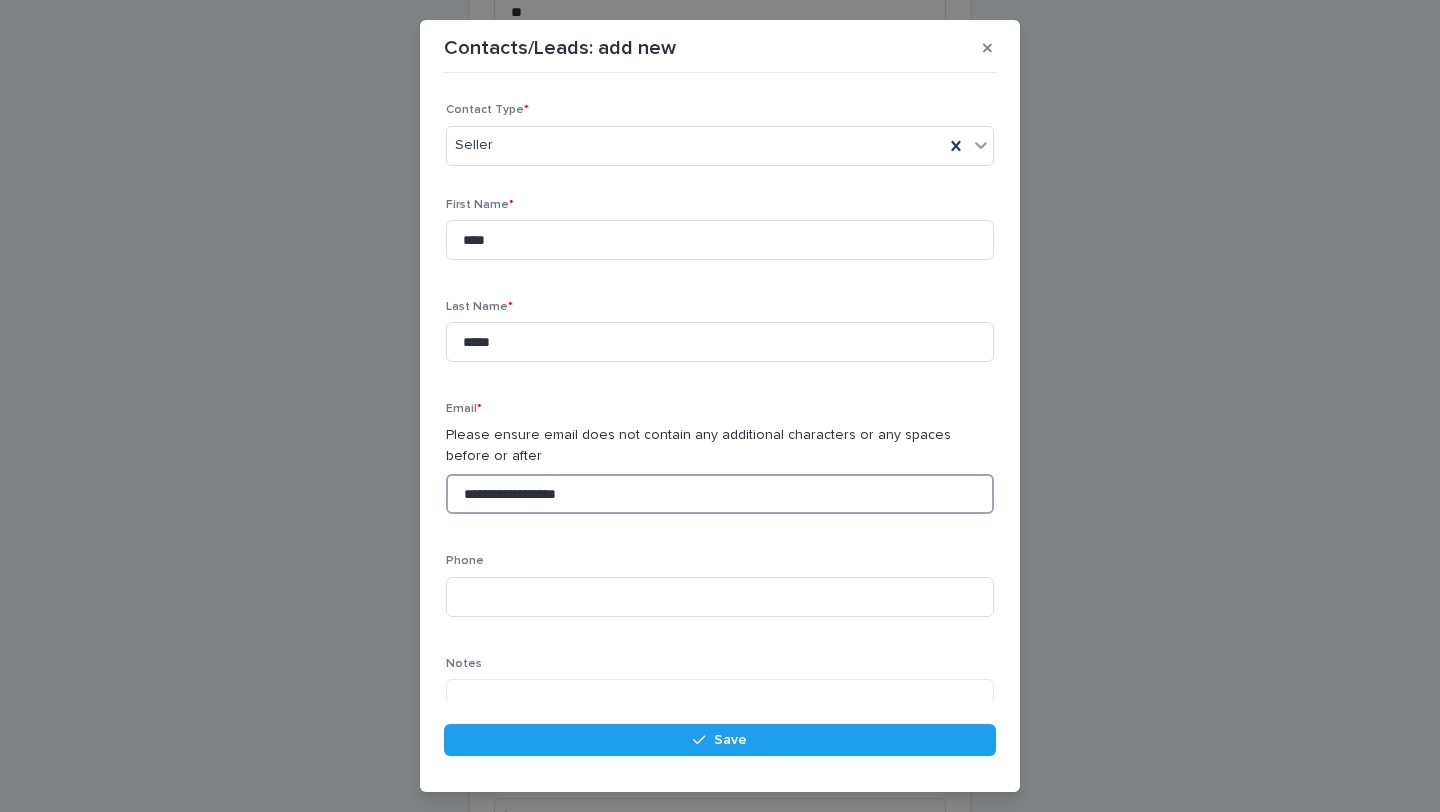 type on "**********" 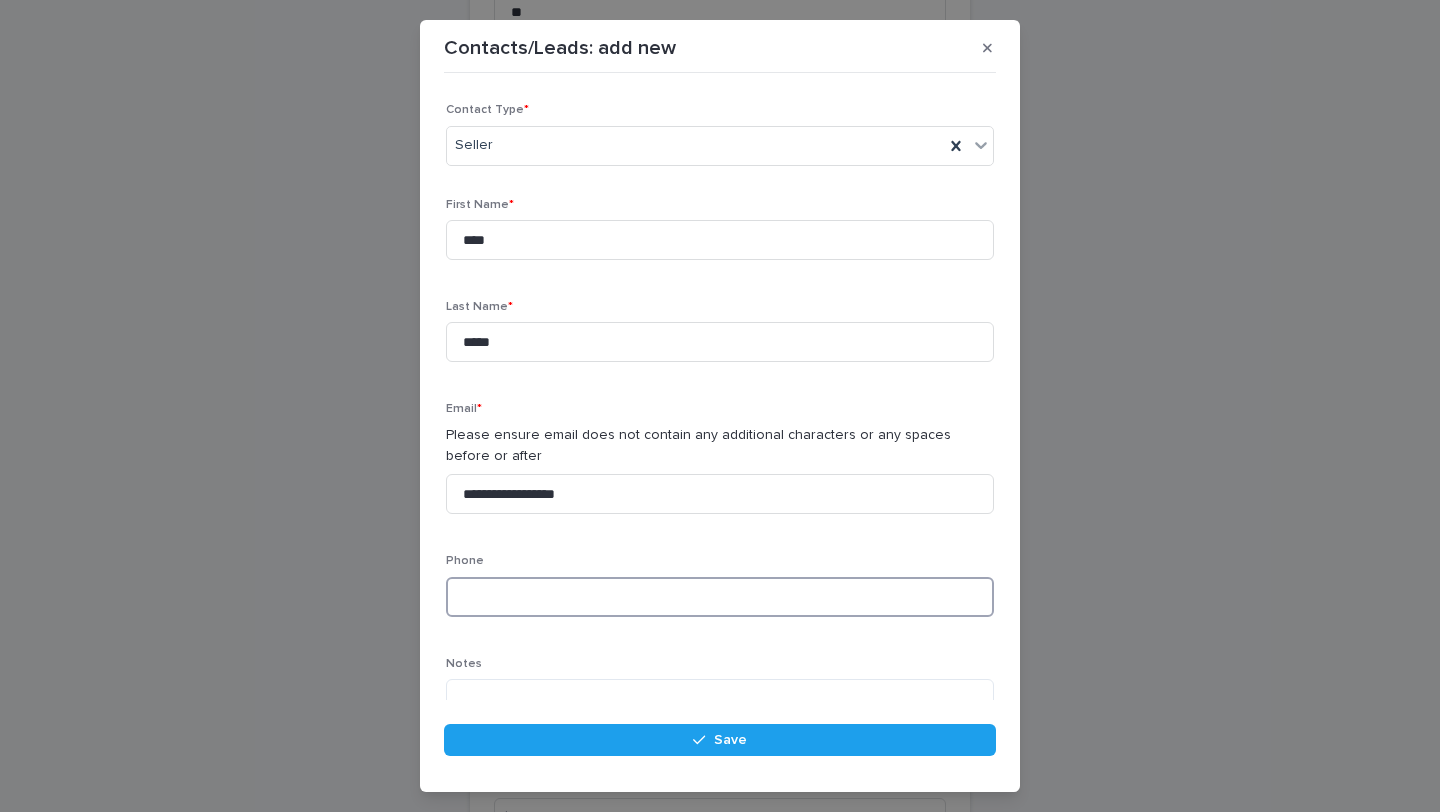 click at bounding box center (720, 597) 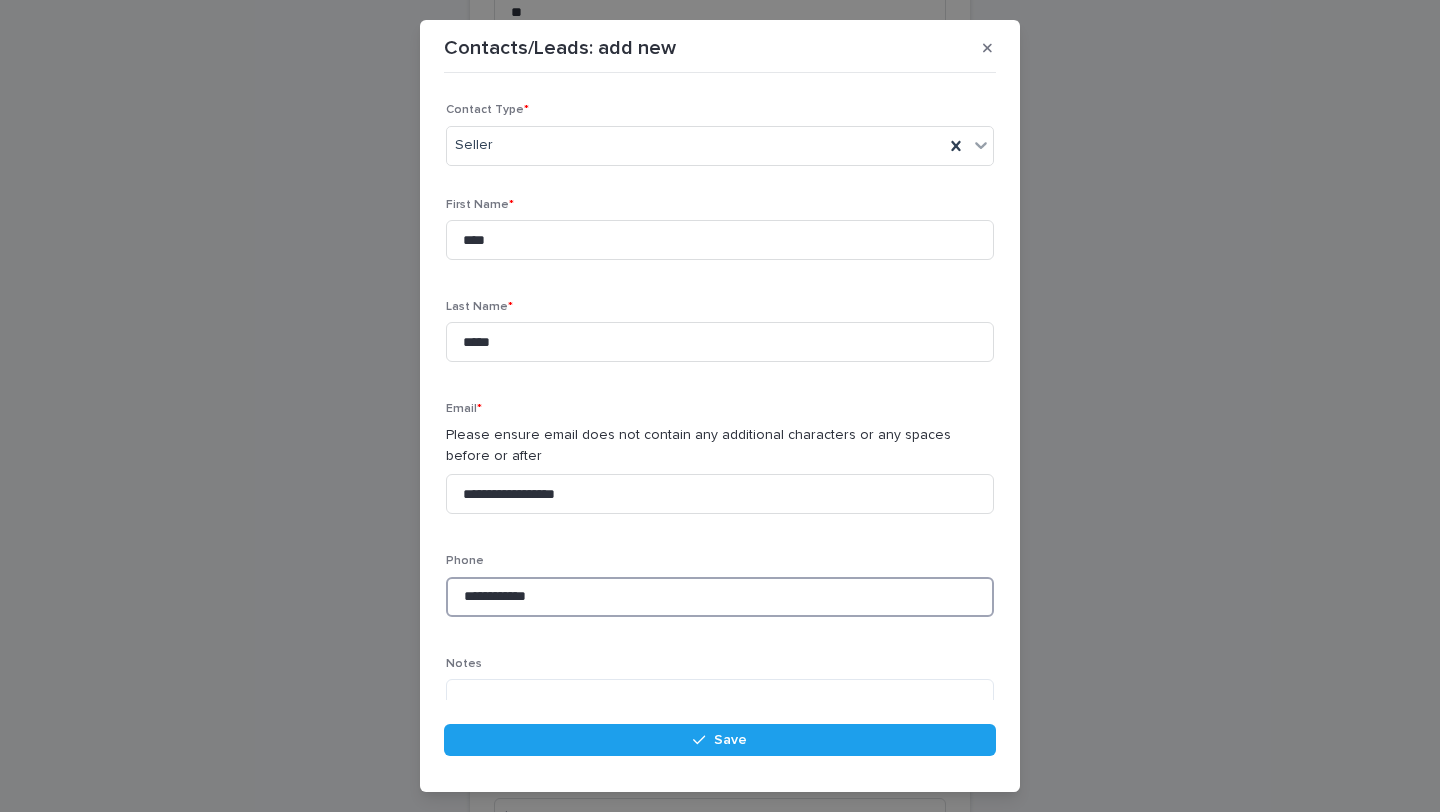 click on "**********" at bounding box center (720, 597) 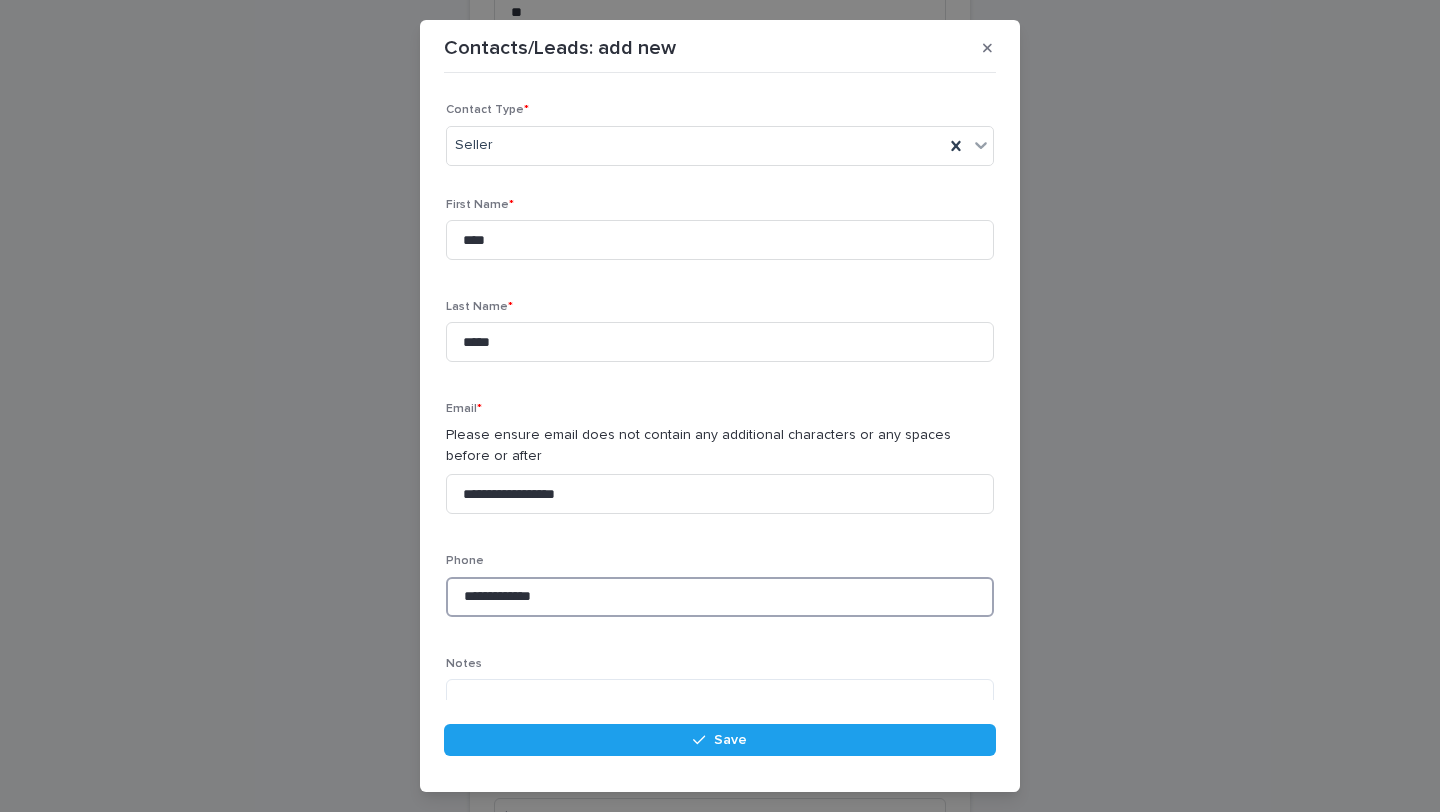 click on "**********" at bounding box center (720, 597) 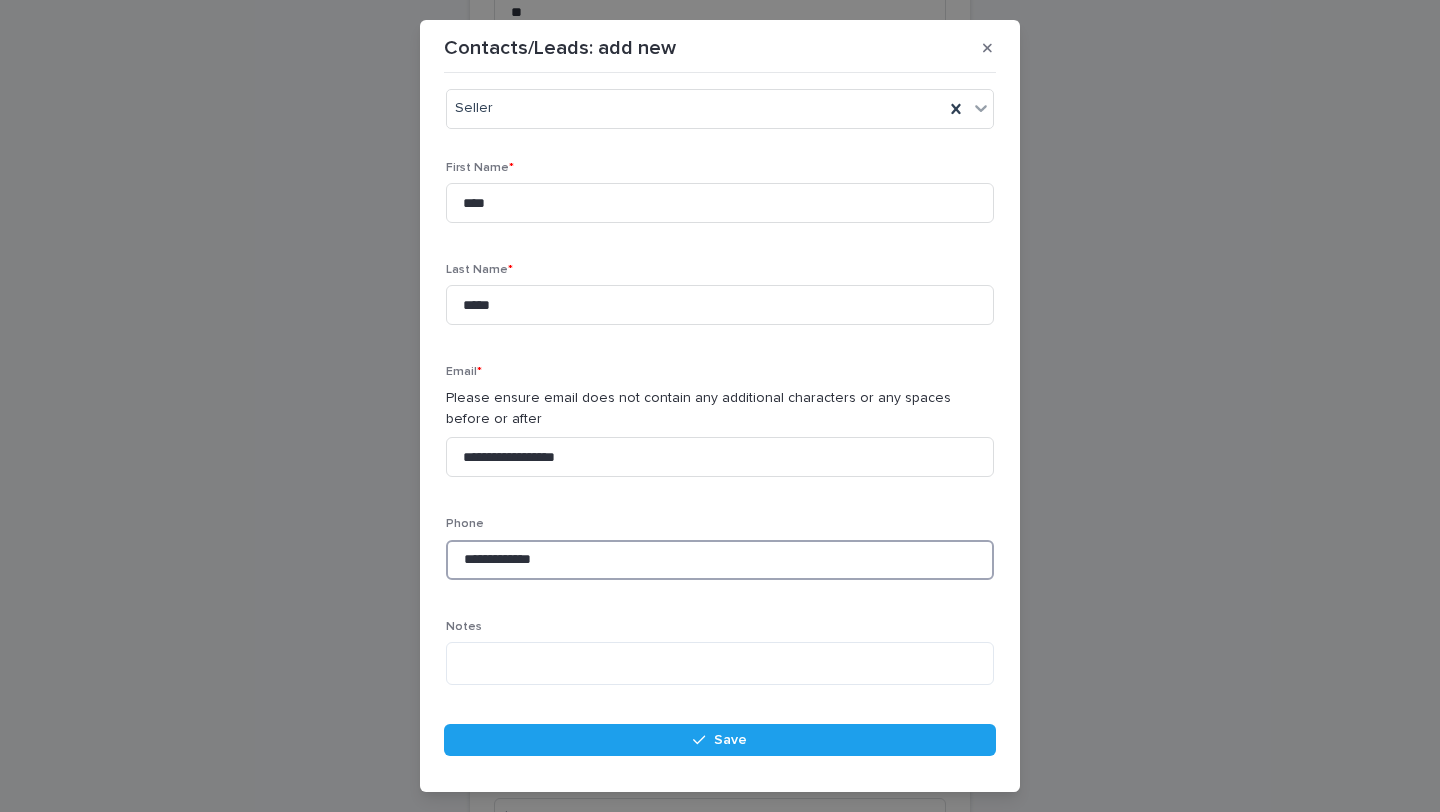 scroll, scrollTop: 111, scrollLeft: 0, axis: vertical 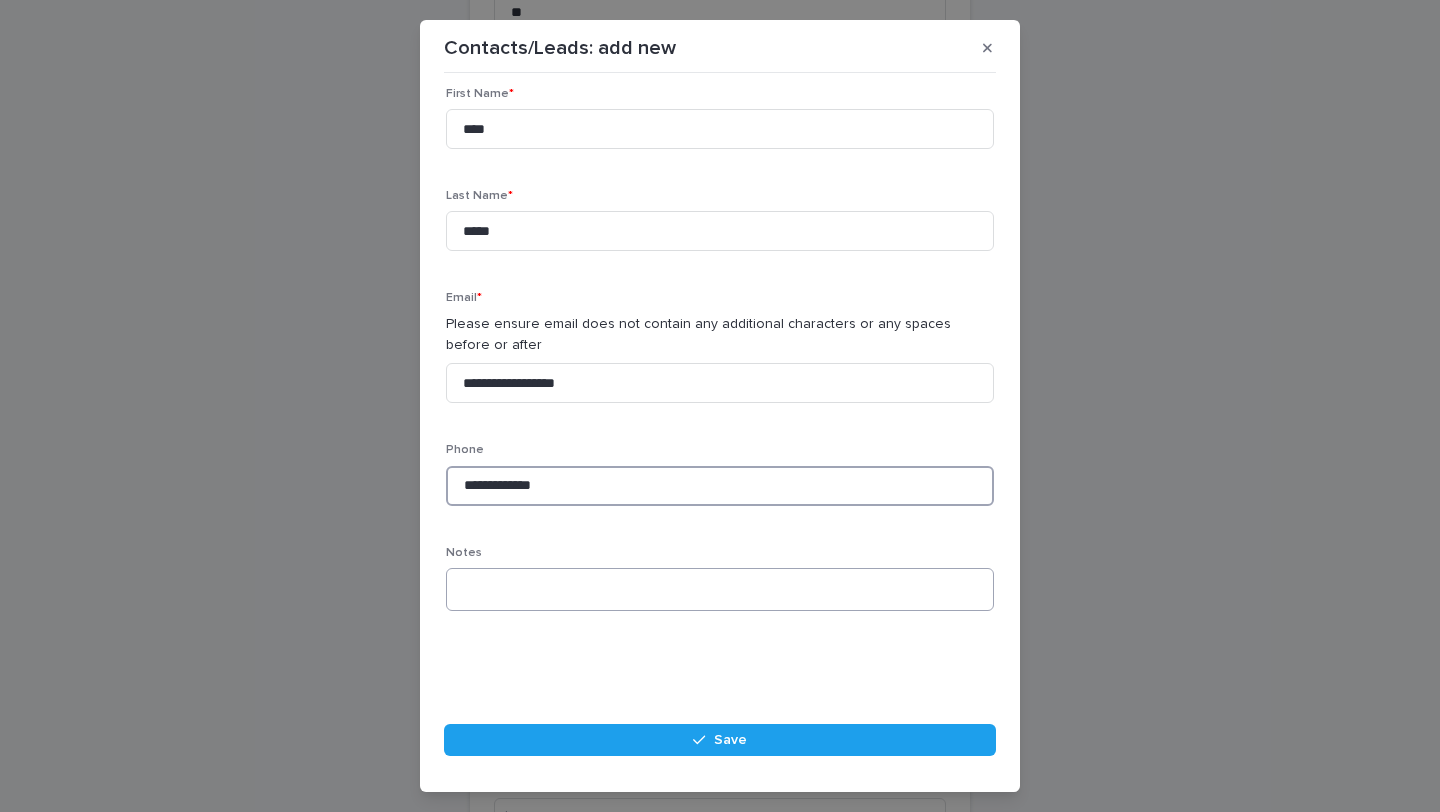 type on "**********" 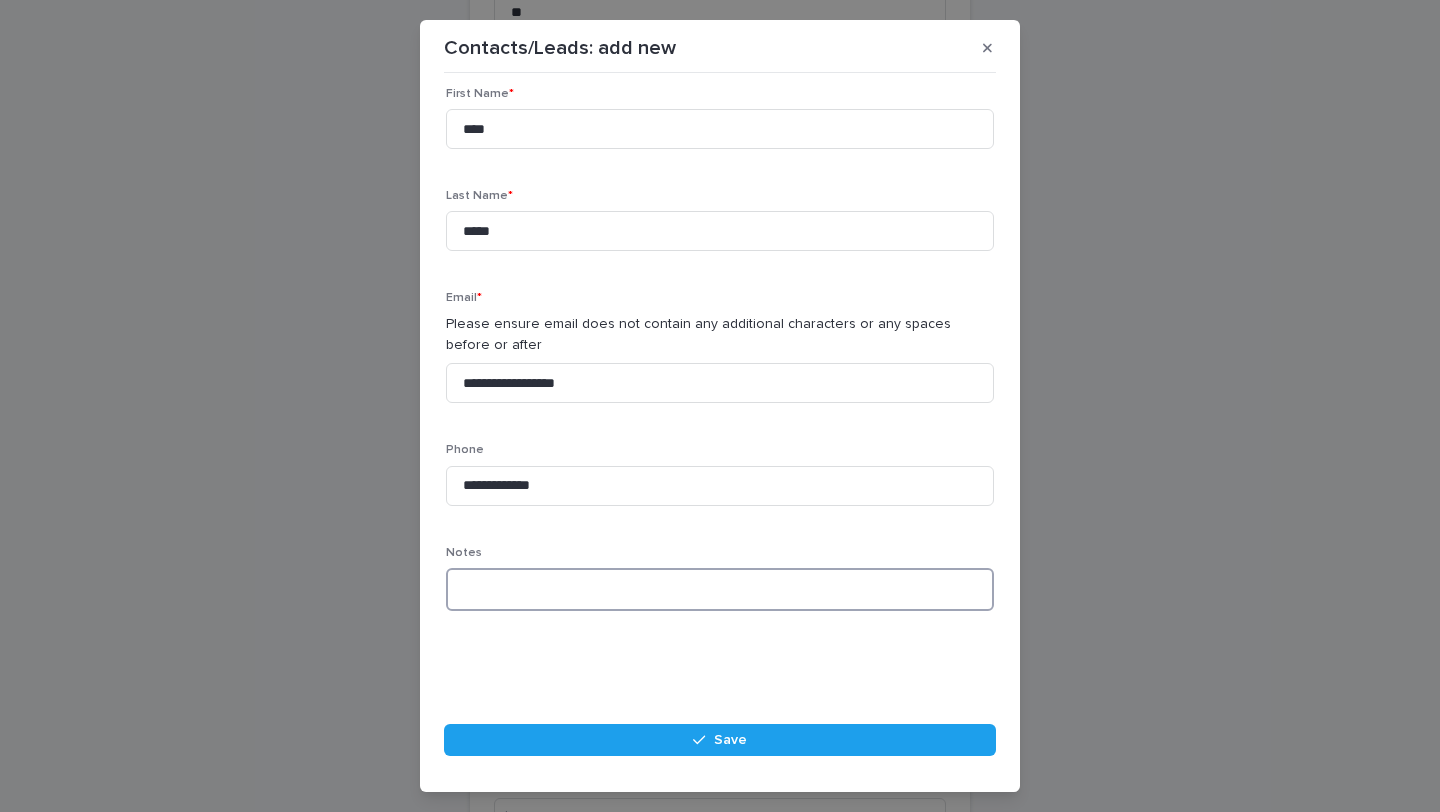 click at bounding box center (720, 589) 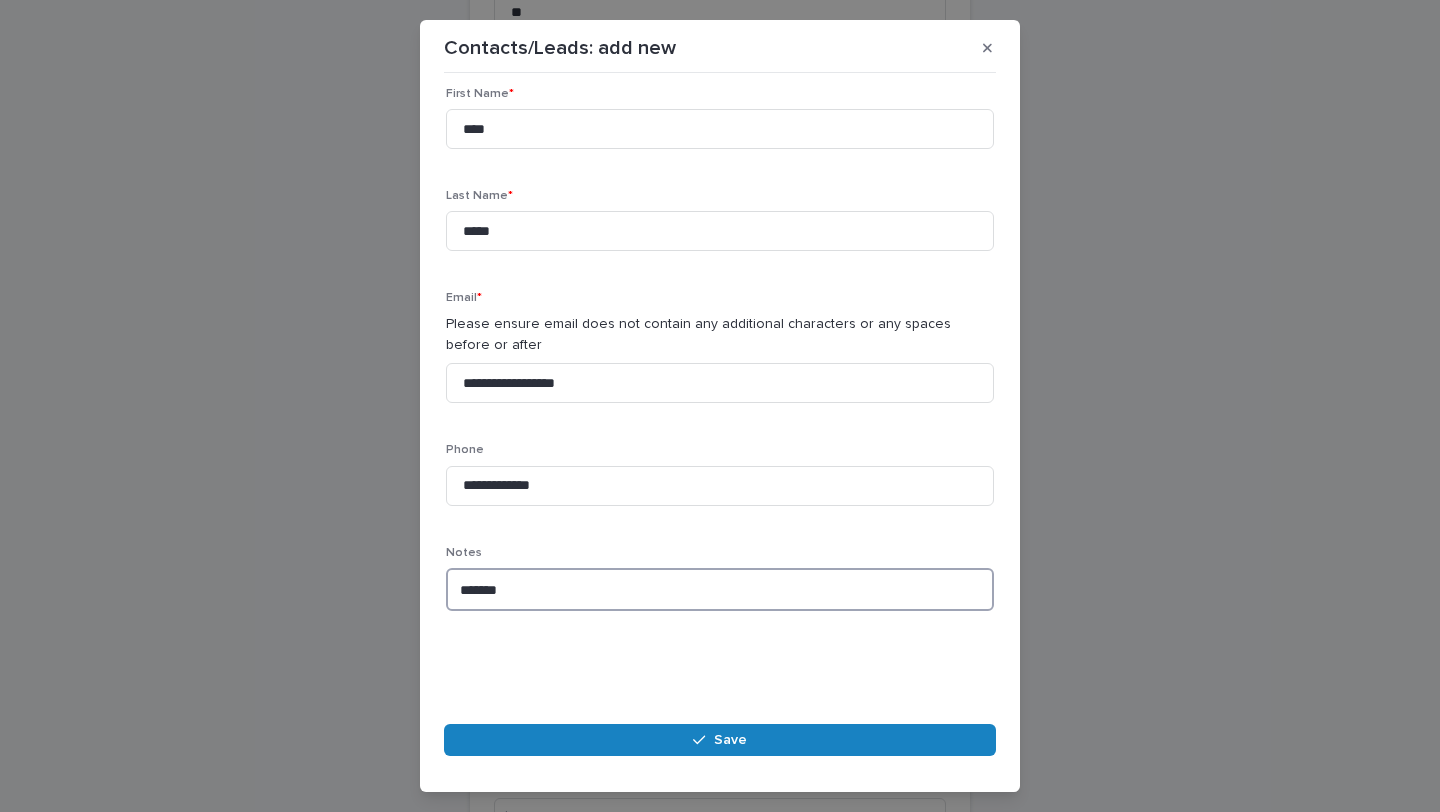 type on "*******" 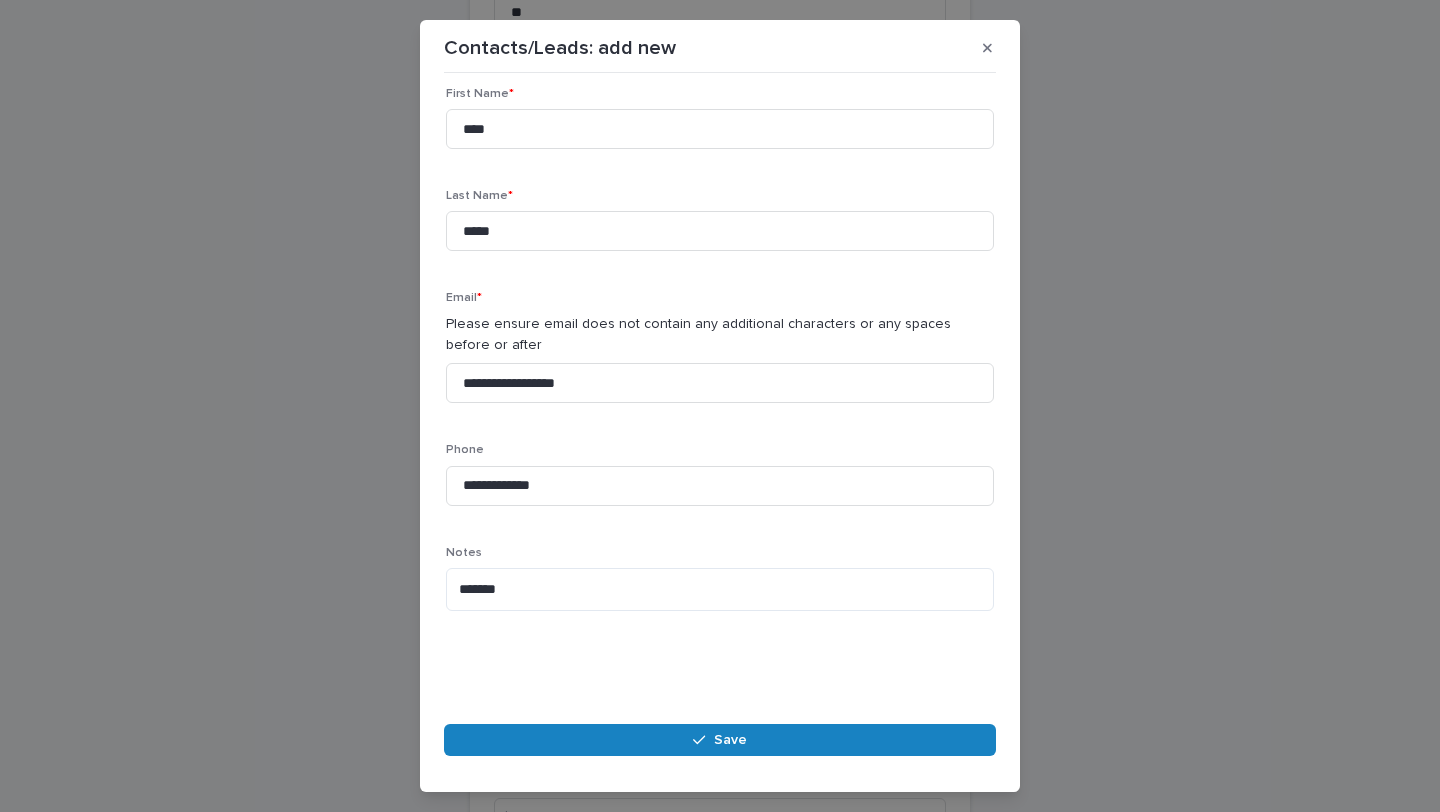 click on "Save" at bounding box center [720, 740] 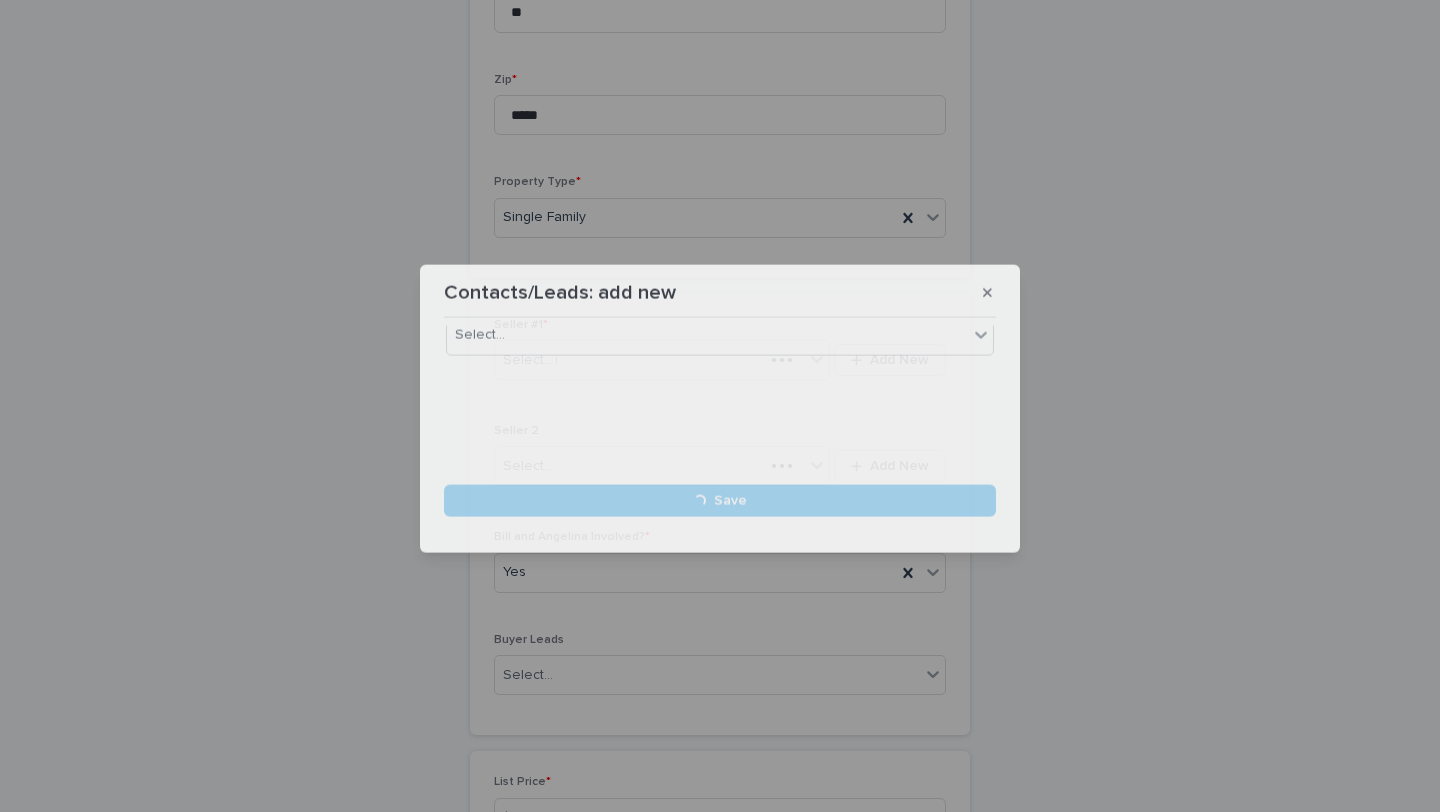 scroll, scrollTop: 0, scrollLeft: 0, axis: both 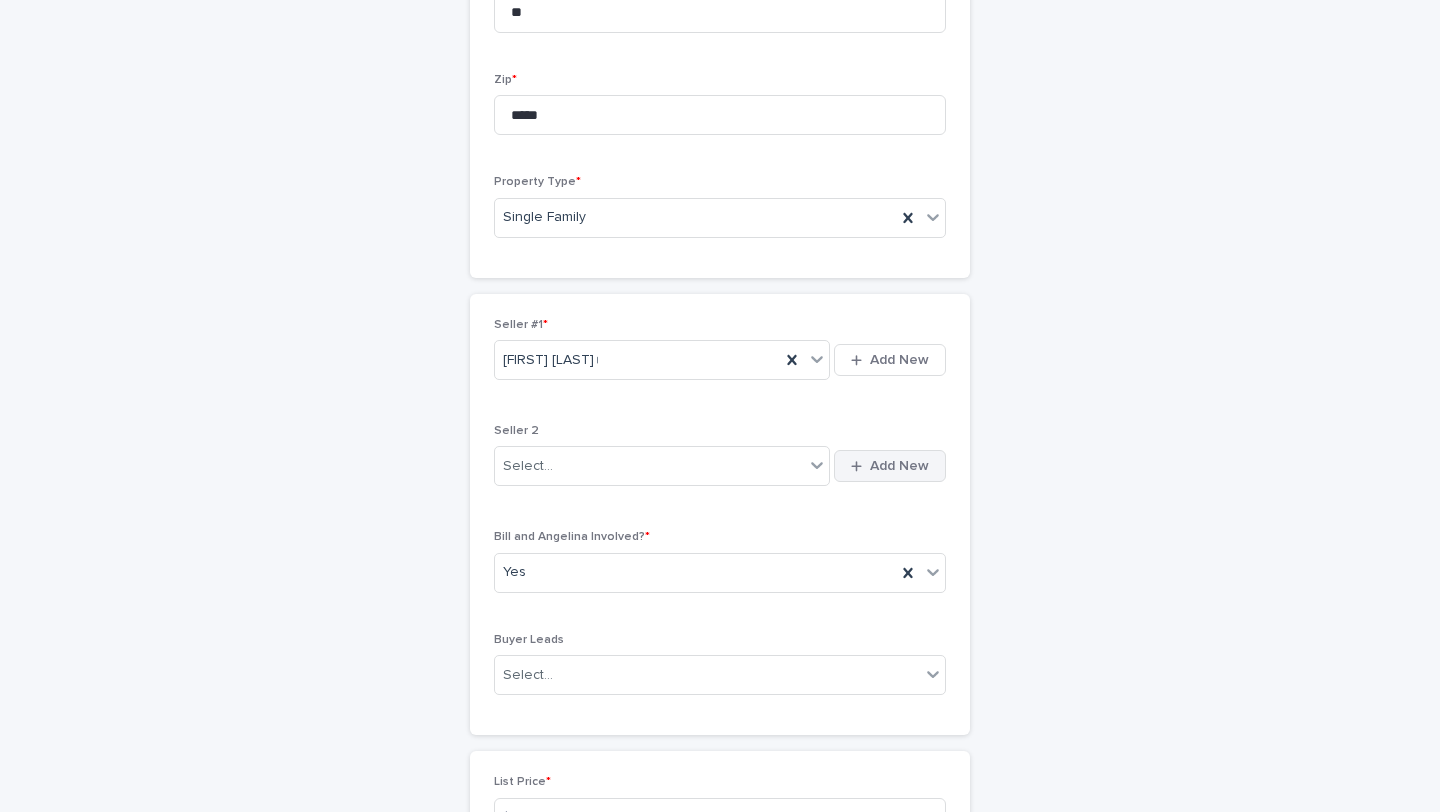 click 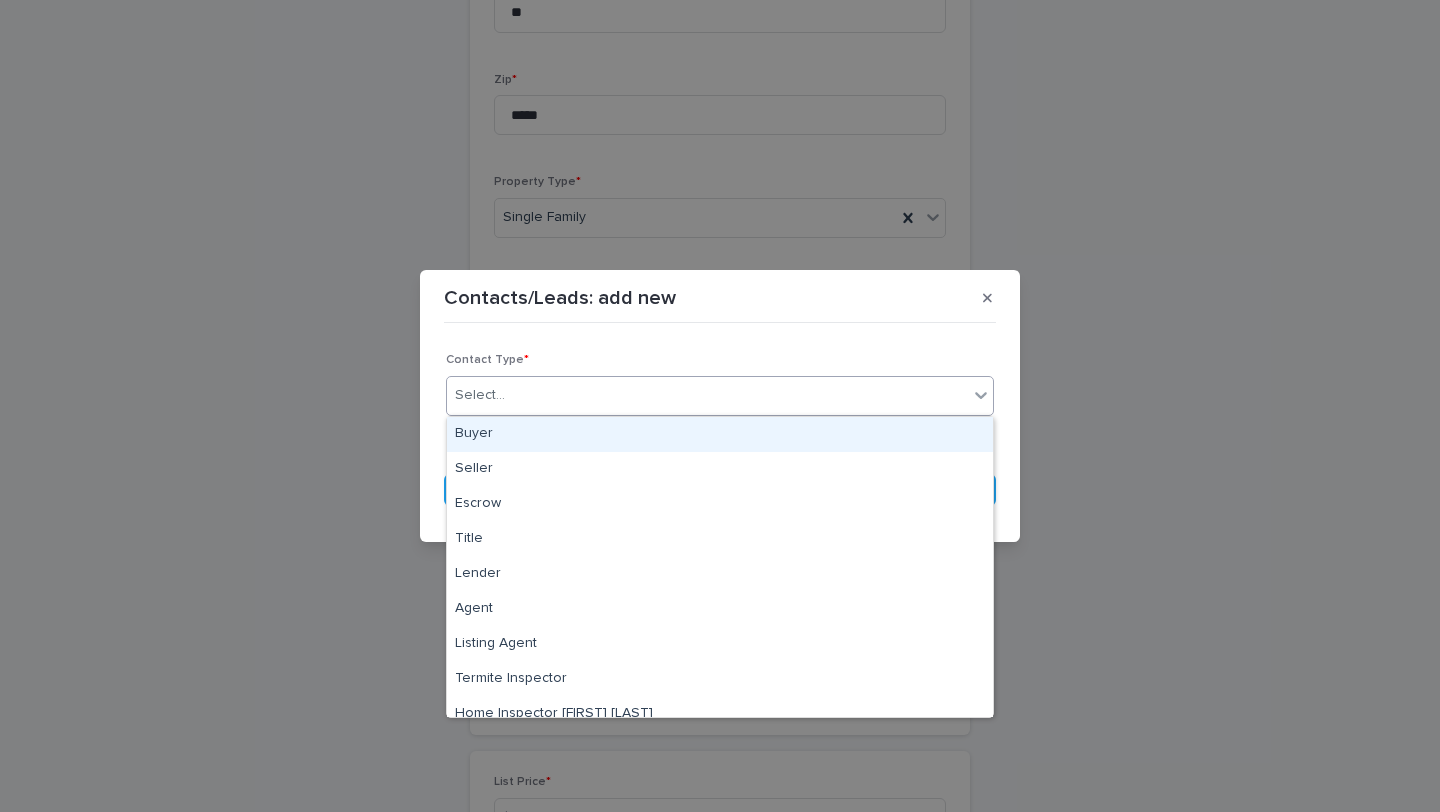 click on "Select..." at bounding box center [707, 395] 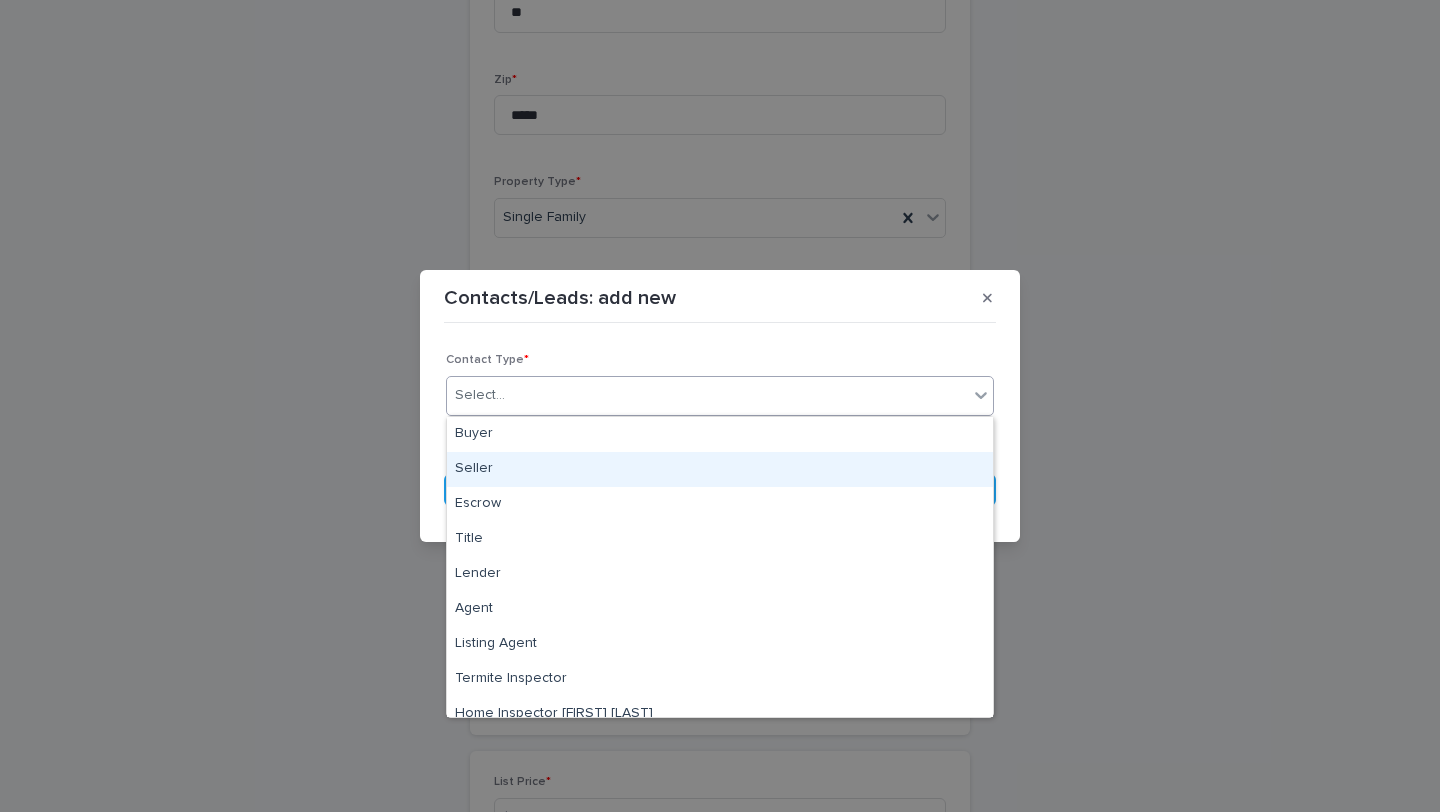 click on "Seller" at bounding box center (720, 469) 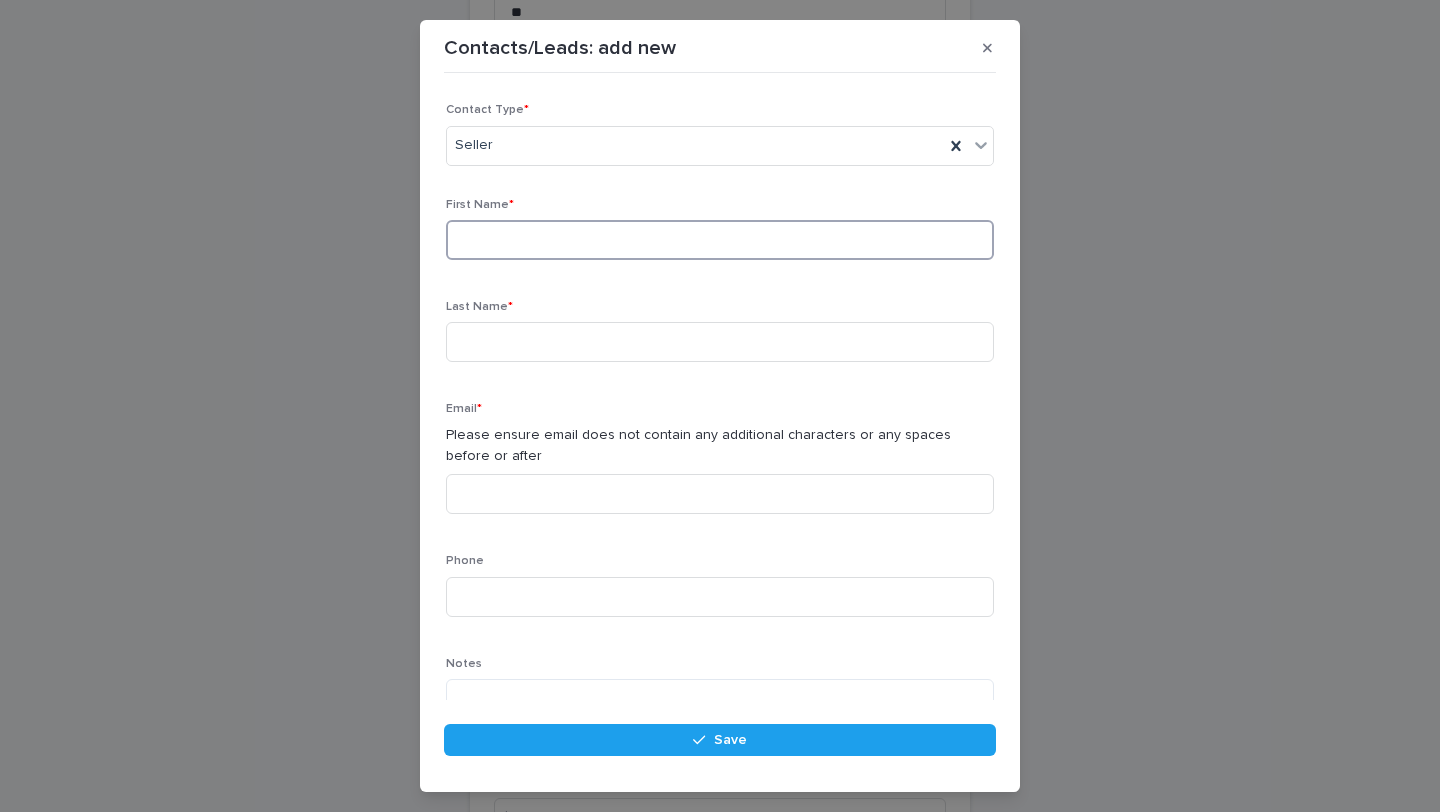 click at bounding box center [720, 240] 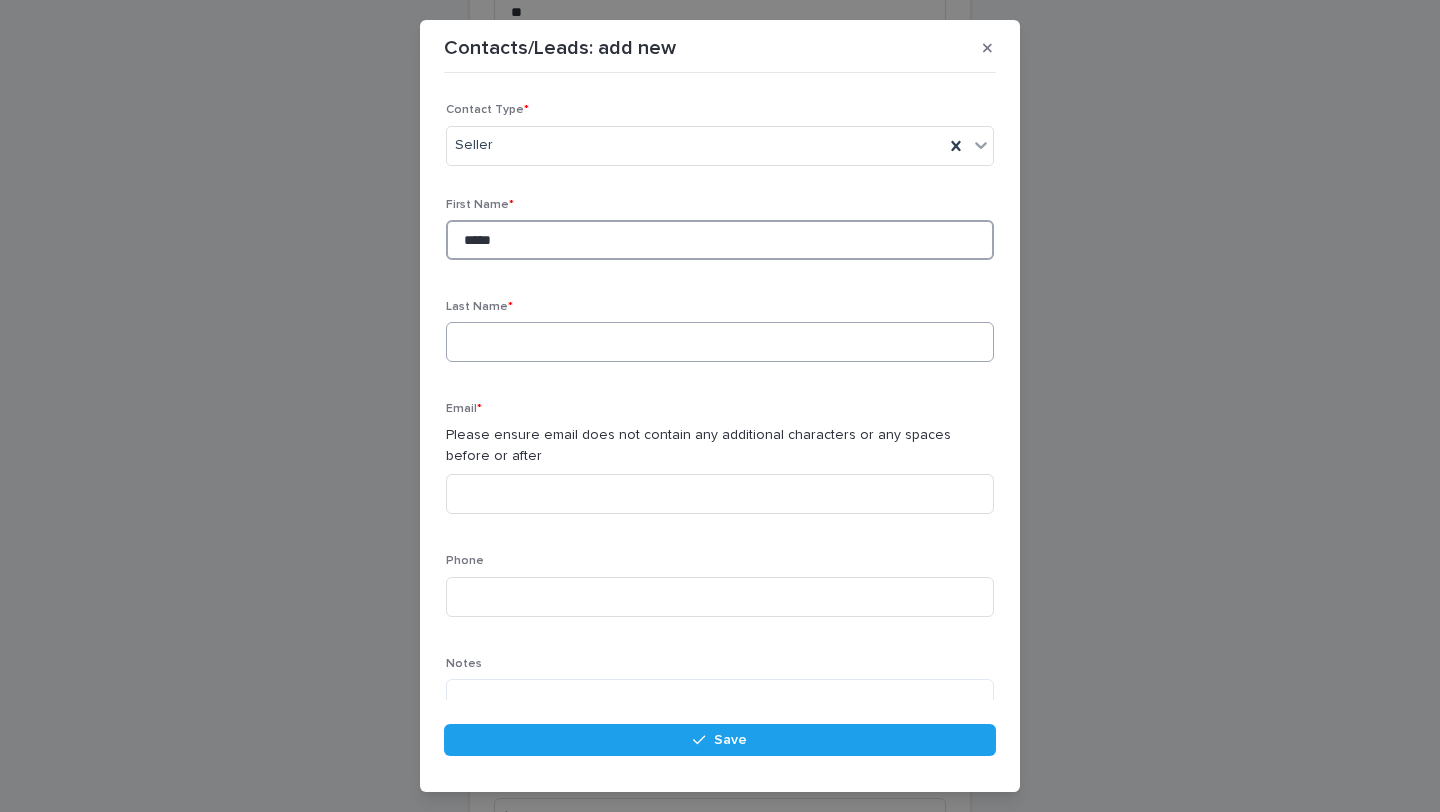 type on "*****" 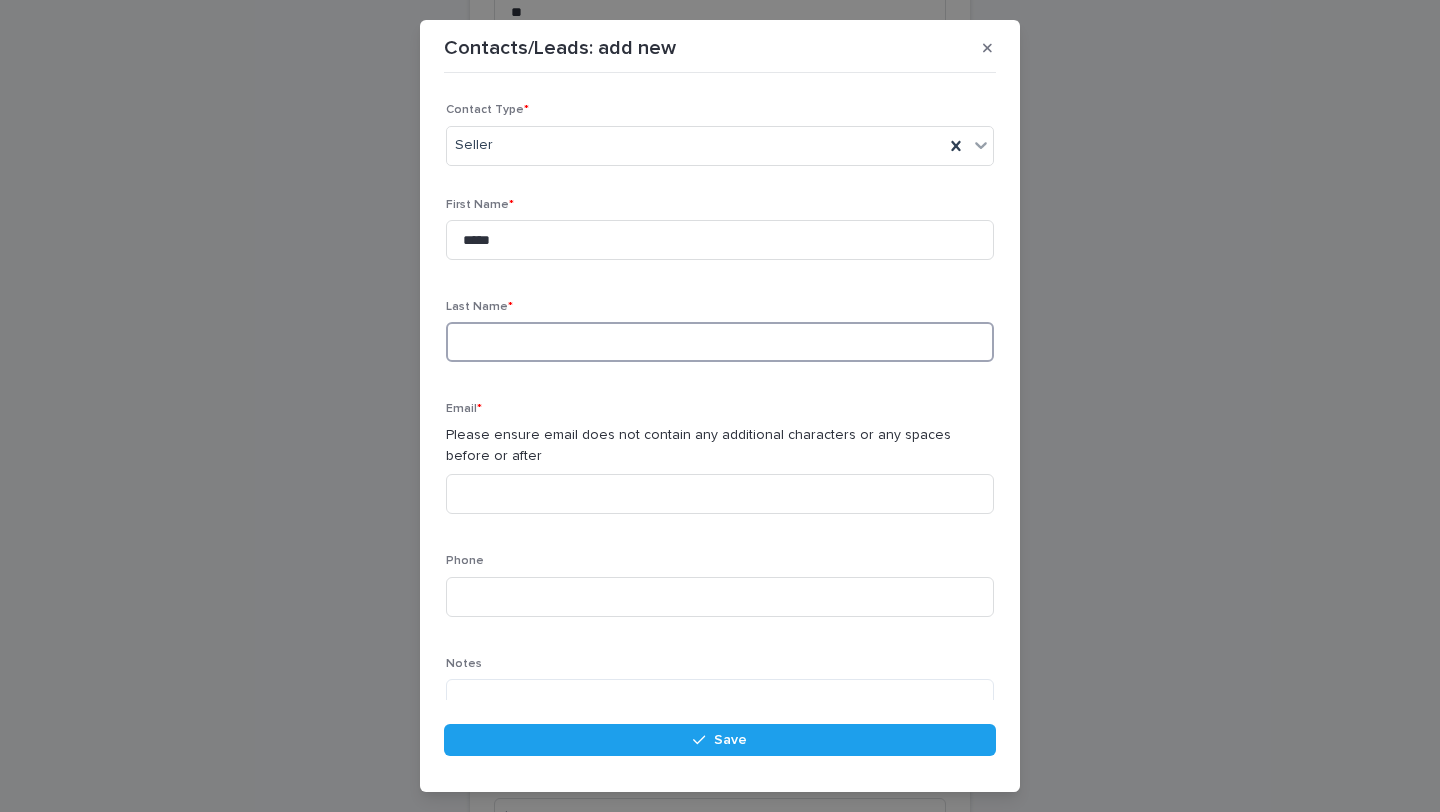 click at bounding box center (720, 342) 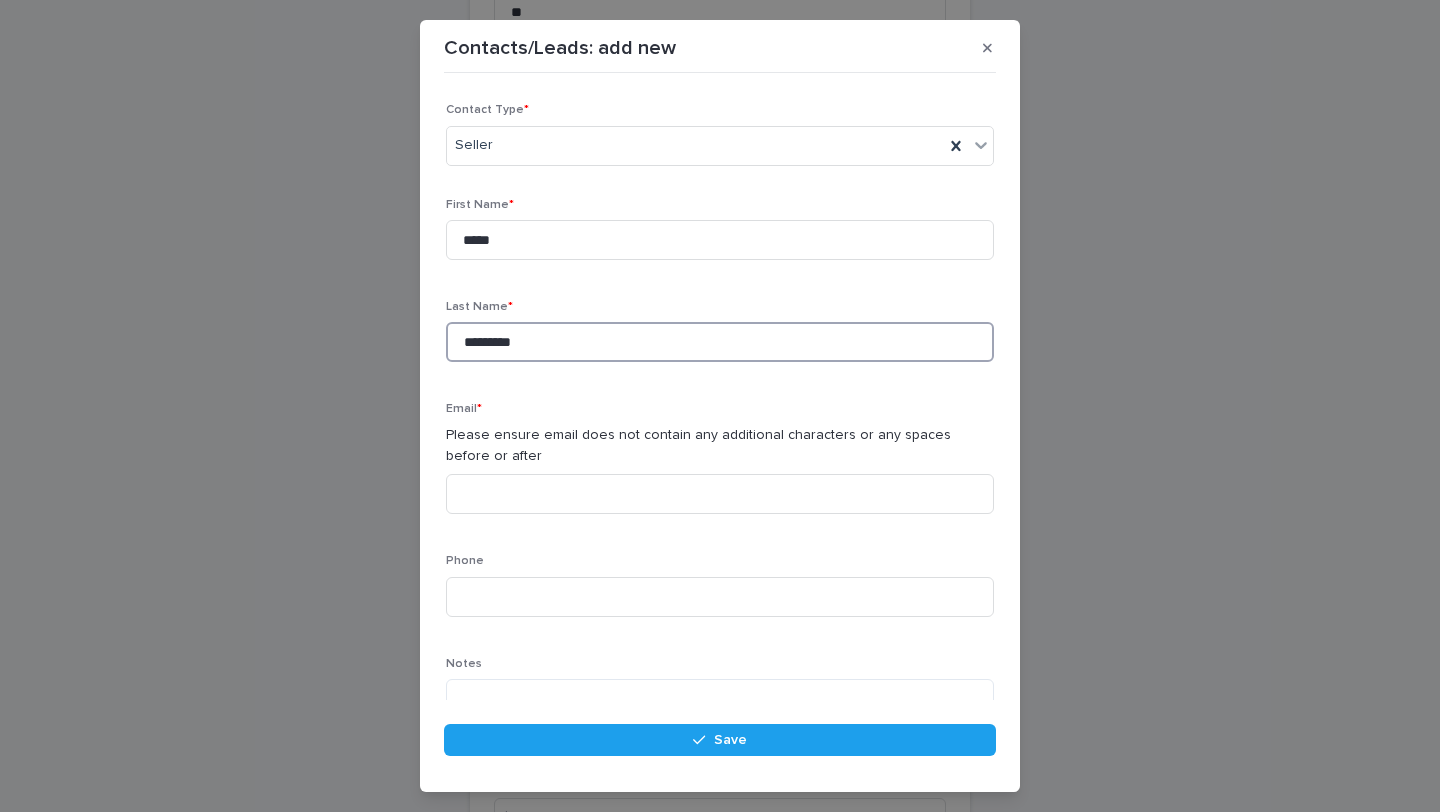 type on "*********" 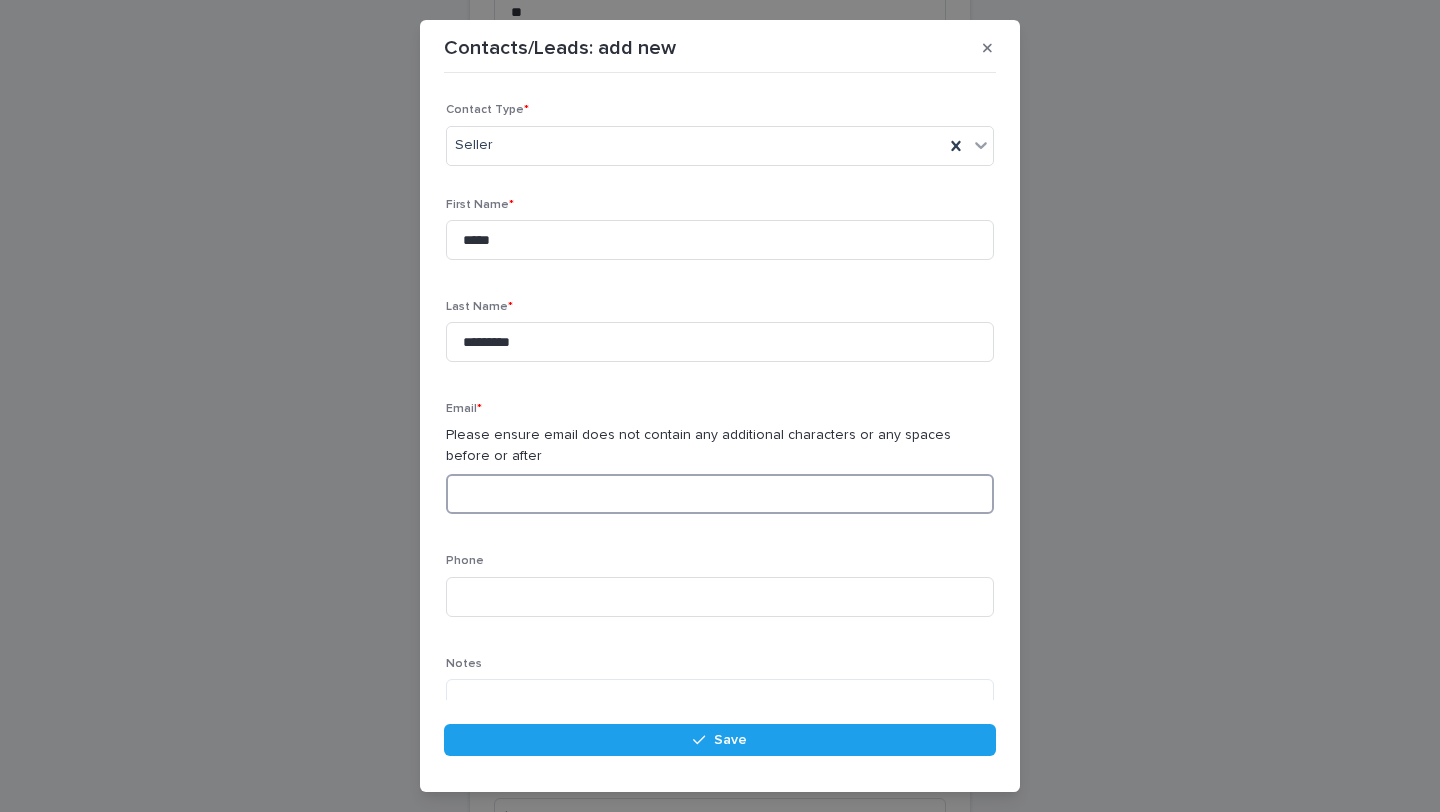 click at bounding box center (720, 494) 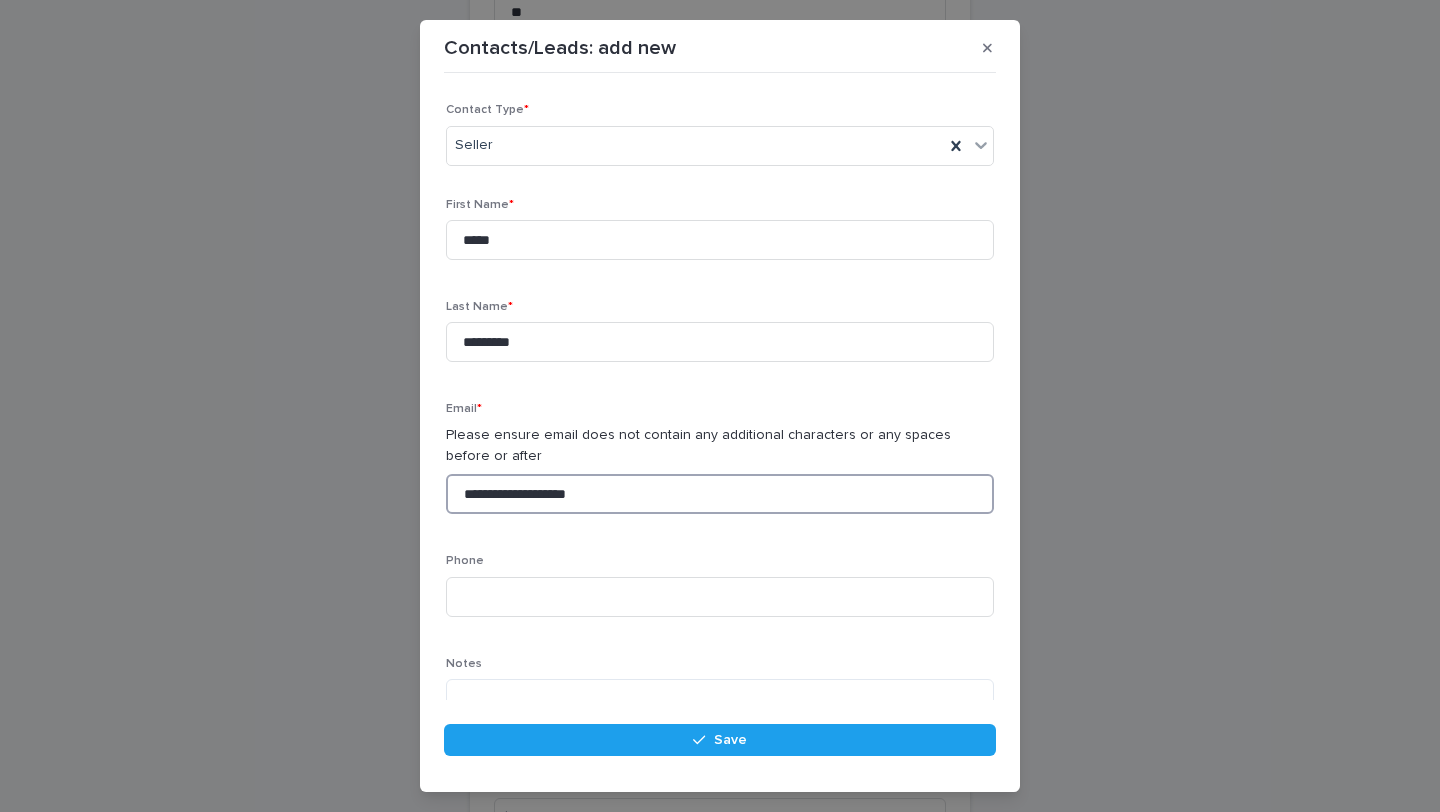 type on "**********" 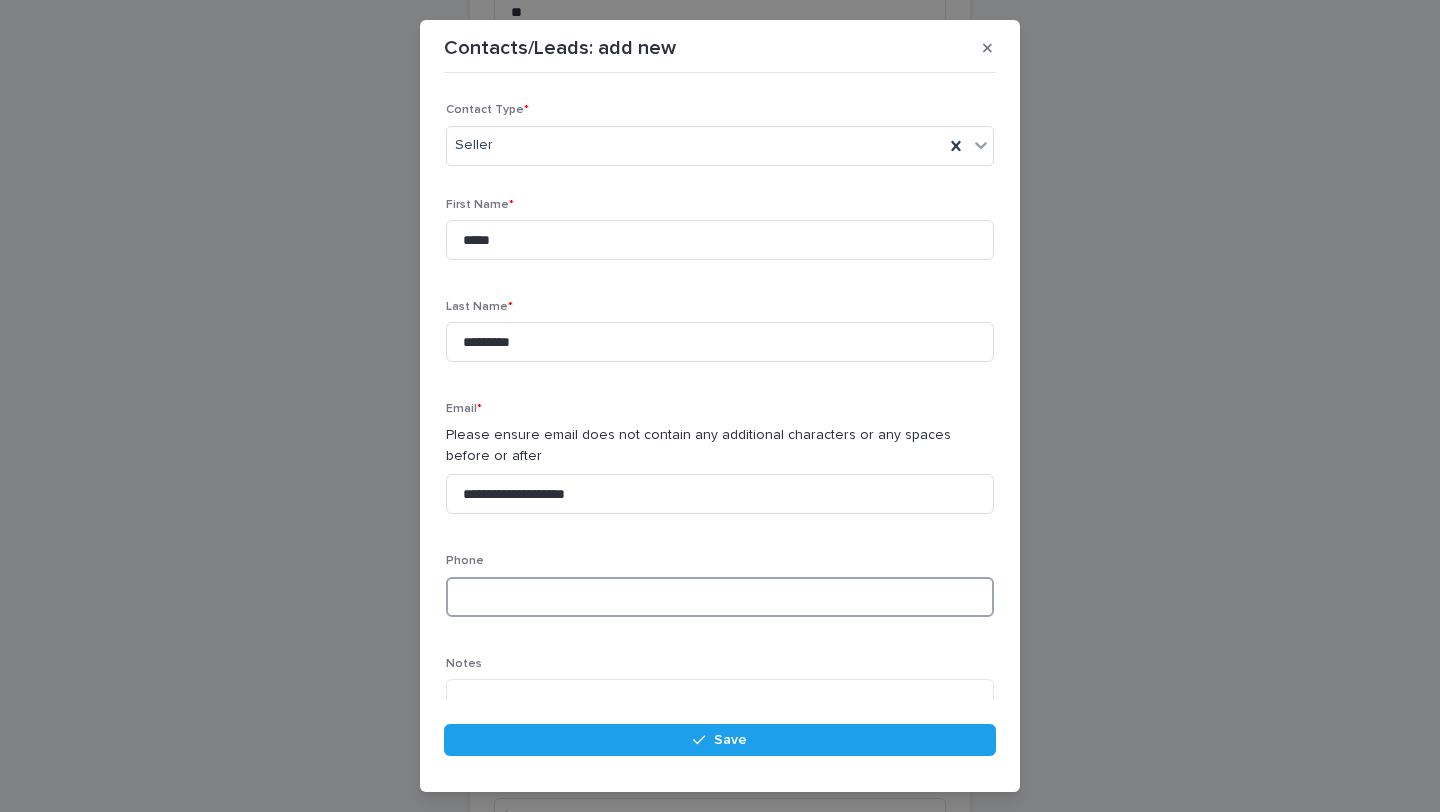 click at bounding box center (720, 597) 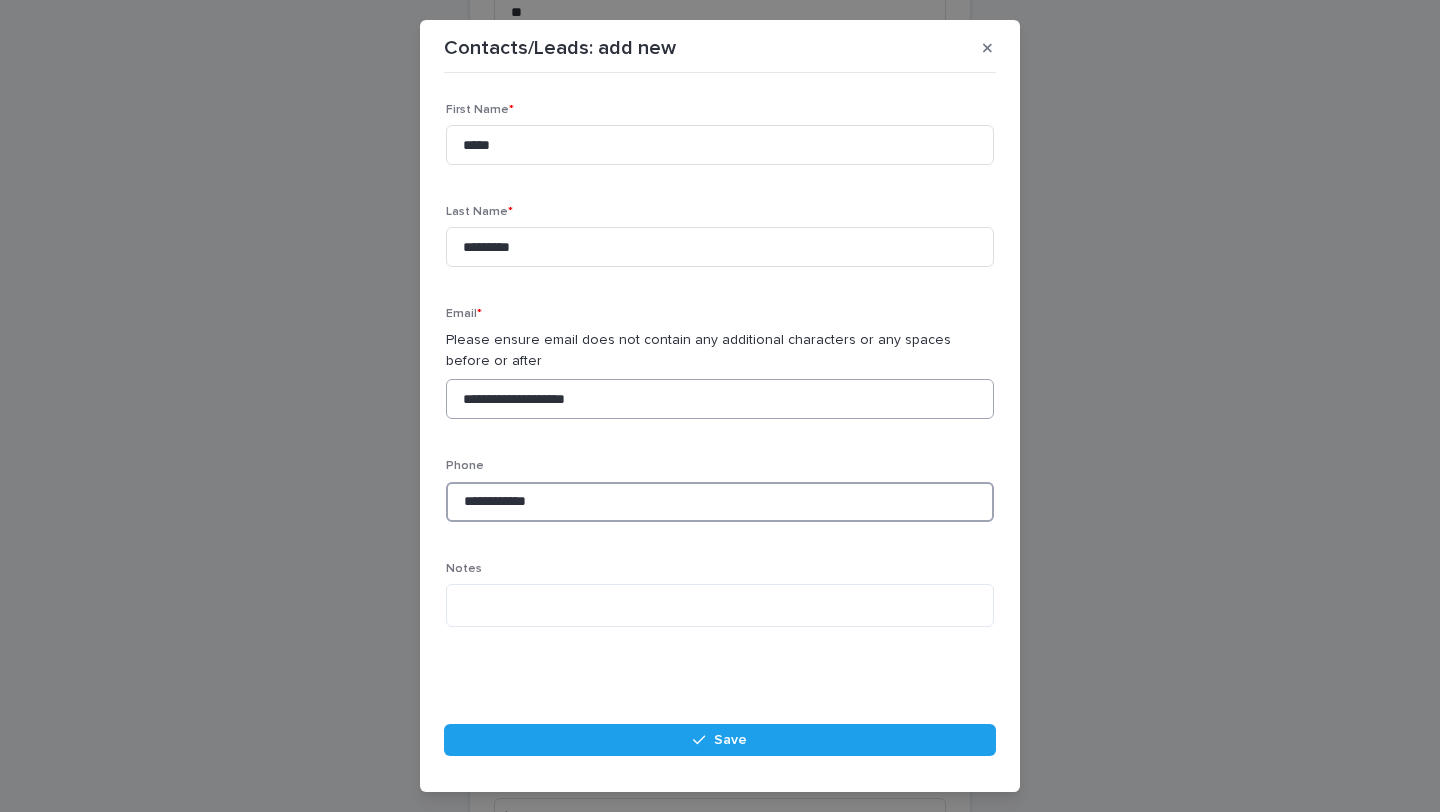 scroll, scrollTop: 106, scrollLeft: 0, axis: vertical 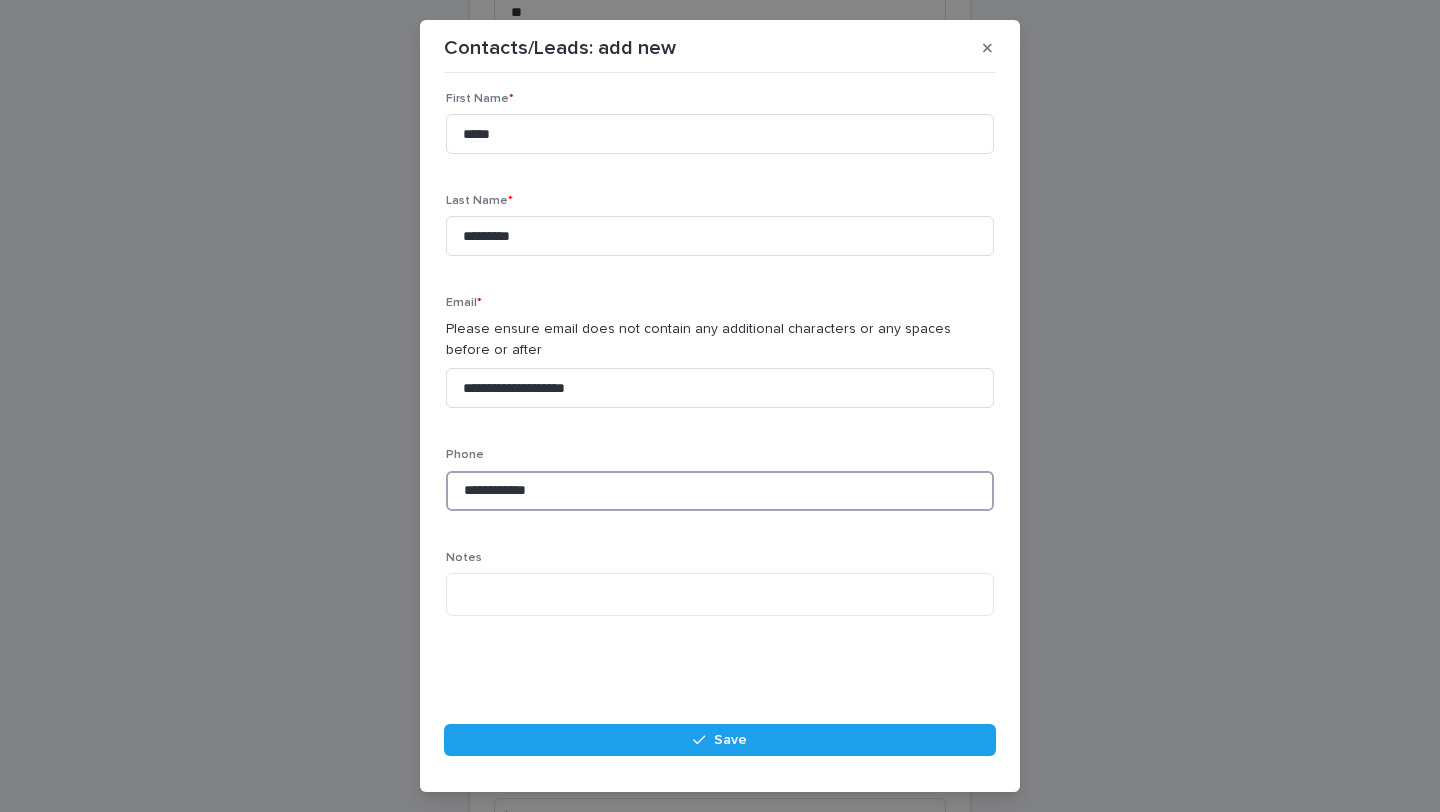 click on "**********" at bounding box center [720, 491] 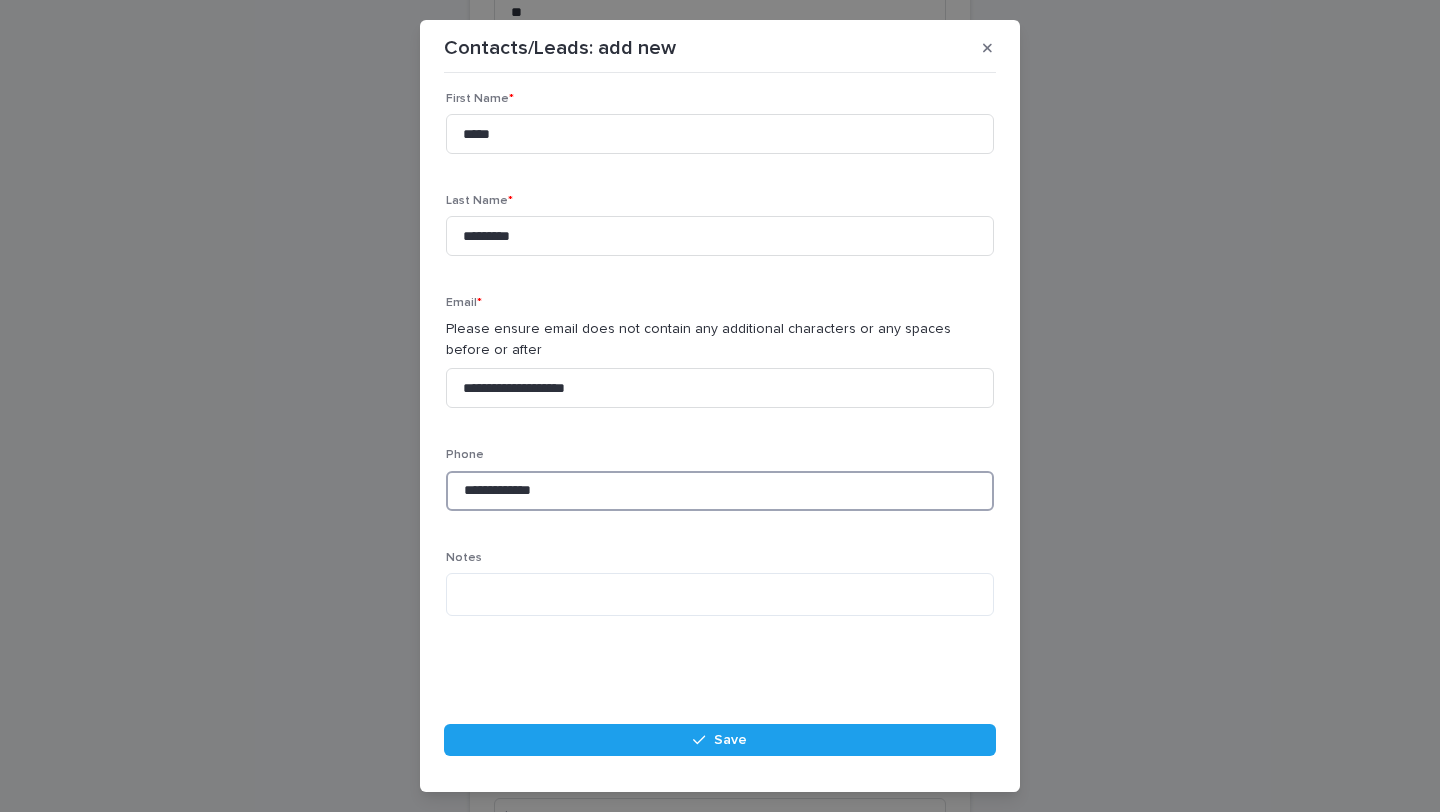 click on "**********" at bounding box center [720, 491] 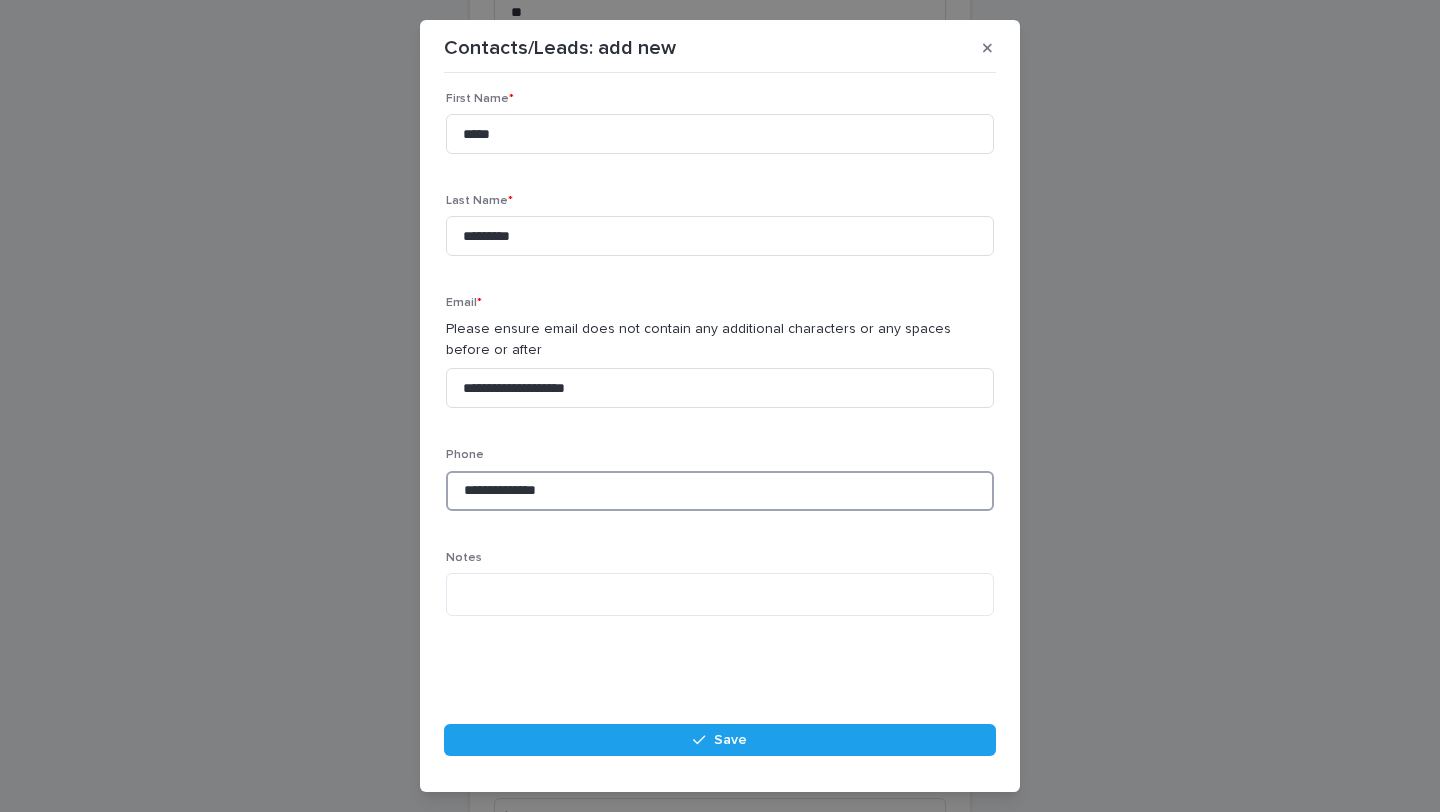 click on "**********" at bounding box center [720, 491] 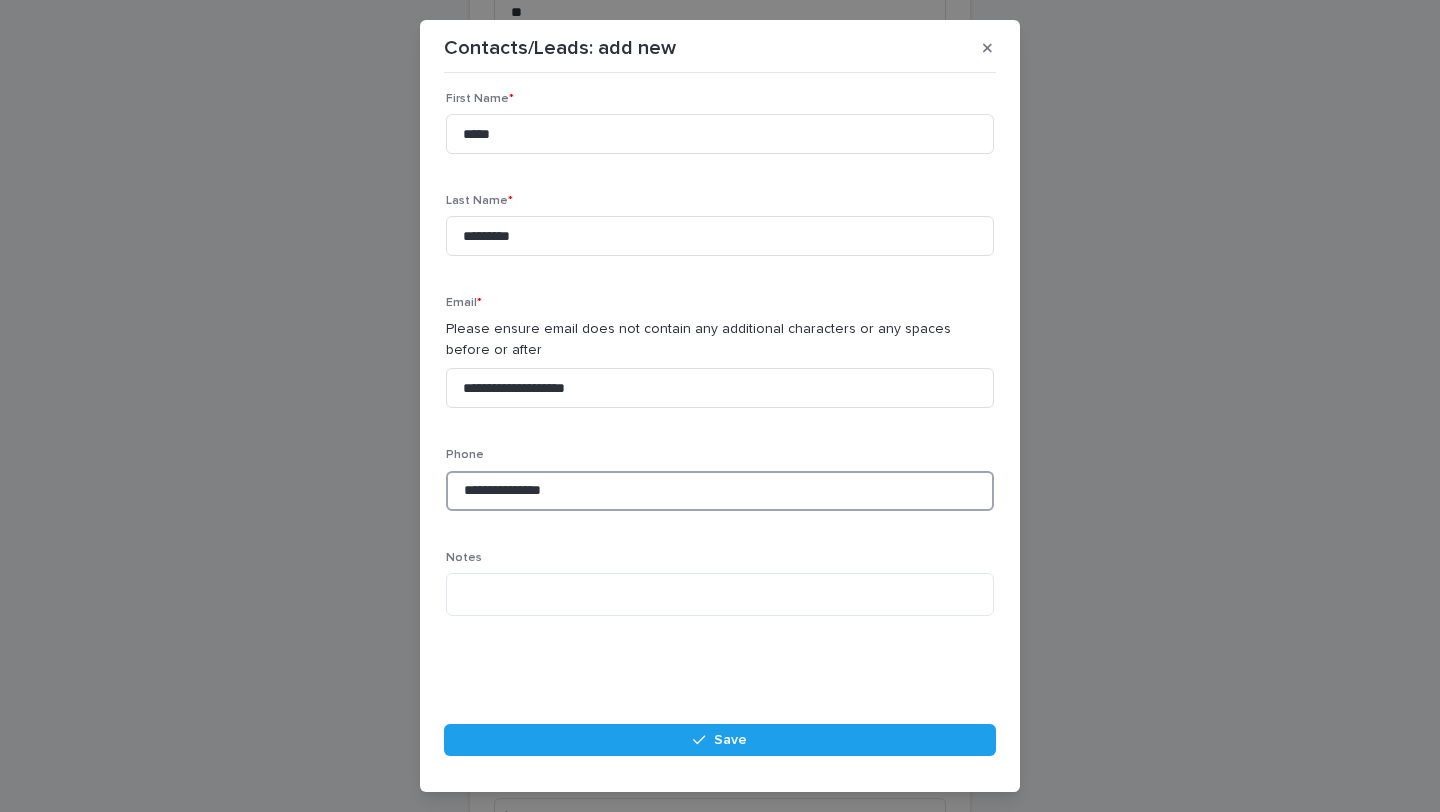 click on "**********" at bounding box center (720, 491) 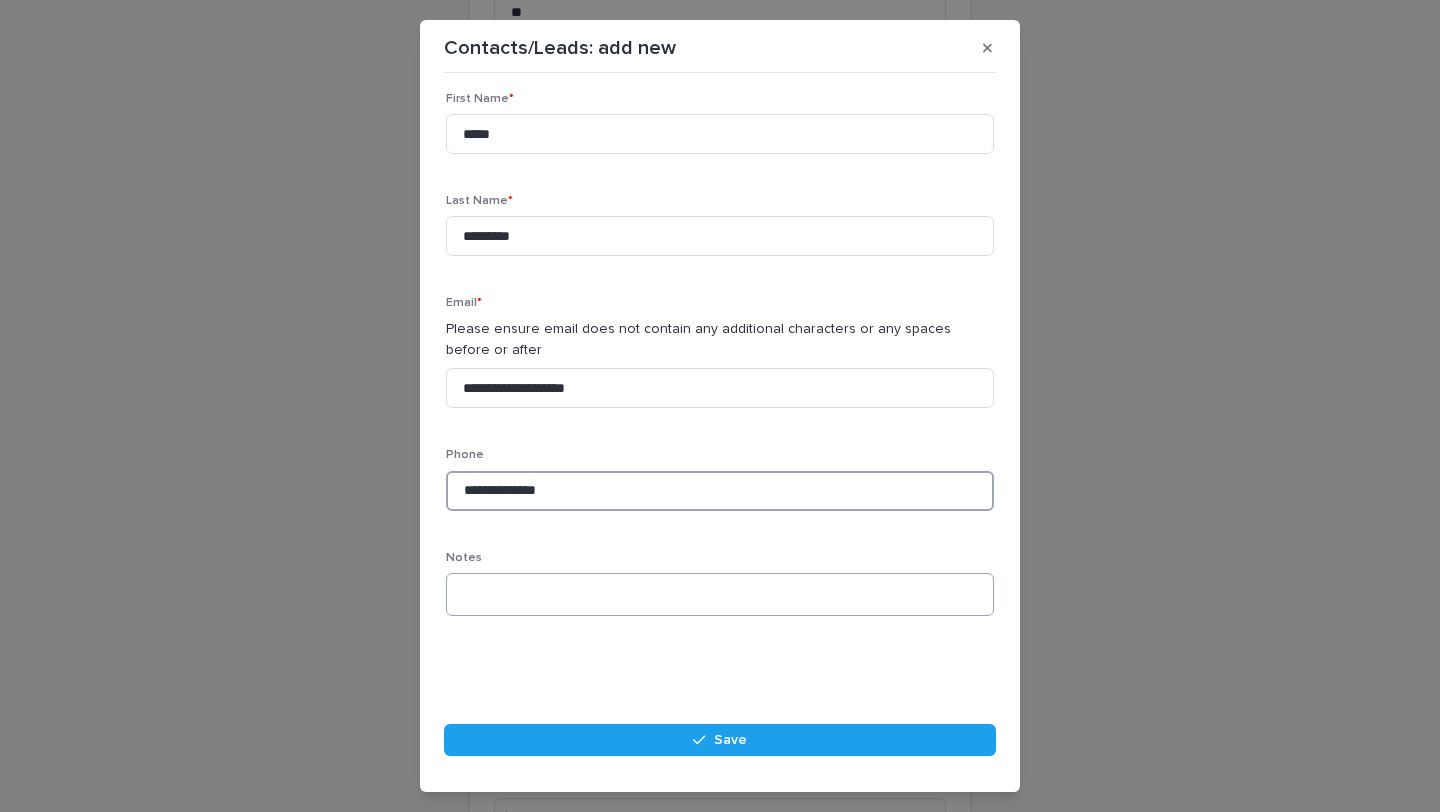 scroll, scrollTop: 111, scrollLeft: 0, axis: vertical 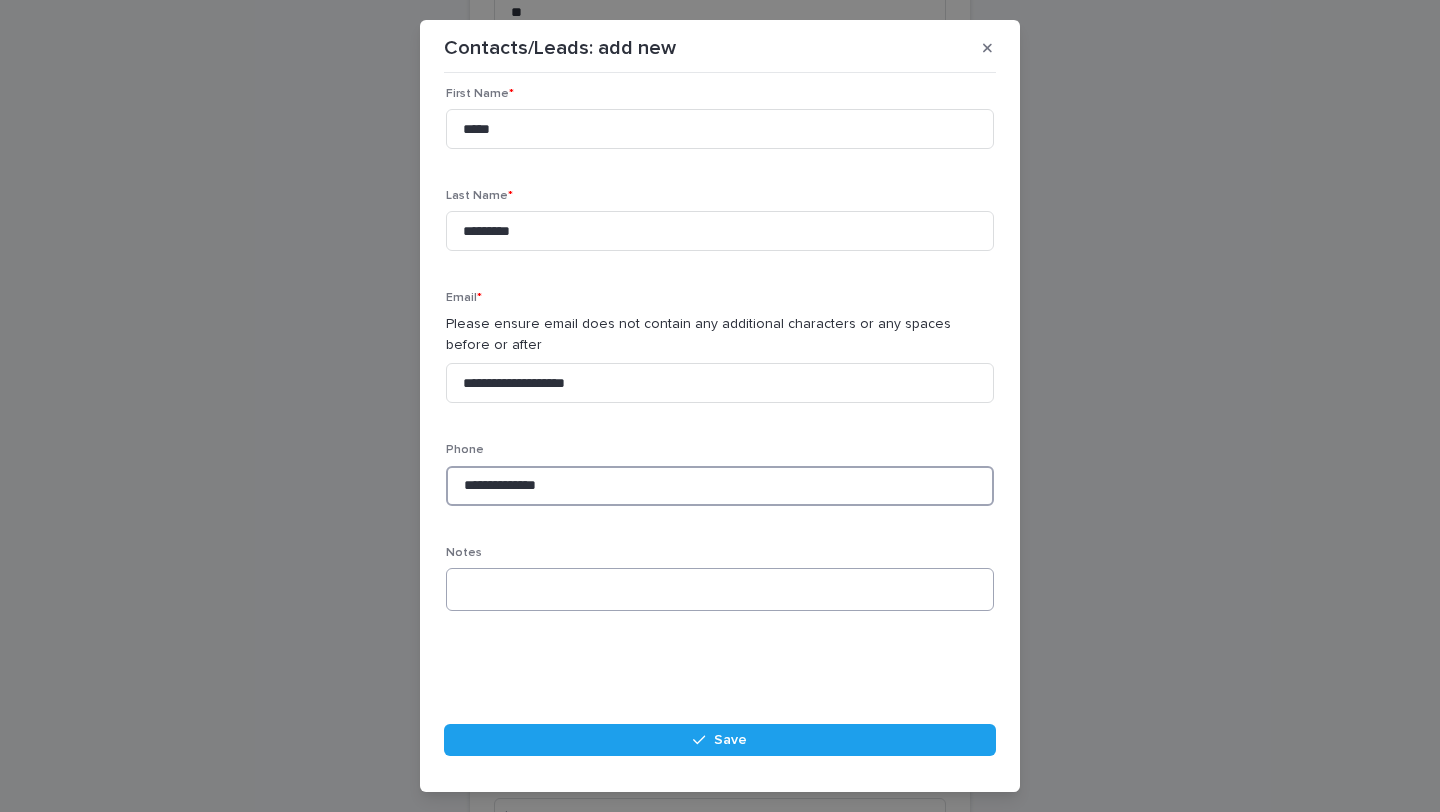 type on "**********" 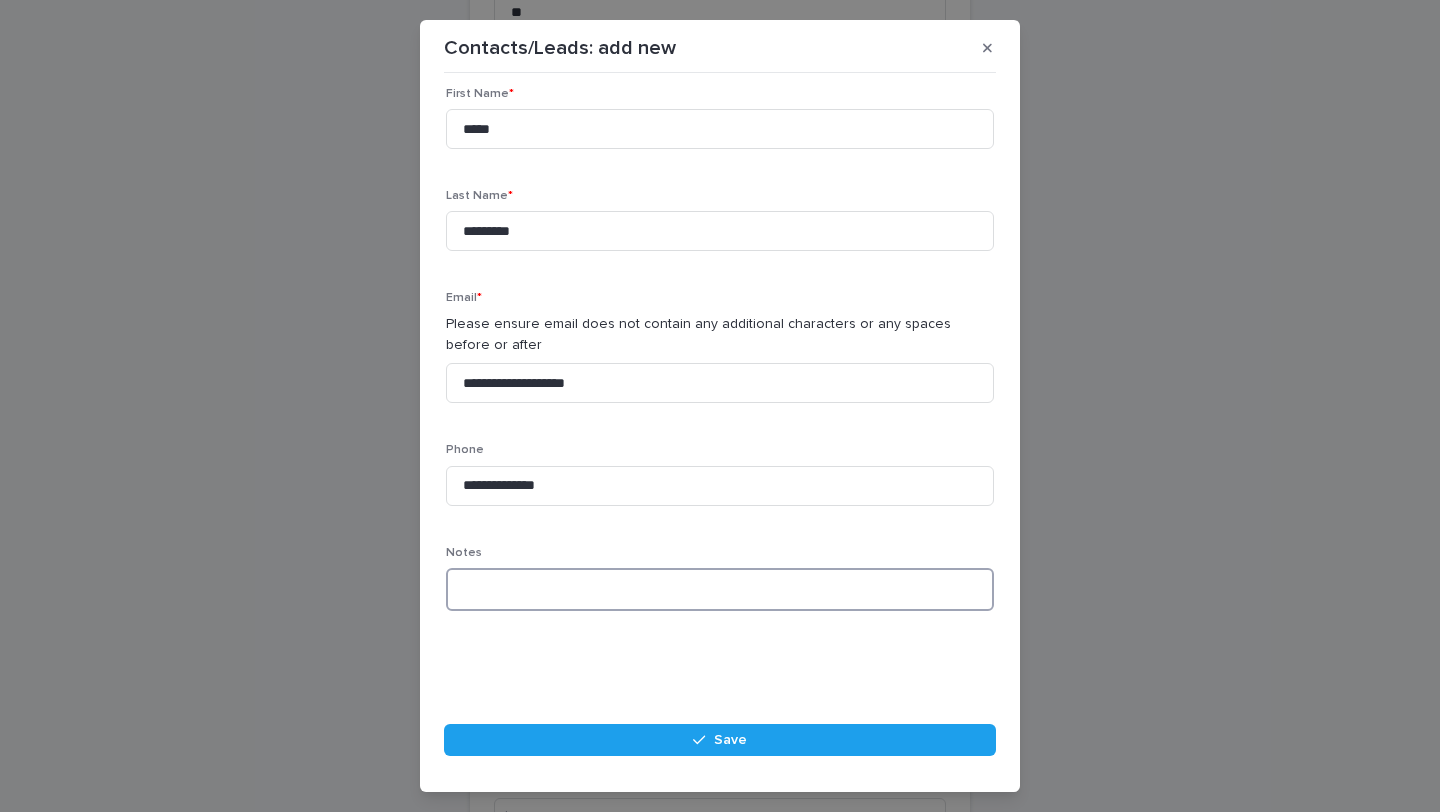 click at bounding box center [720, 589] 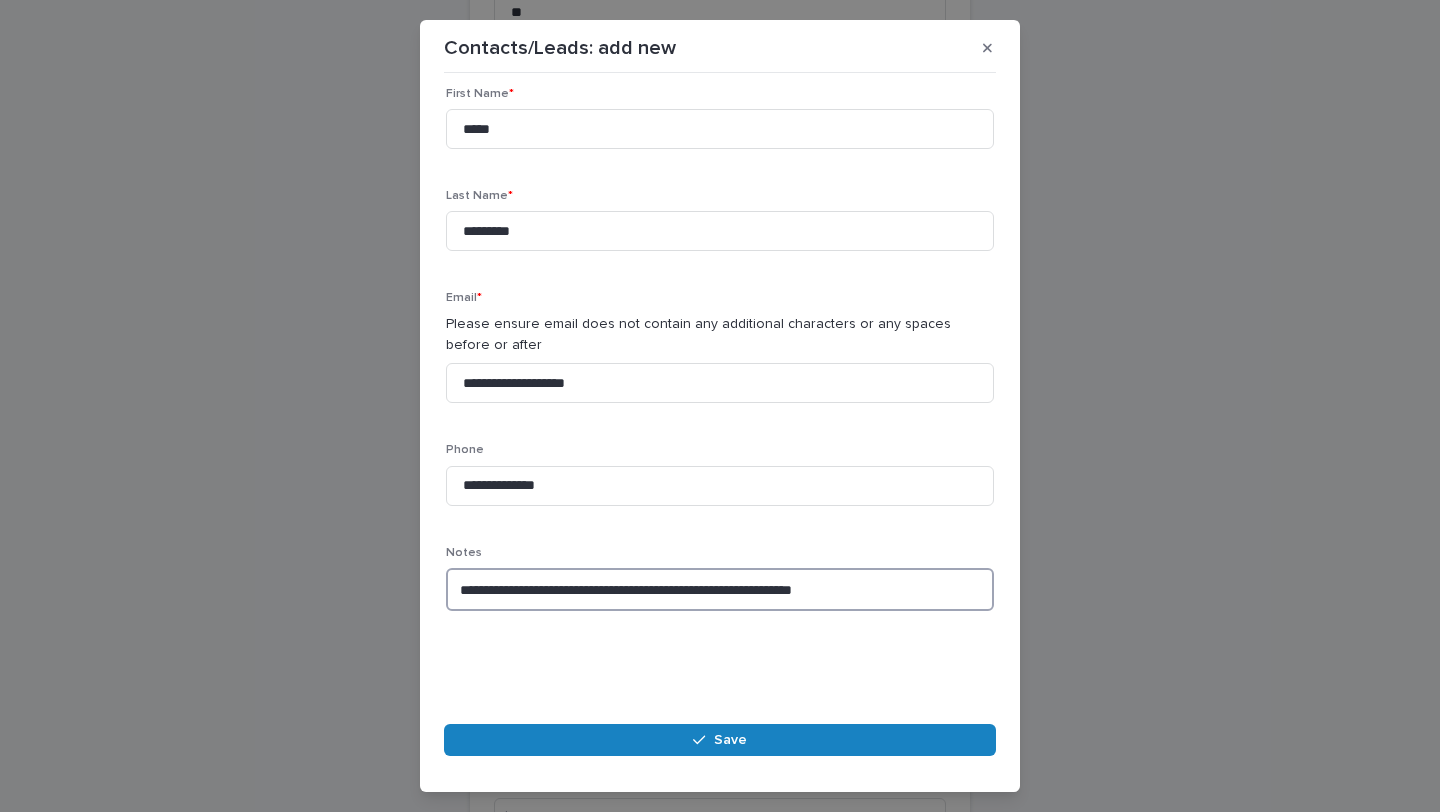 type on "**********" 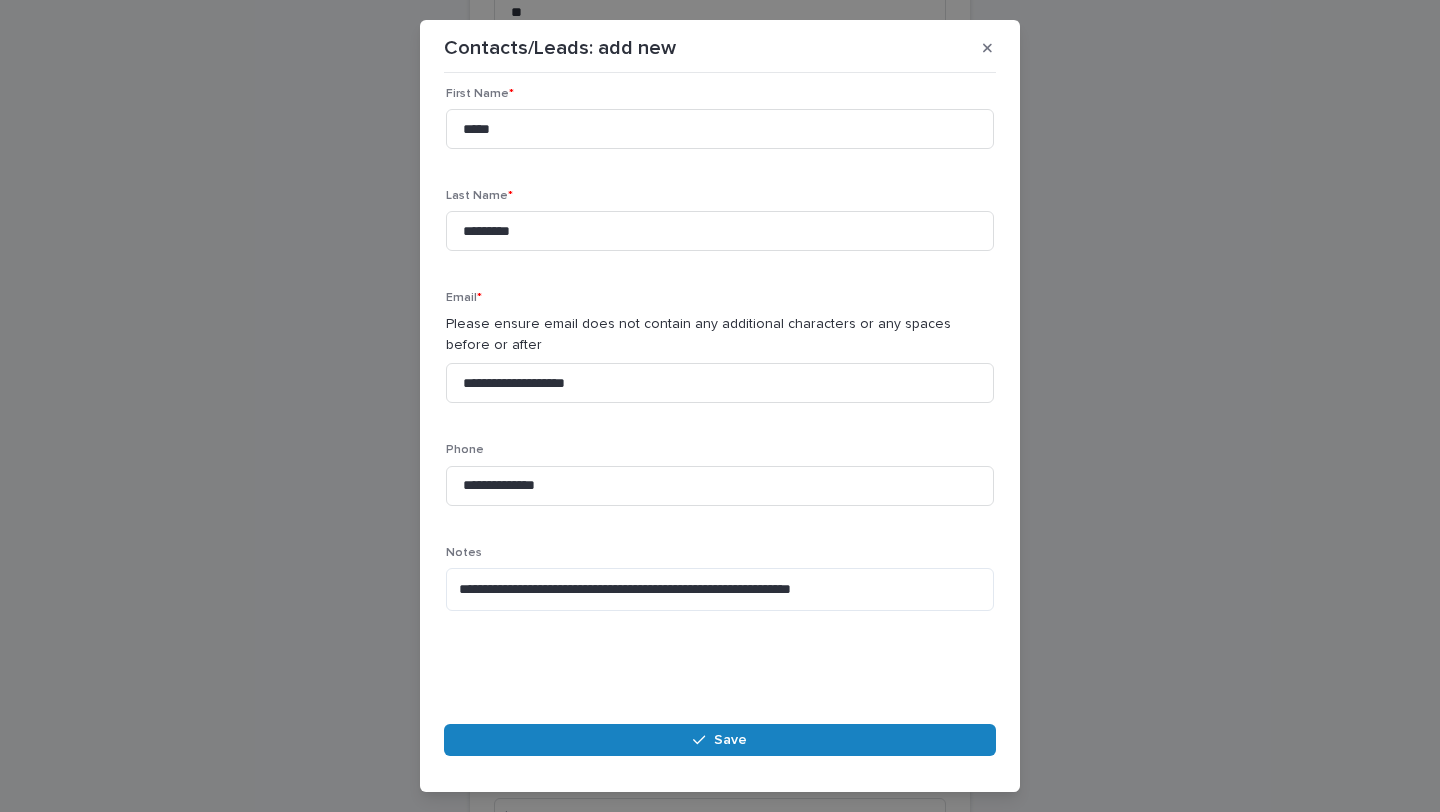 click on "Save" at bounding box center (720, 740) 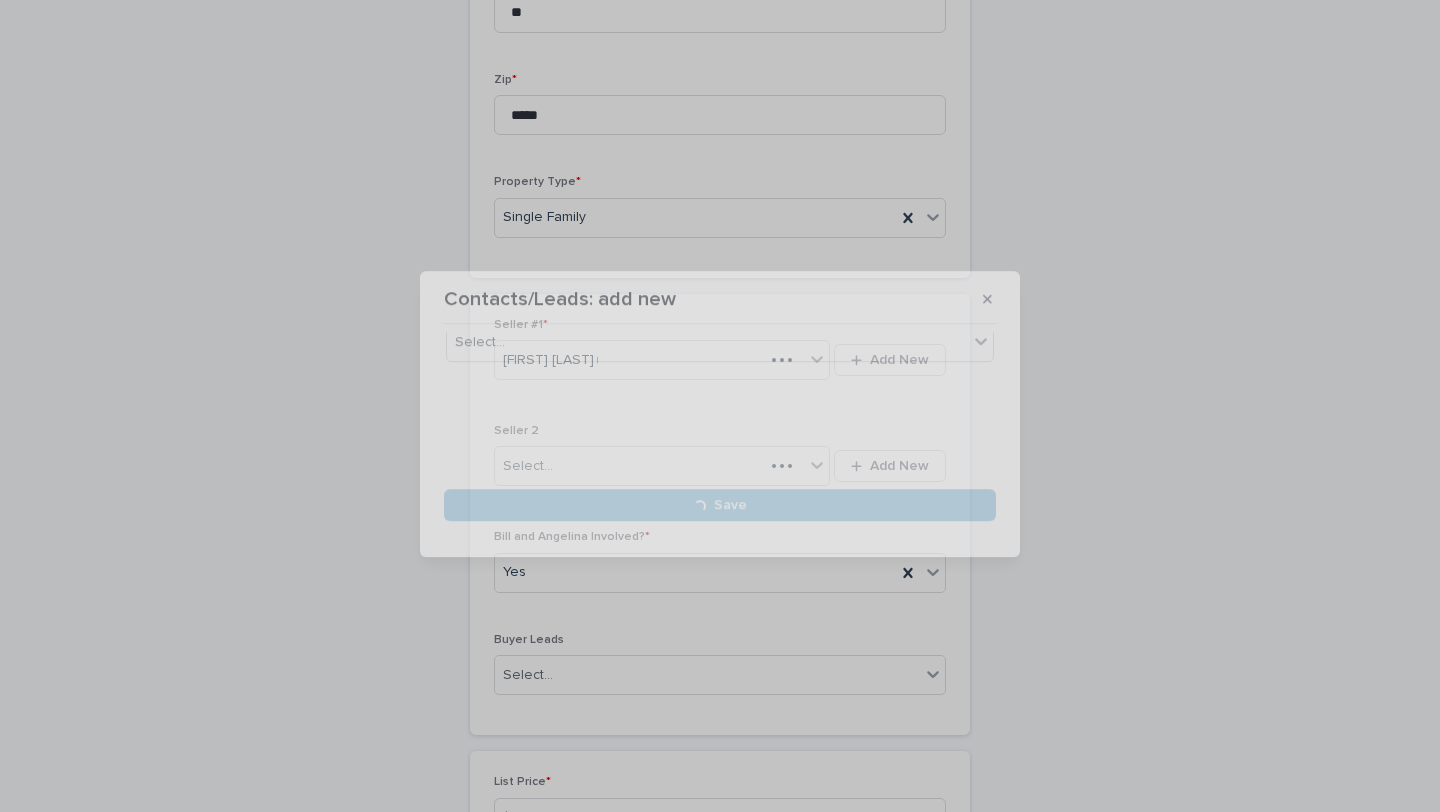 scroll, scrollTop: 0, scrollLeft: 0, axis: both 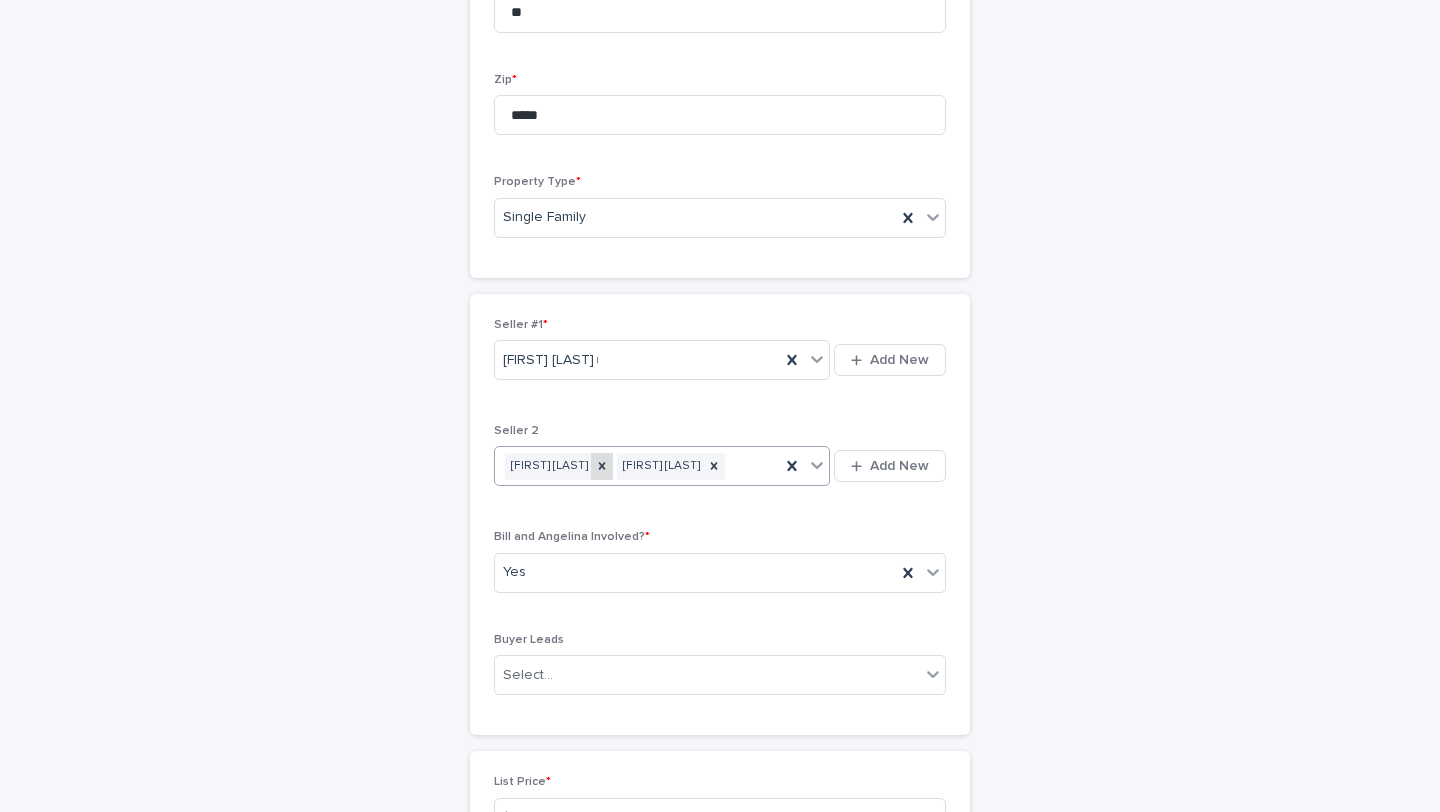 click 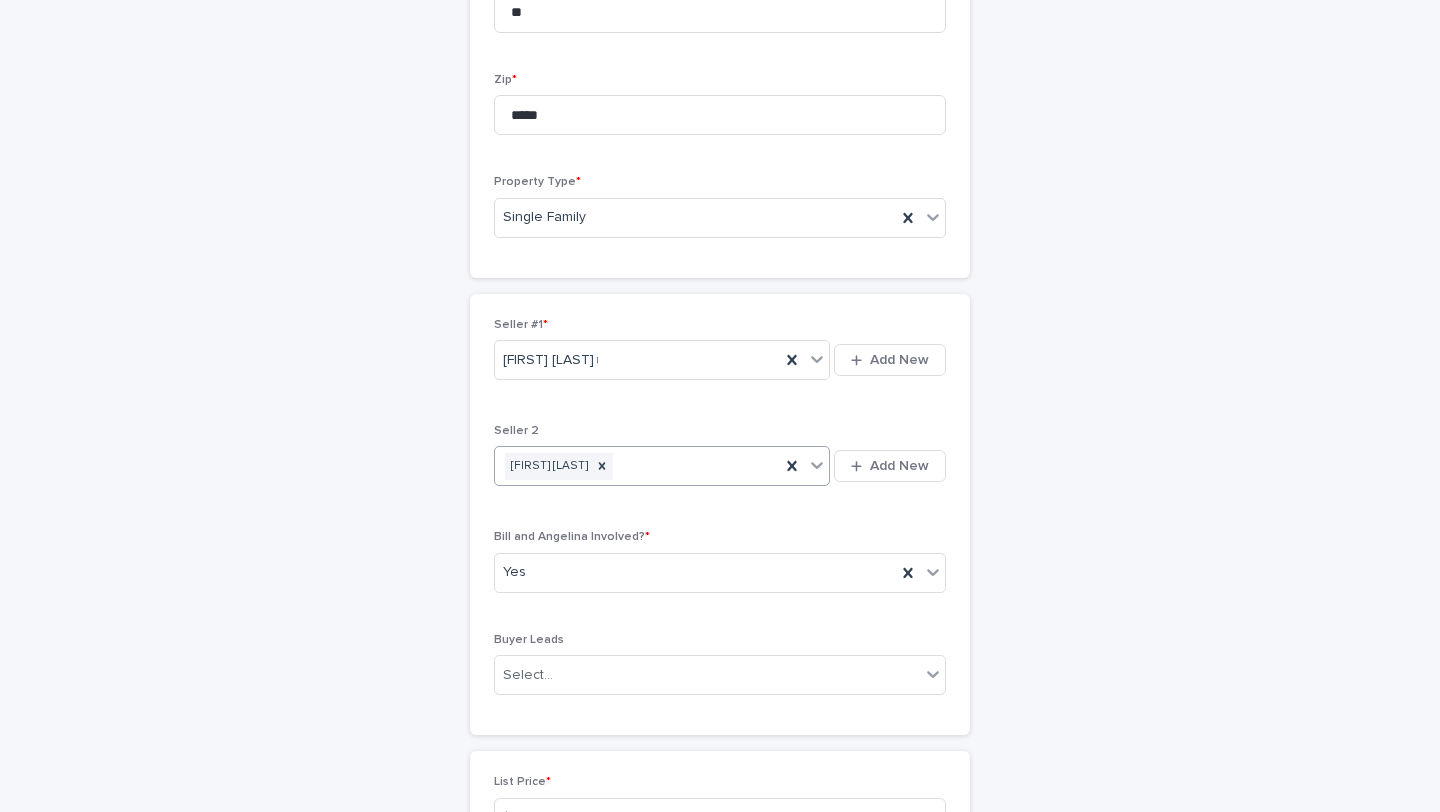 click on "**********" at bounding box center (720, 515) 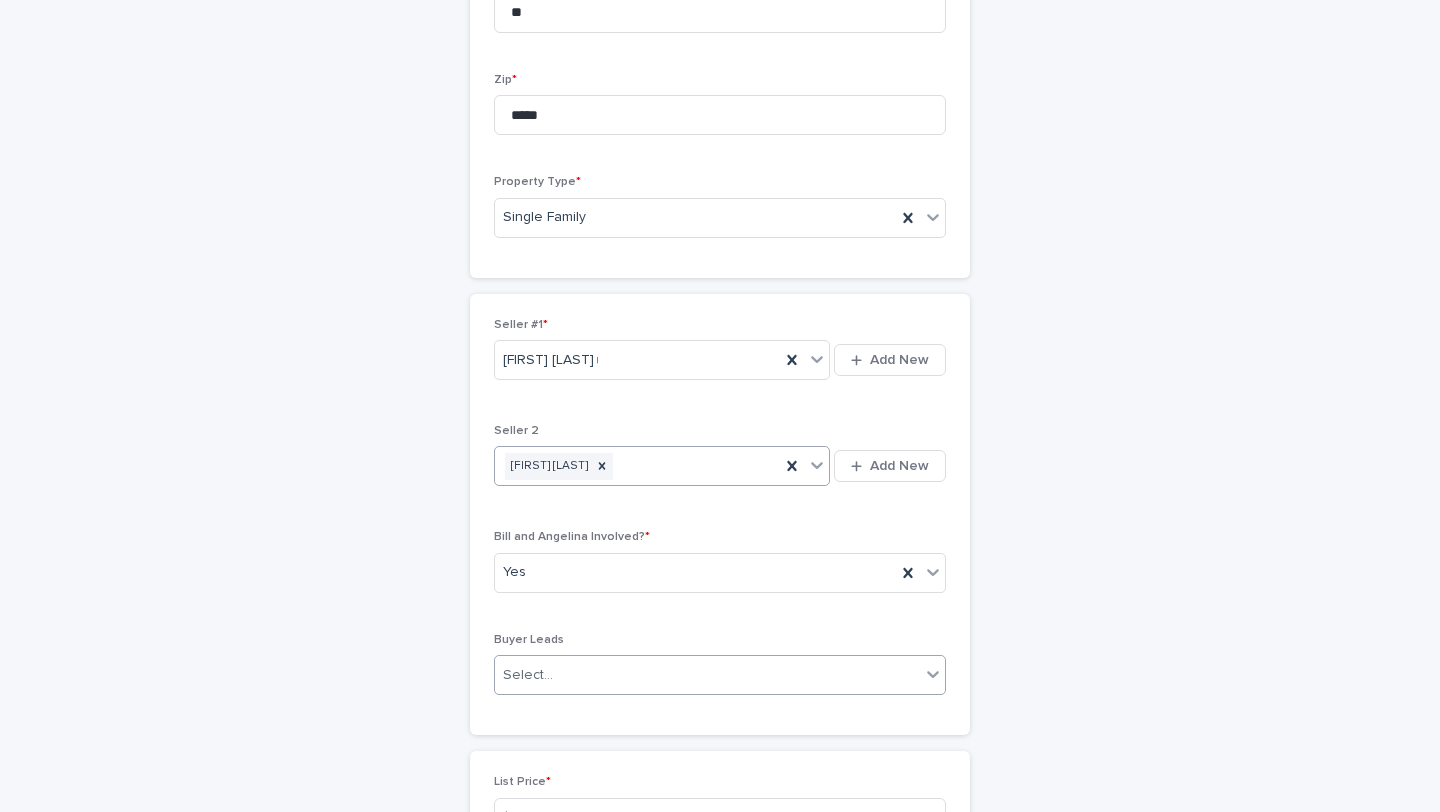 click on "Select..." at bounding box center [720, 675] 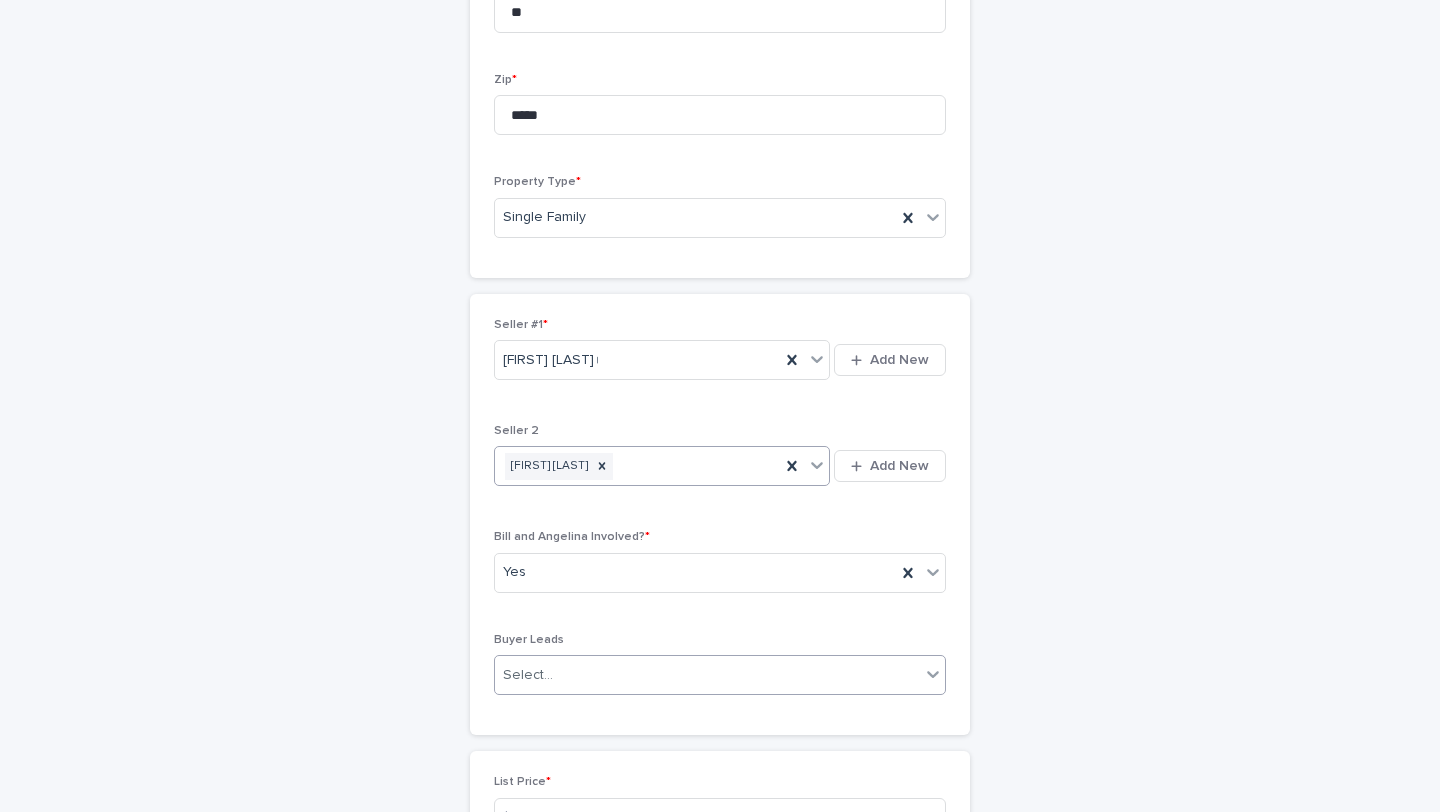 click on "Select..." at bounding box center [707, 675] 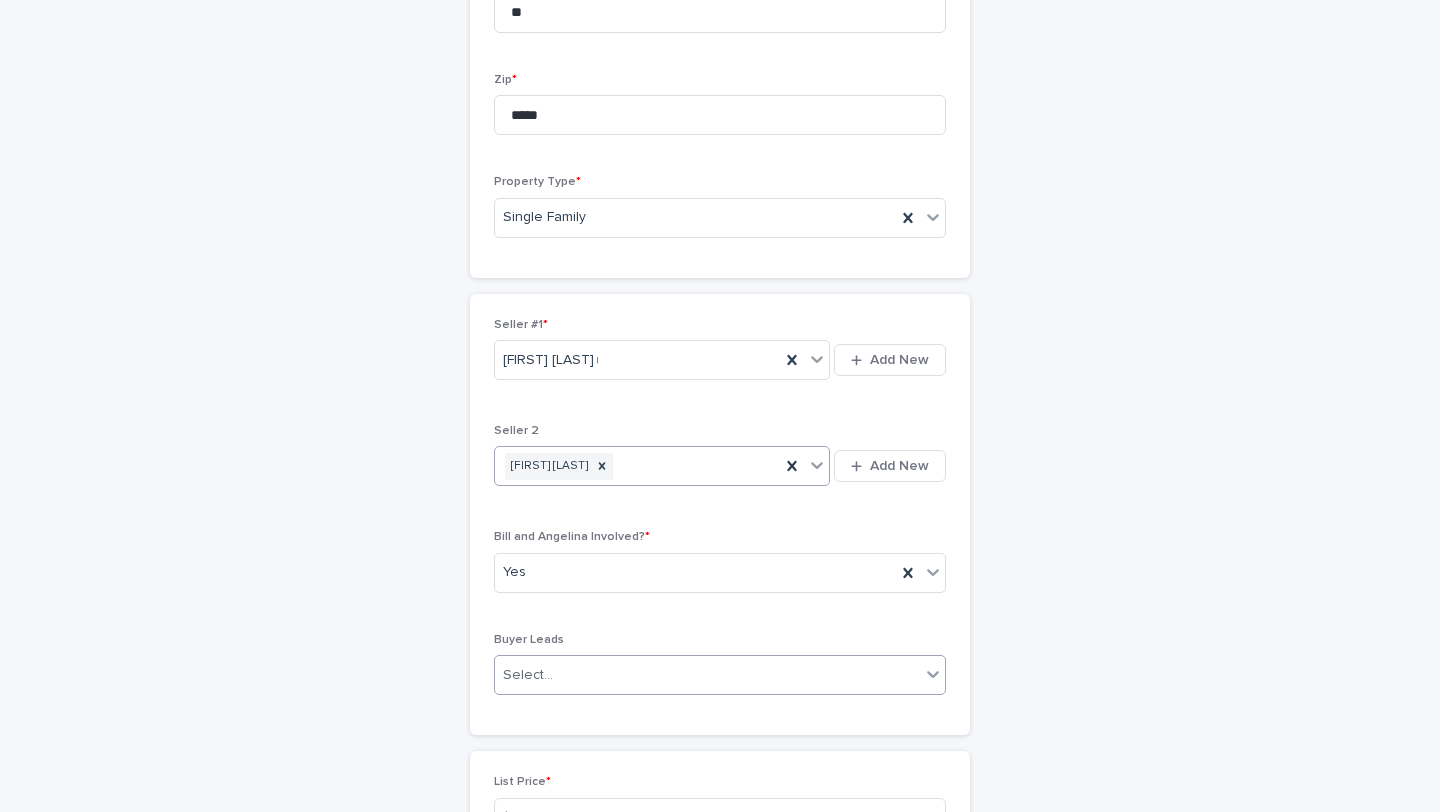 click on "Select..." at bounding box center [707, 675] 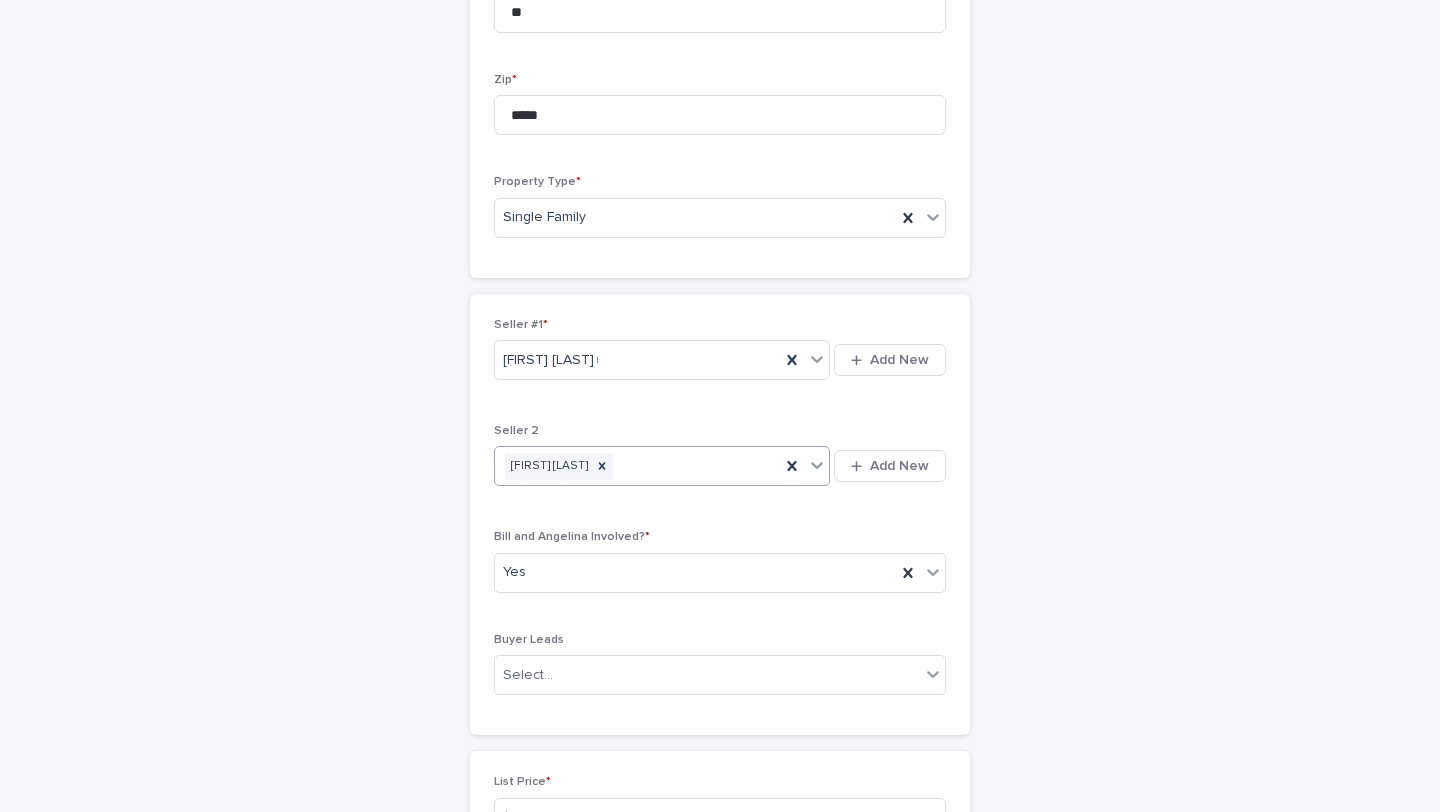 click on "**********" at bounding box center [720, 1165] 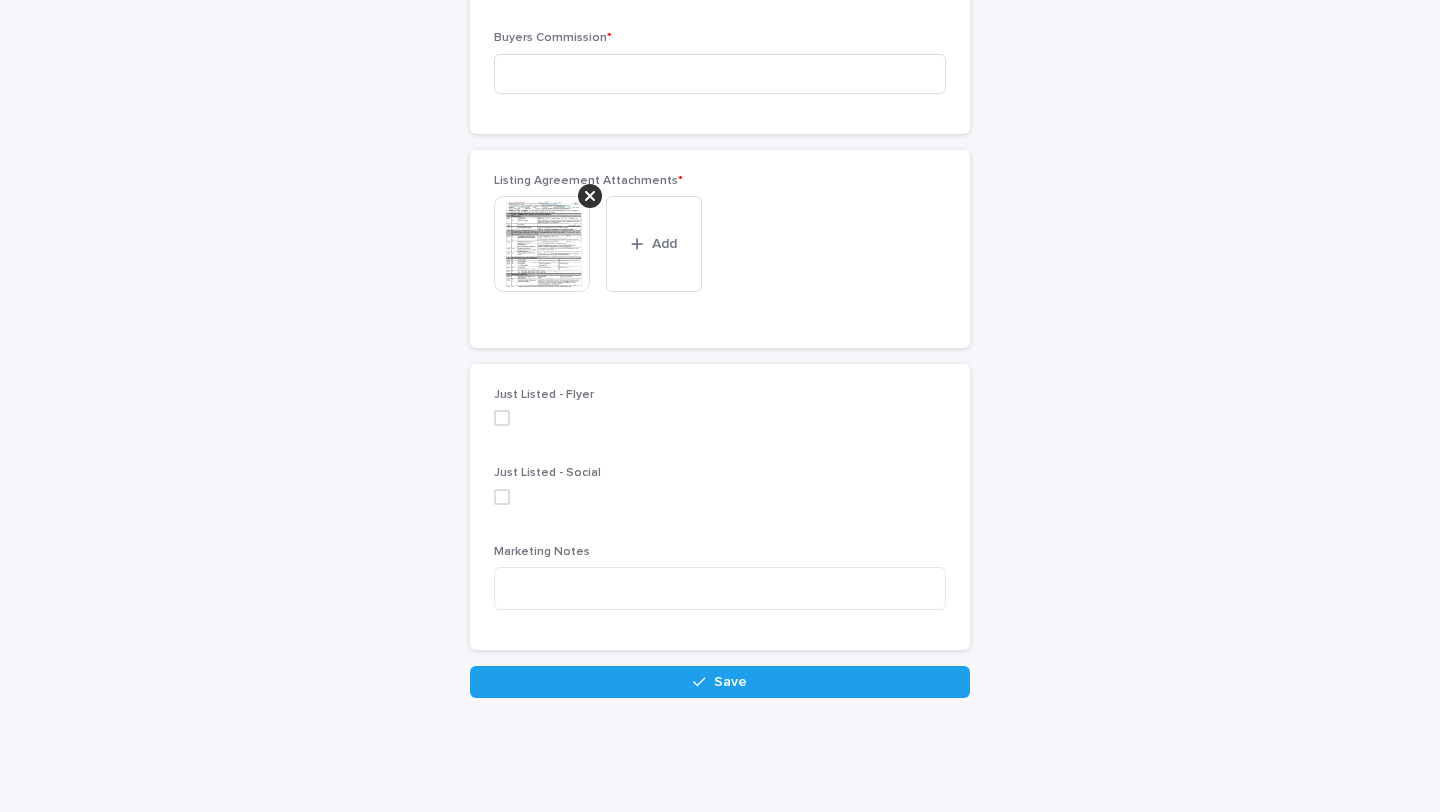 scroll, scrollTop: 5013, scrollLeft: 0, axis: vertical 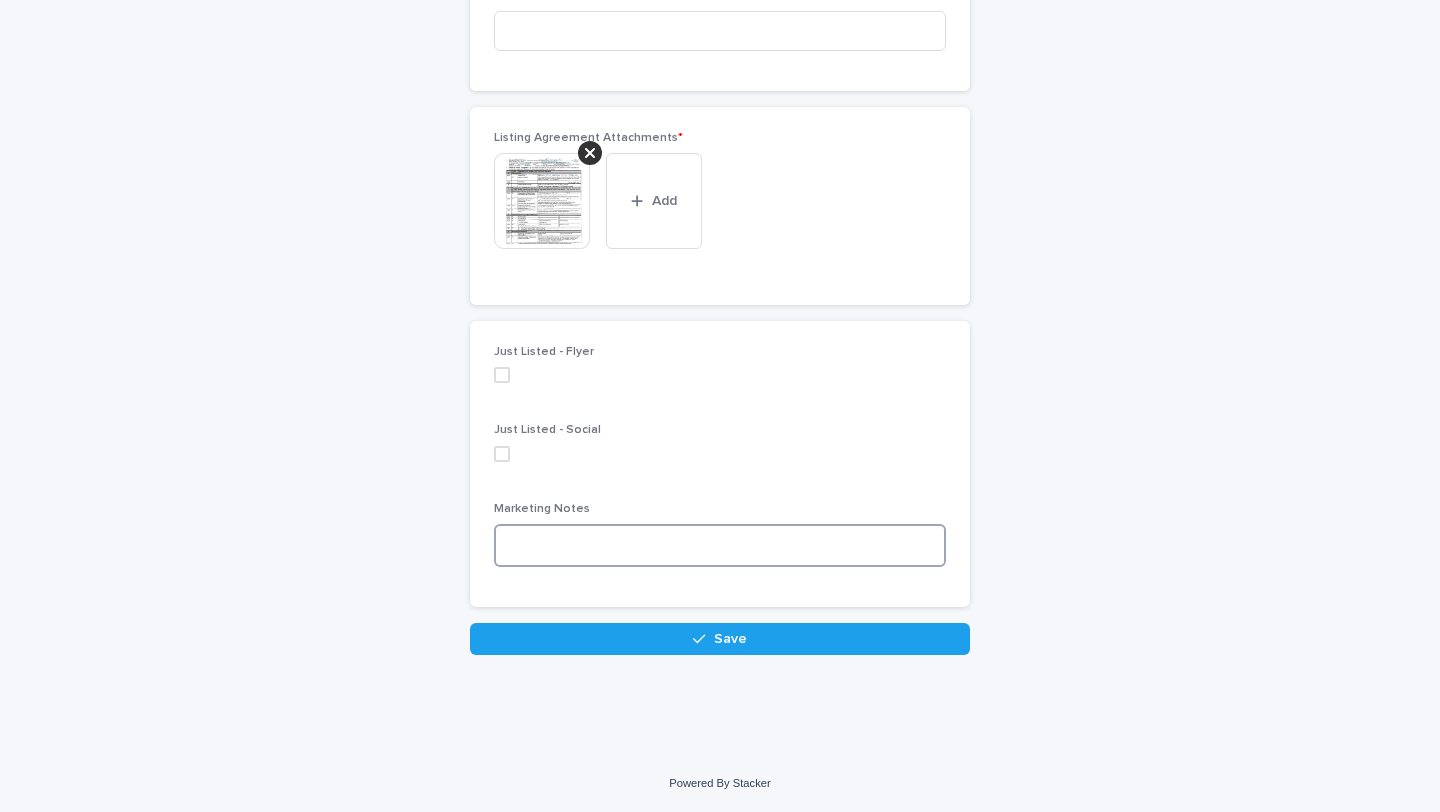 click at bounding box center [720, 545] 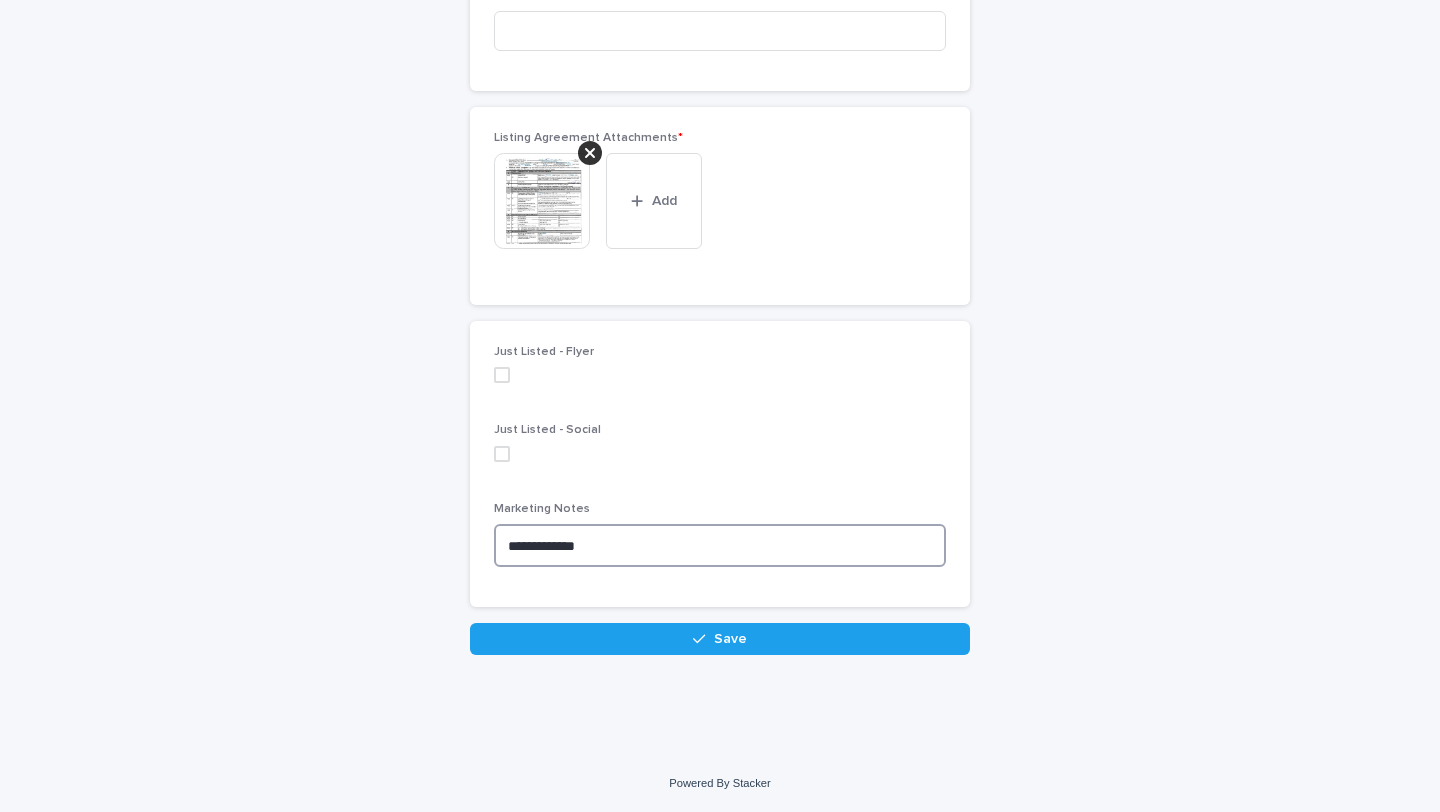 type on "**********" 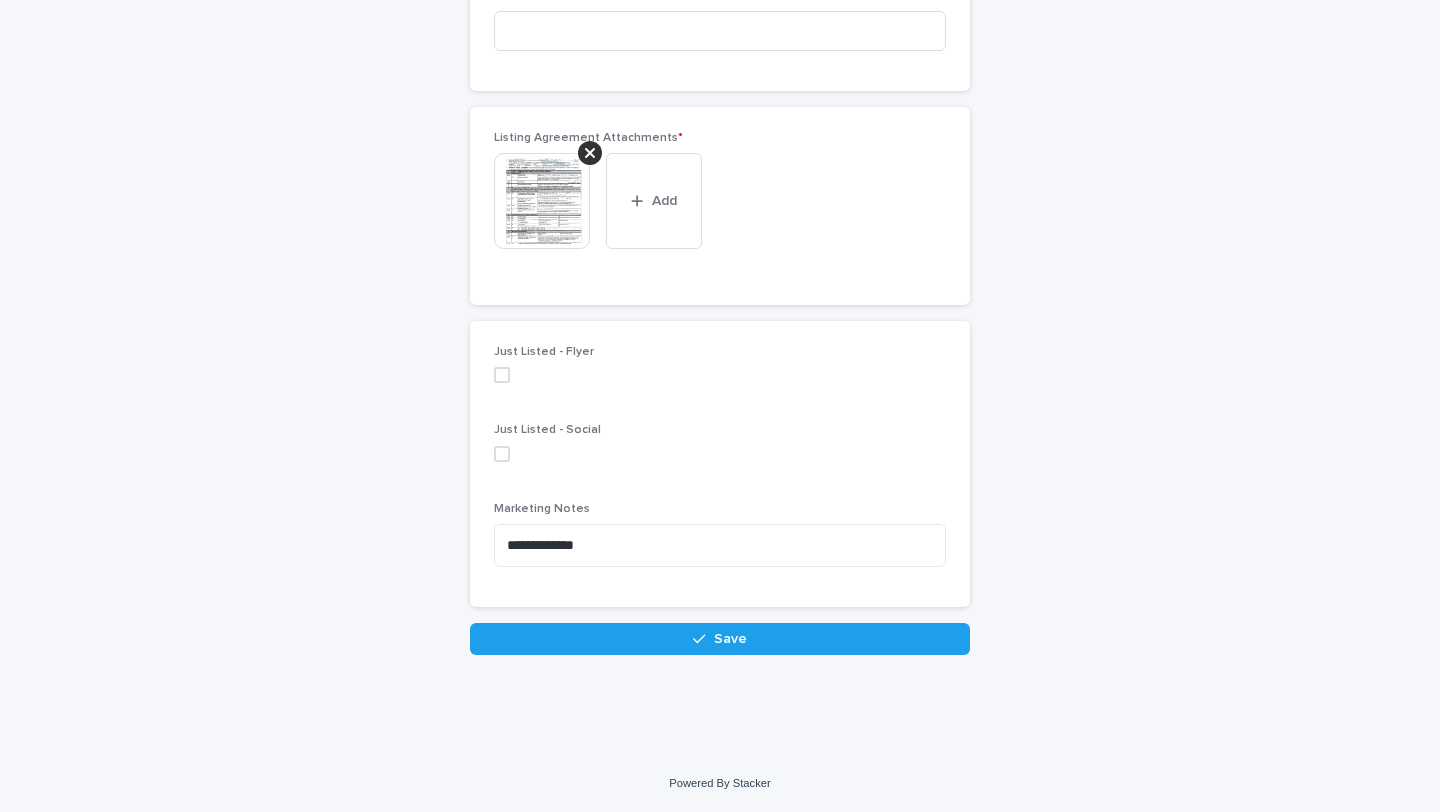 click on "**********" at bounding box center [720, -2123] 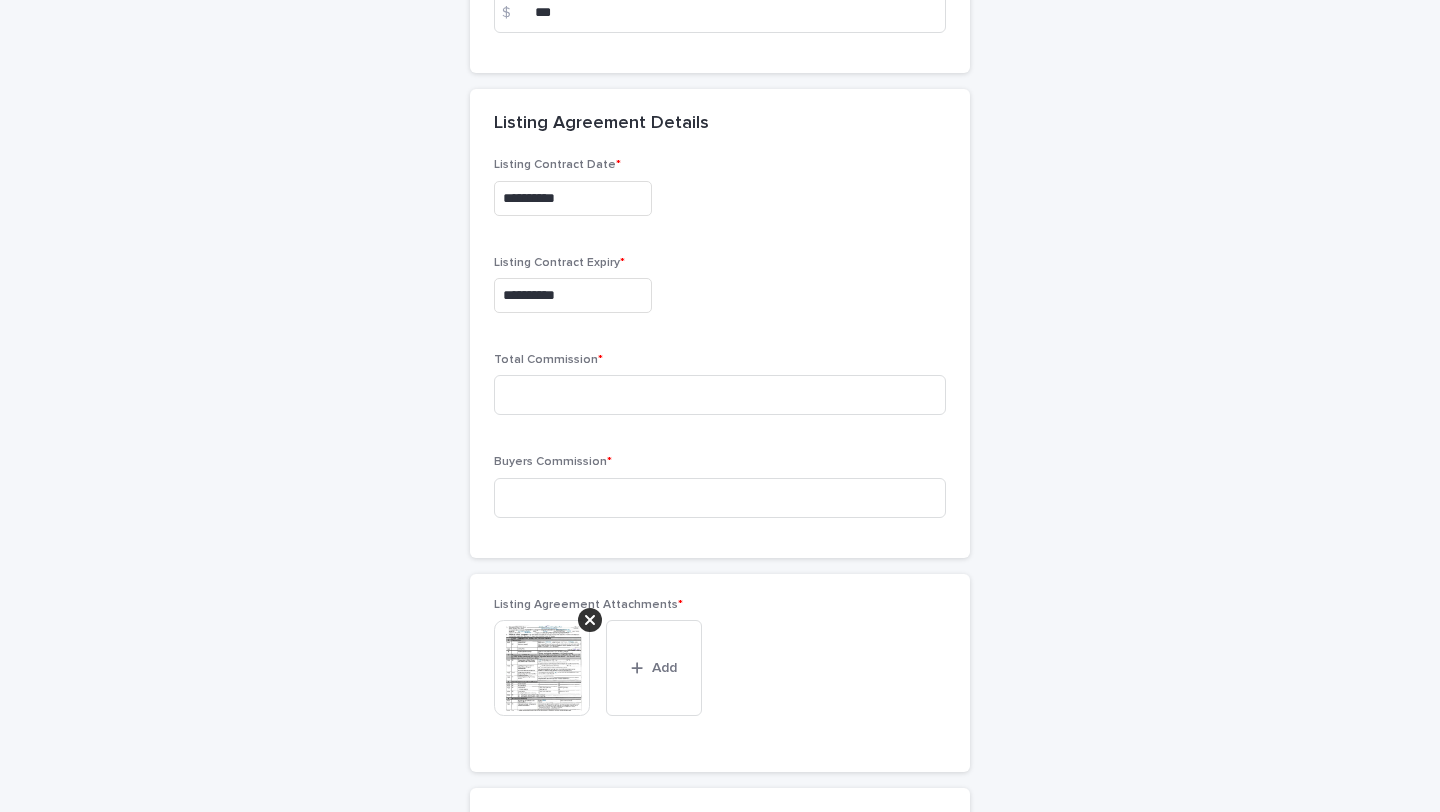 scroll, scrollTop: 4548, scrollLeft: 0, axis: vertical 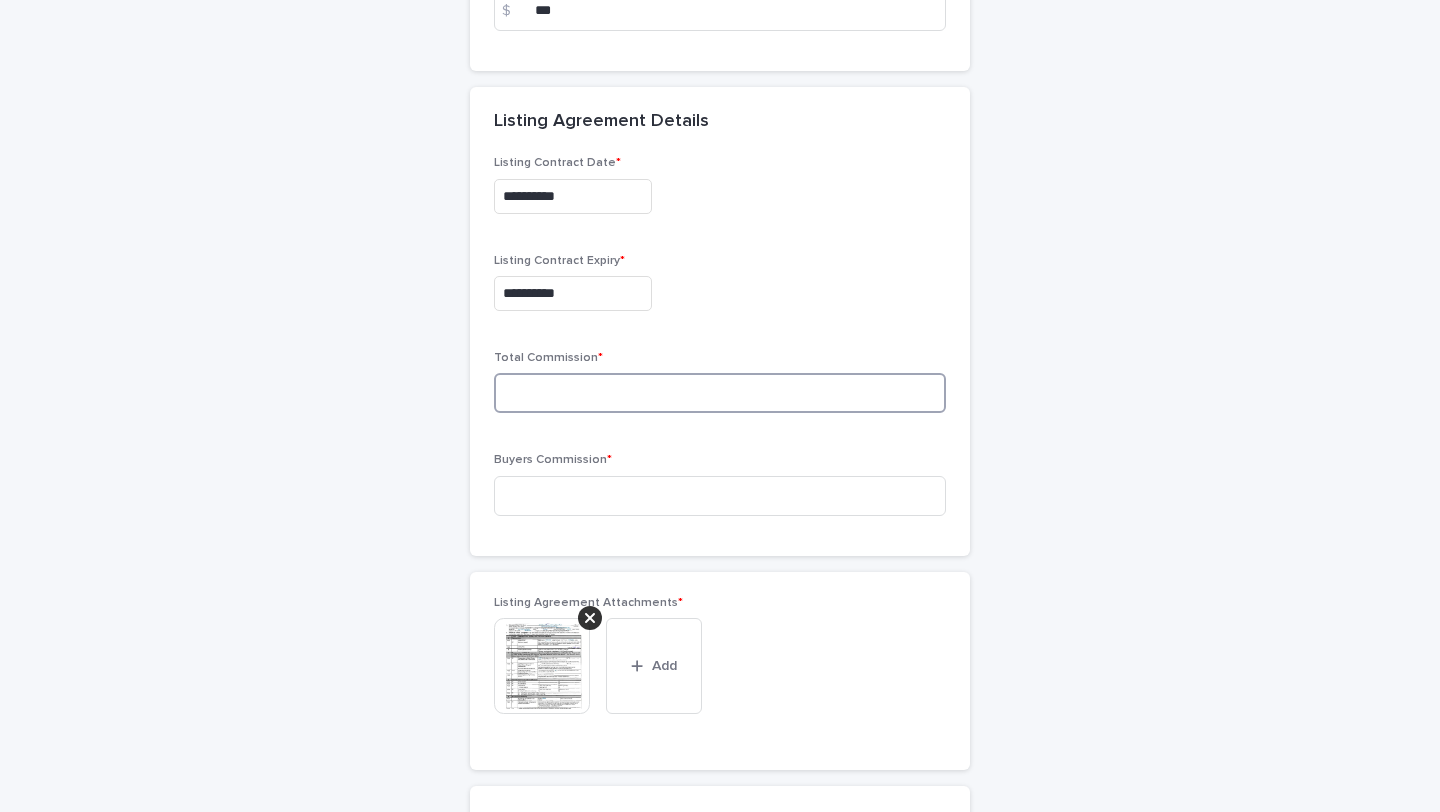 click at bounding box center (720, 393) 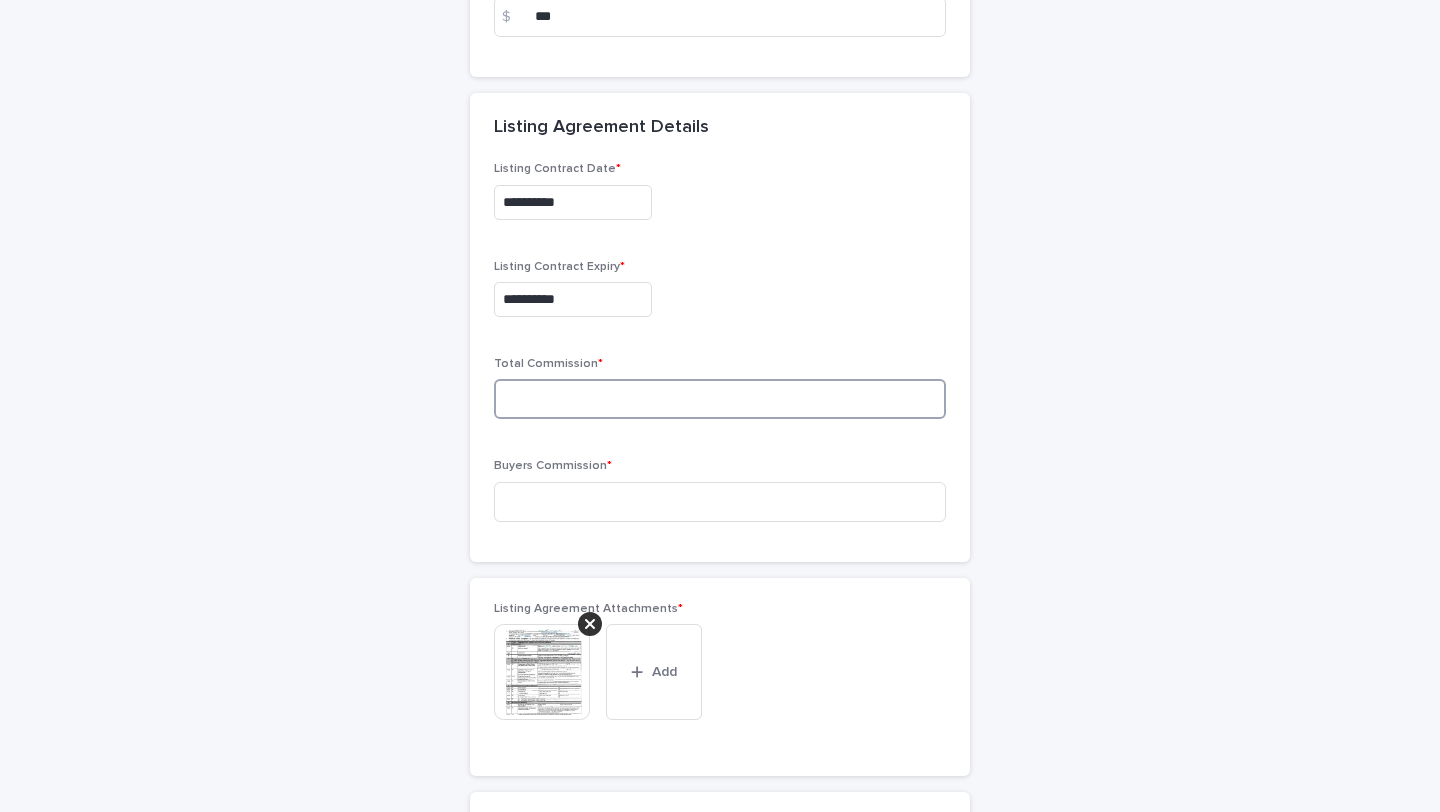scroll, scrollTop: 4537, scrollLeft: 0, axis: vertical 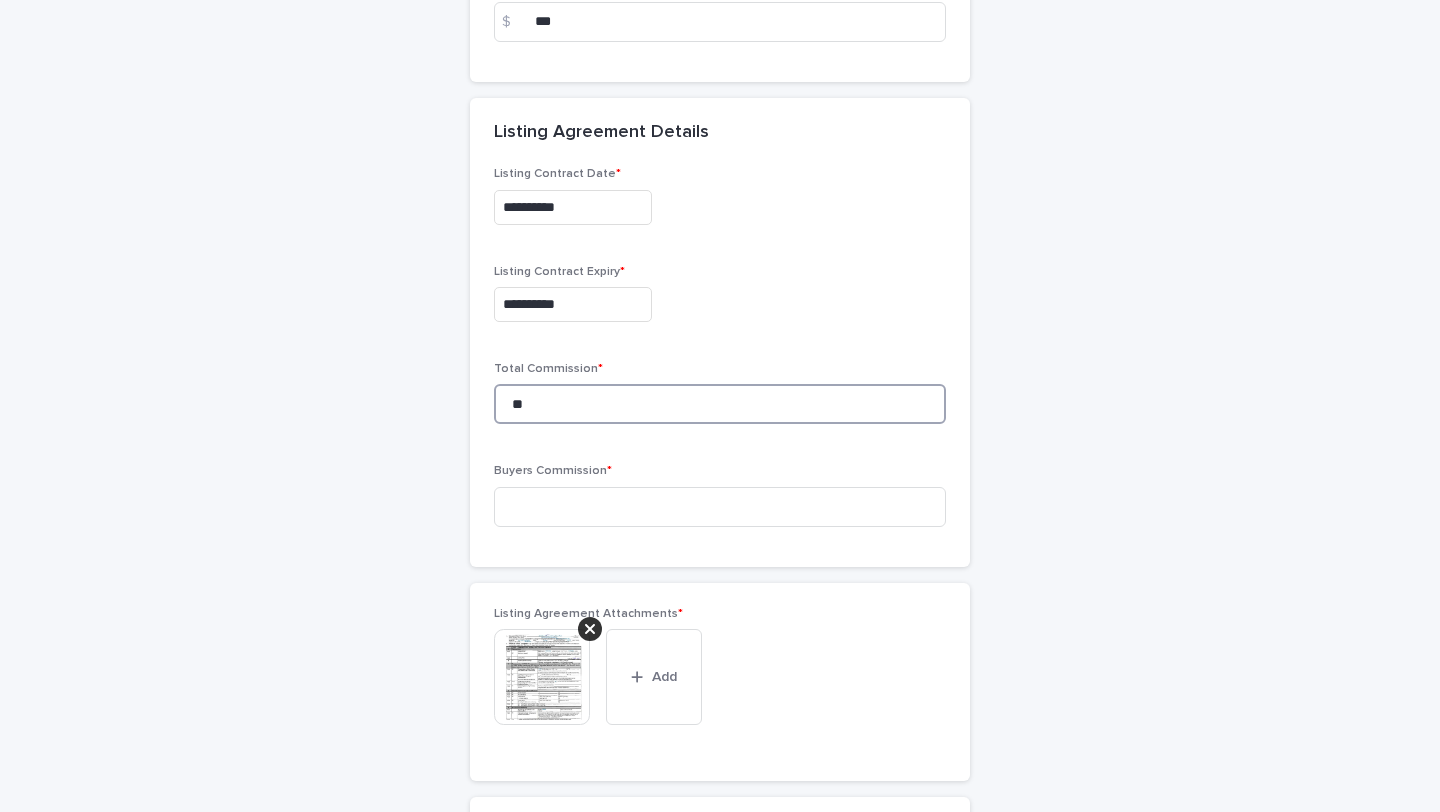 type on "*" 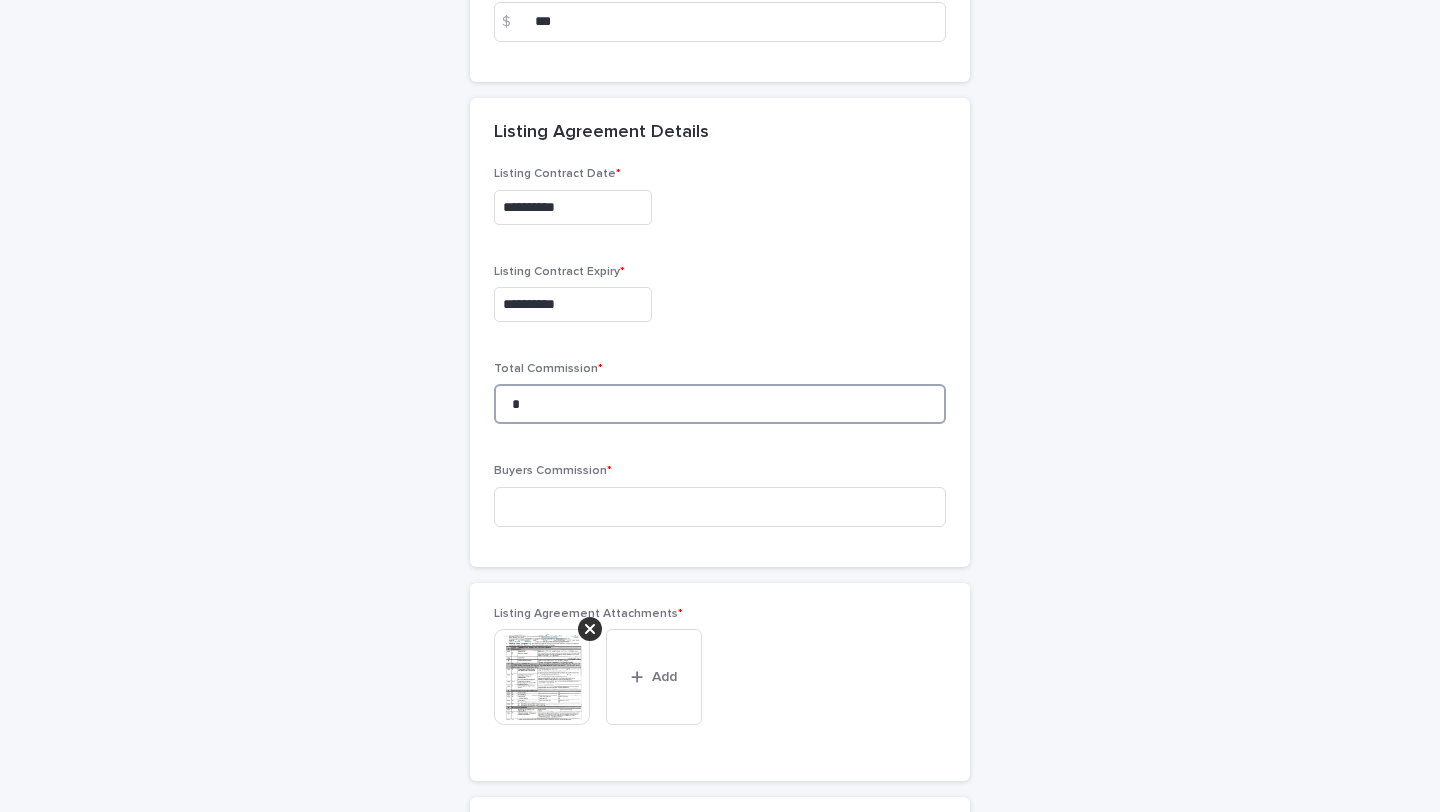 type 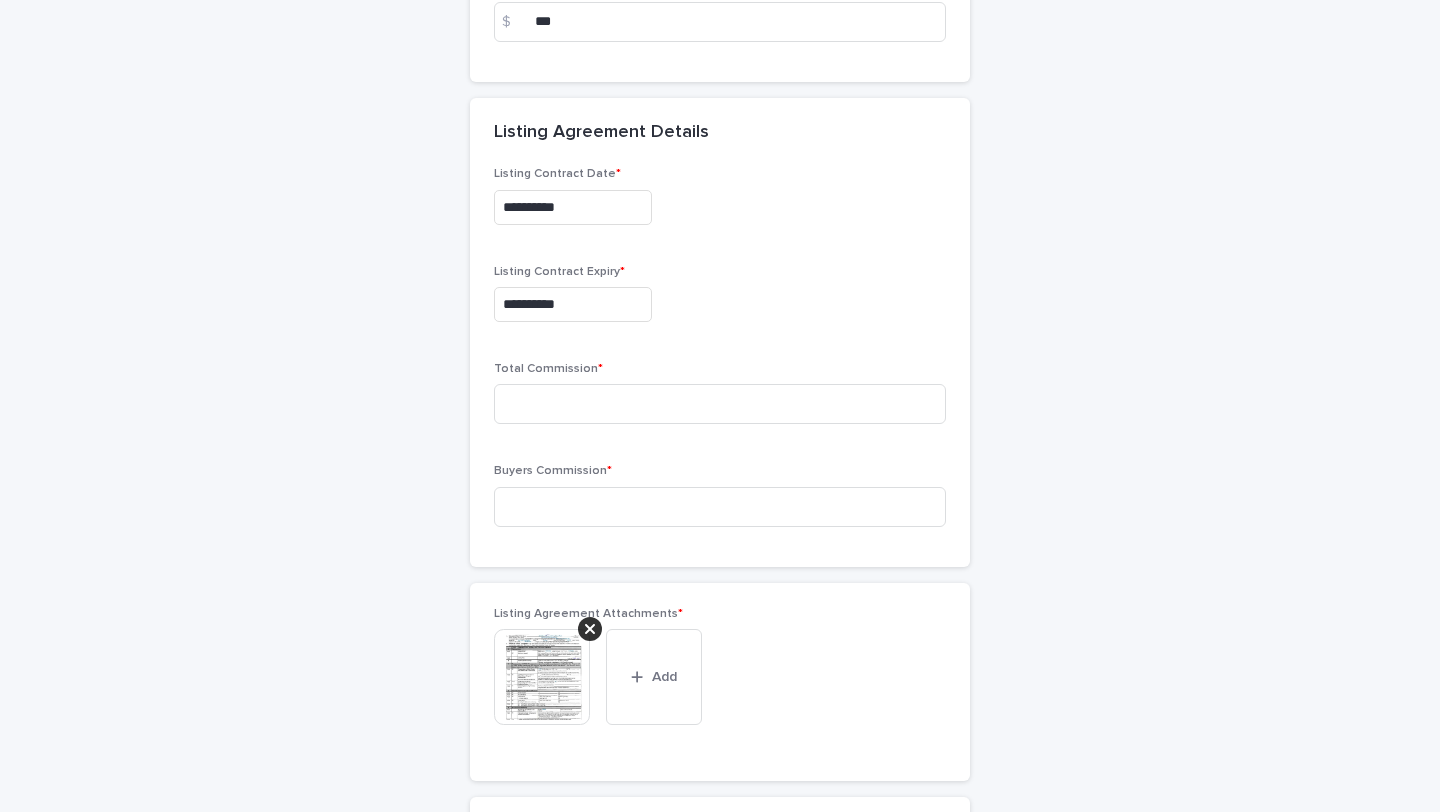 click on "**********" at bounding box center (720, -1647) 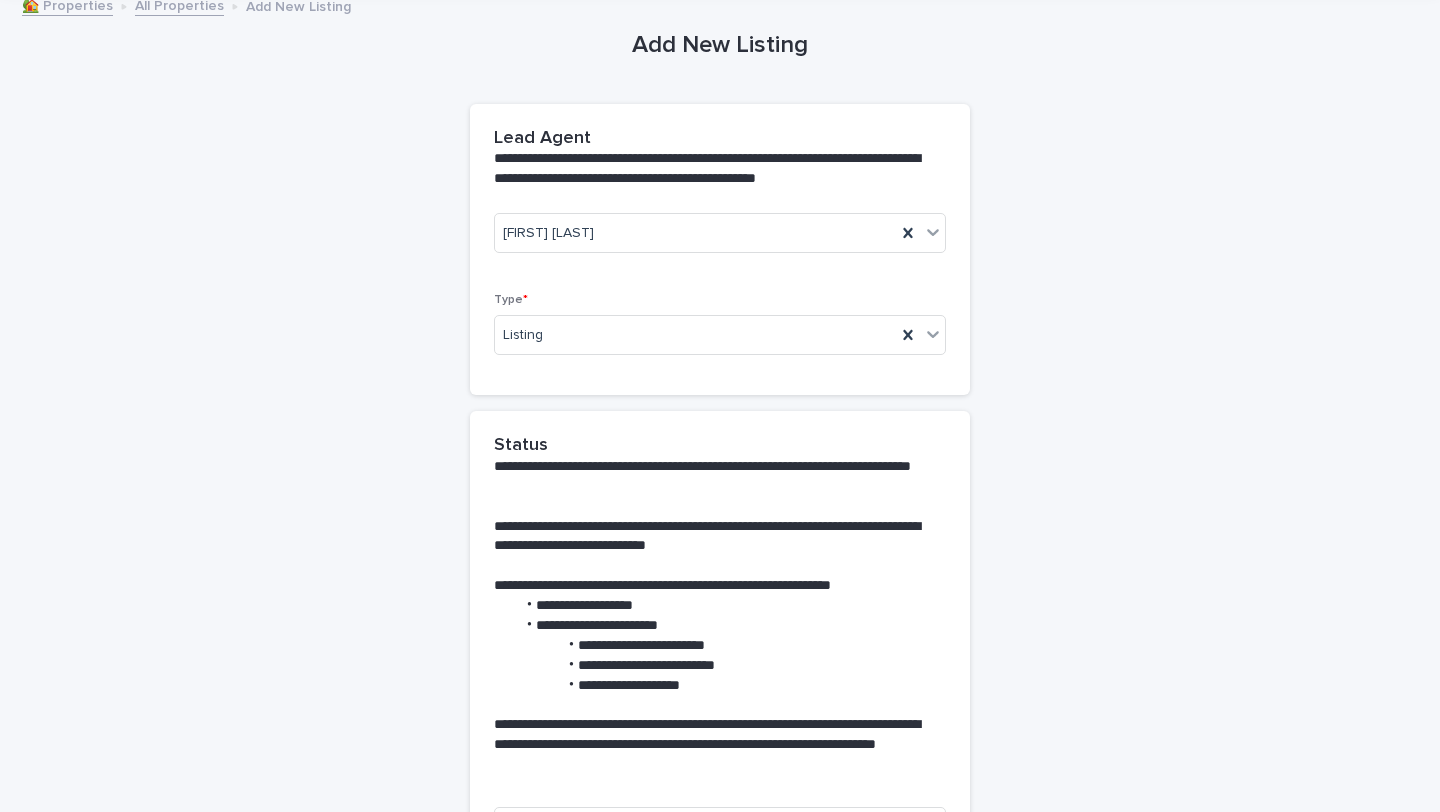scroll, scrollTop: 117, scrollLeft: 0, axis: vertical 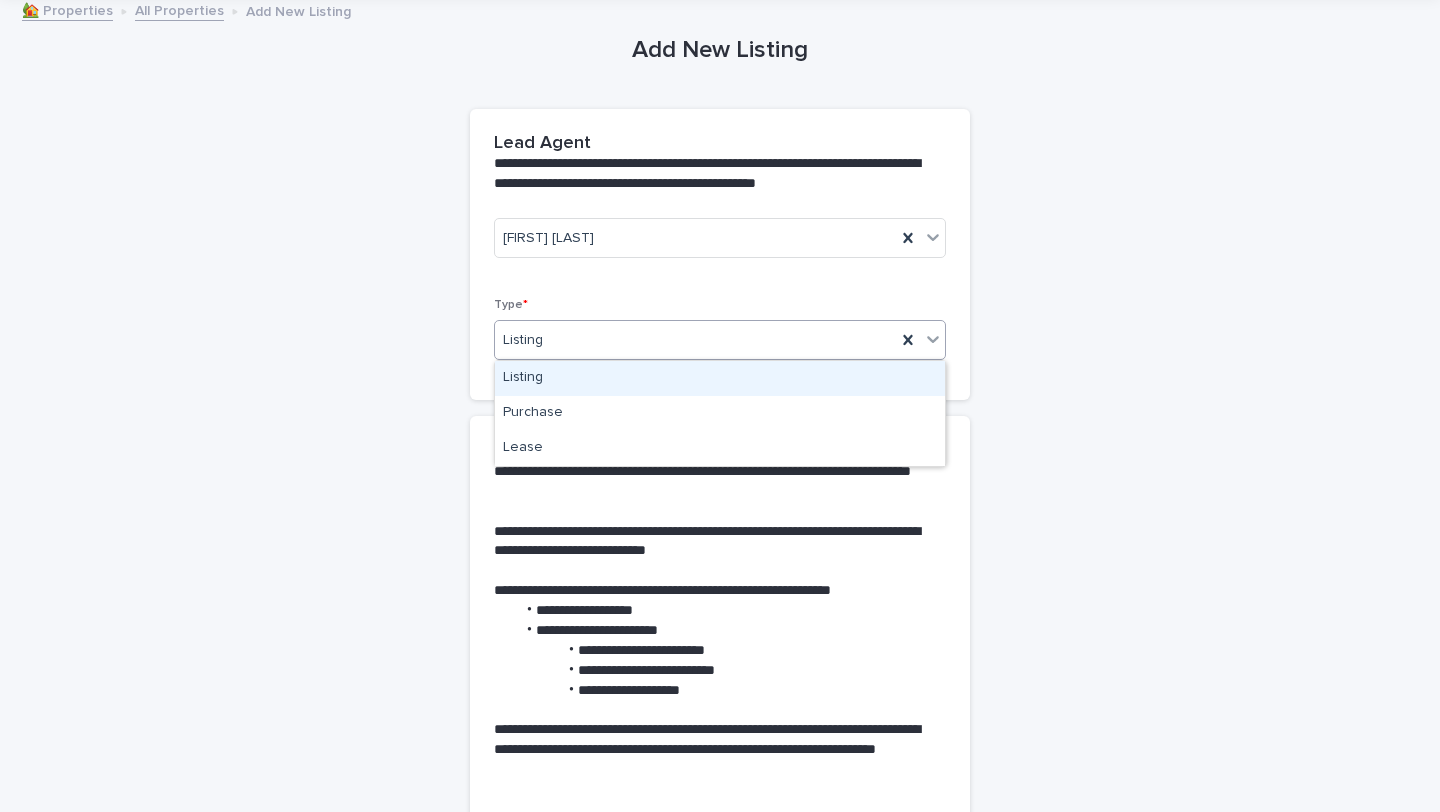 click on "Listing" at bounding box center (695, 340) 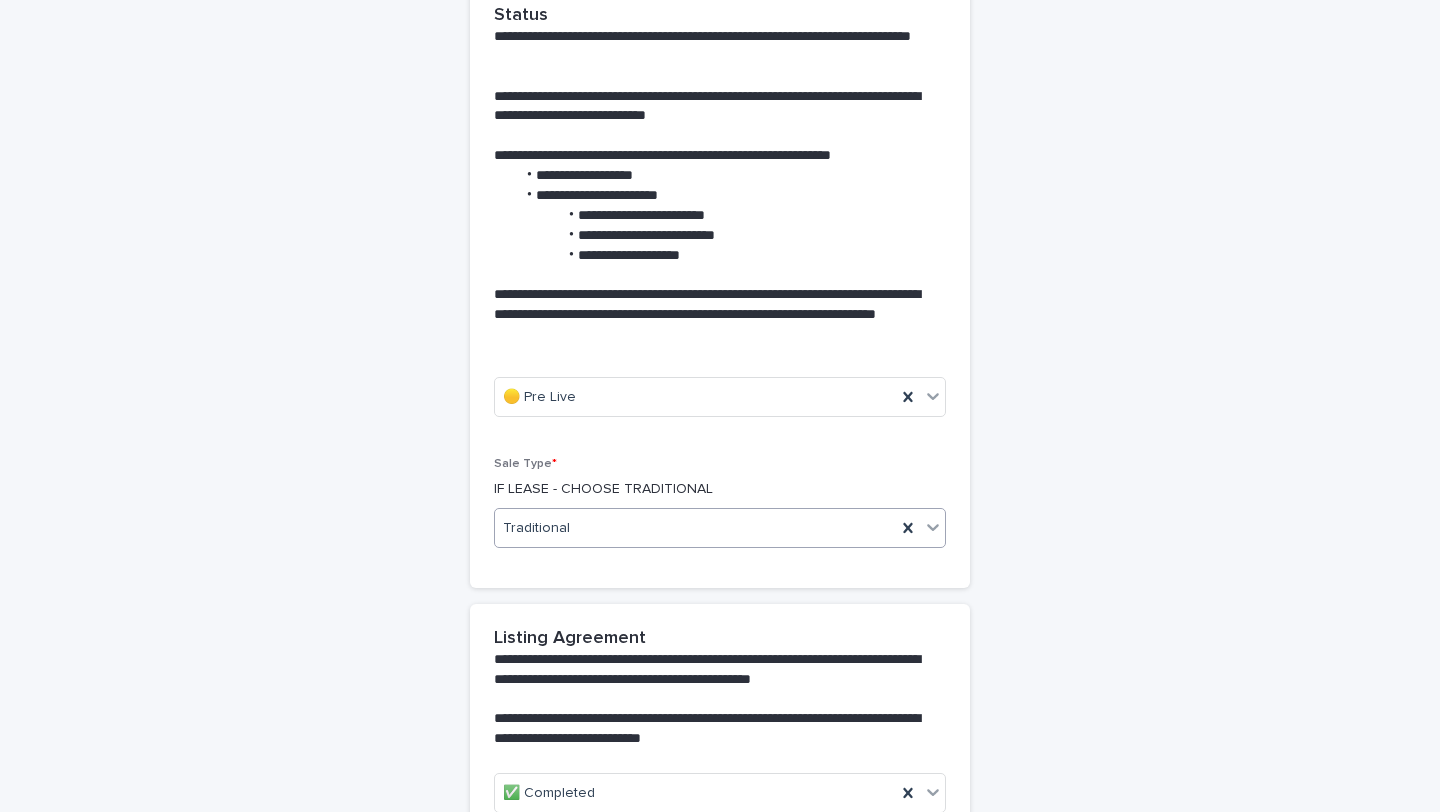 scroll, scrollTop: 546, scrollLeft: 0, axis: vertical 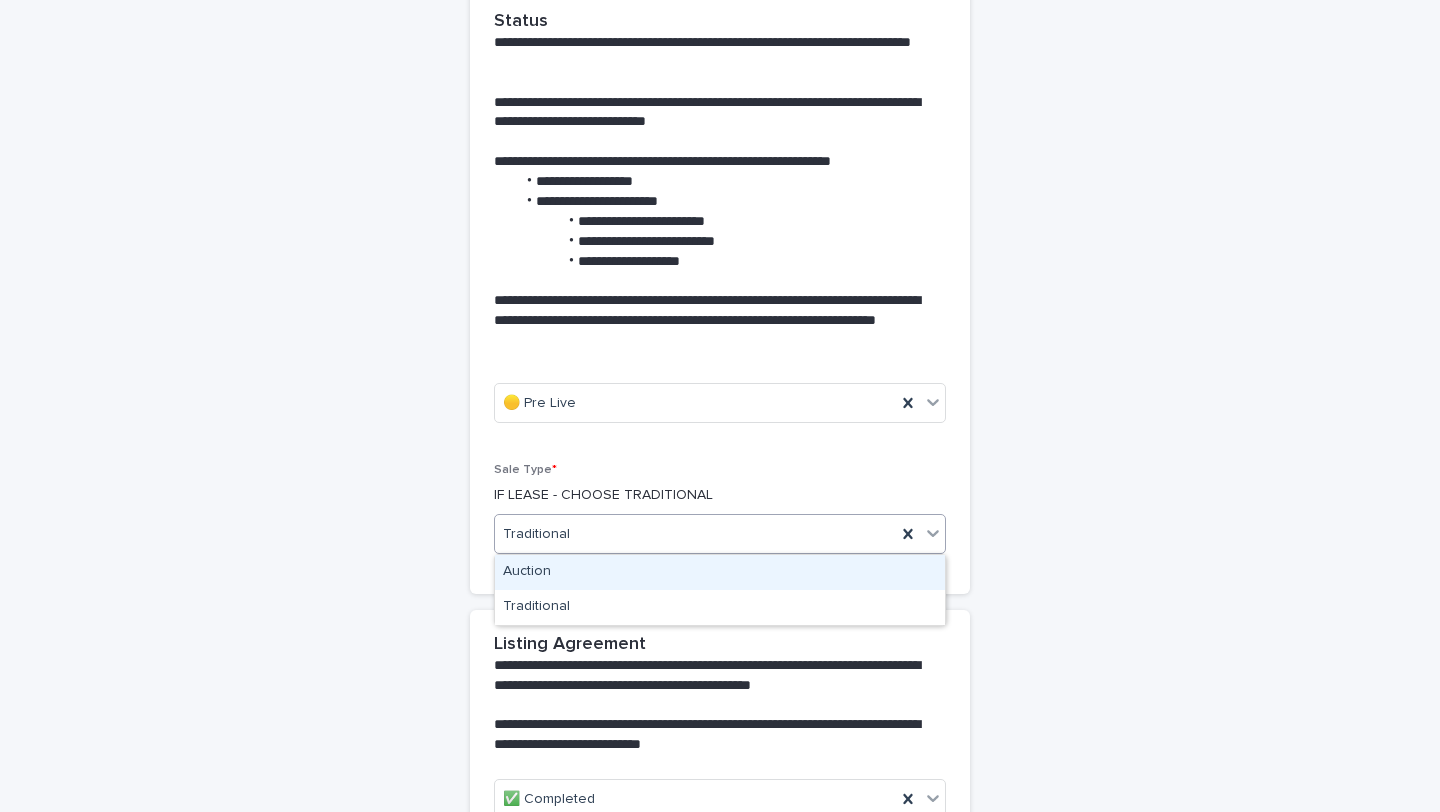 click on "Traditional" at bounding box center [695, 534] 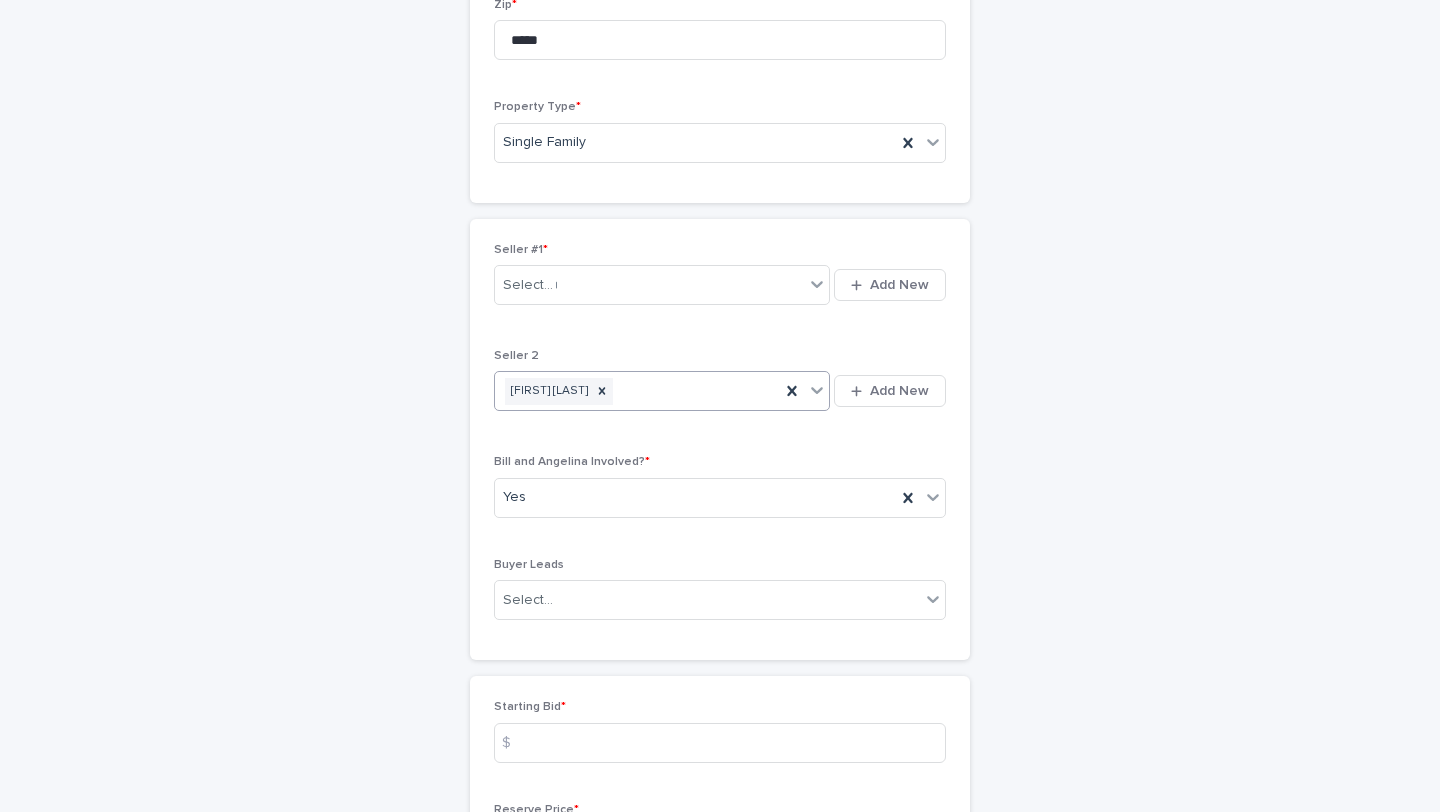 scroll, scrollTop: 1834, scrollLeft: 0, axis: vertical 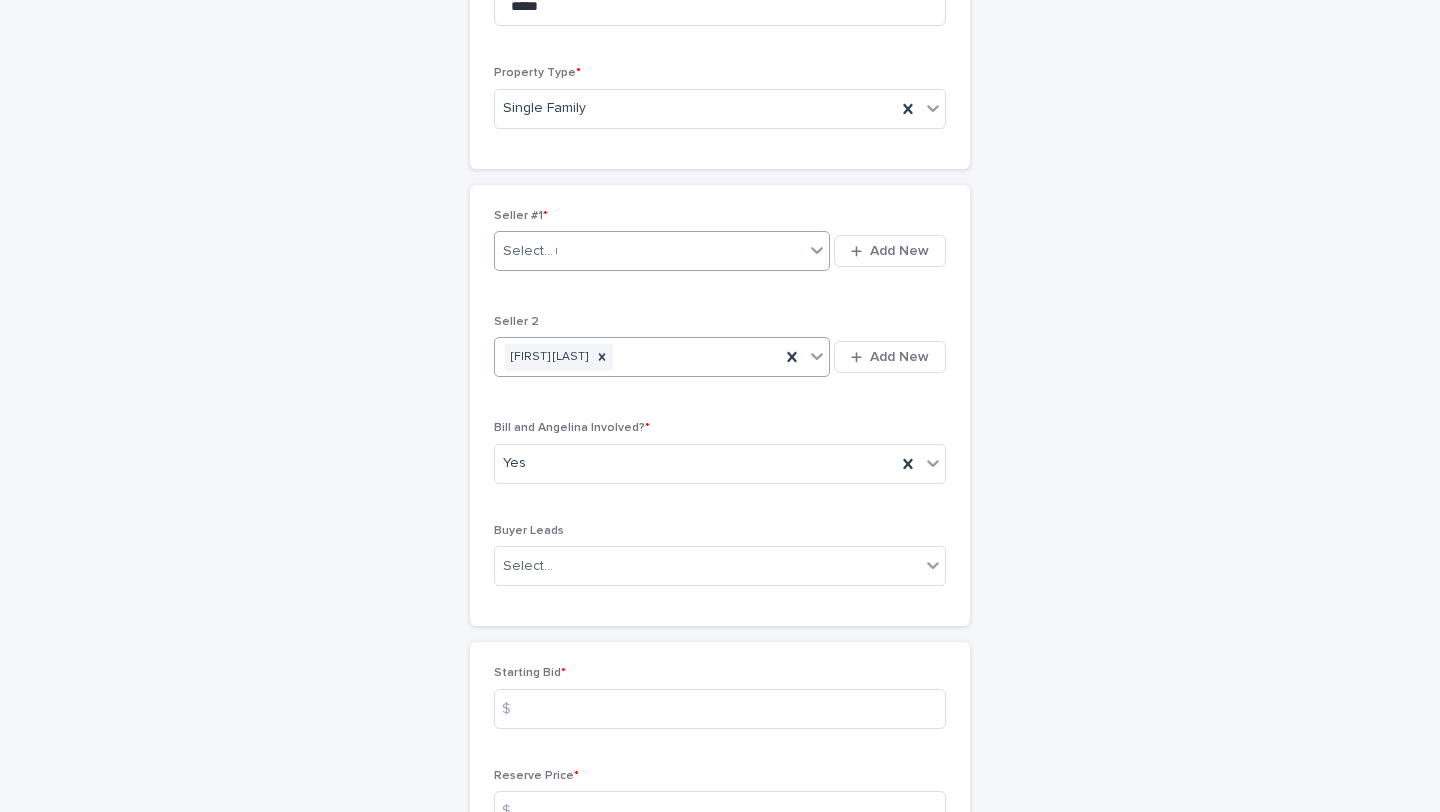 click on "**********" at bounding box center (649, 251) 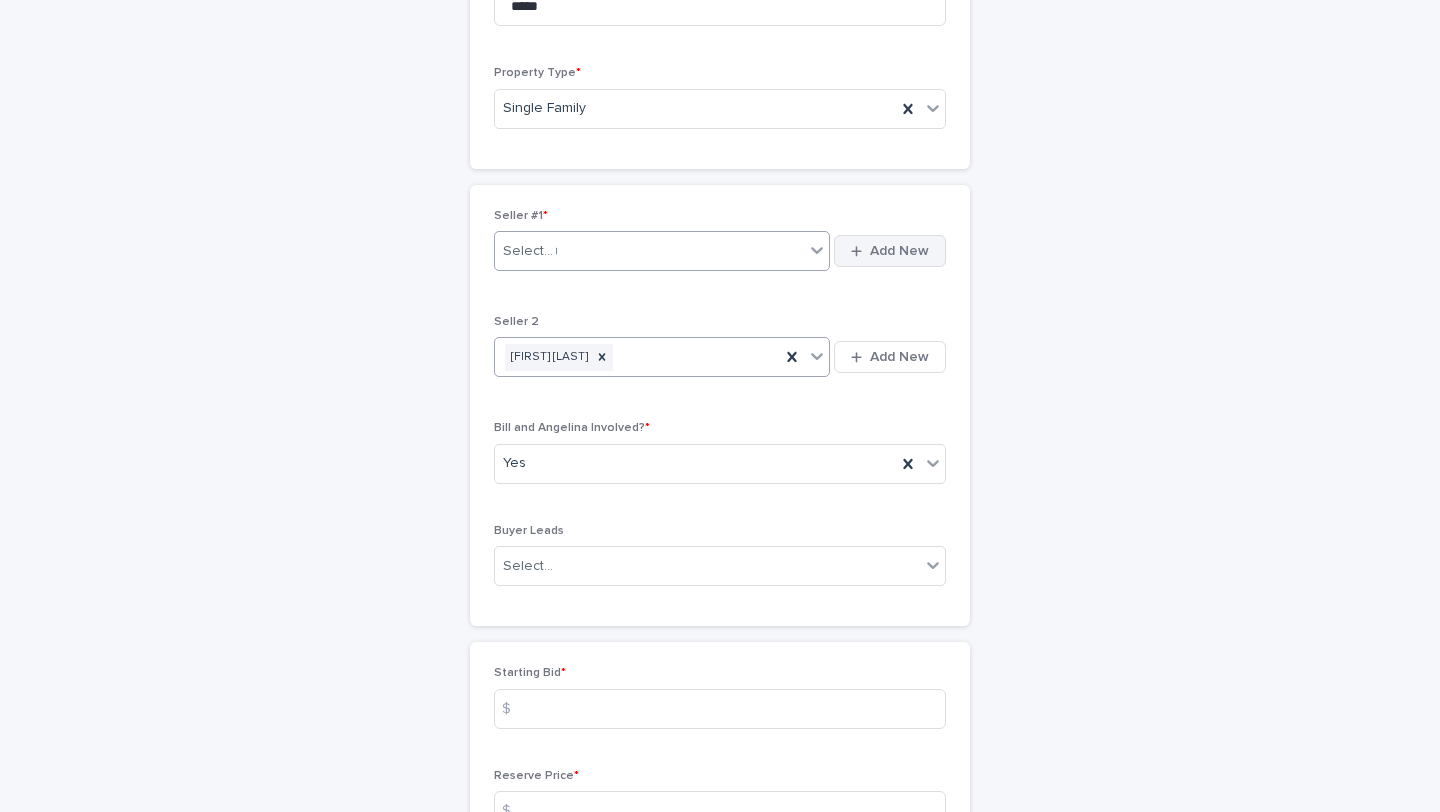 click on "Add New" at bounding box center (890, 251) 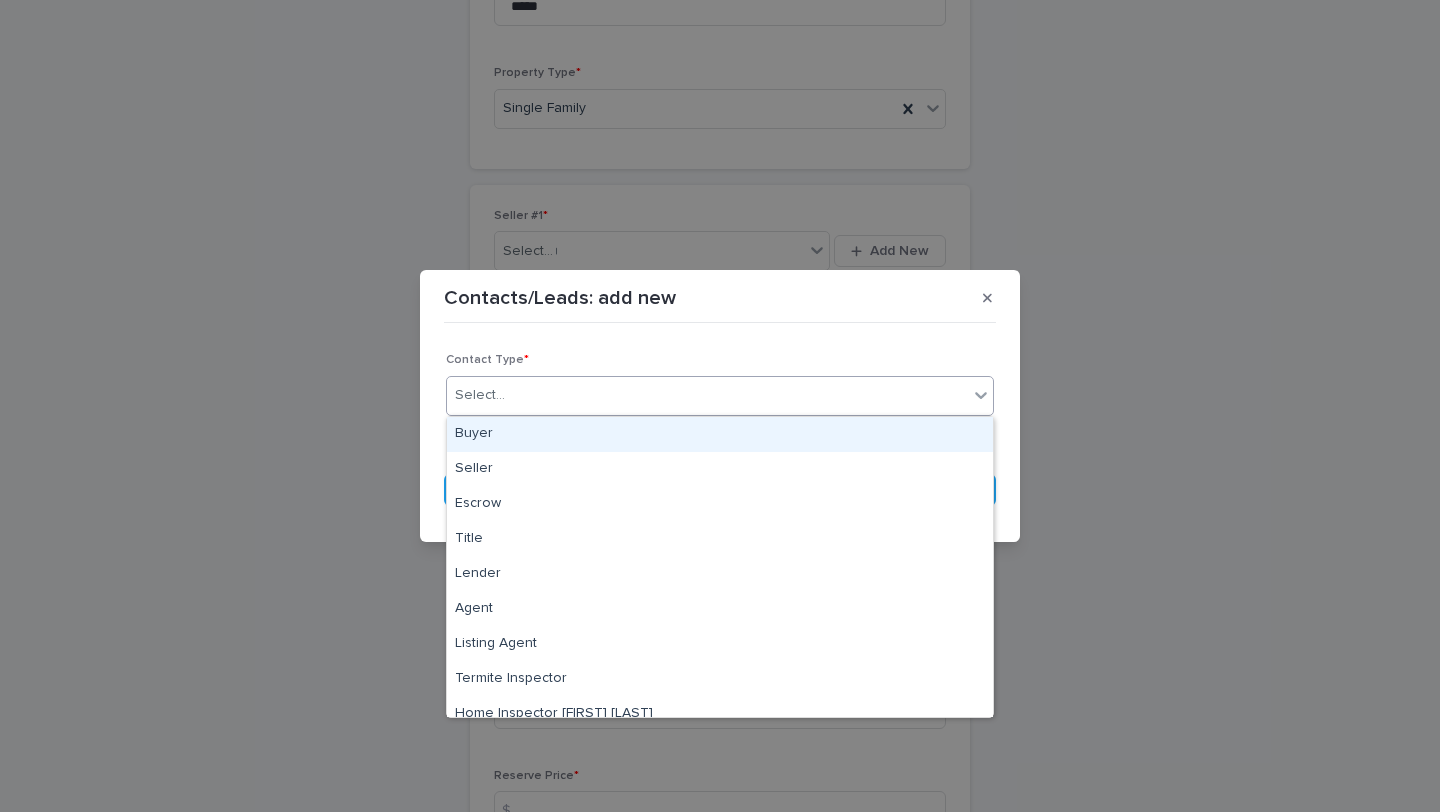 click on "Select..." at bounding box center (707, 395) 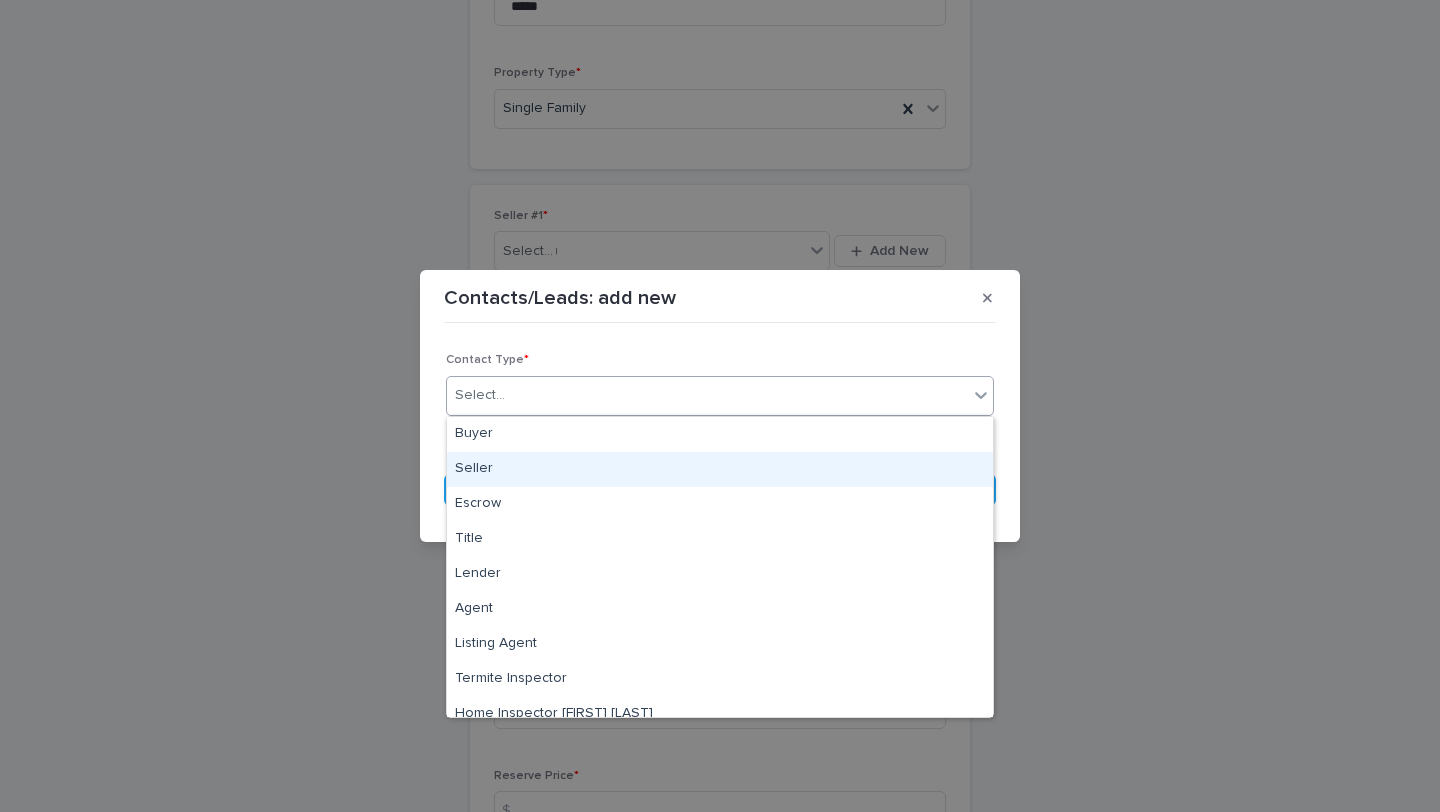 click on "Seller" at bounding box center (720, 469) 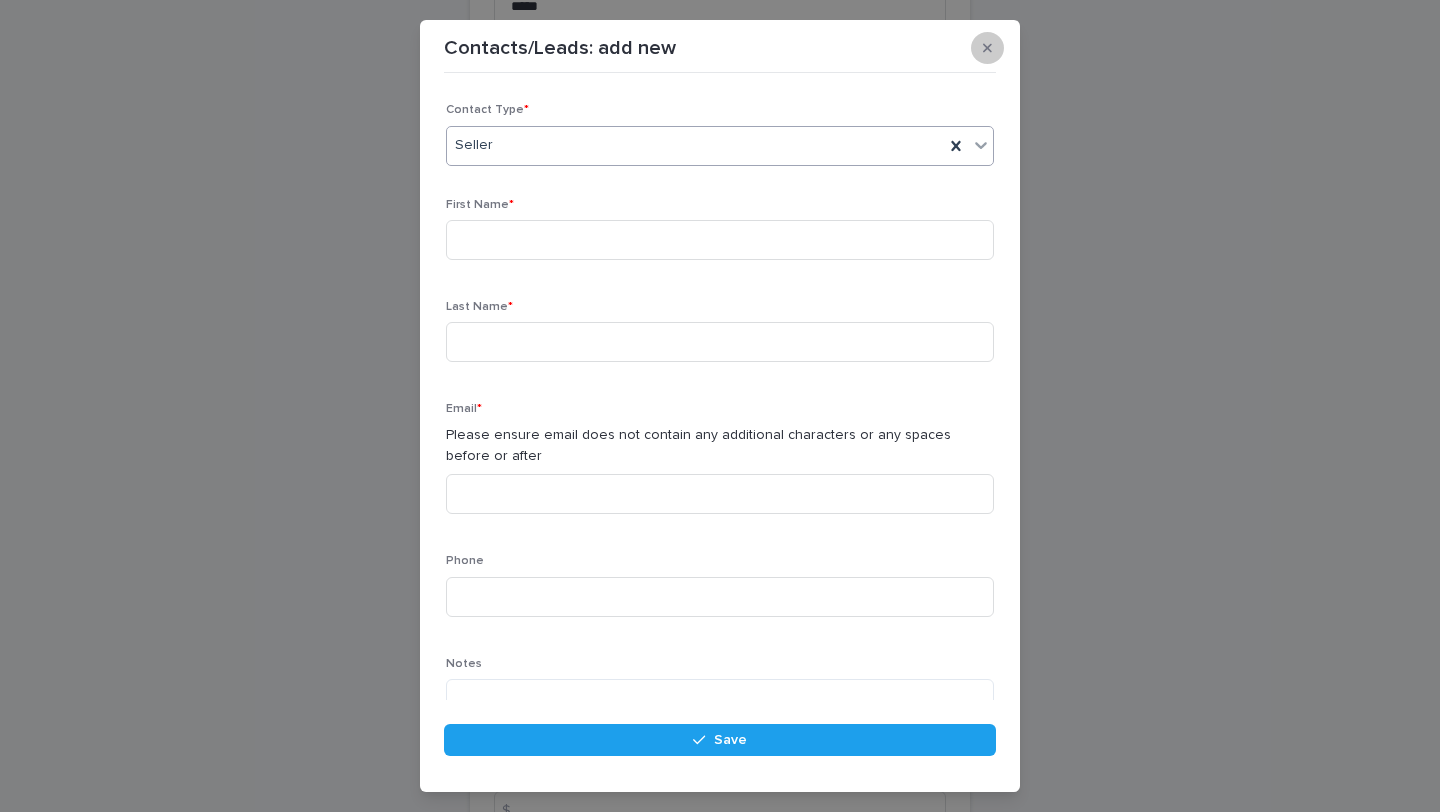click at bounding box center (987, 48) 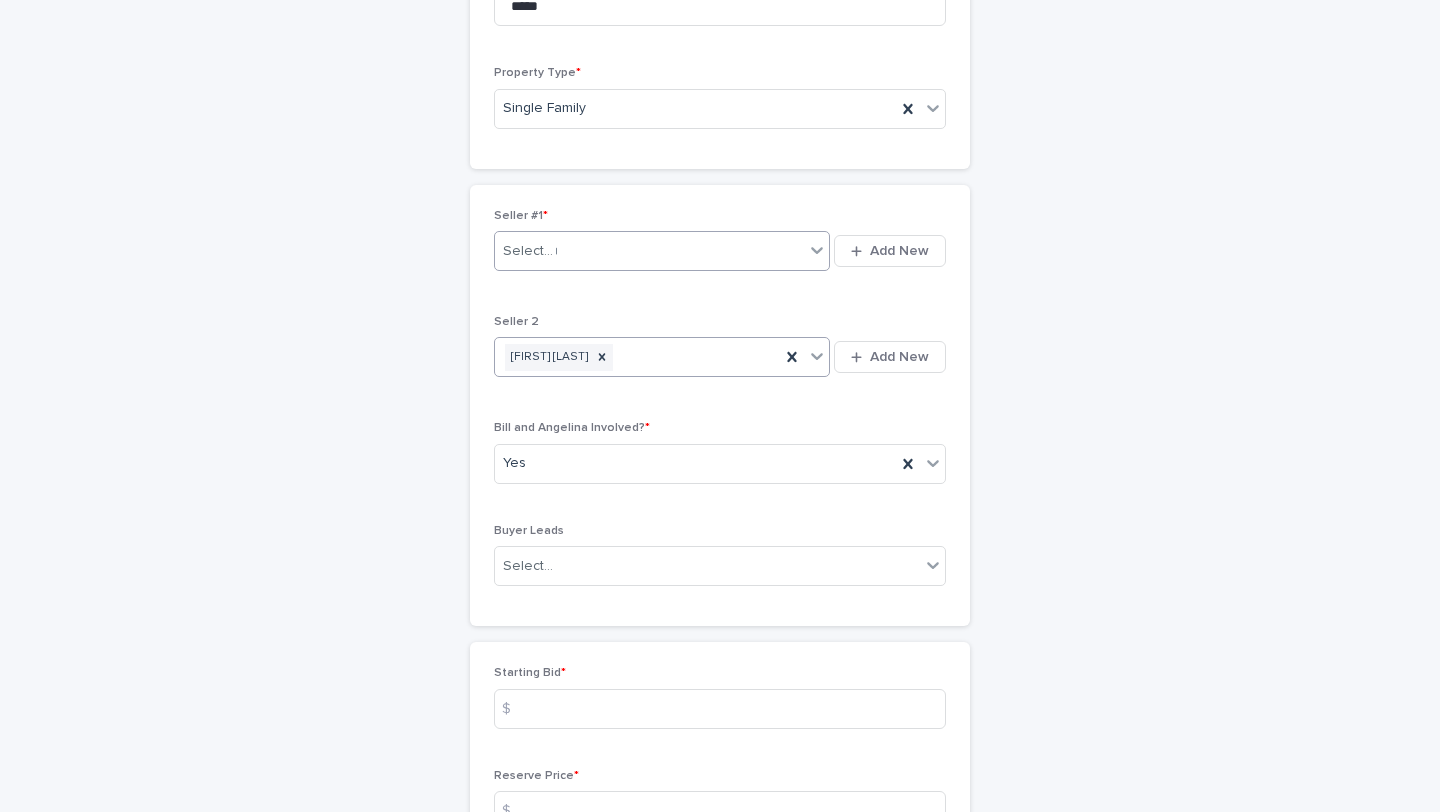 click on "**********" at bounding box center (649, 251) 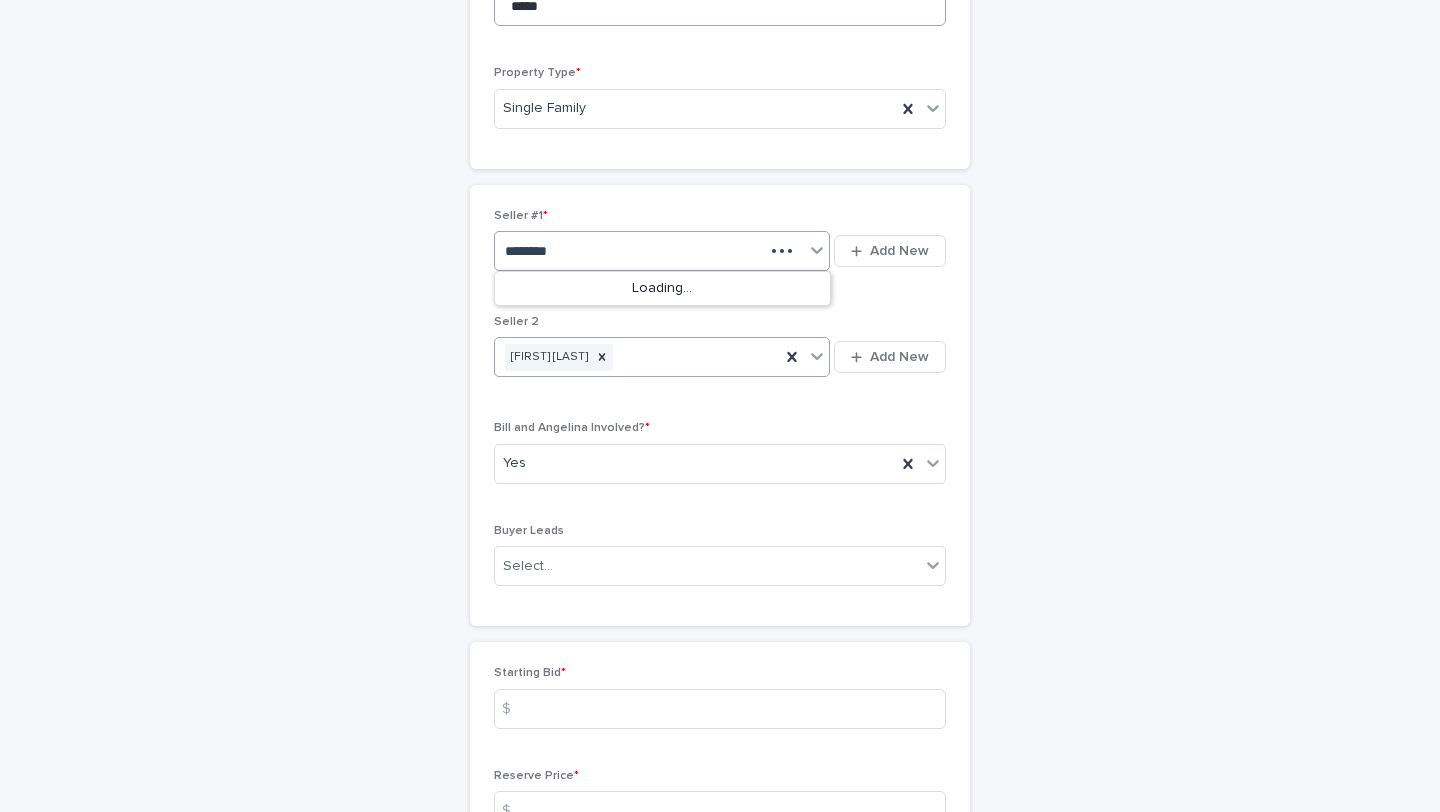 type on "*********" 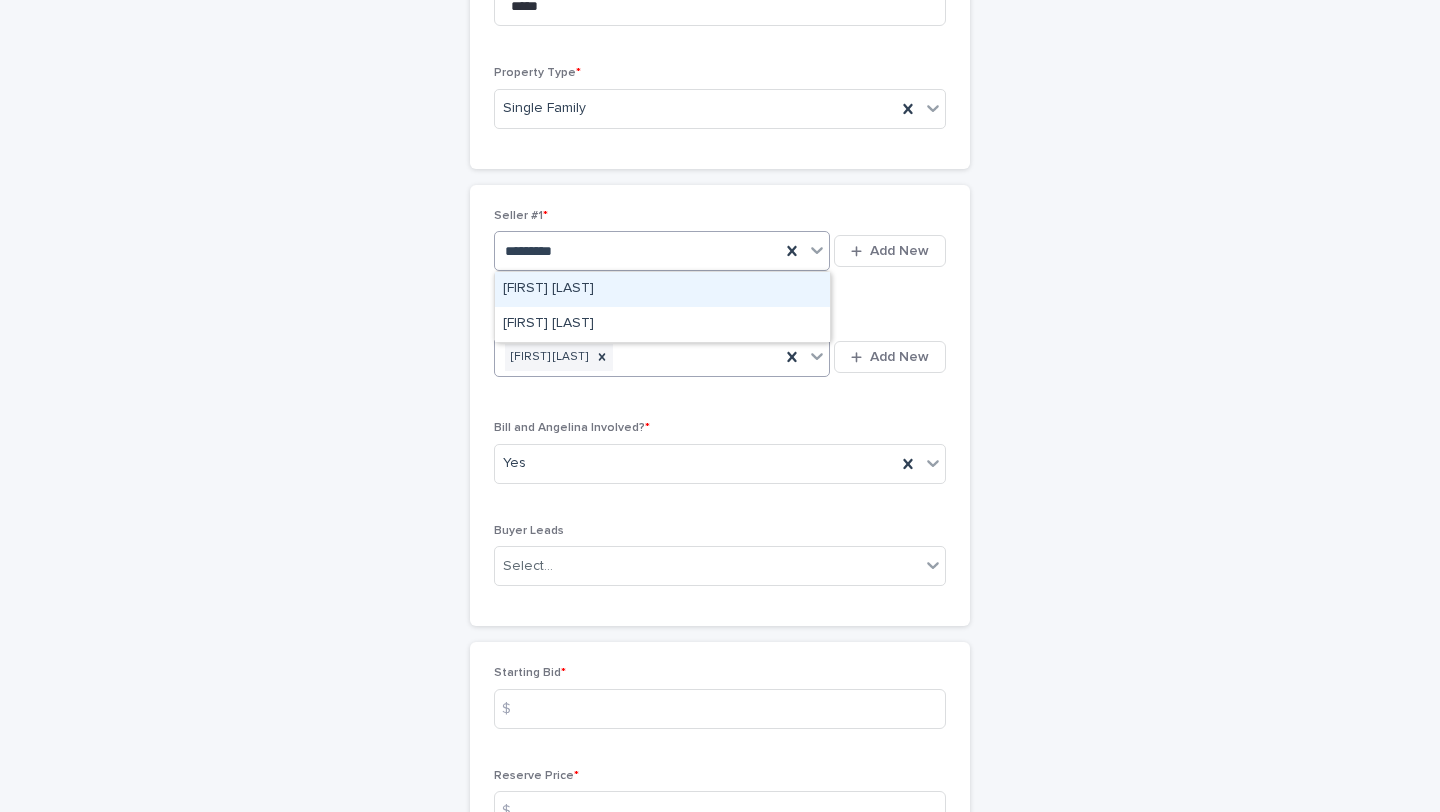 click on "[FIRST] [LAST]" at bounding box center [662, 289] 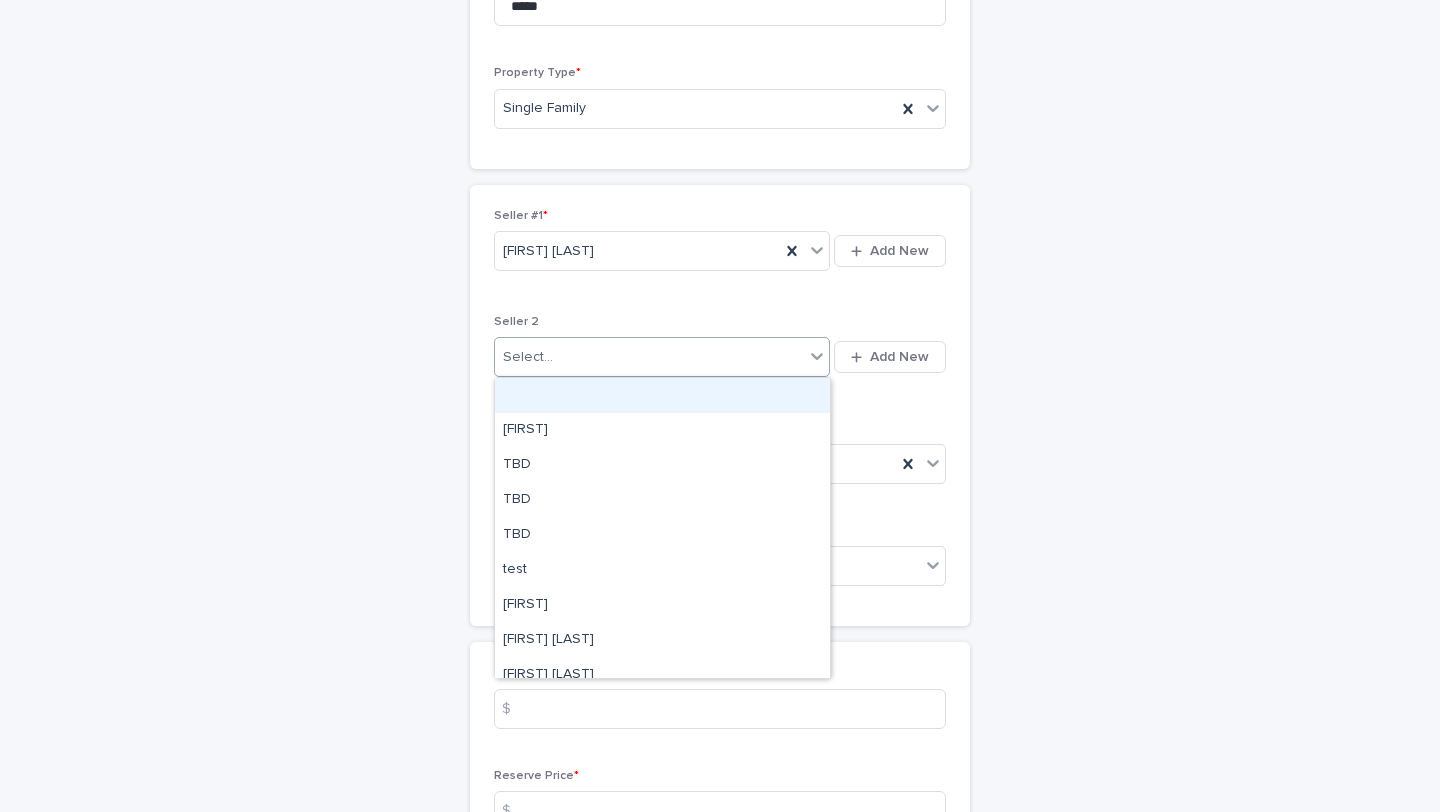 click on "Select..." at bounding box center [649, 357] 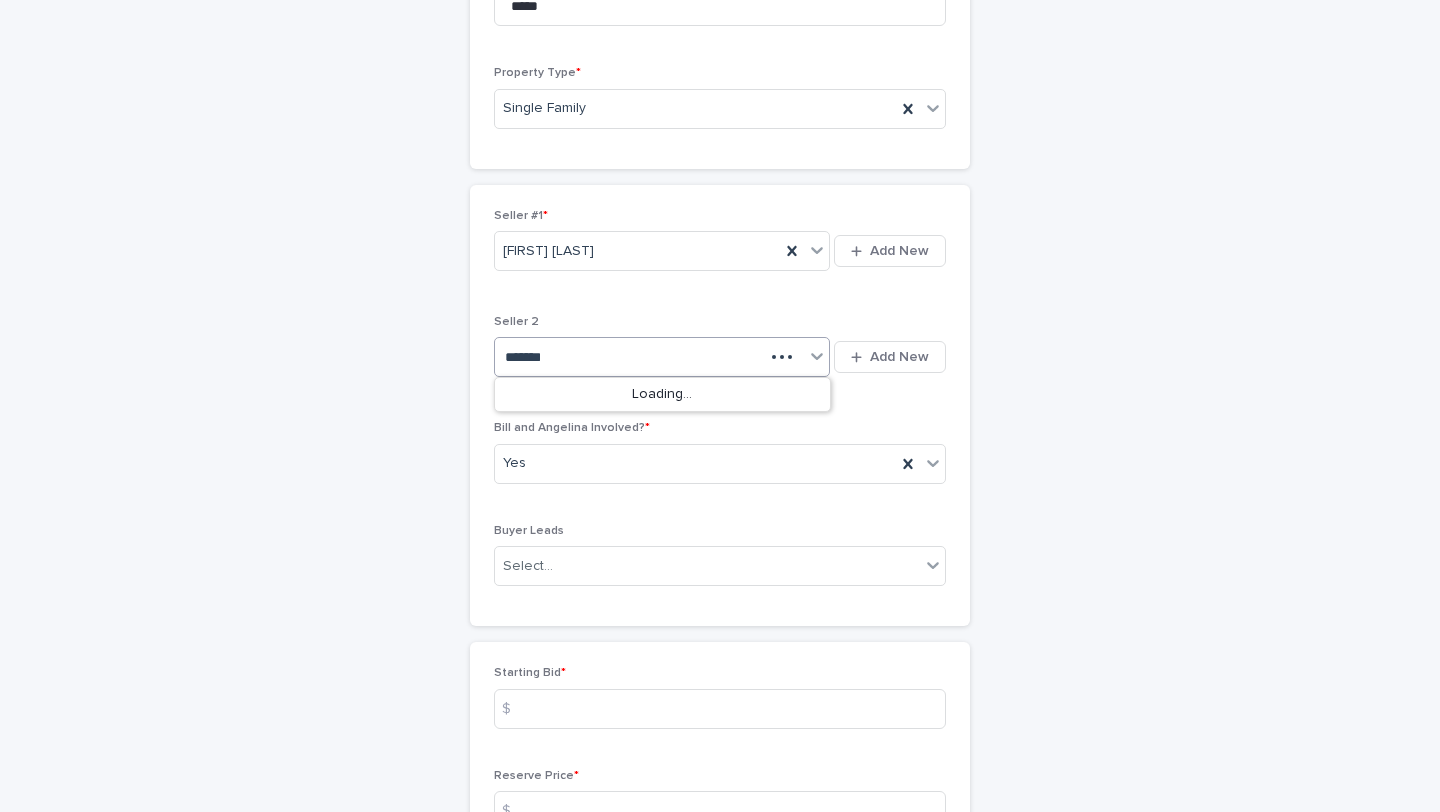 type on "********" 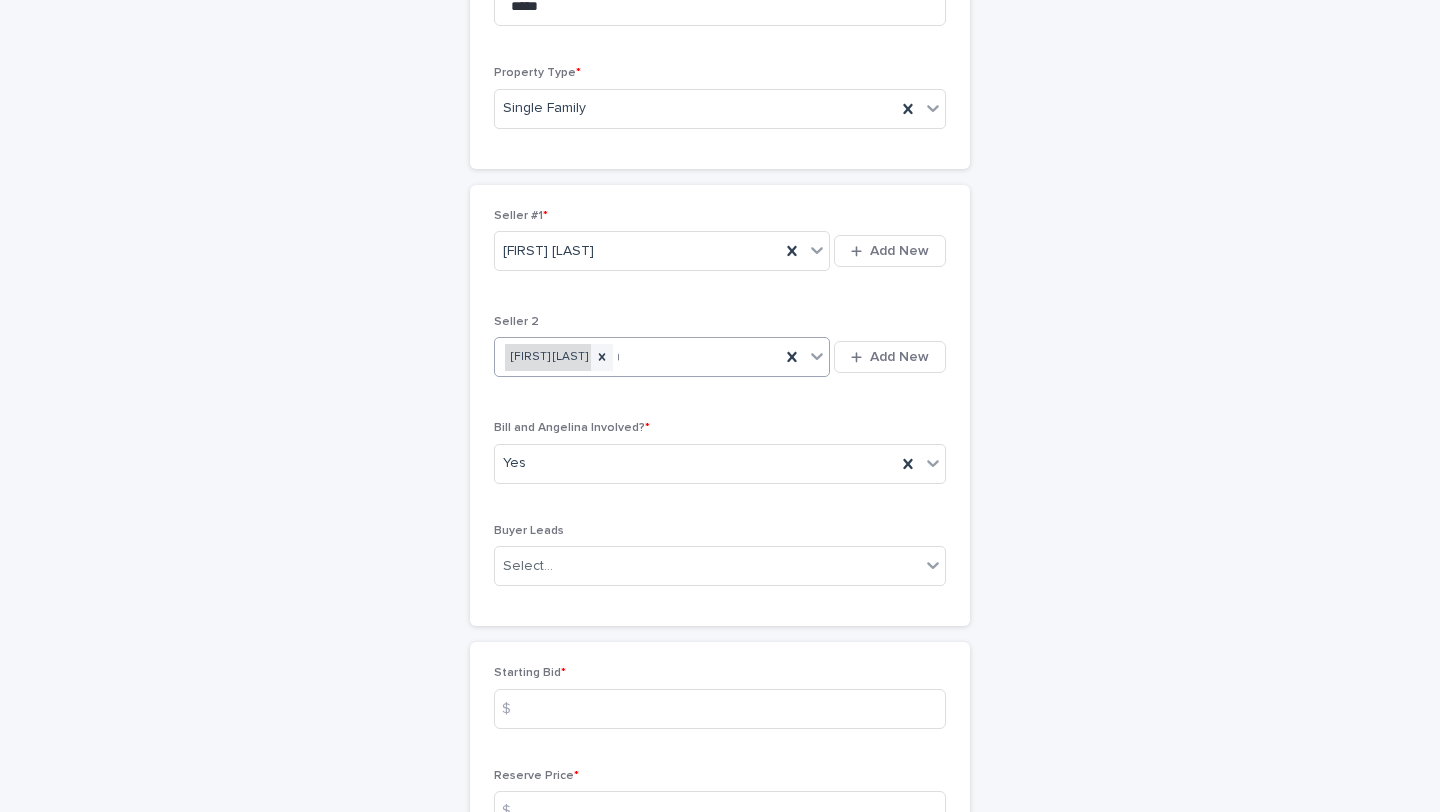 click on "[FIRST] [LAST]" at bounding box center [548, 357] 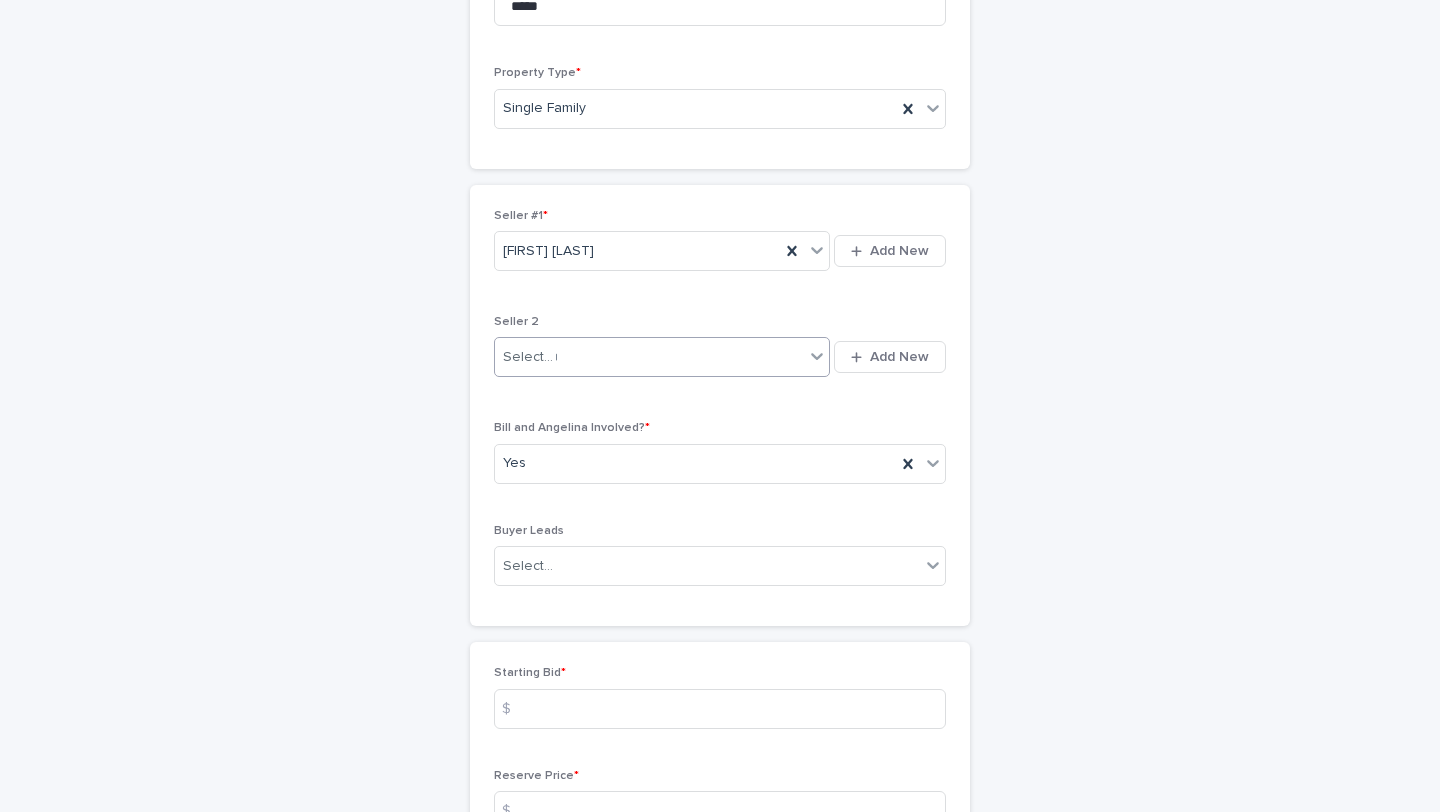 click on "Select... ********" at bounding box center (649, 357) 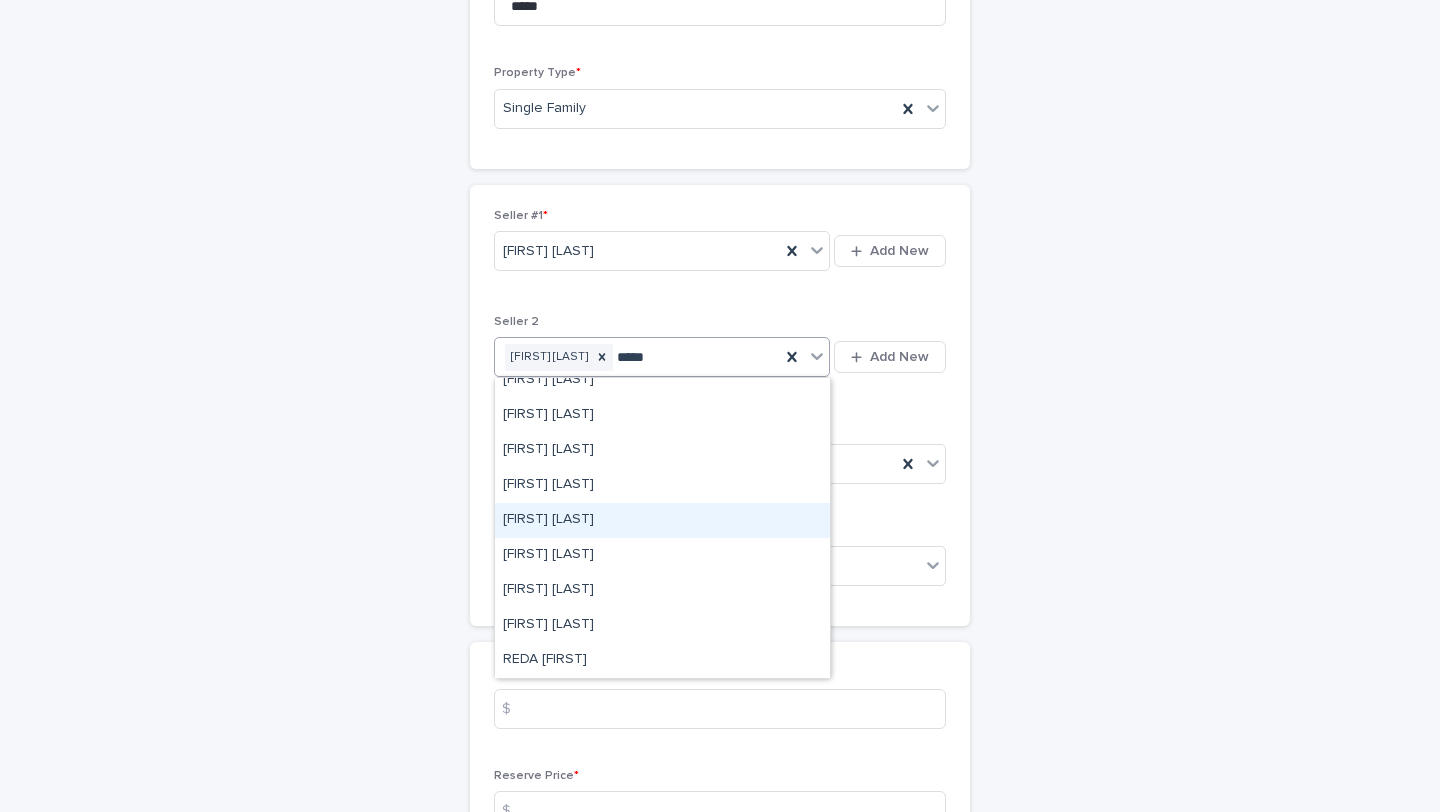 scroll, scrollTop: 0, scrollLeft: 0, axis: both 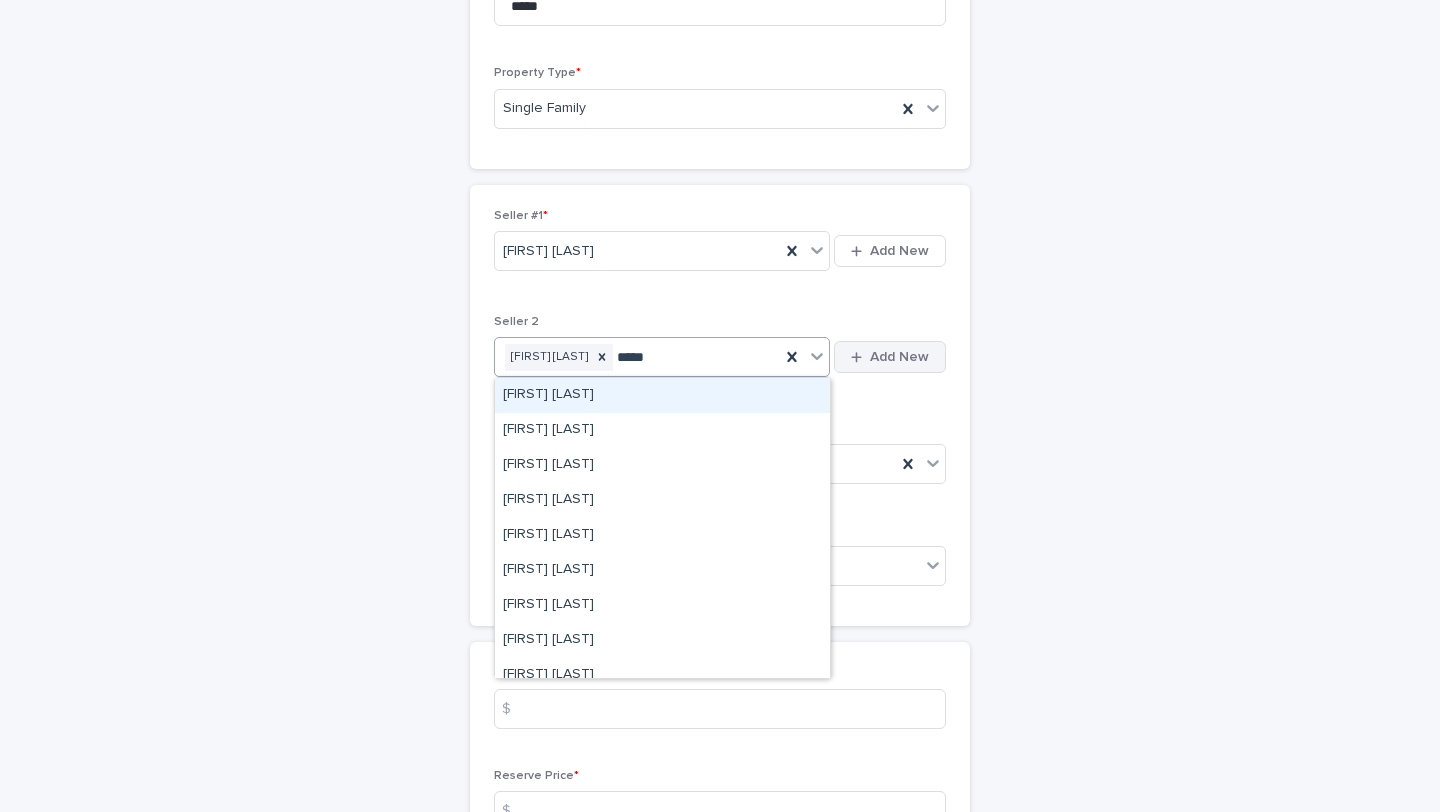 type on "*****" 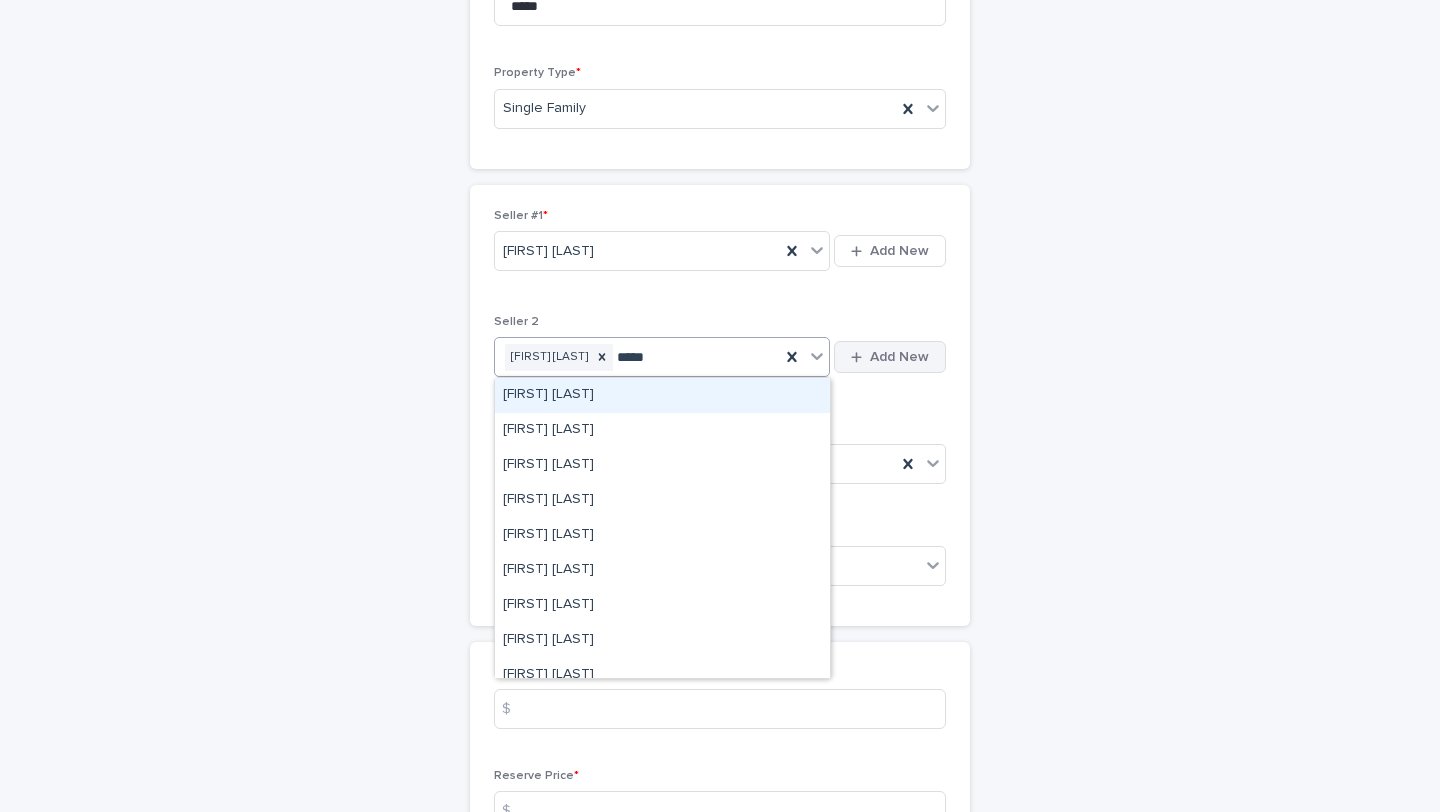 click on "Add New" at bounding box center [899, 357] 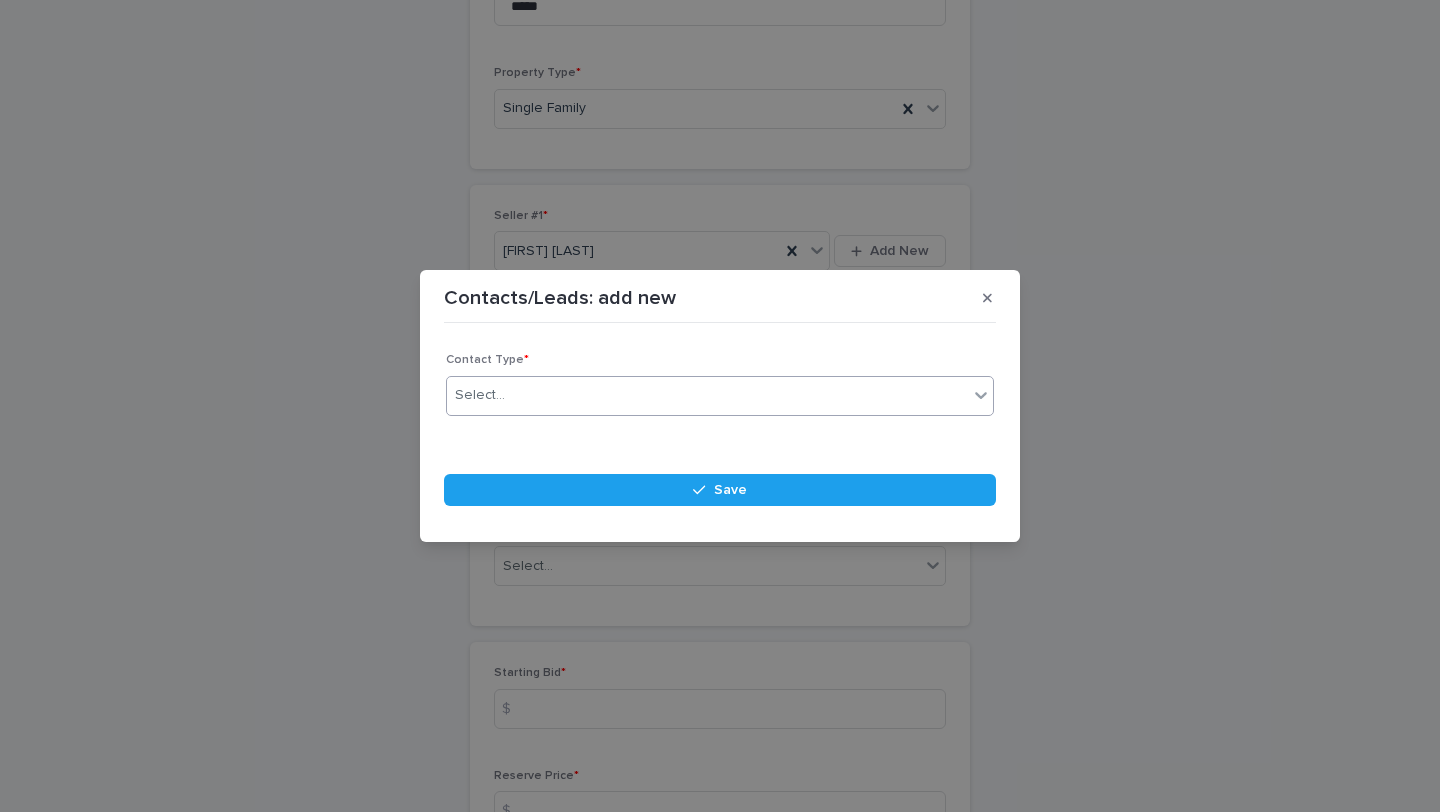 click on "Select..." at bounding box center (707, 395) 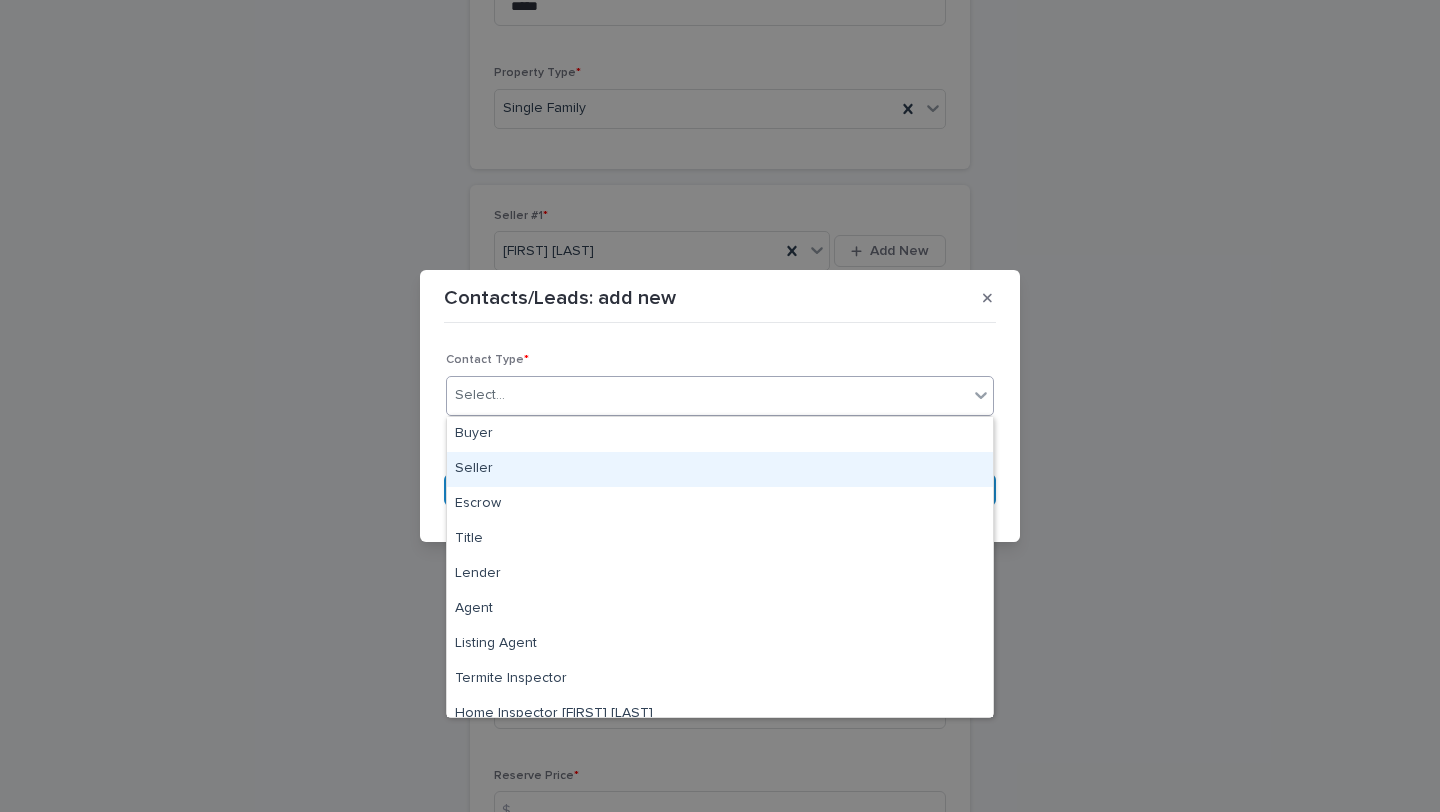 click on "Seller" at bounding box center (720, 469) 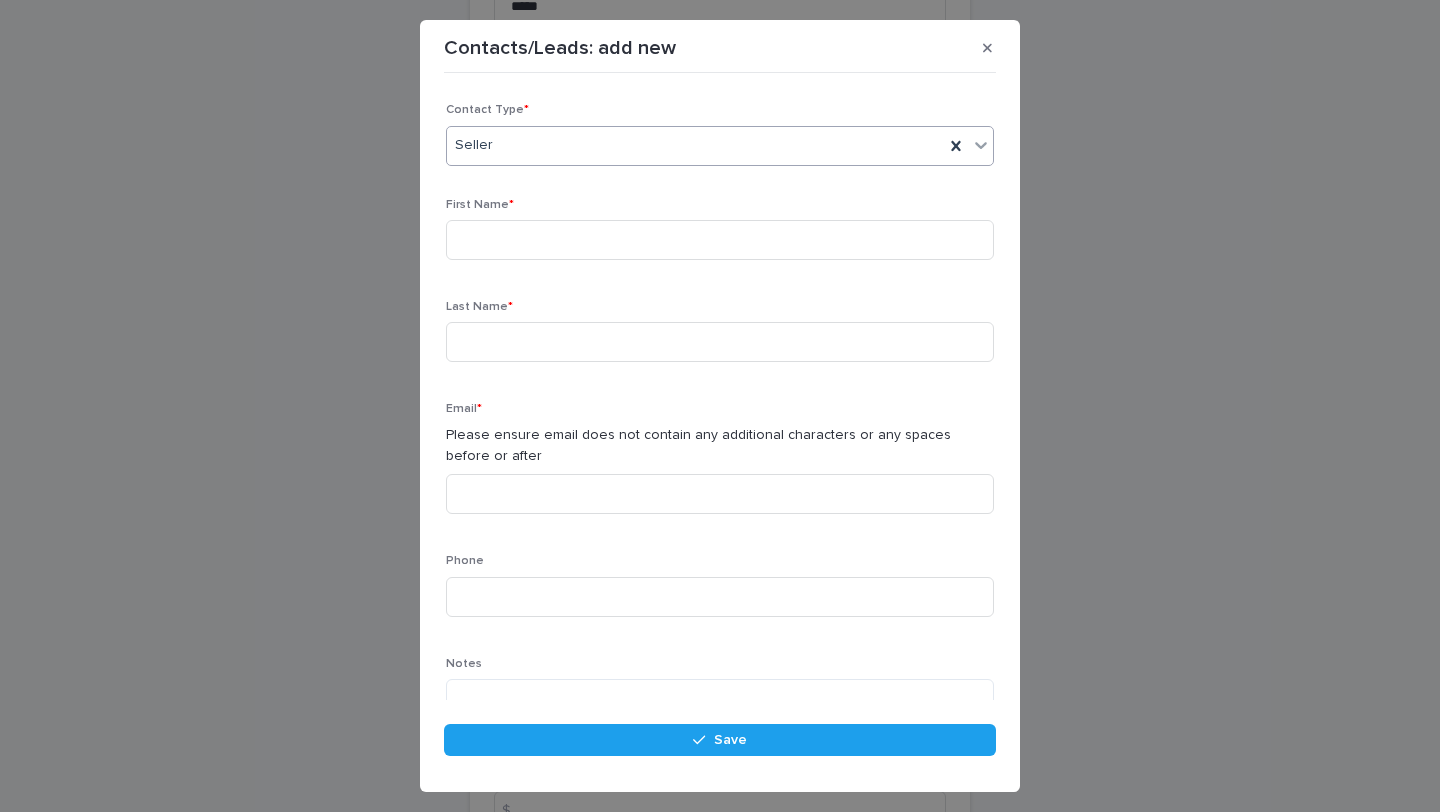 click on "First Name *" at bounding box center (720, 237) 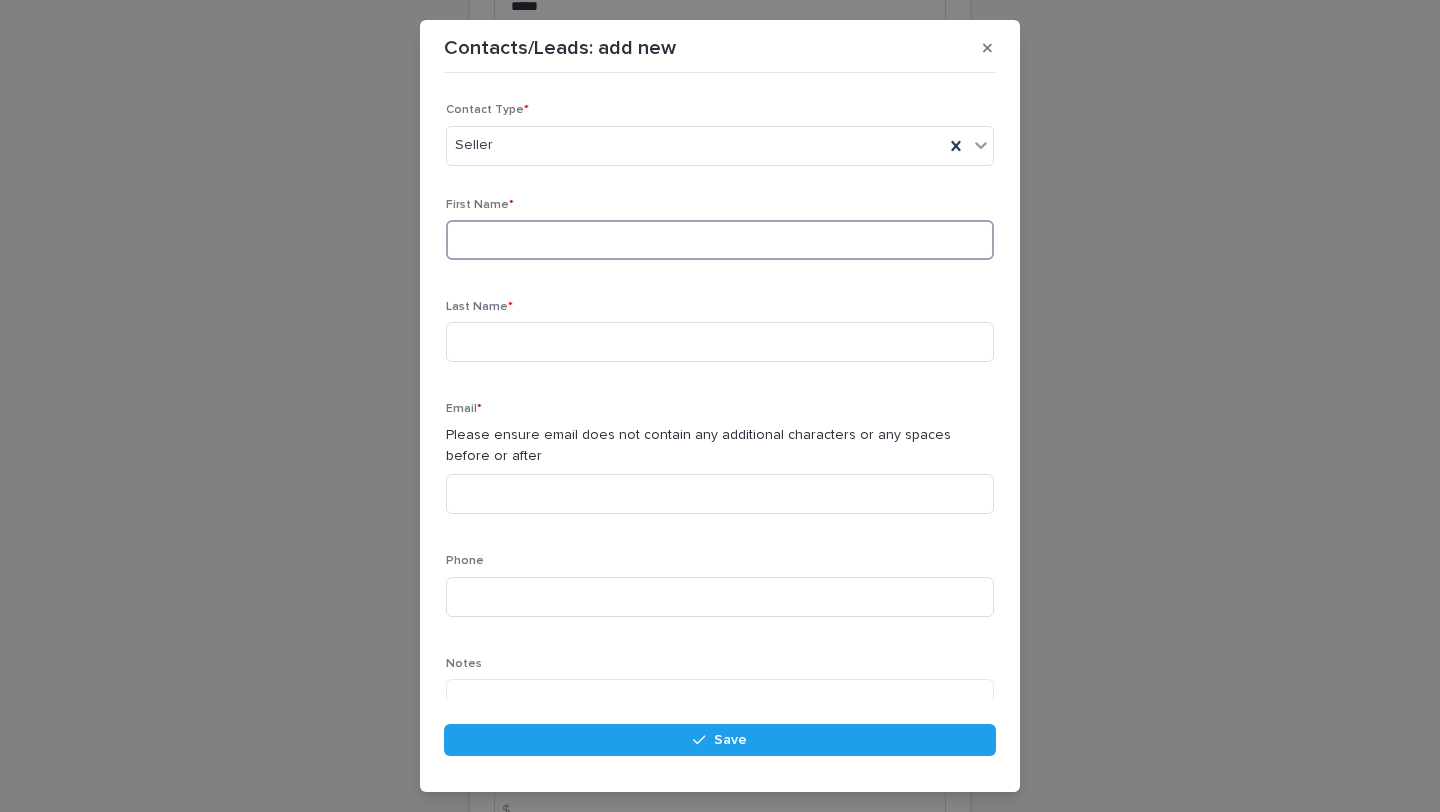 click at bounding box center (720, 240) 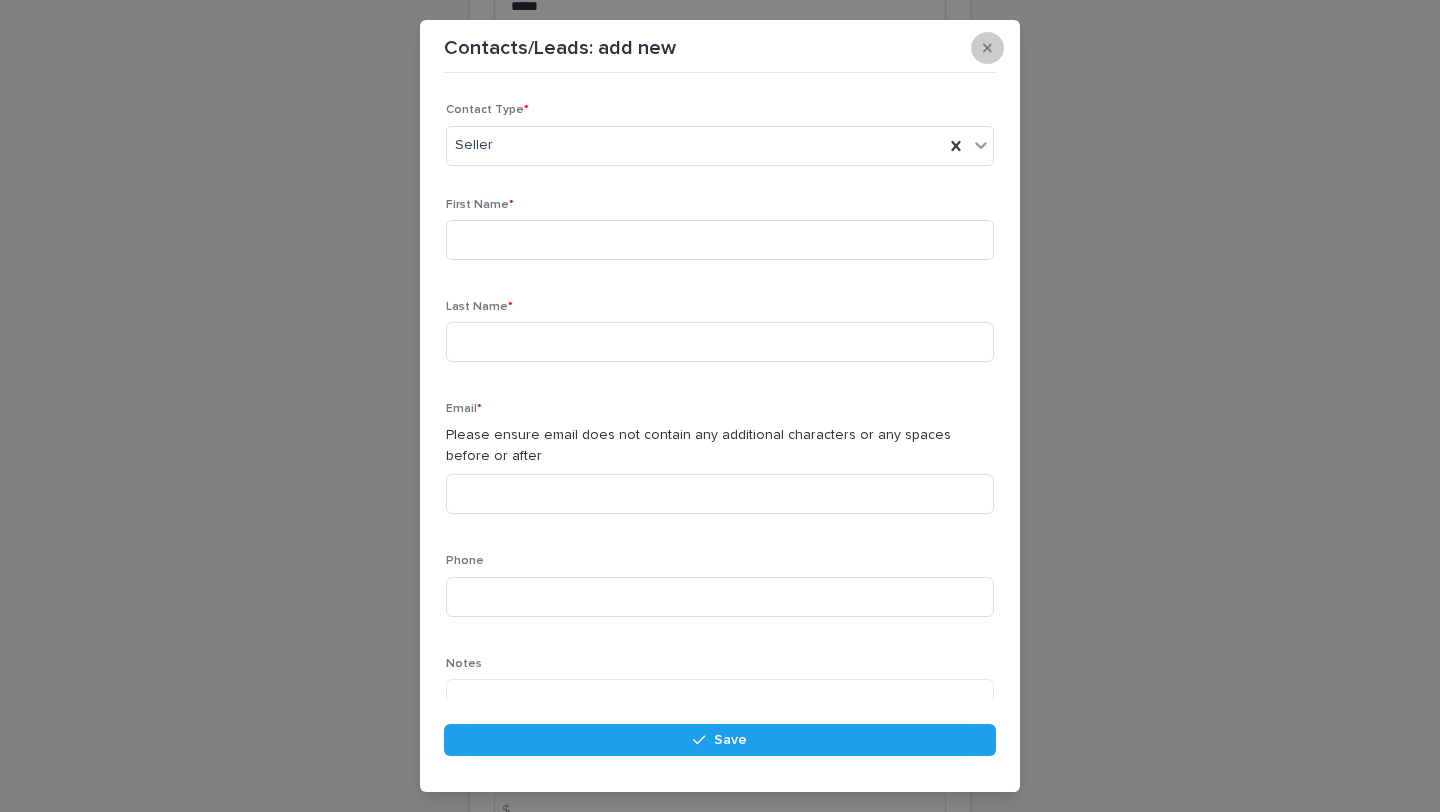 click 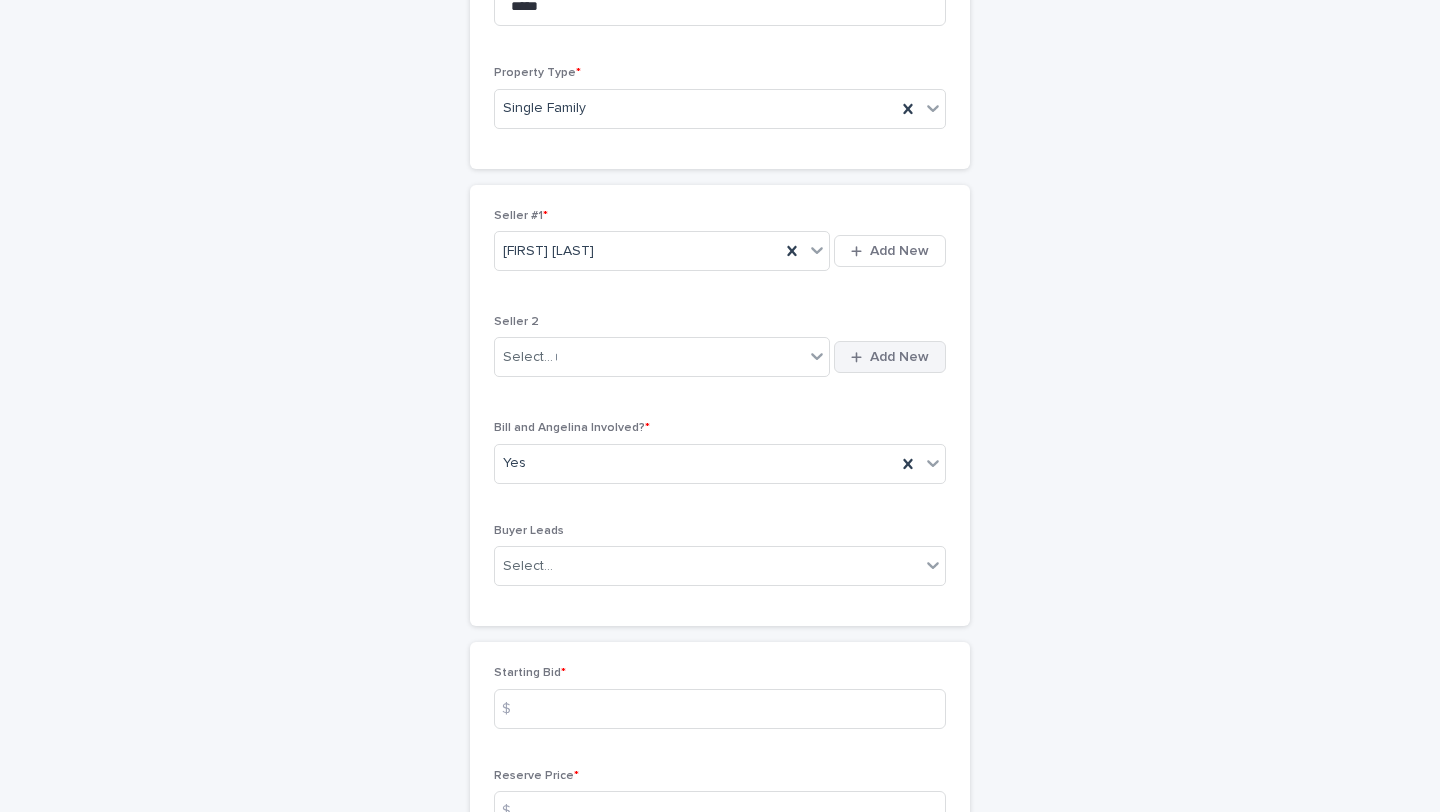 click at bounding box center (860, 357) 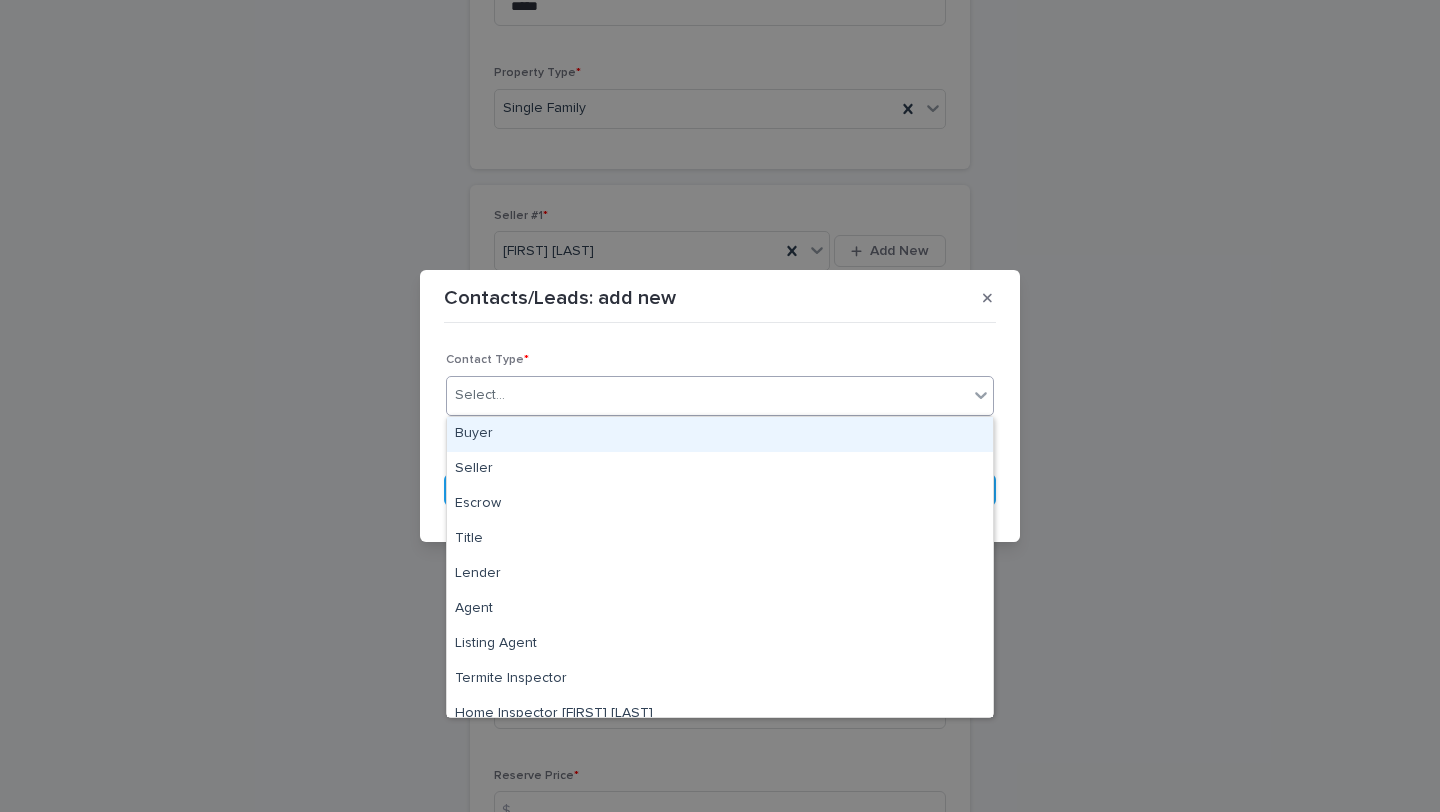 click on "Select..." at bounding box center (707, 395) 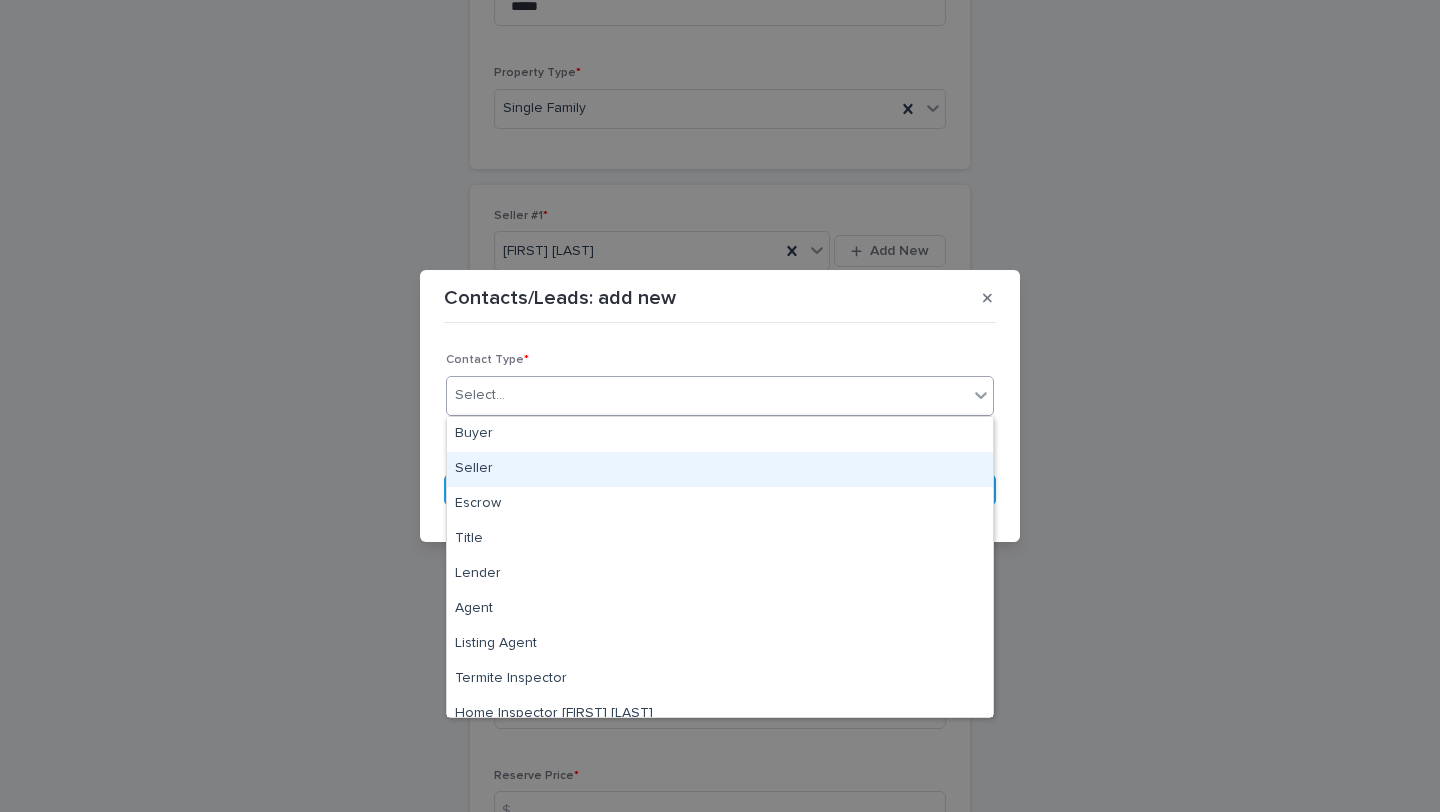 click on "Seller" at bounding box center [720, 469] 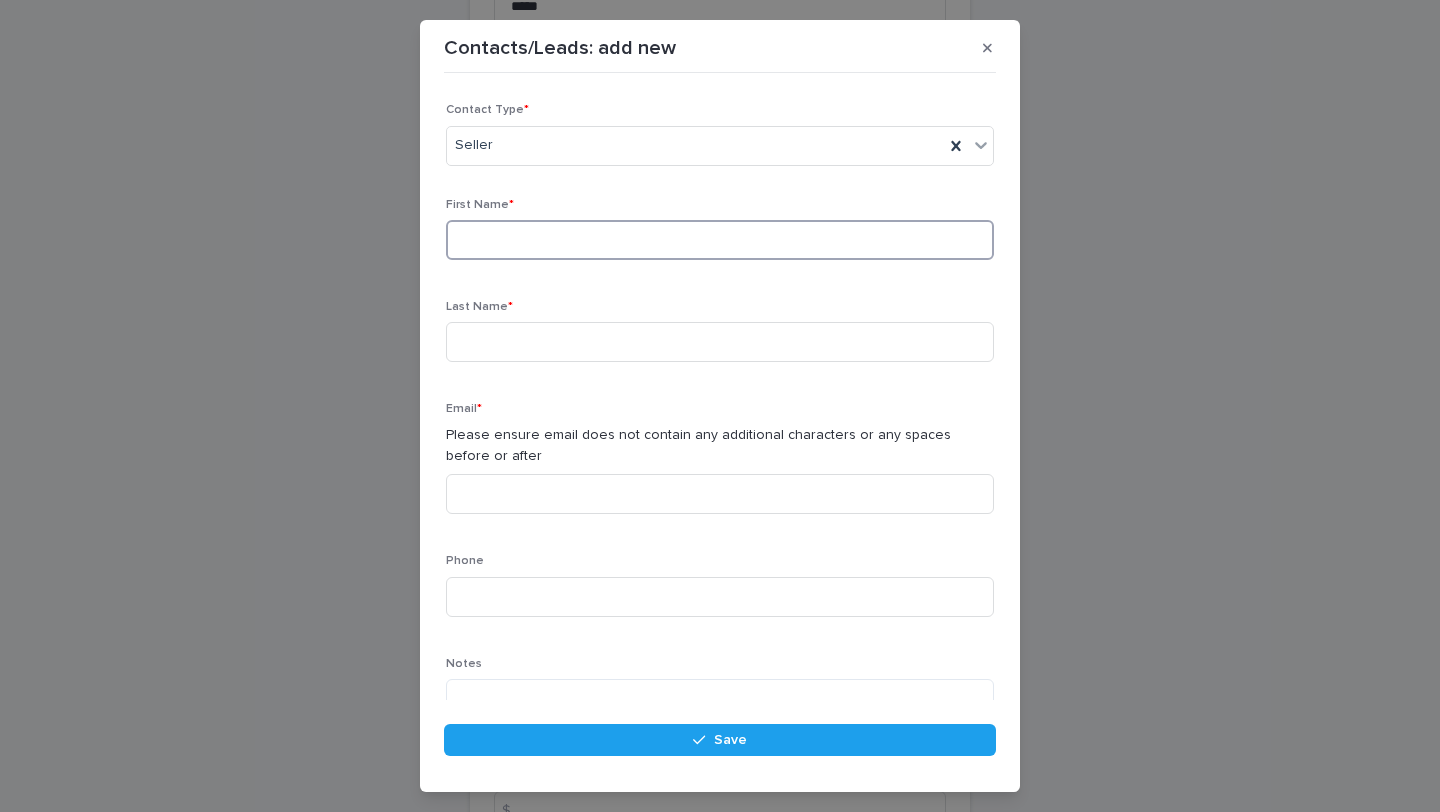click at bounding box center [720, 240] 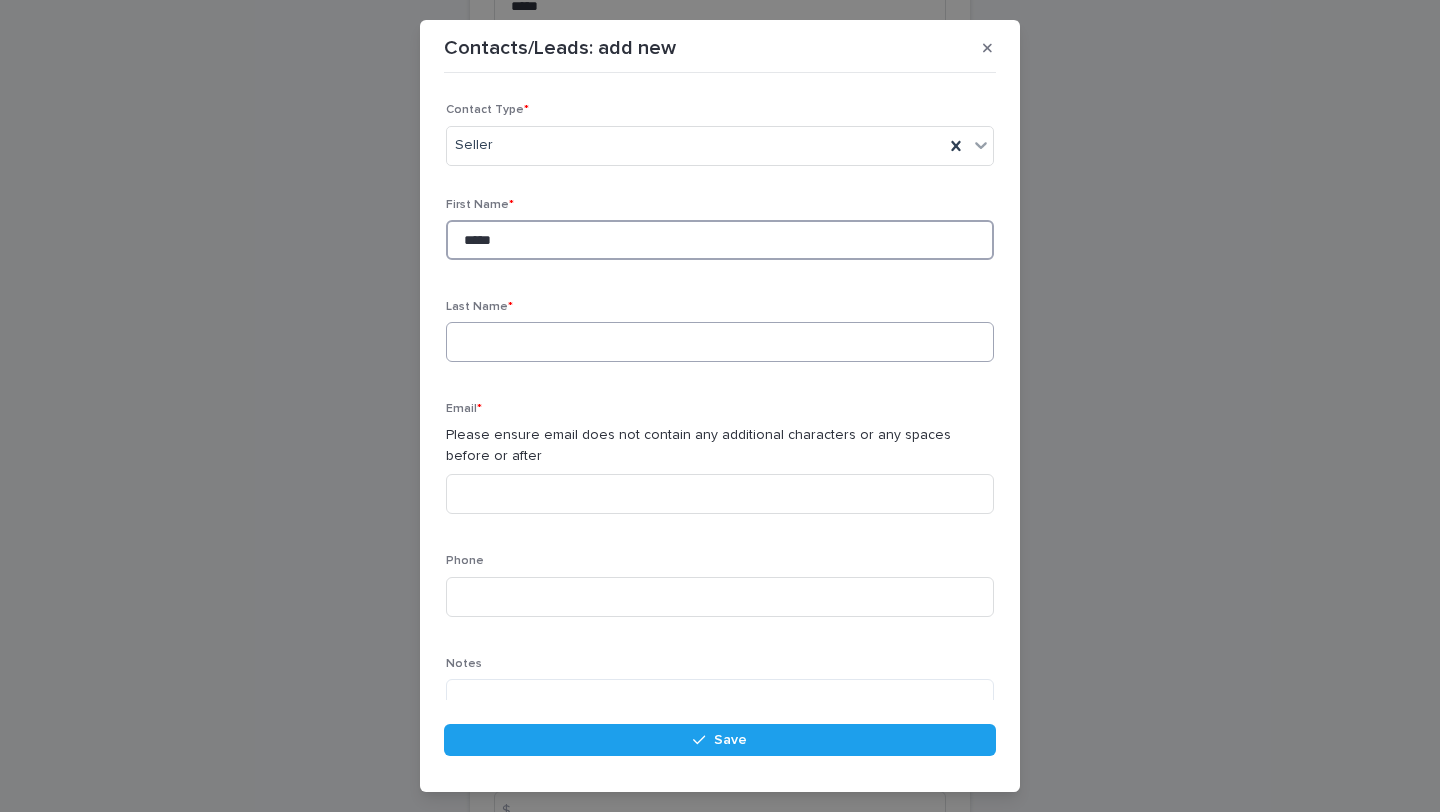 type on "*****" 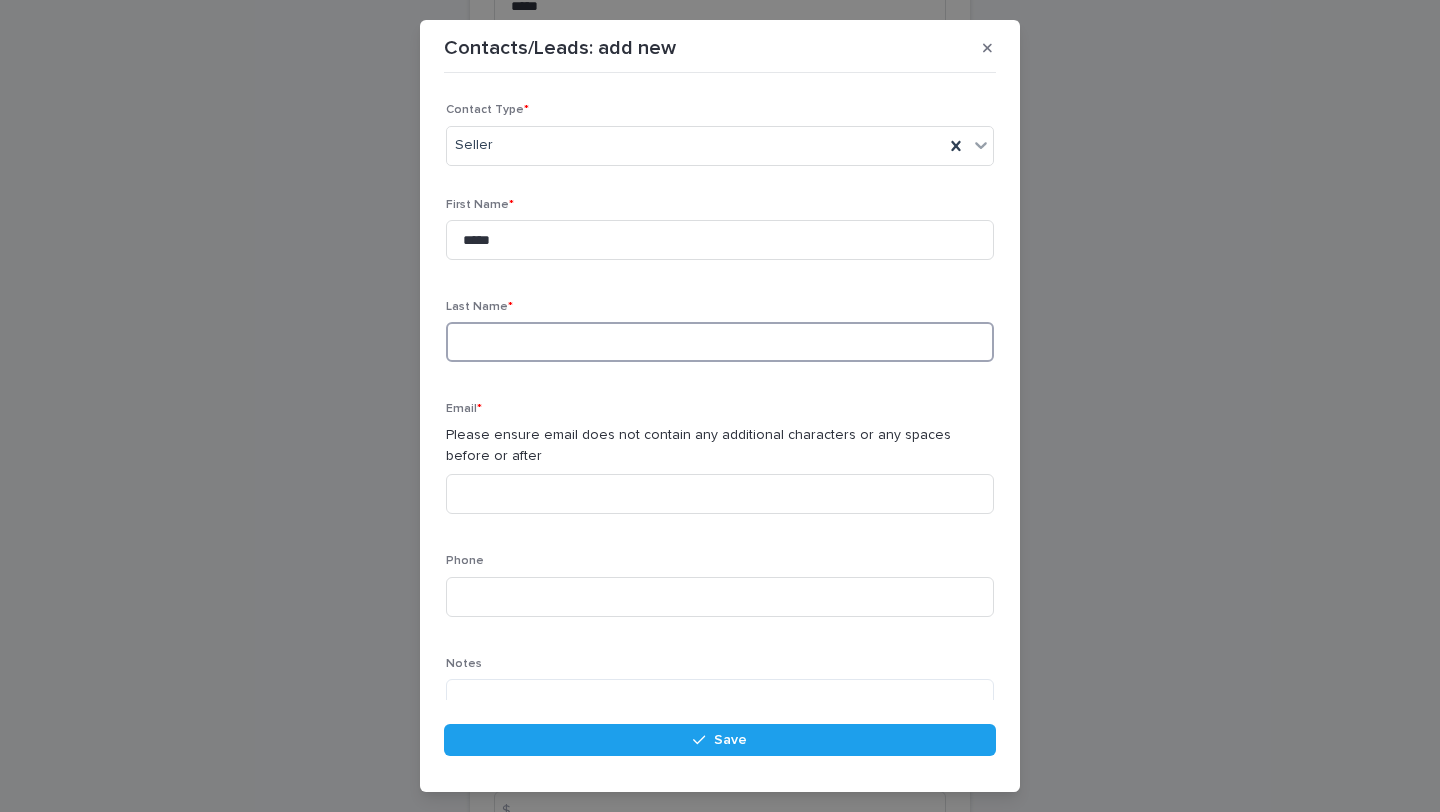 click at bounding box center [720, 342] 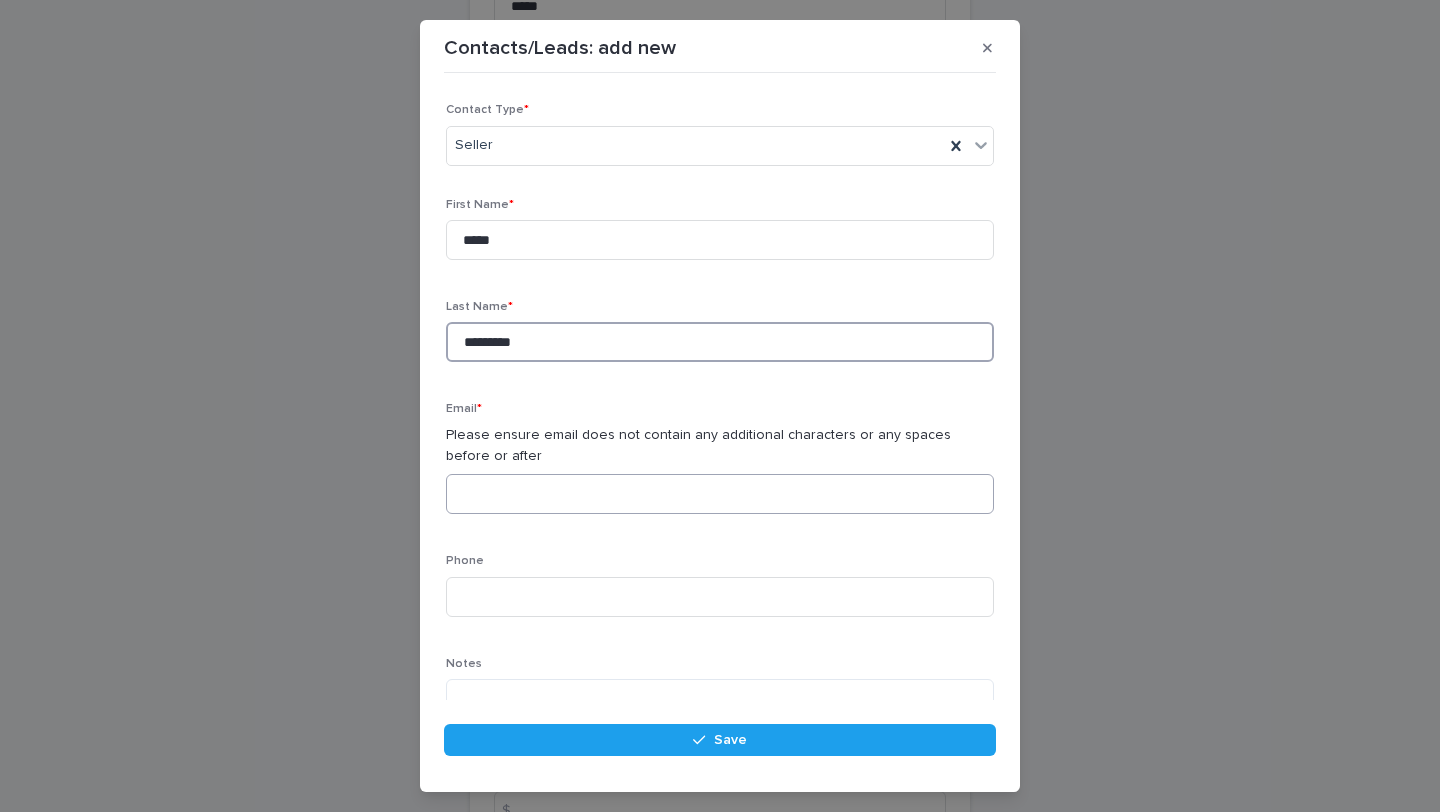 type on "*********" 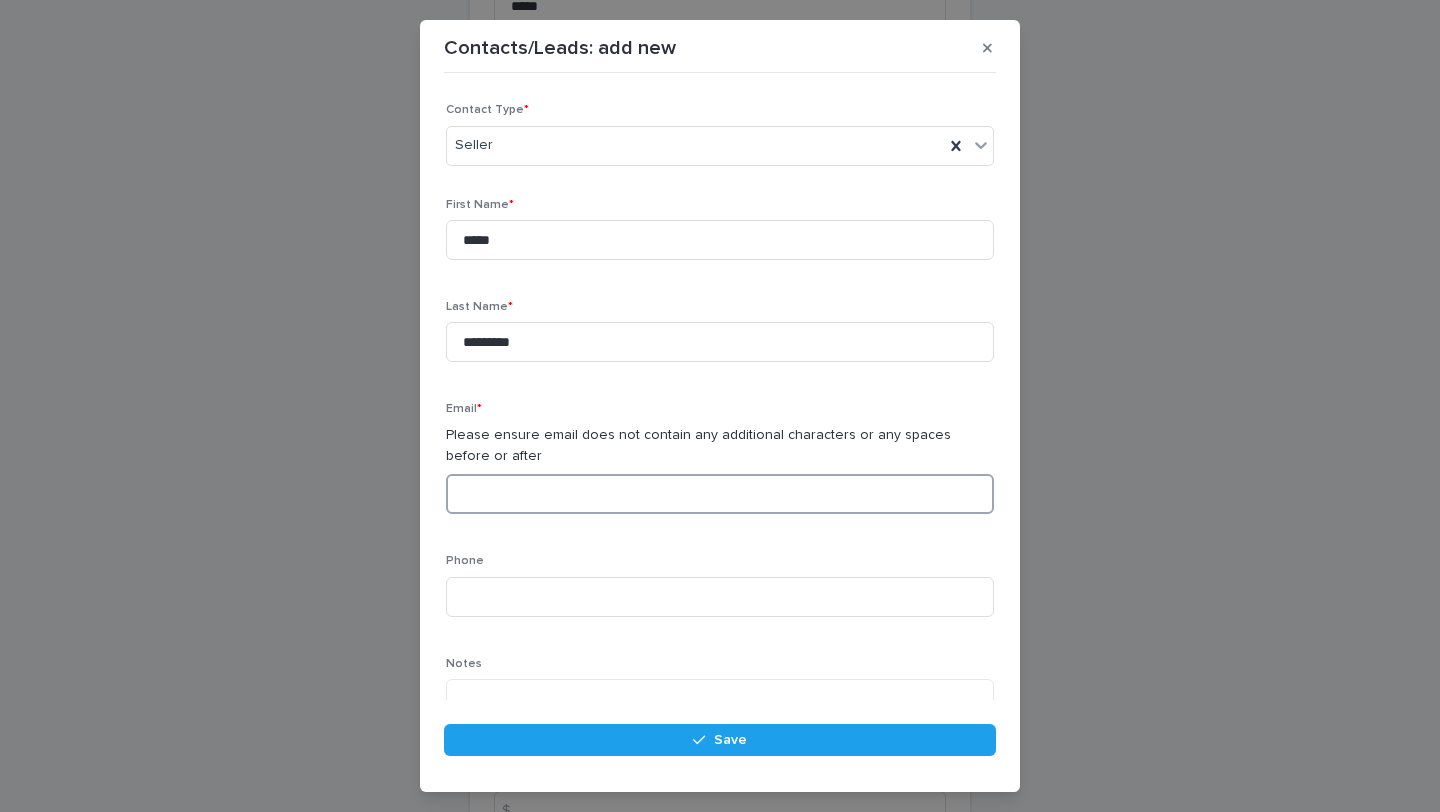 click at bounding box center [720, 494] 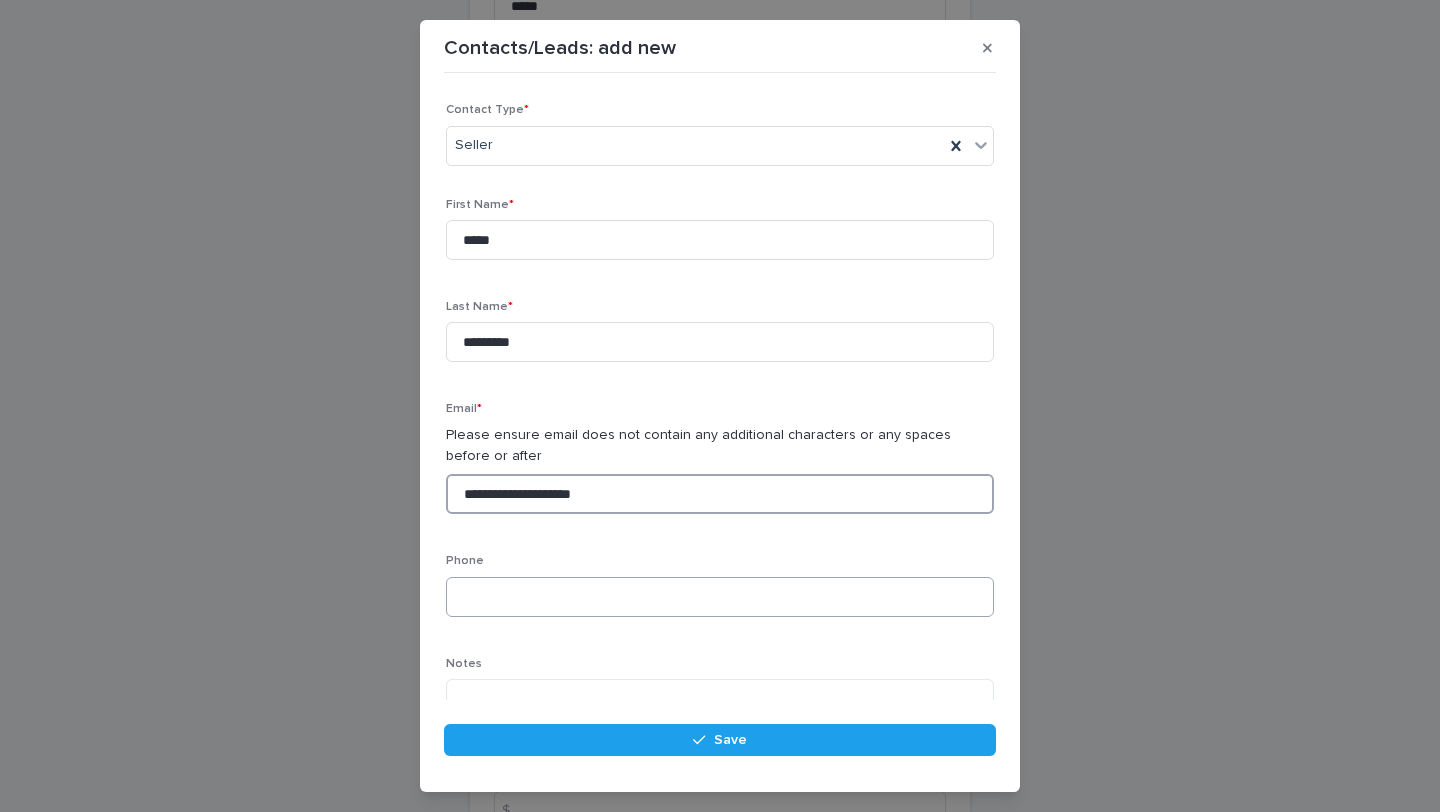 type on "**********" 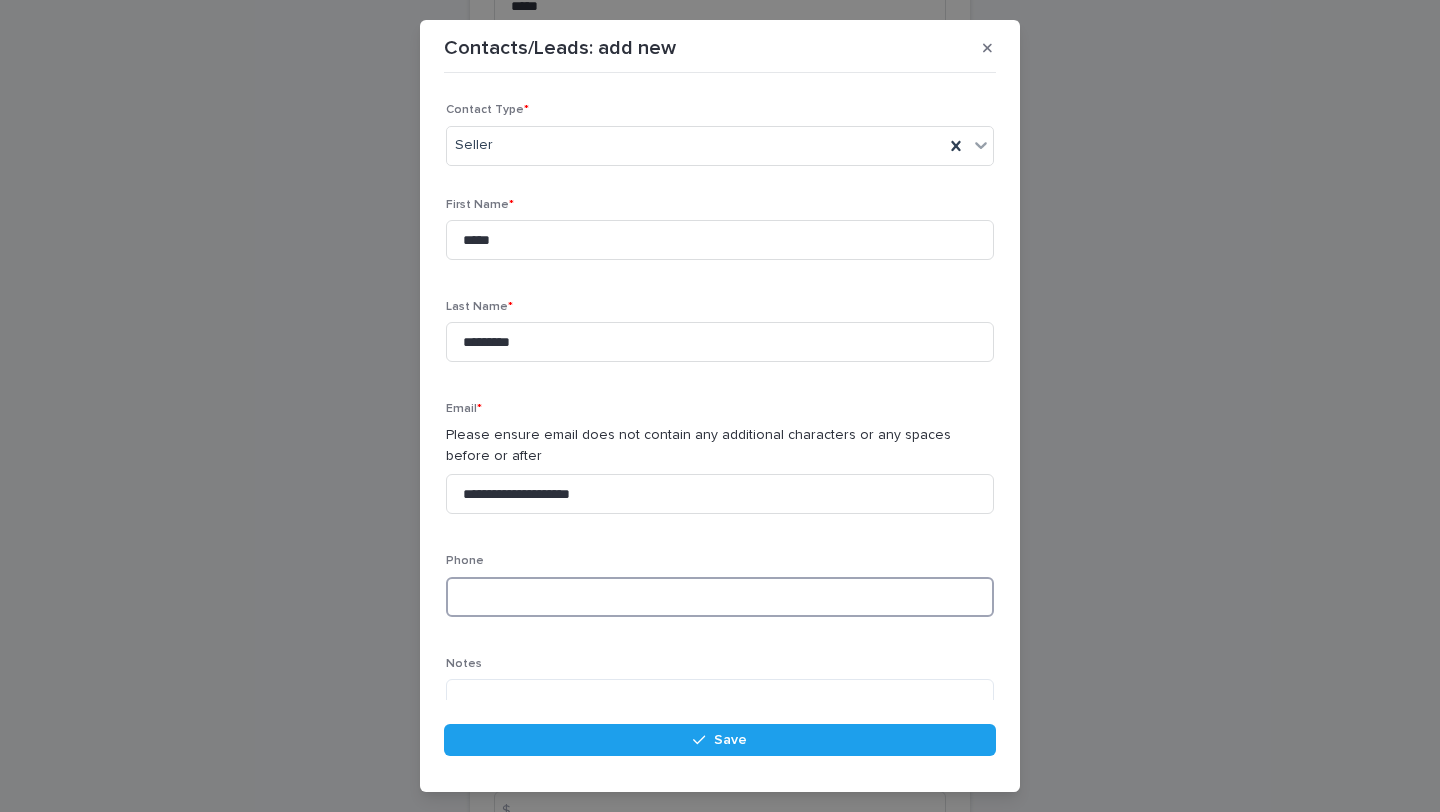 click at bounding box center [720, 597] 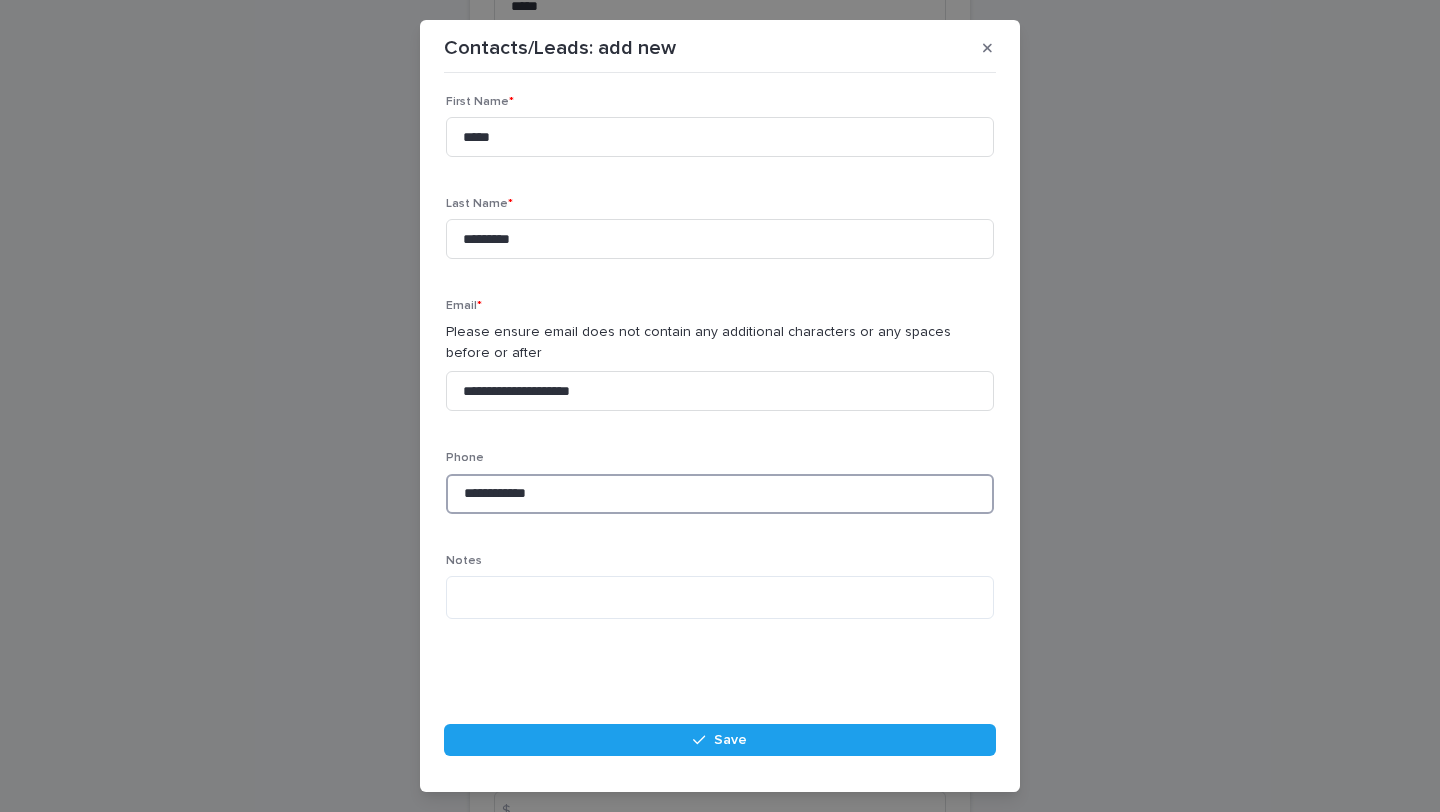 scroll, scrollTop: 110, scrollLeft: 0, axis: vertical 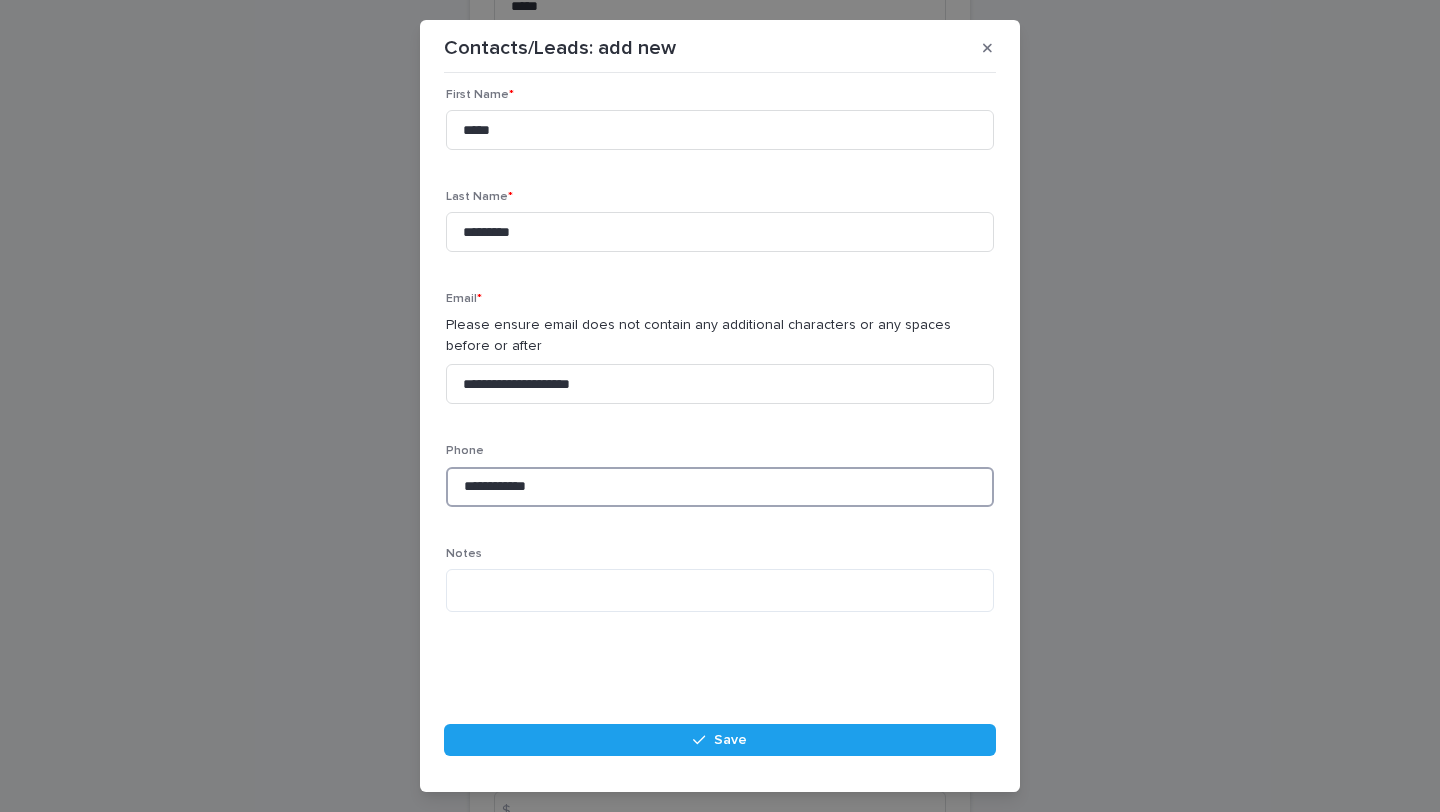 click on "**********" at bounding box center (720, 487) 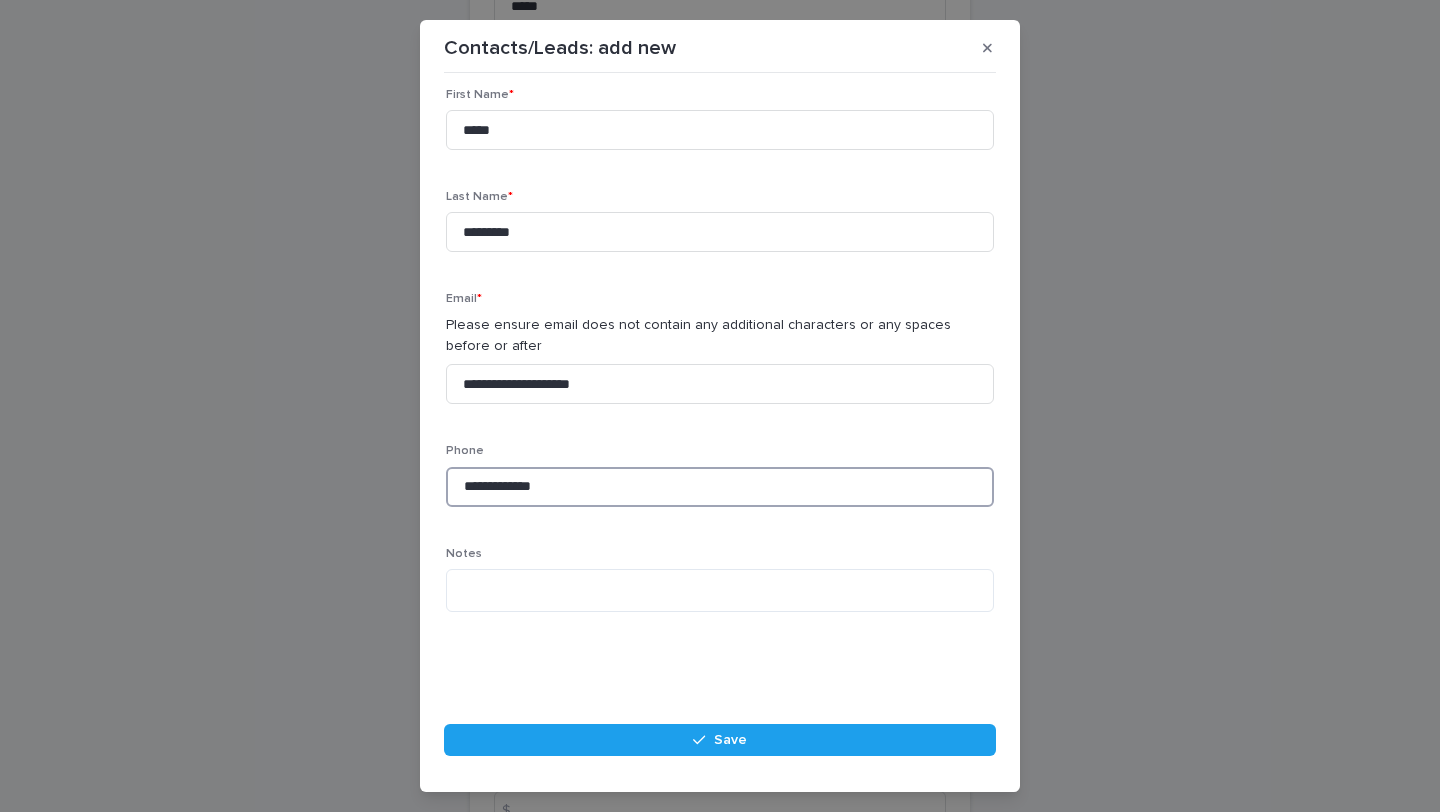 click on "**********" at bounding box center (720, 487) 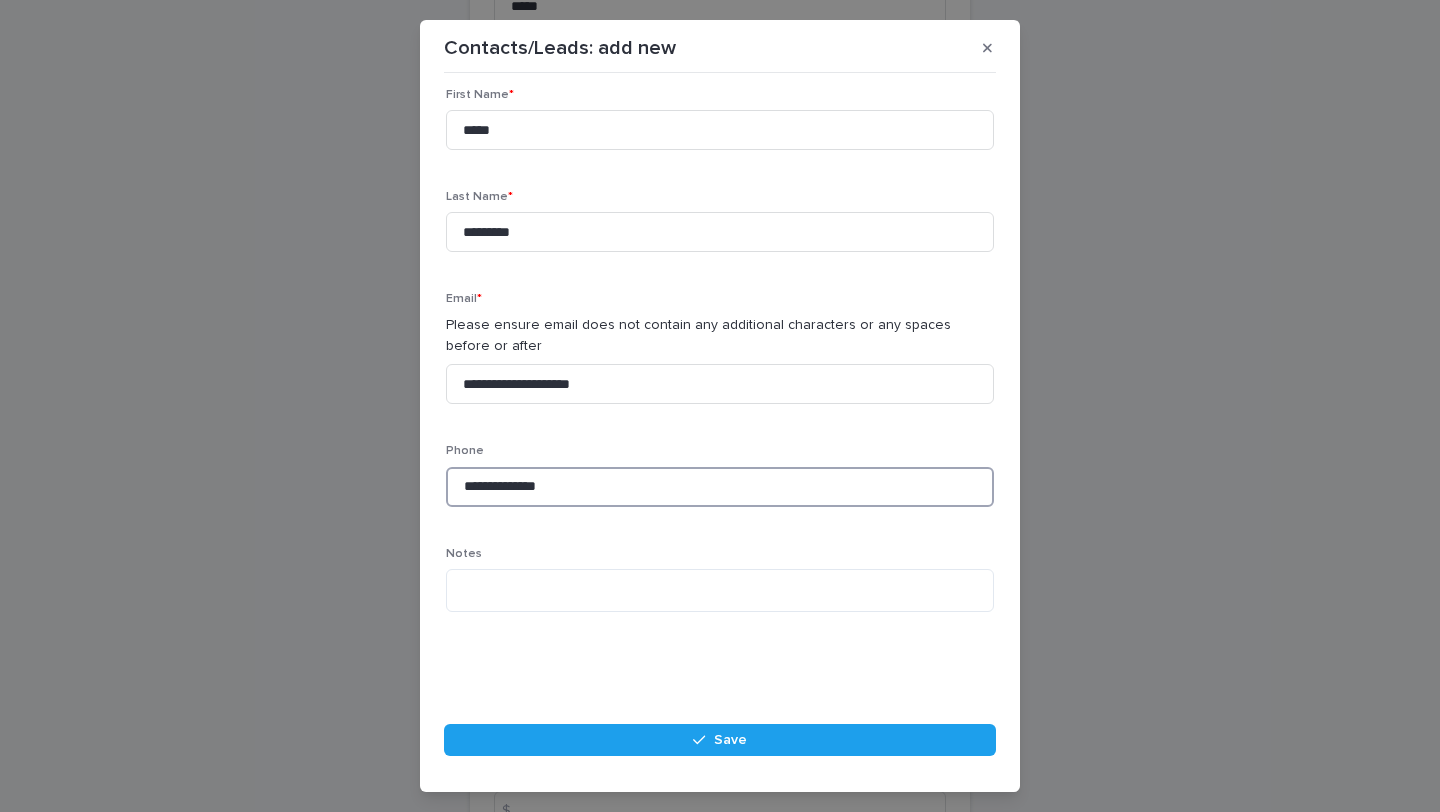 click on "**********" at bounding box center (720, 487) 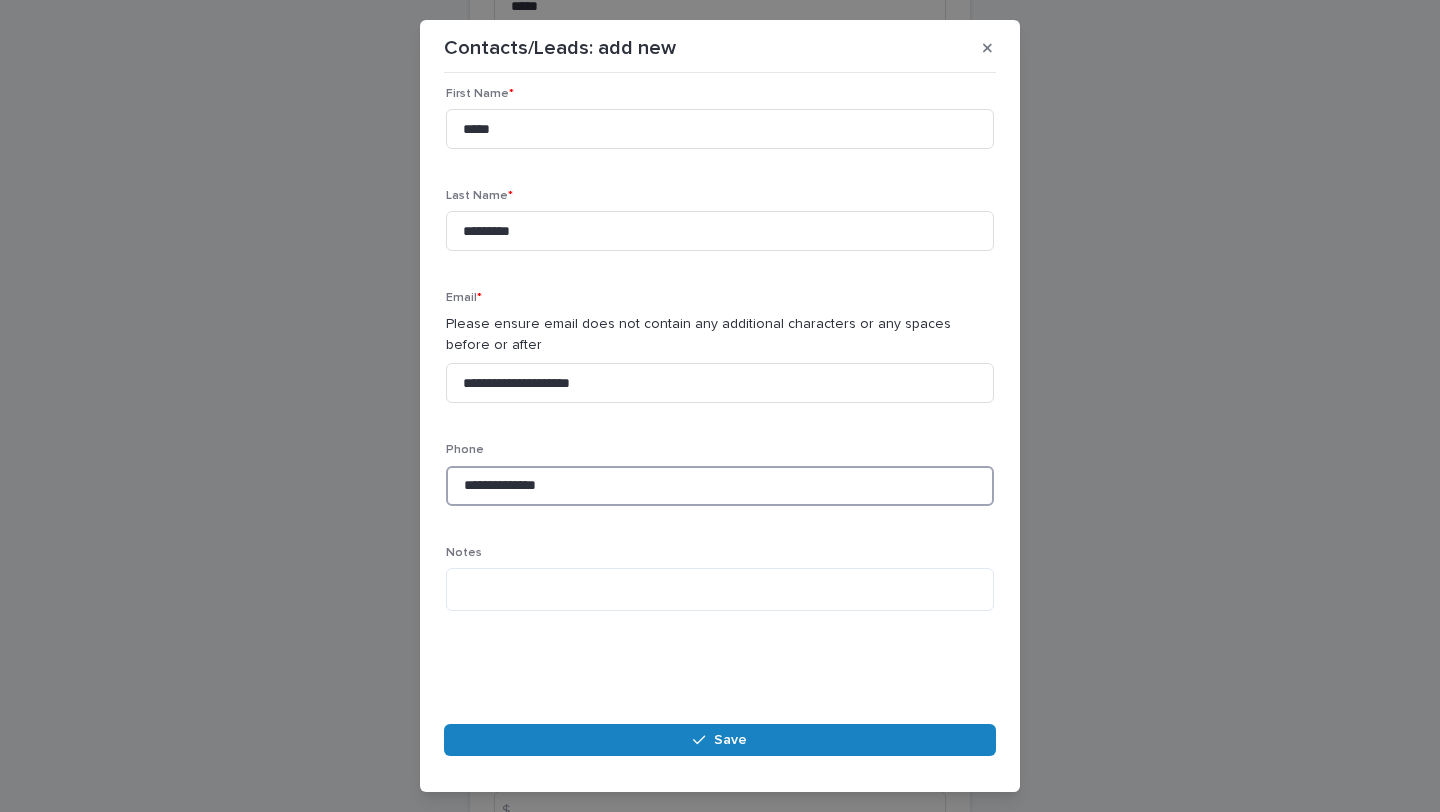 type on "**********" 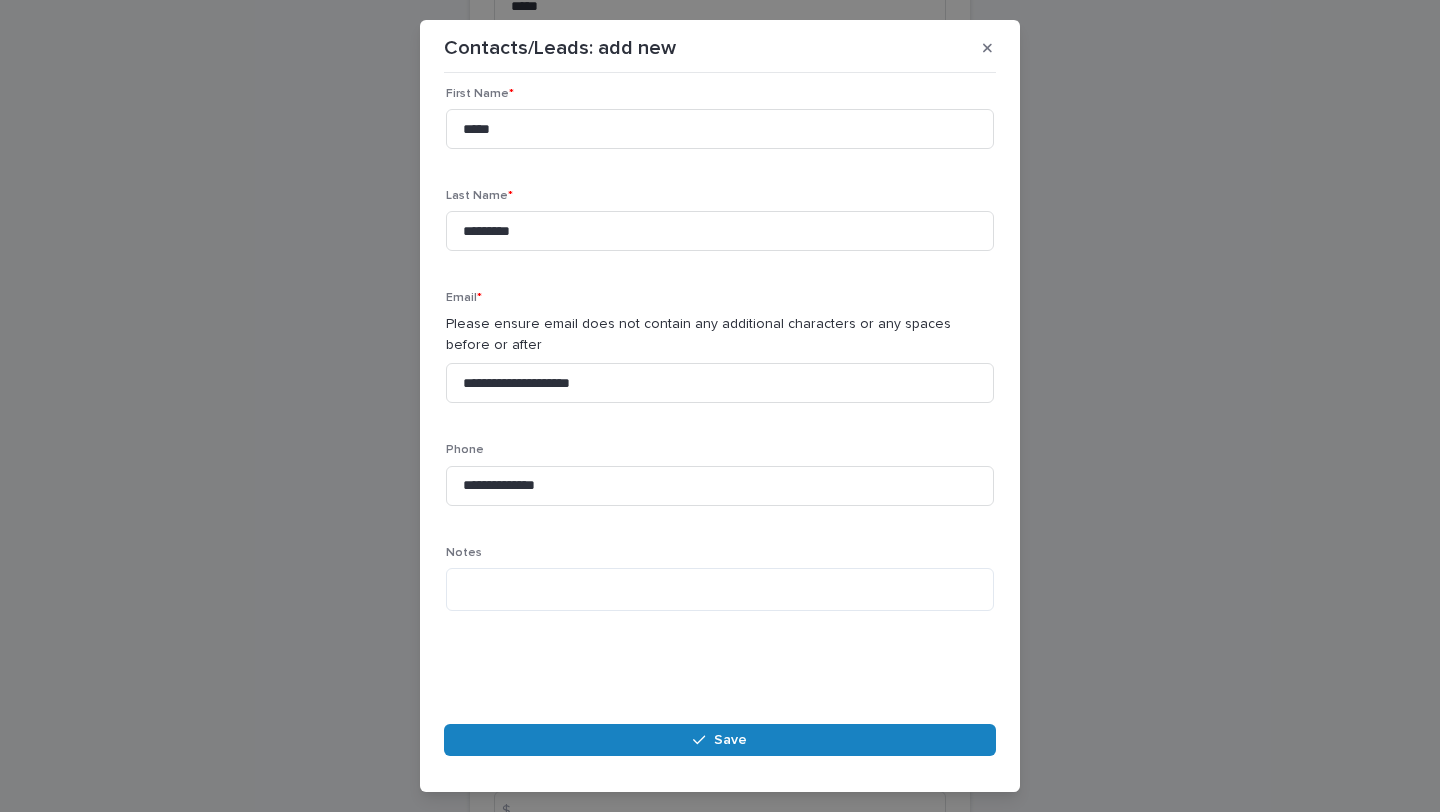 click on "Save" at bounding box center (720, 740) 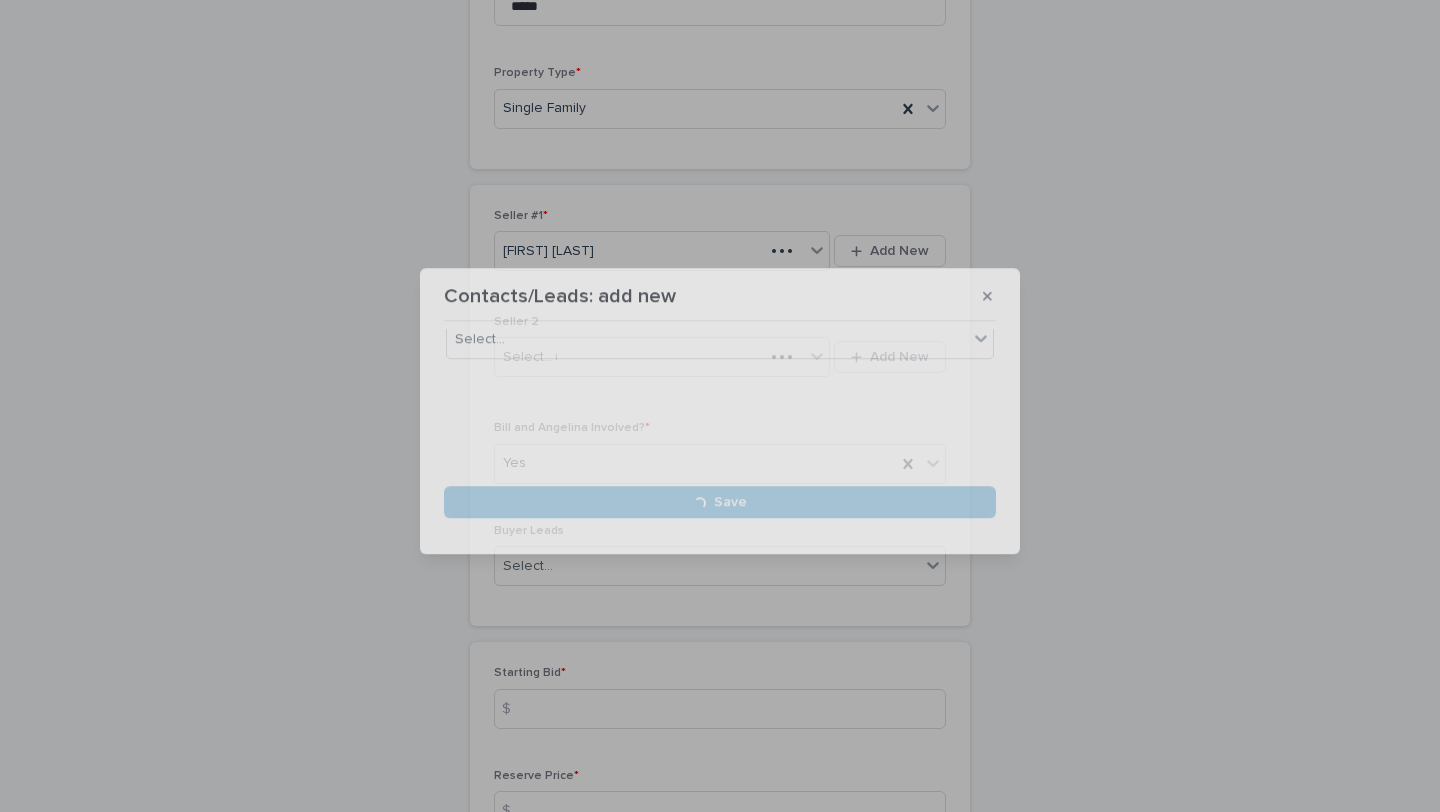scroll, scrollTop: 0, scrollLeft: 0, axis: both 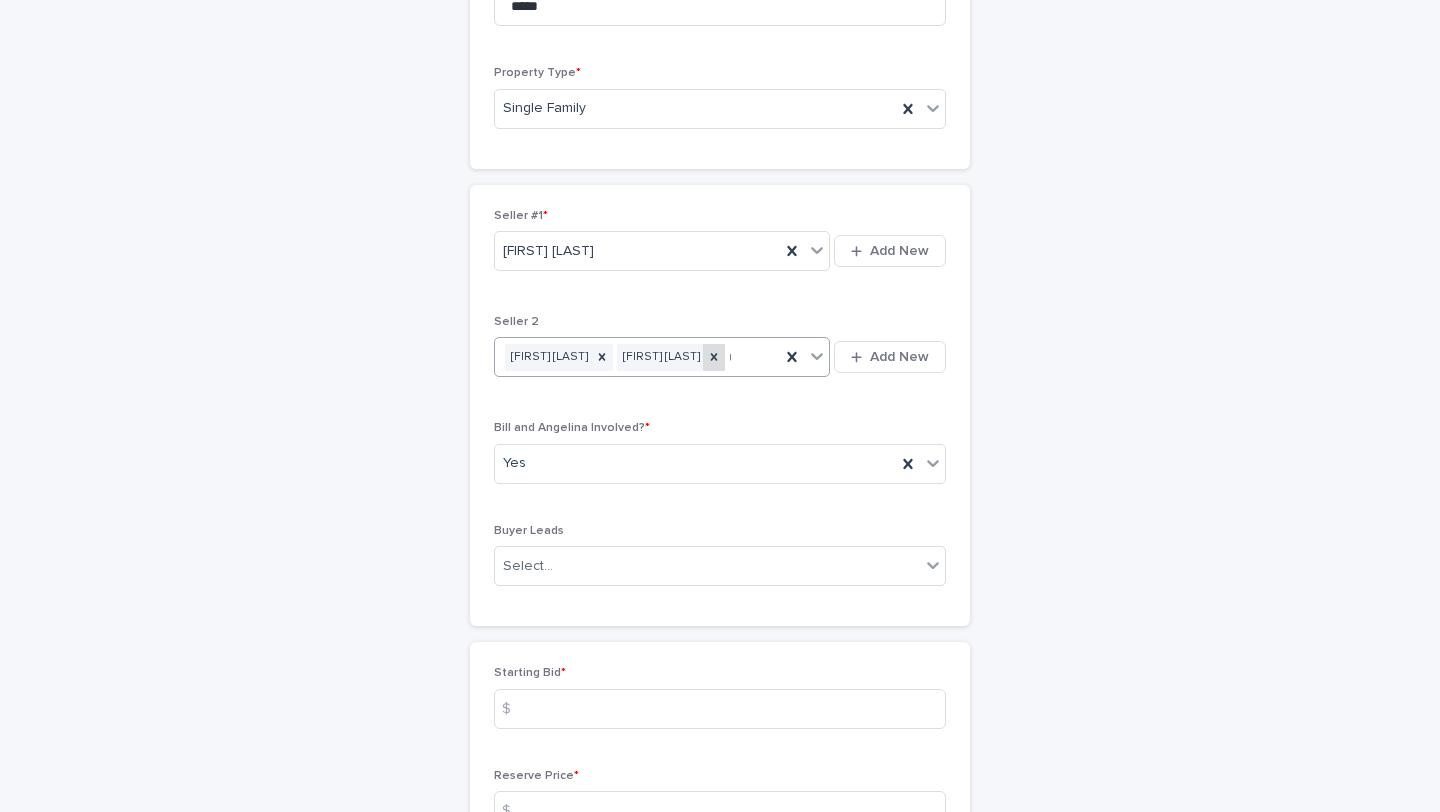 click 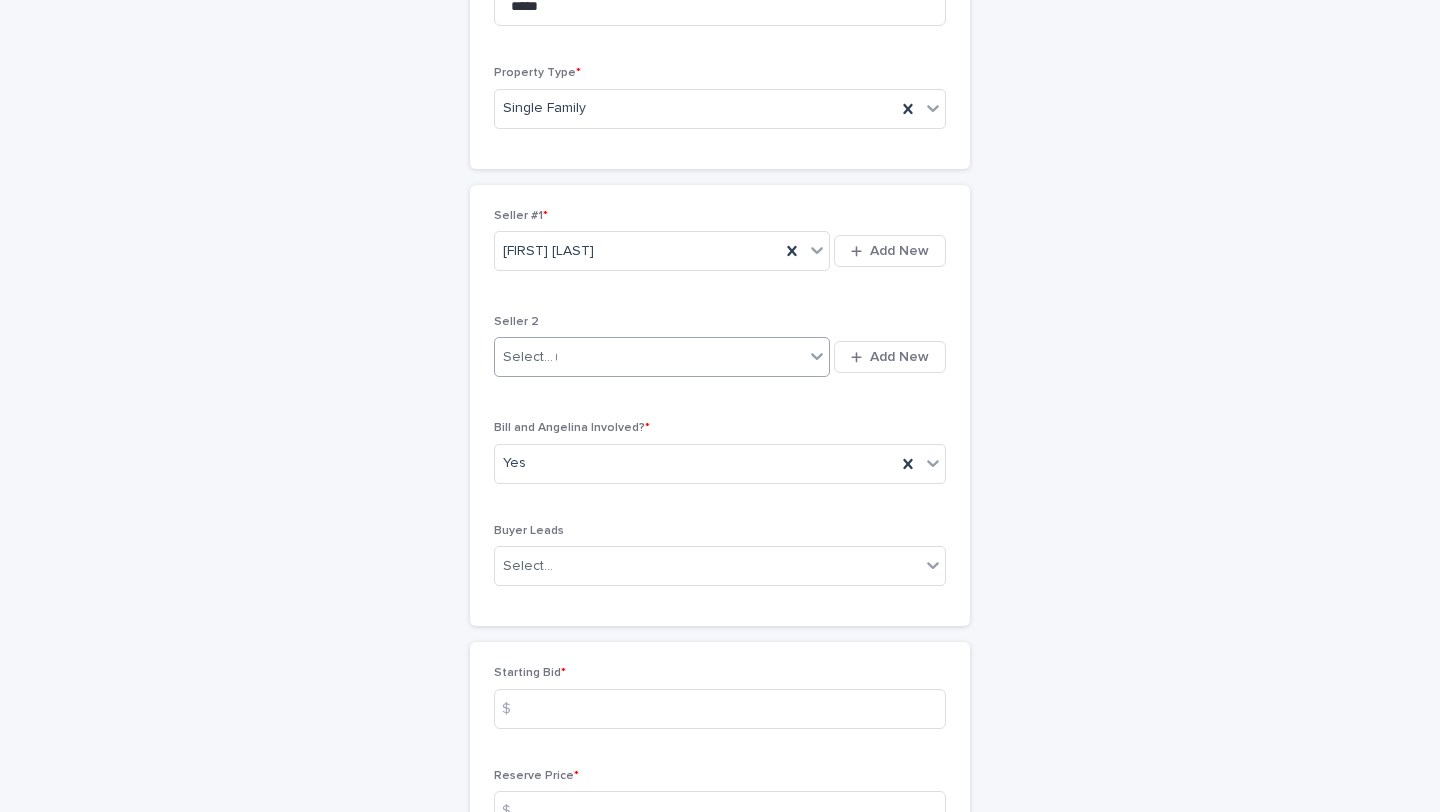 click on "Select... *****" at bounding box center (649, 357) 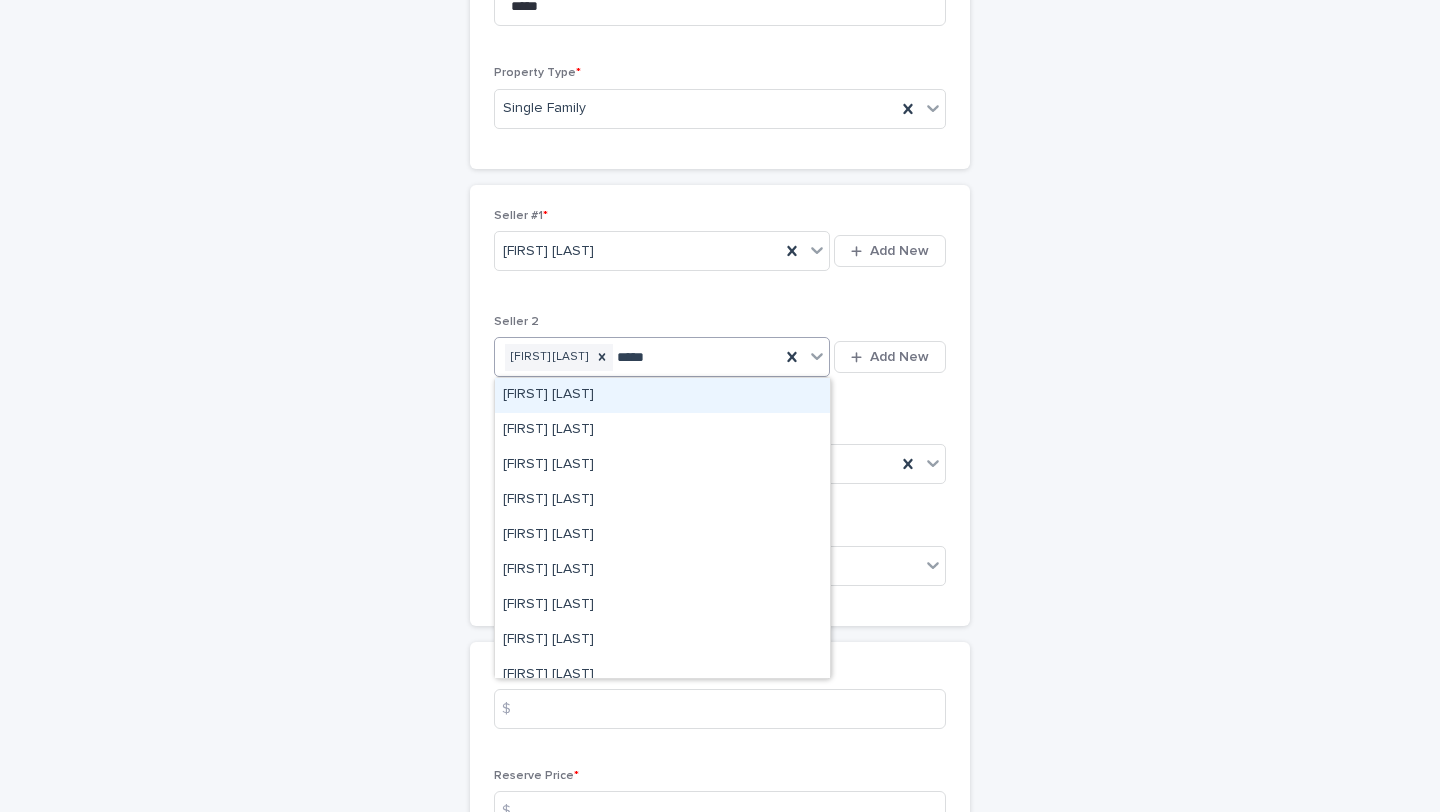type on "*****" 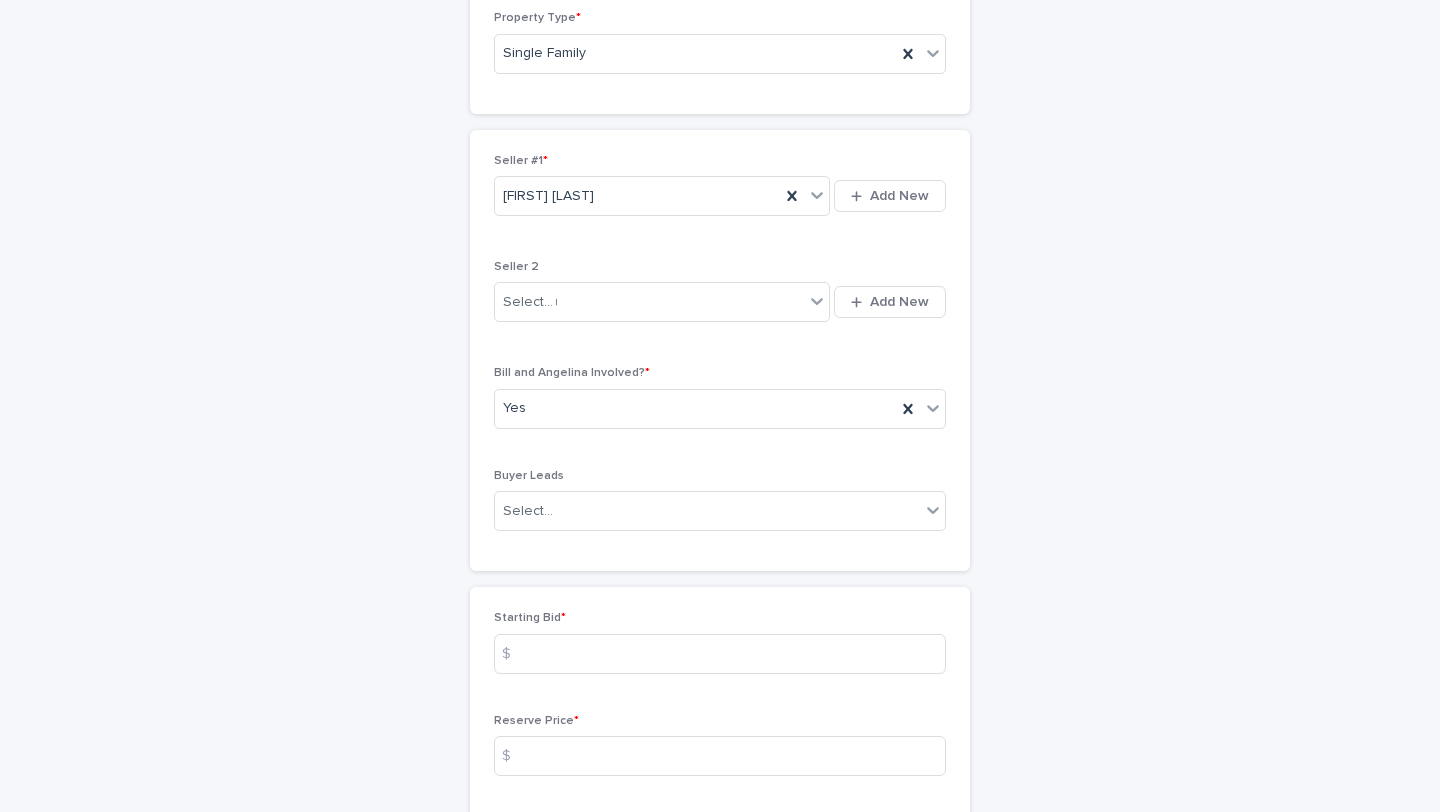 scroll, scrollTop: 1890, scrollLeft: 0, axis: vertical 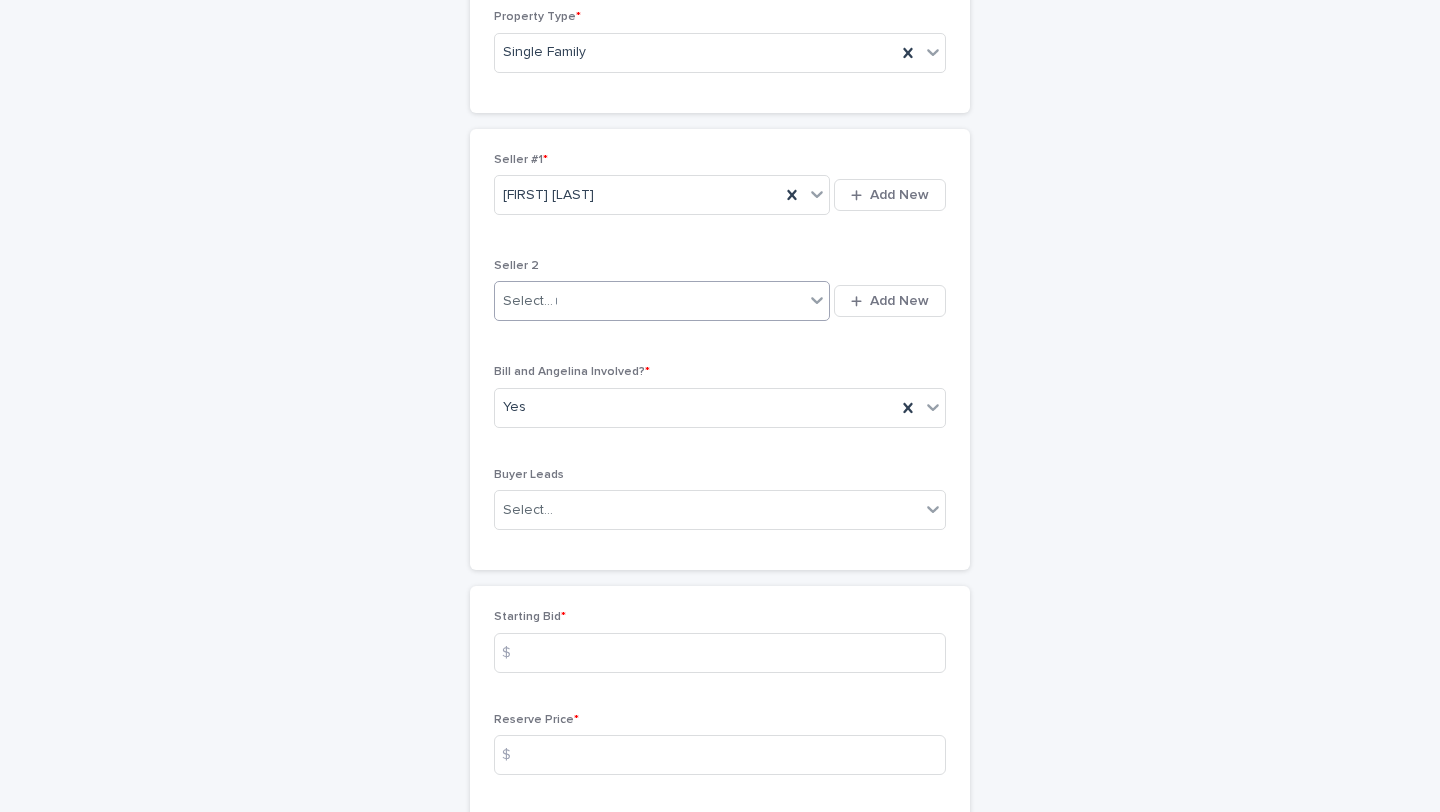 click on "Select..." at bounding box center [528, 301] 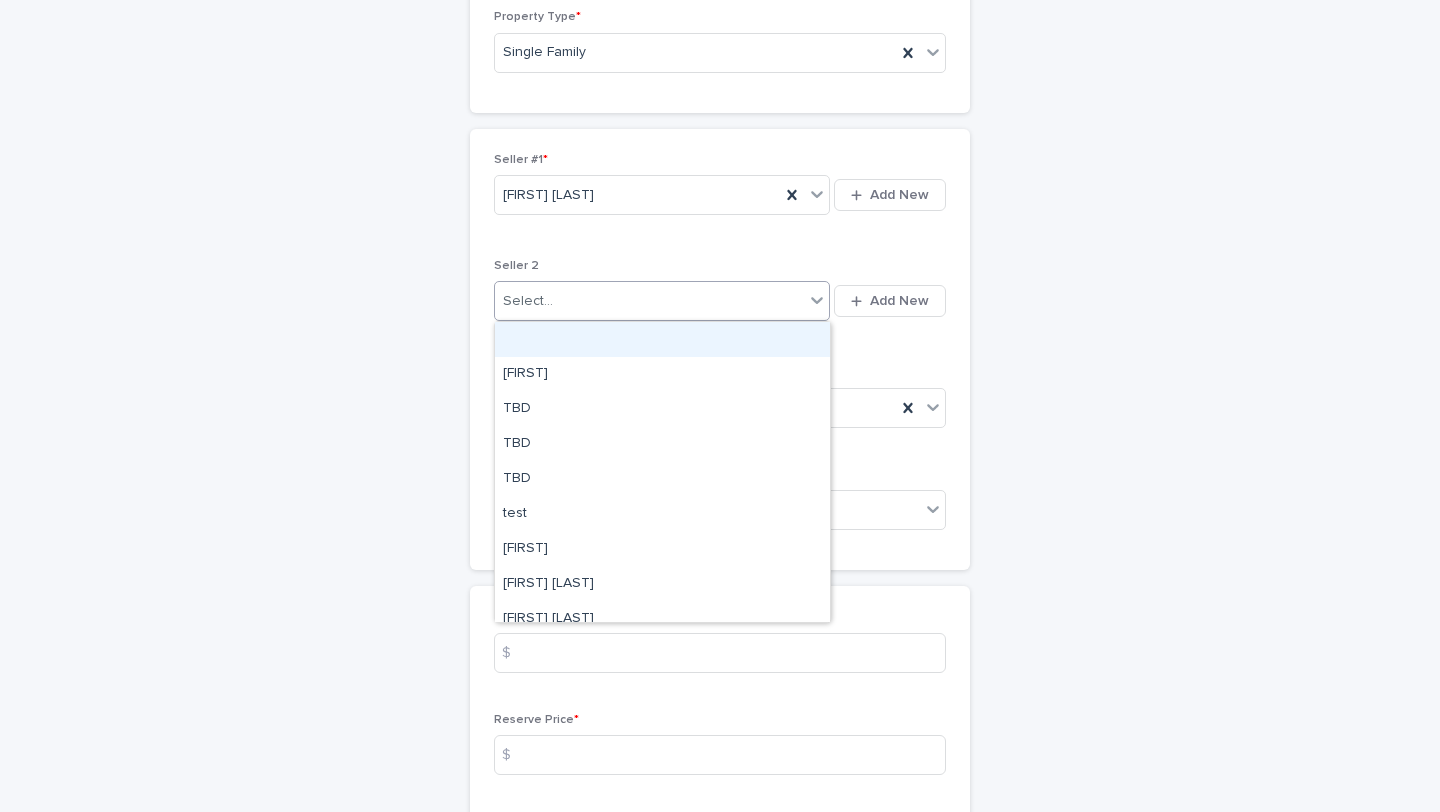 type on "*" 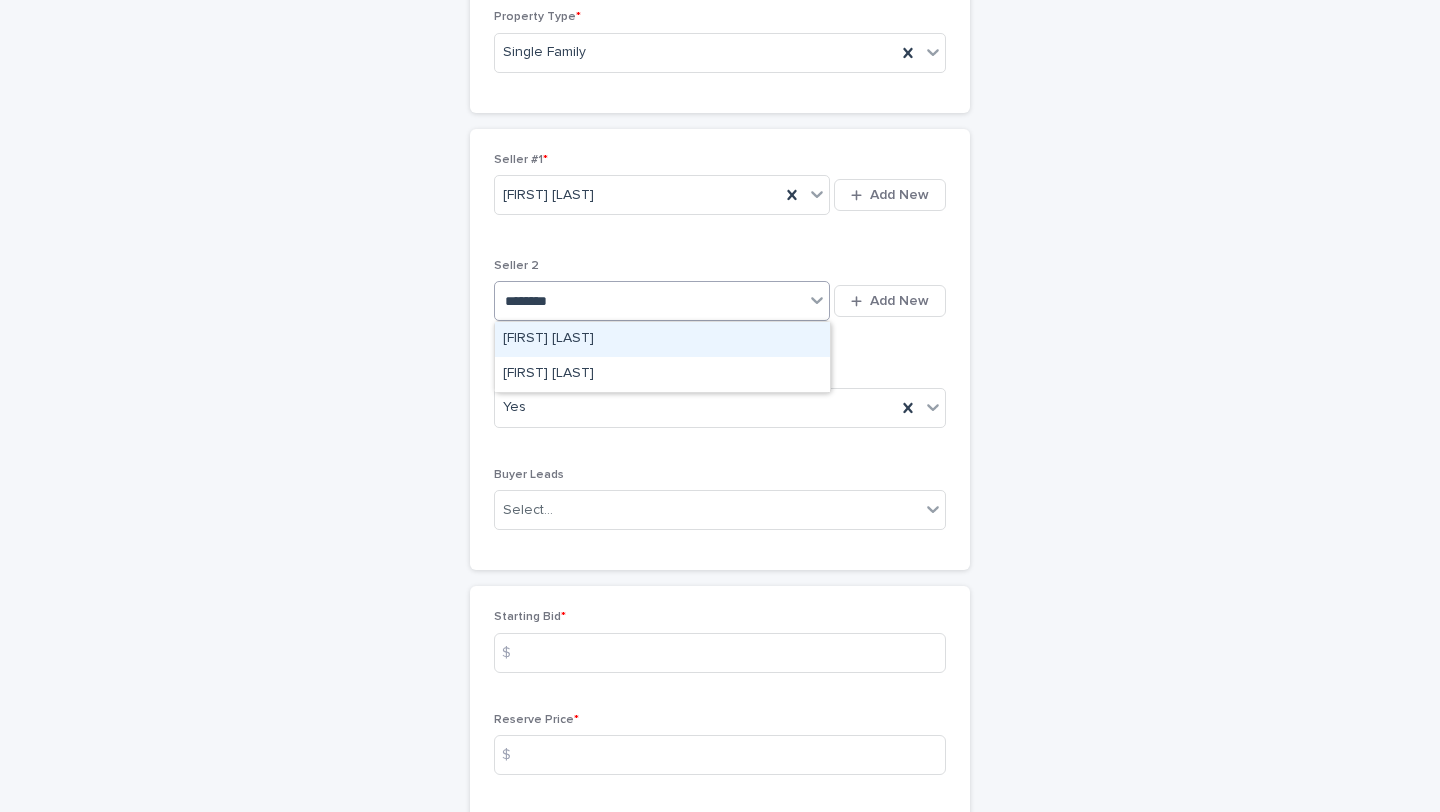 type on "********" 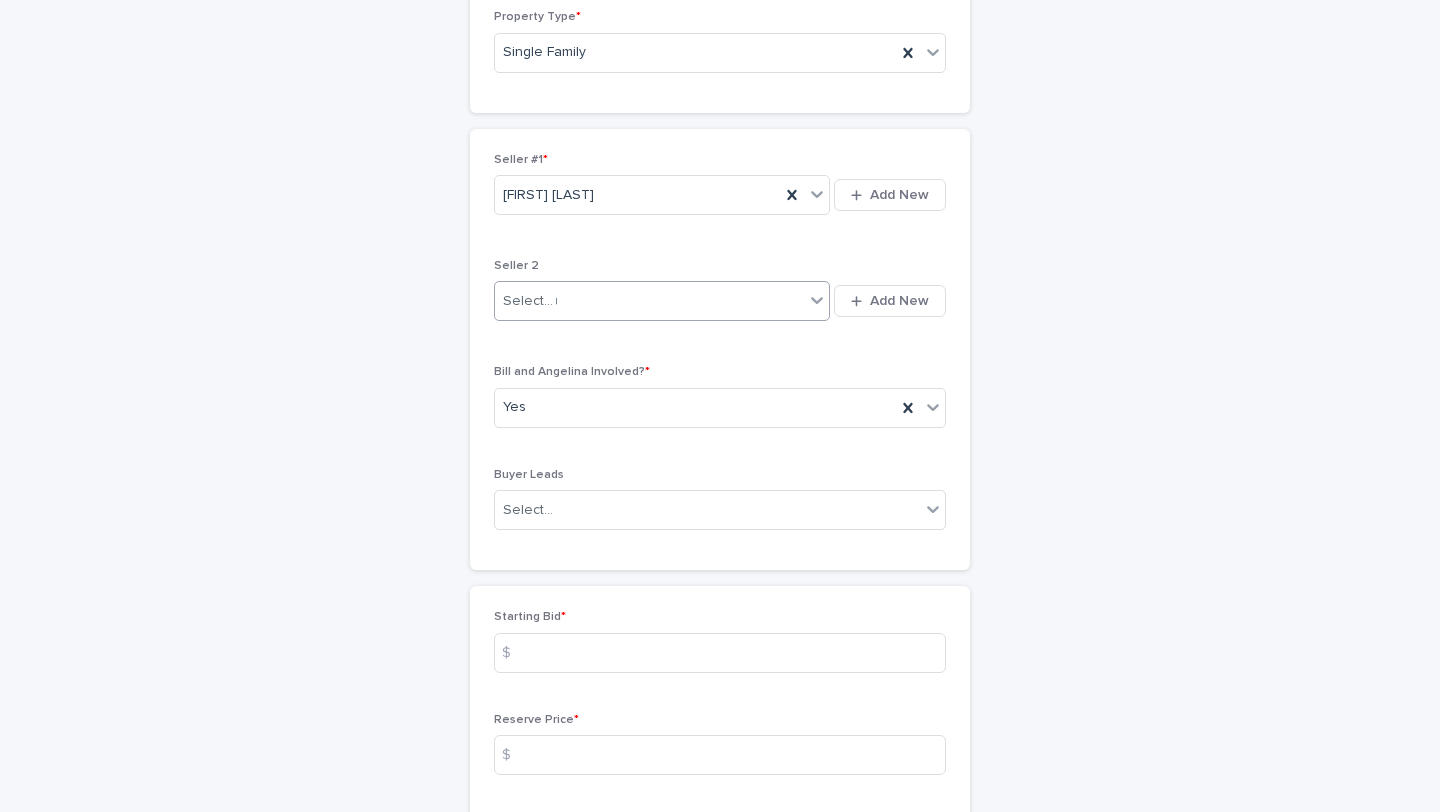 click on "**********" at bounding box center [720, 1262] 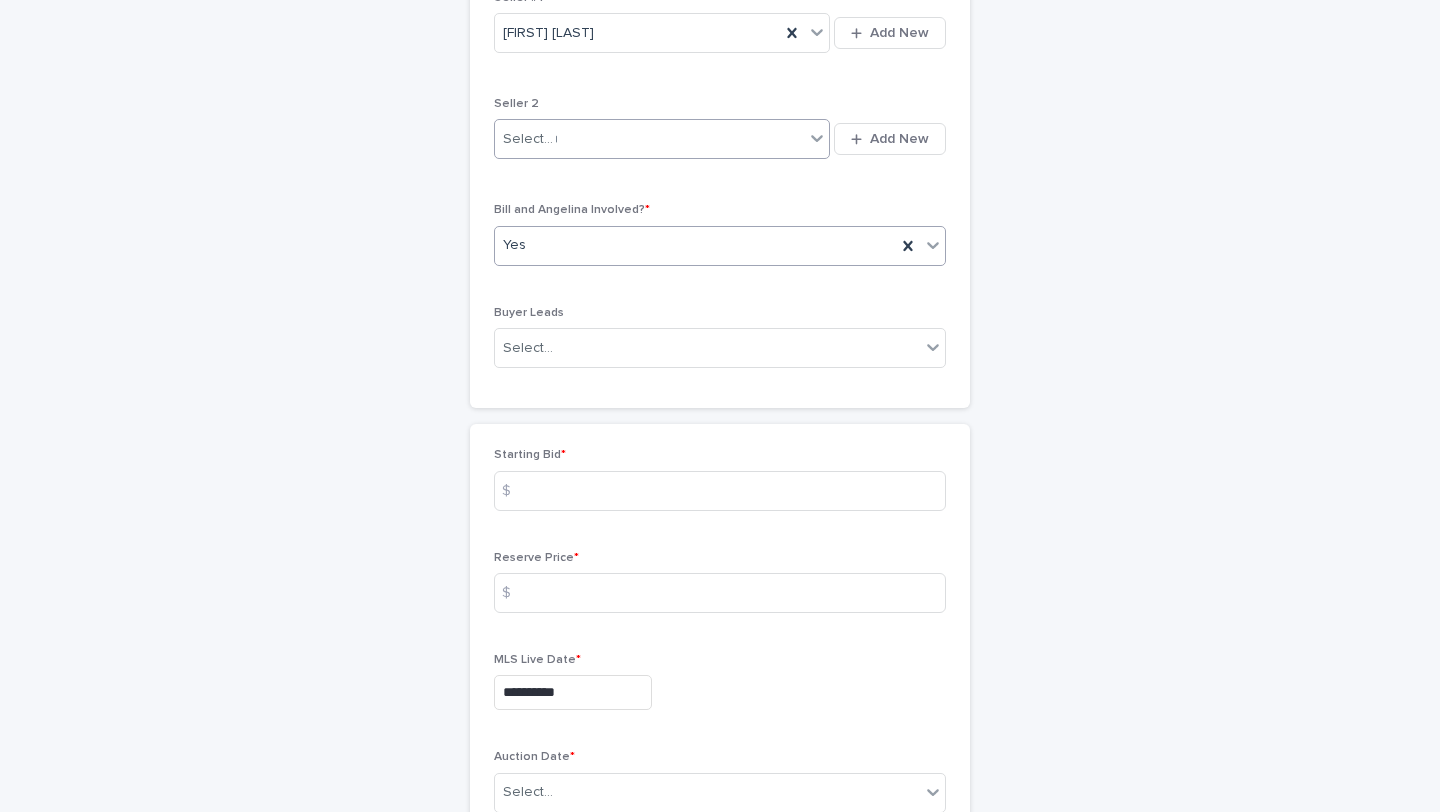 scroll, scrollTop: 2053, scrollLeft: 0, axis: vertical 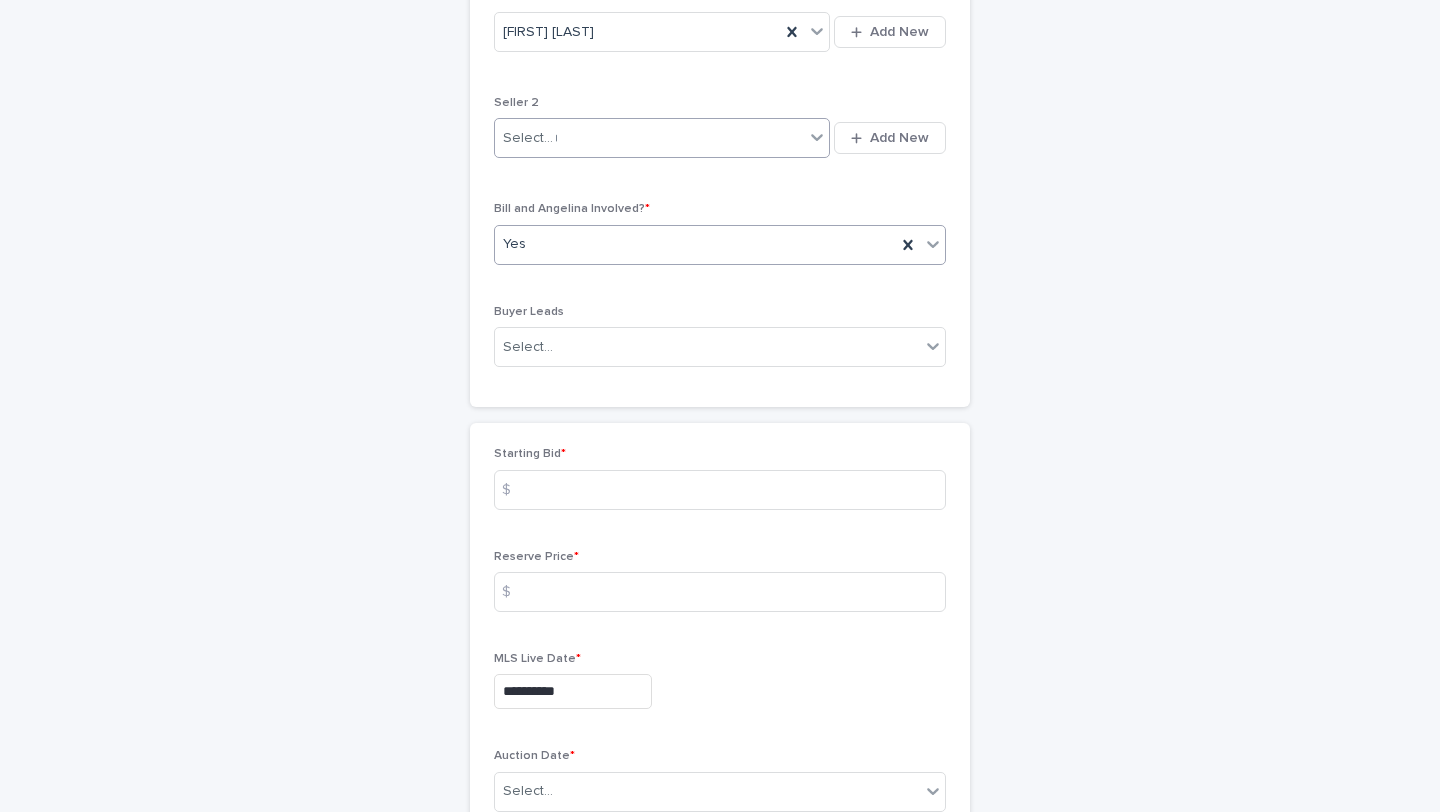 click on "Yes" at bounding box center [695, 244] 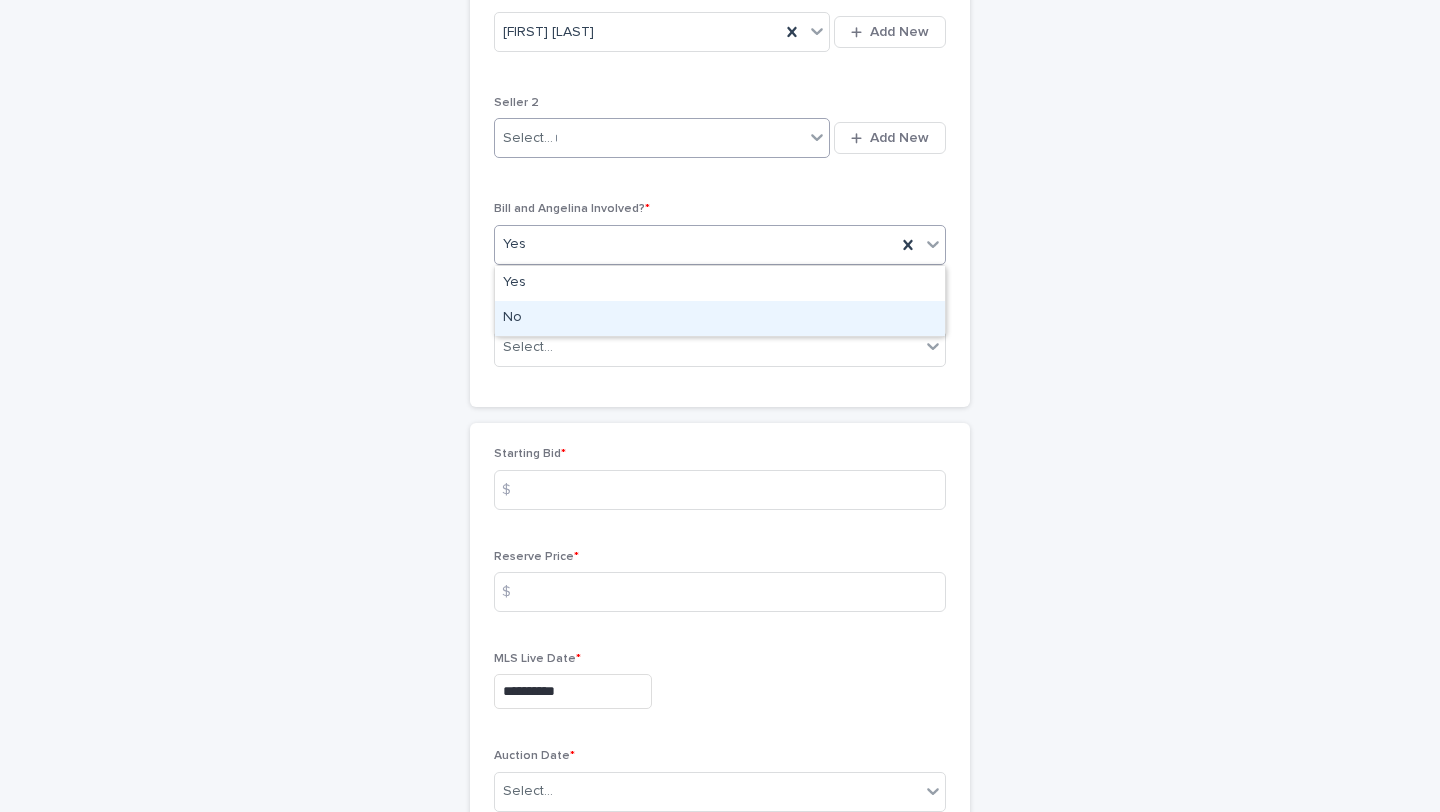 click on "No" at bounding box center (720, 318) 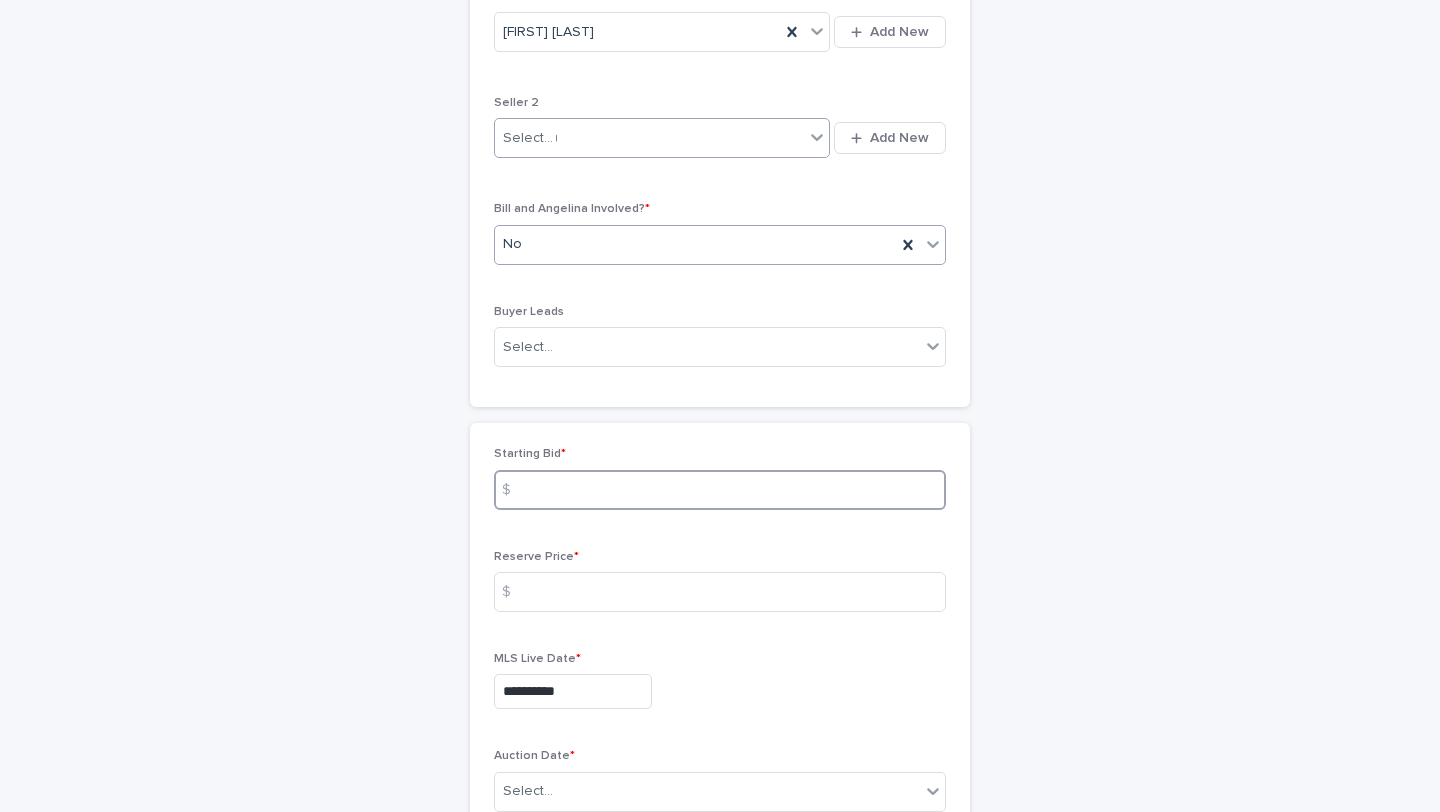 click at bounding box center (720, 490) 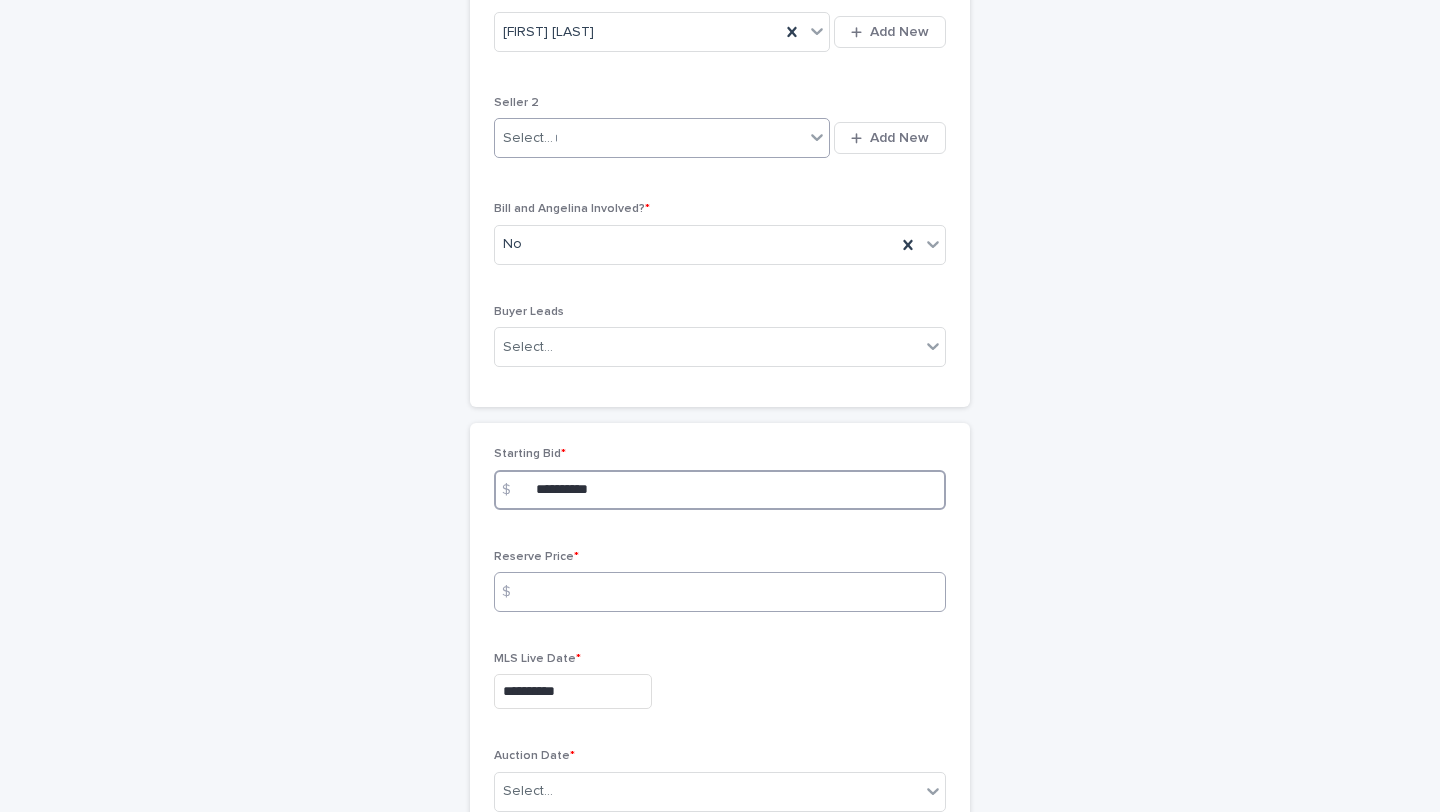 type on "**********" 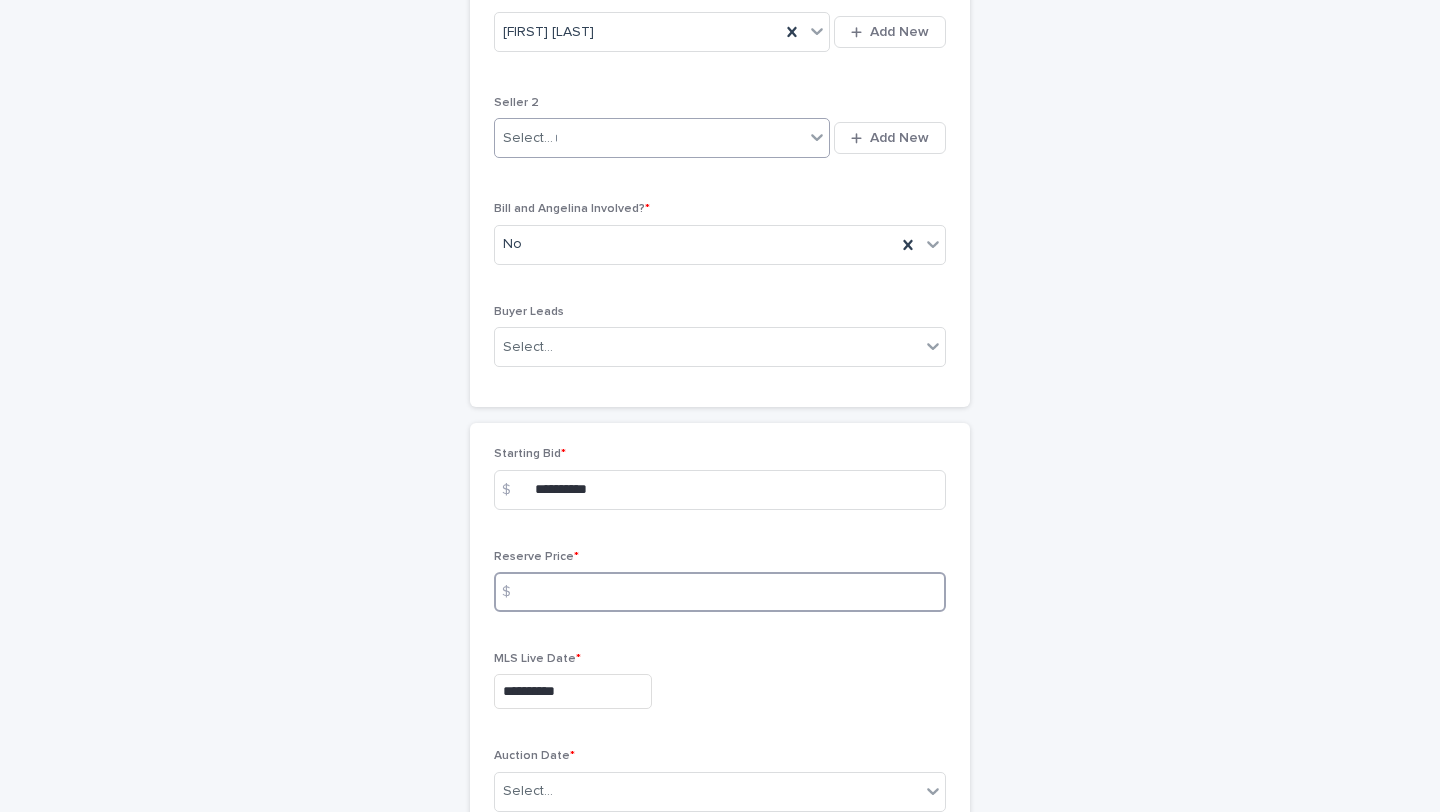 click at bounding box center [720, 592] 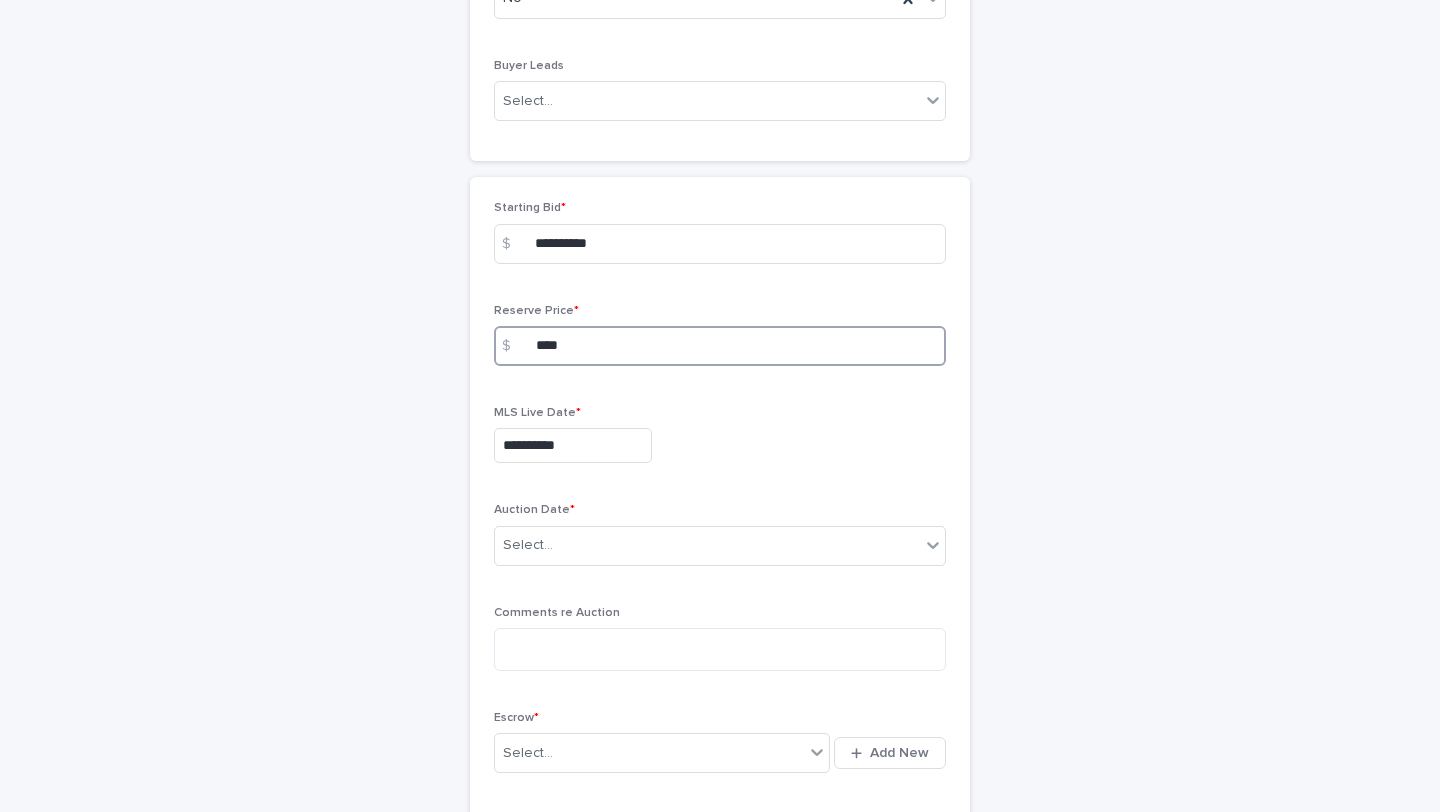 scroll, scrollTop: 2365, scrollLeft: 0, axis: vertical 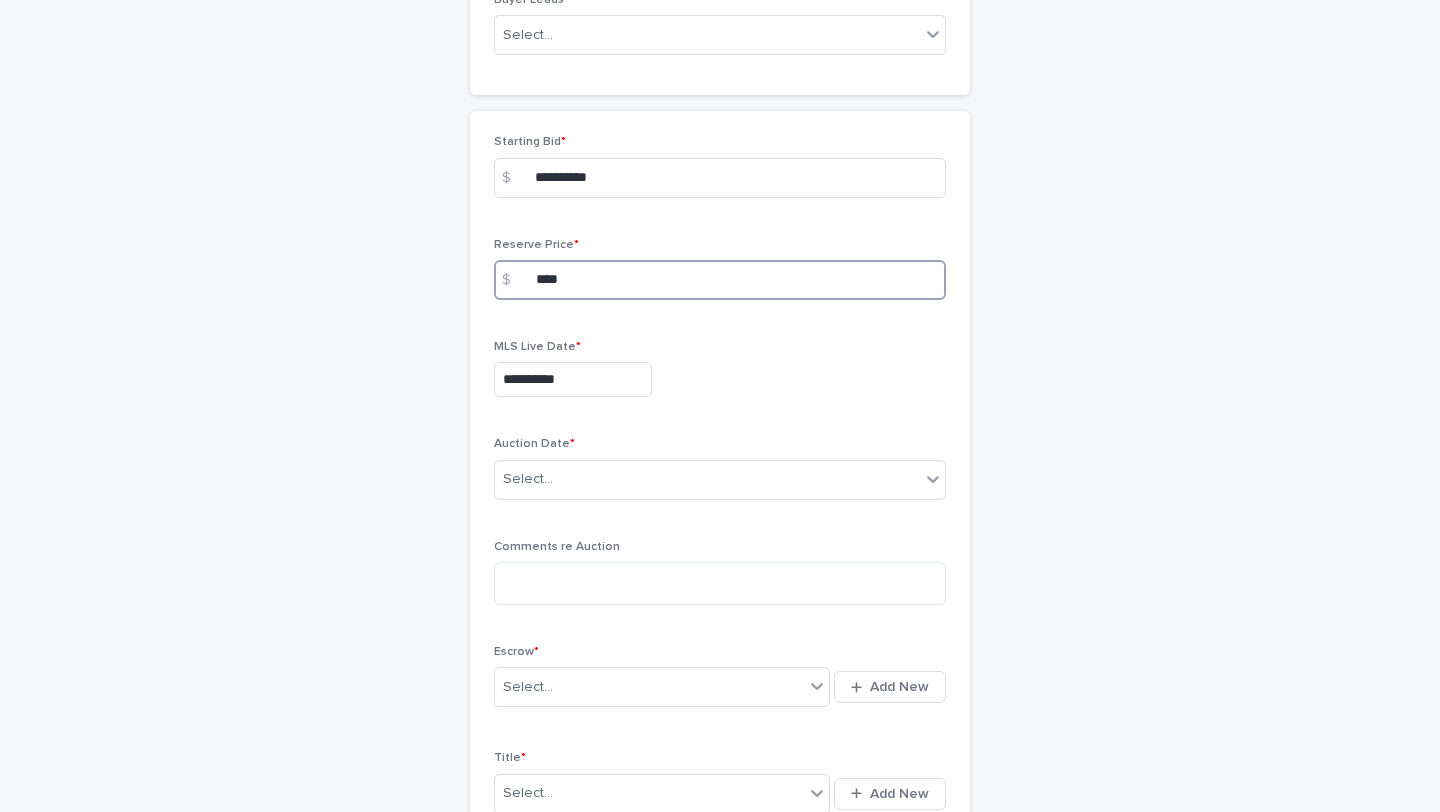 type on "****" 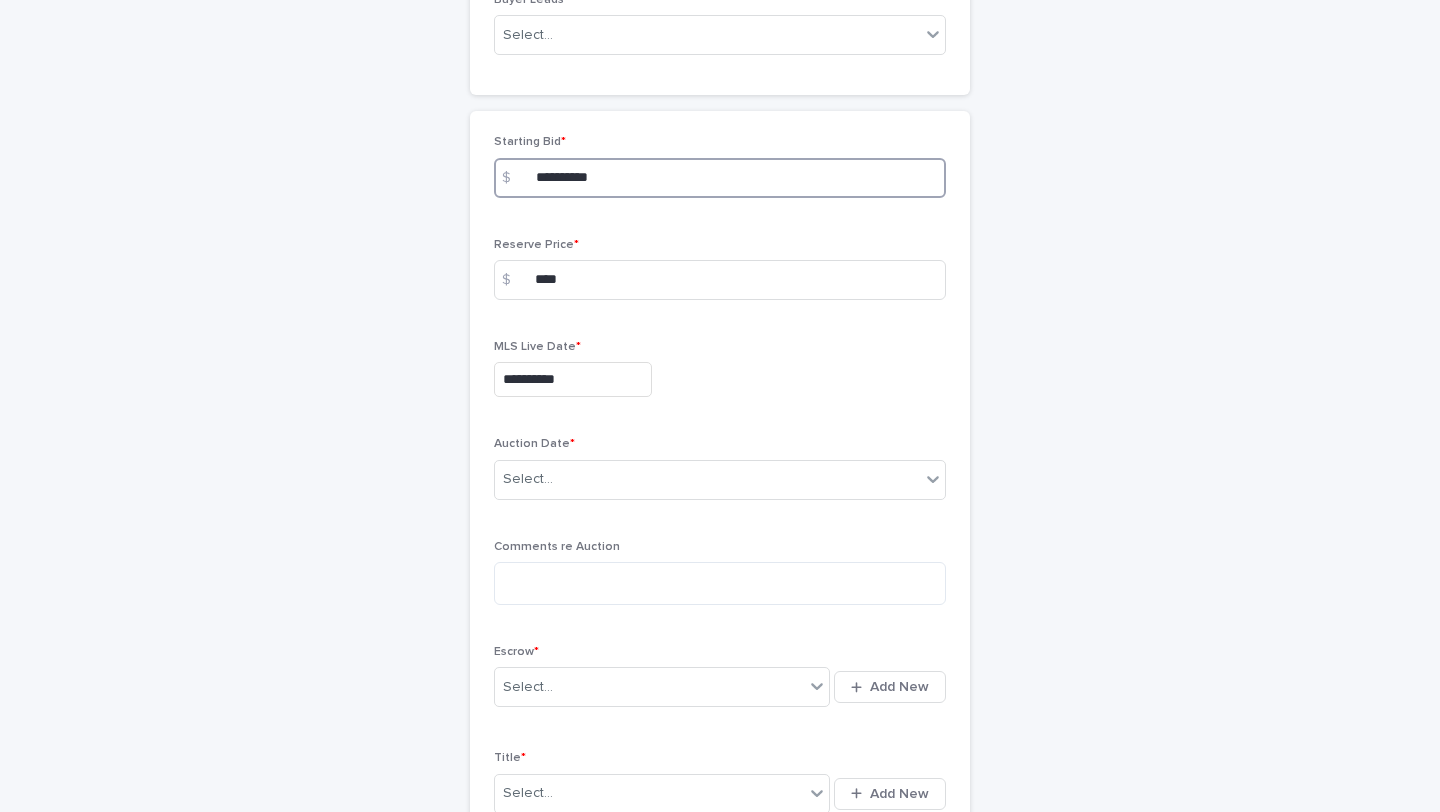click on "**********" at bounding box center [720, 178] 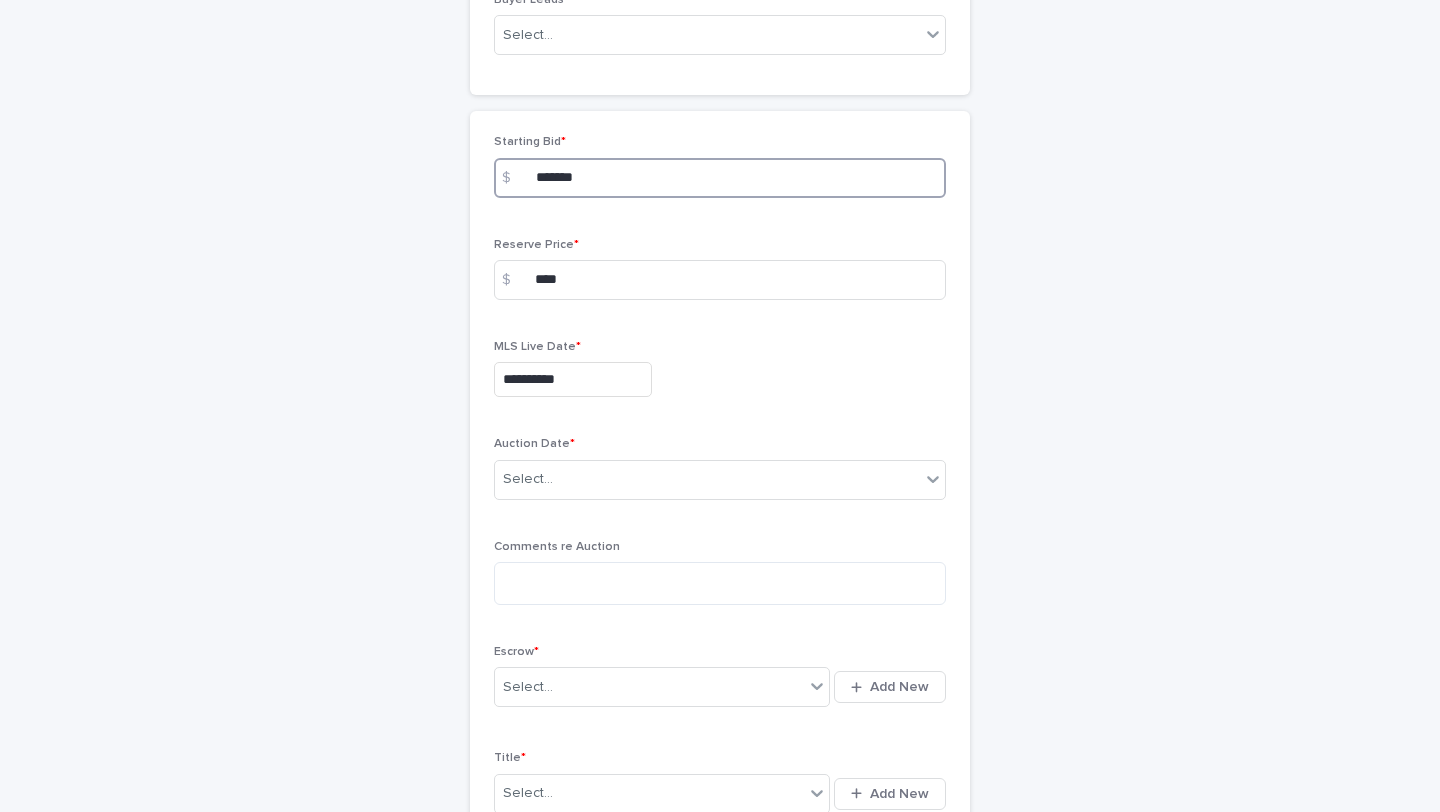 type on "*******" 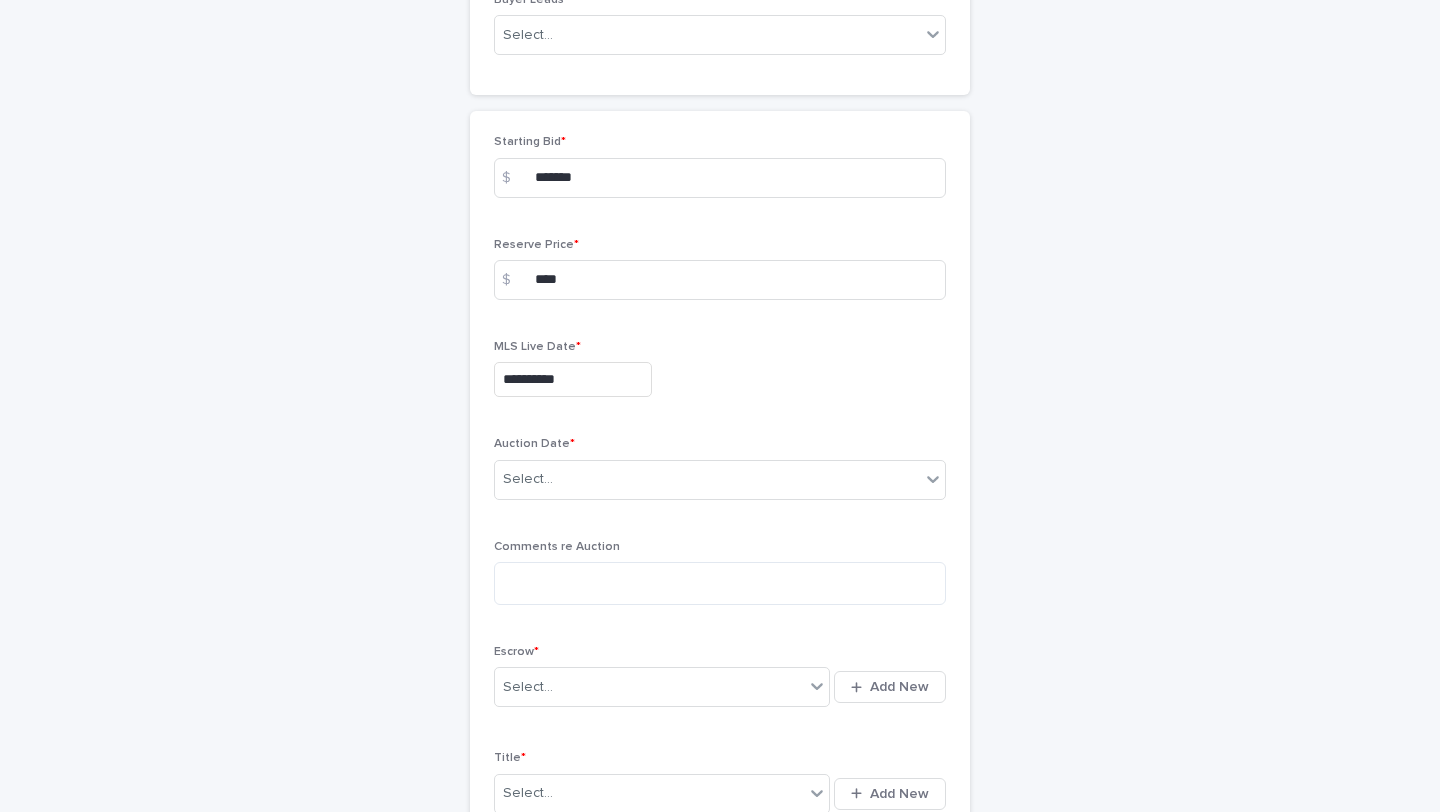 click on "**********" at bounding box center (720, 484) 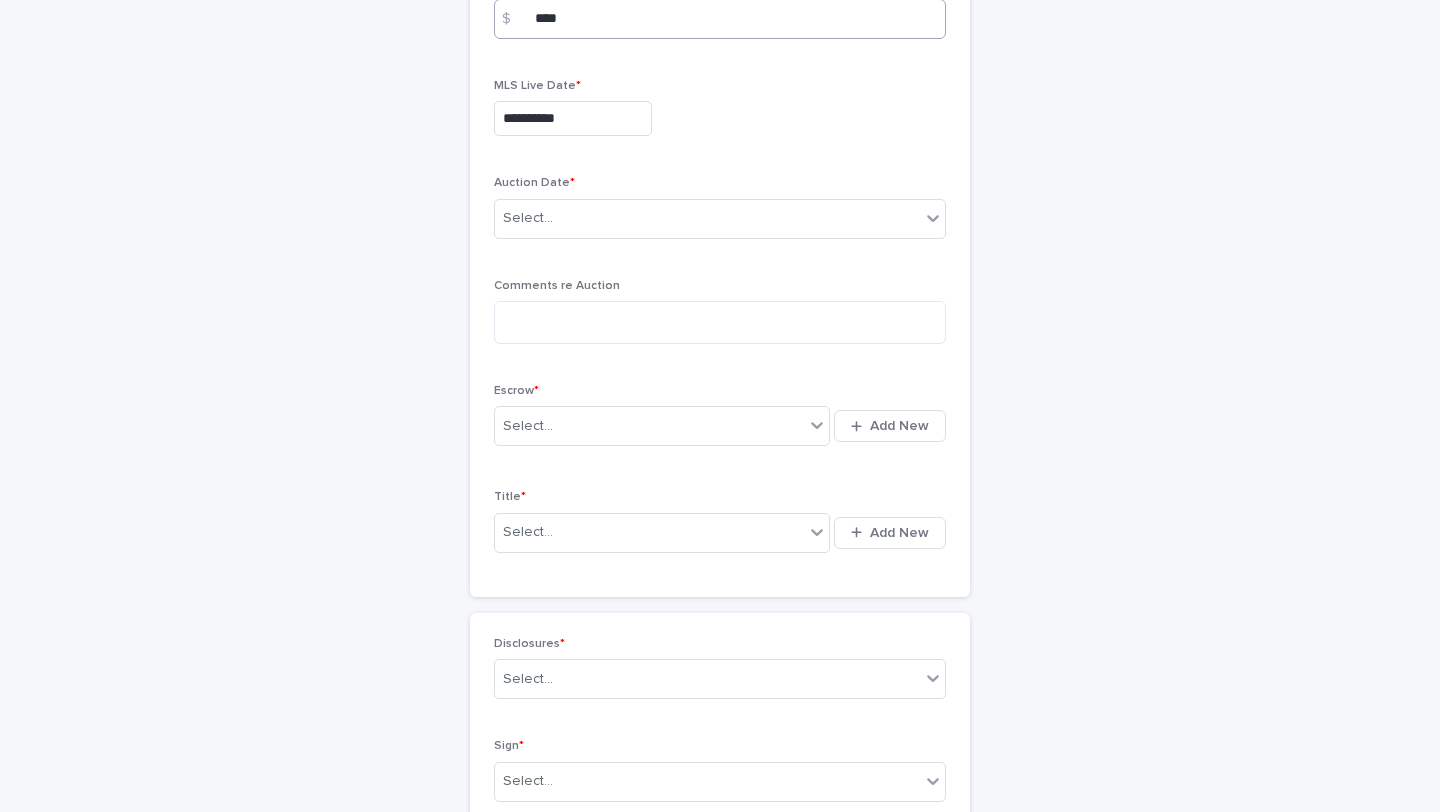 scroll, scrollTop: 2628, scrollLeft: 0, axis: vertical 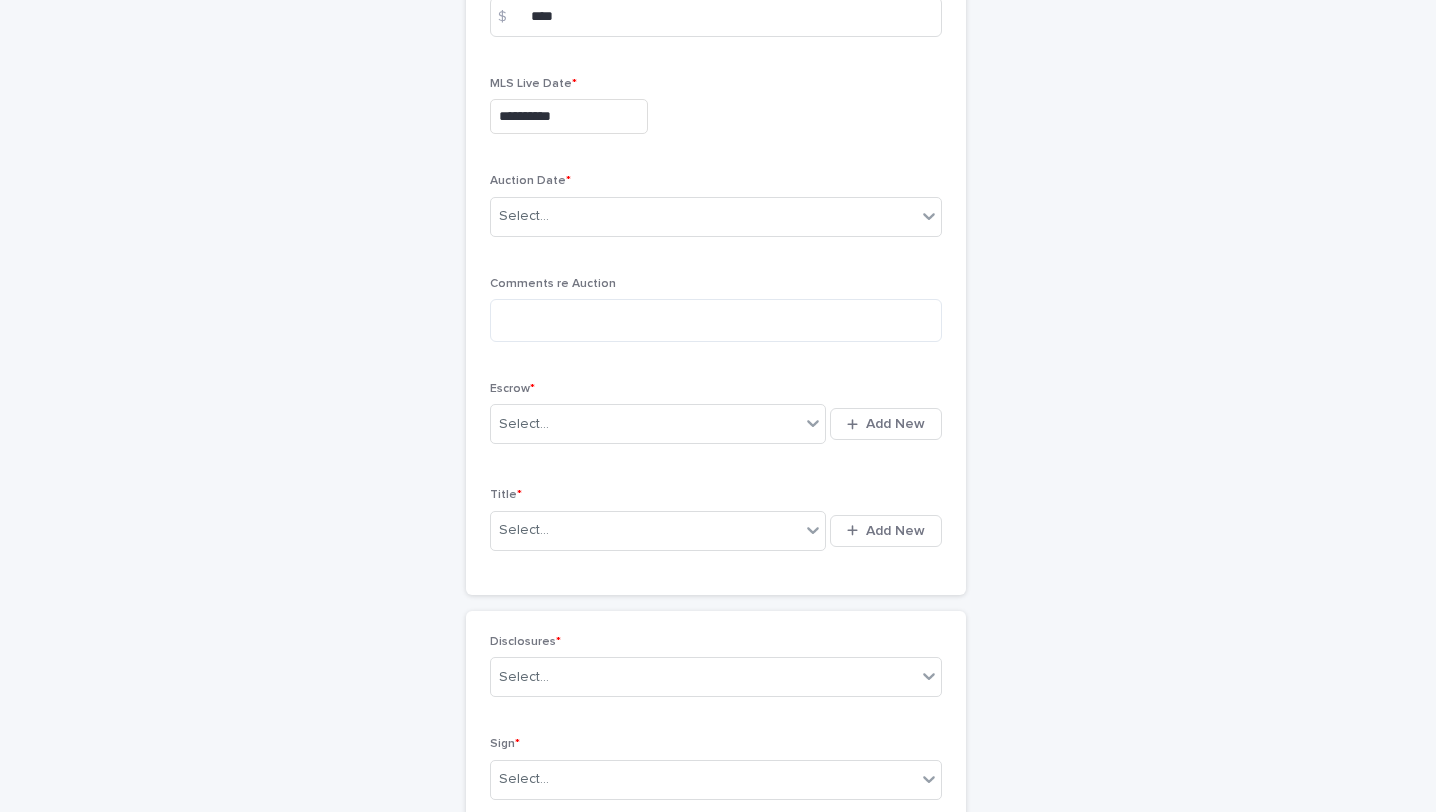 click on "**********" at bounding box center [716, 113] 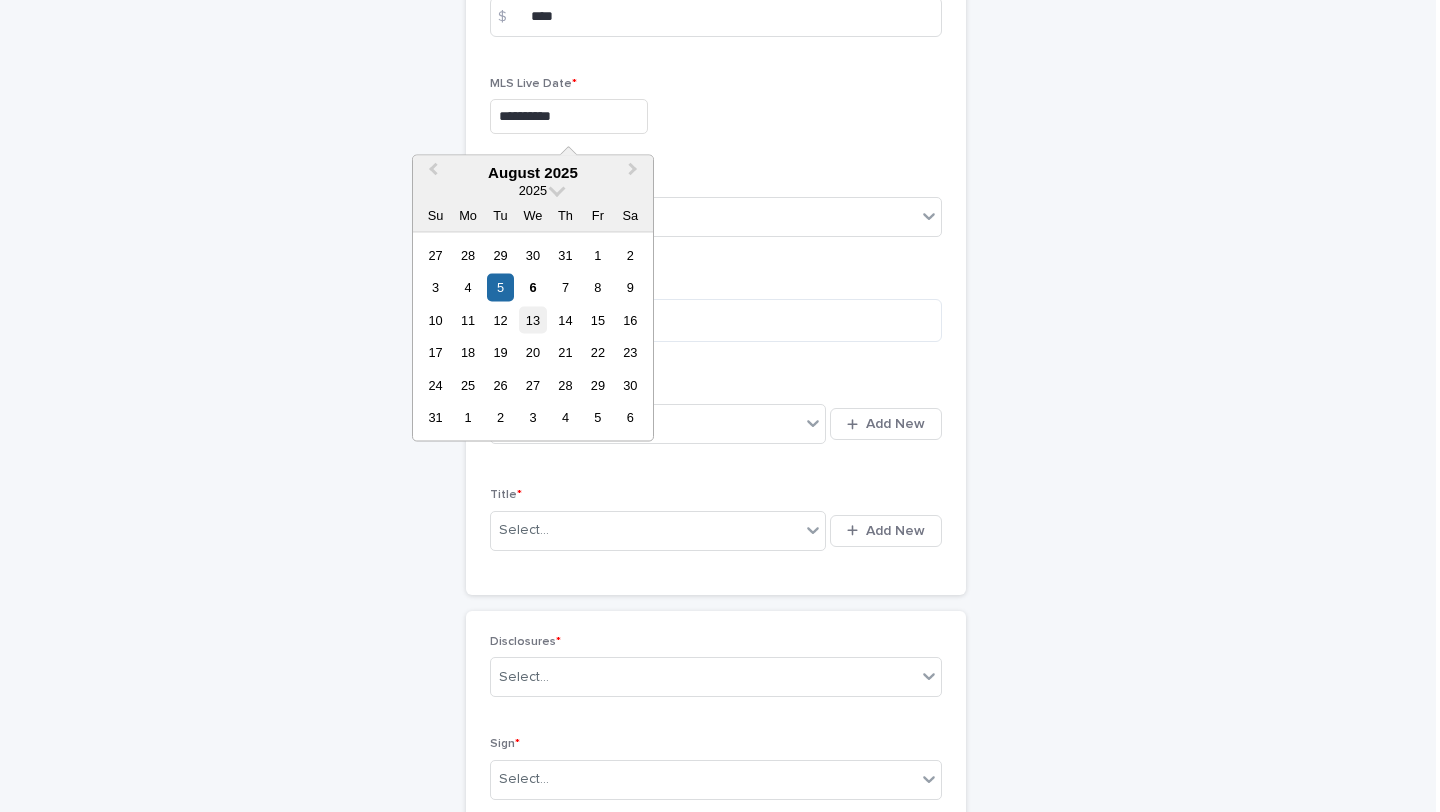 click on "13" at bounding box center (532, 319) 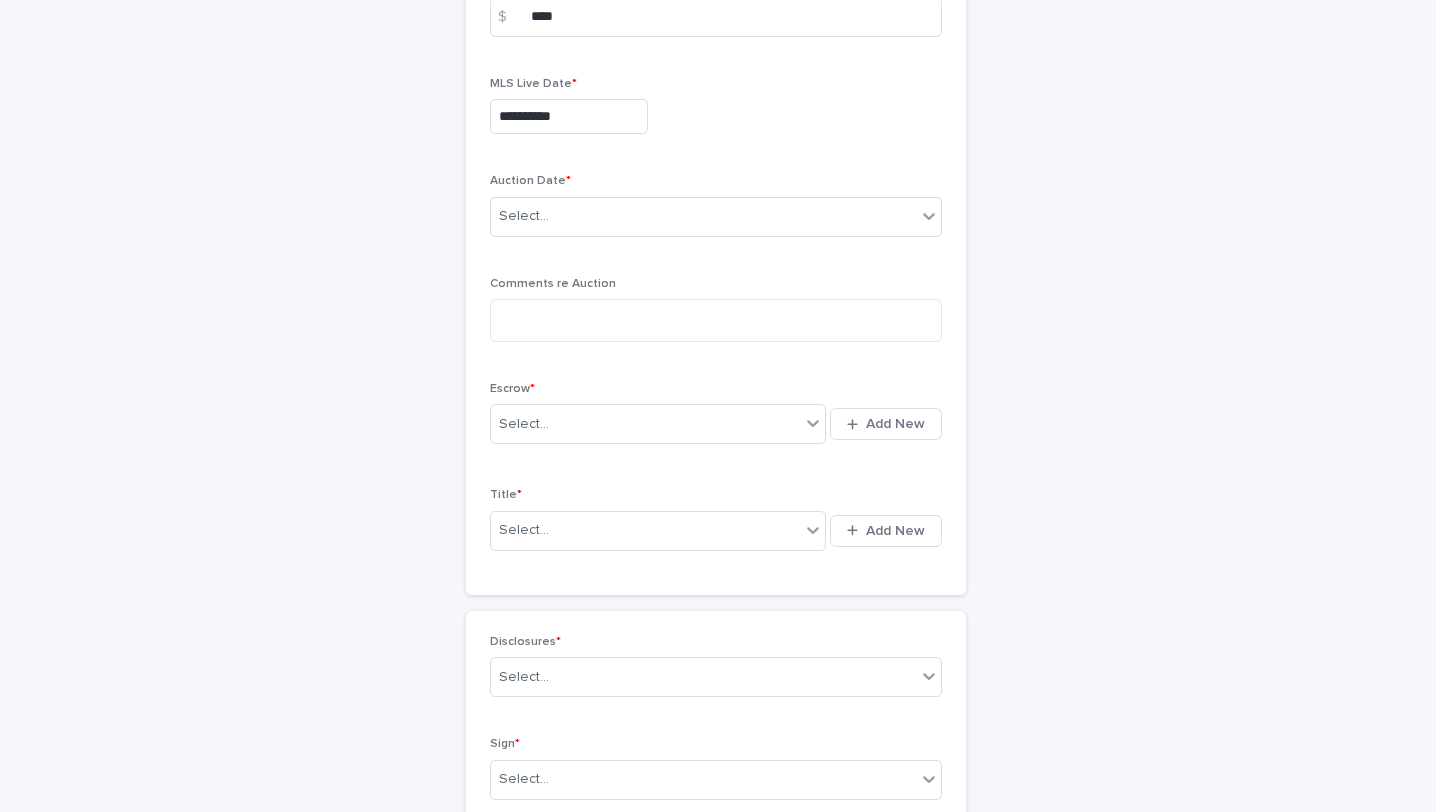 type on "**********" 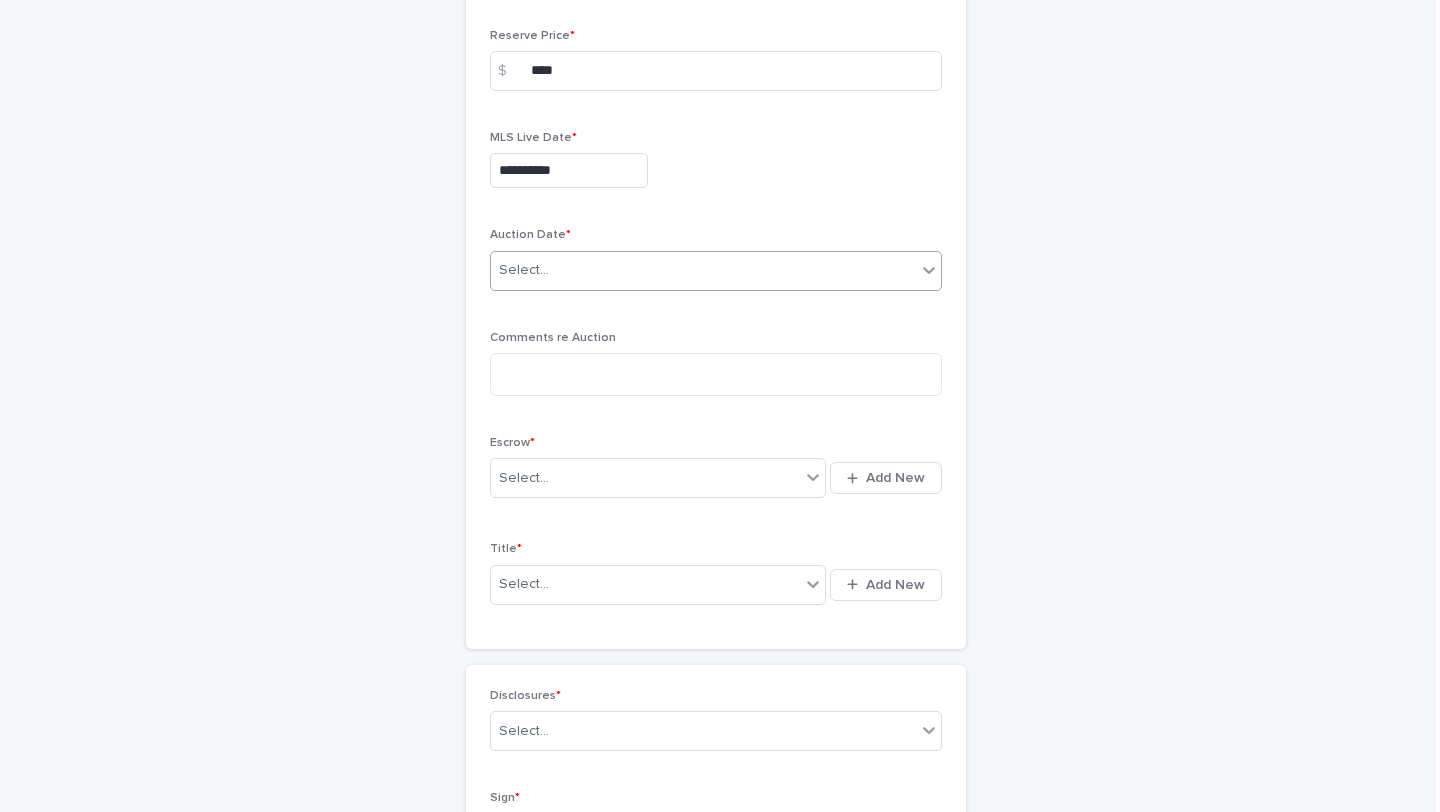 scroll, scrollTop: 2580, scrollLeft: 0, axis: vertical 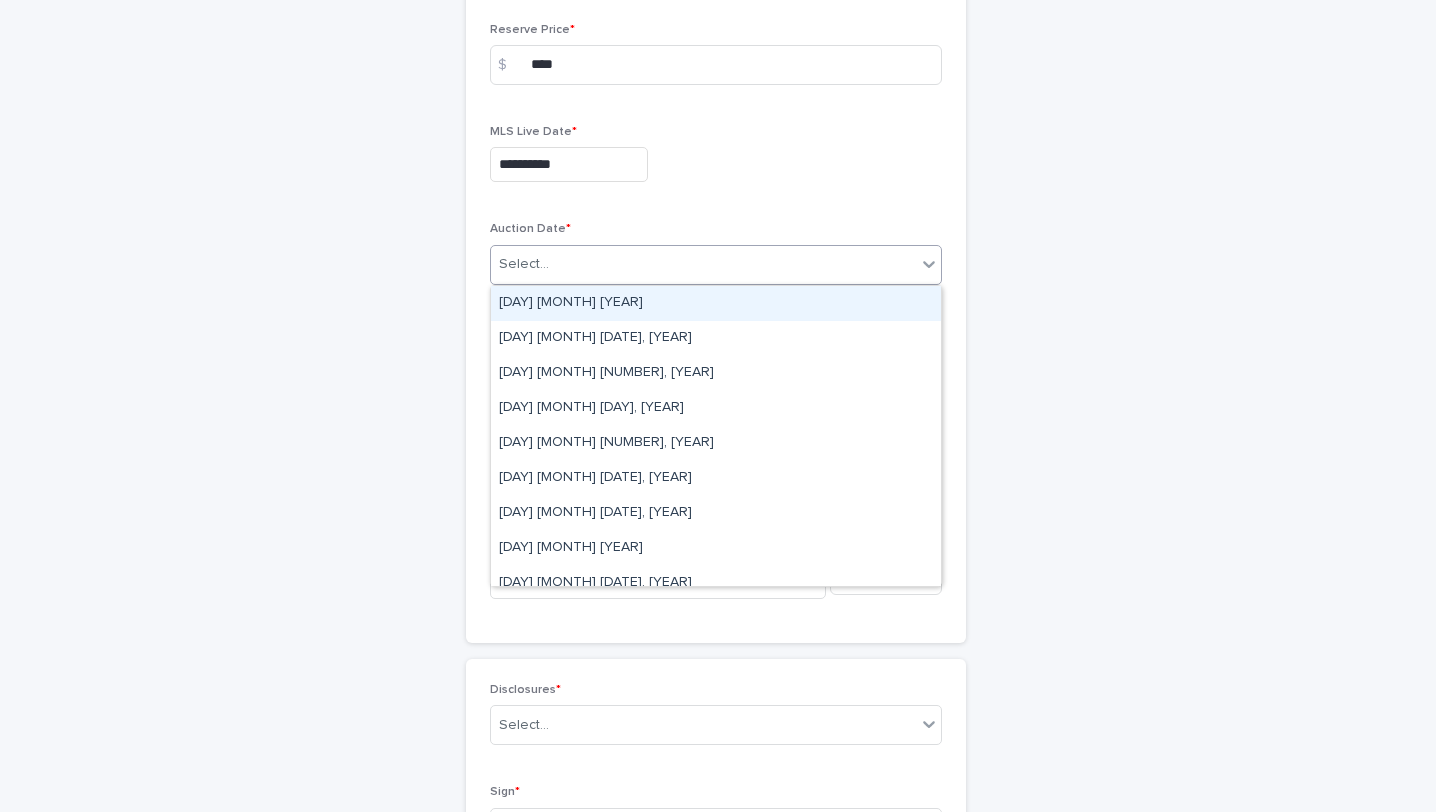 click on "Select..." at bounding box center (703, 264) 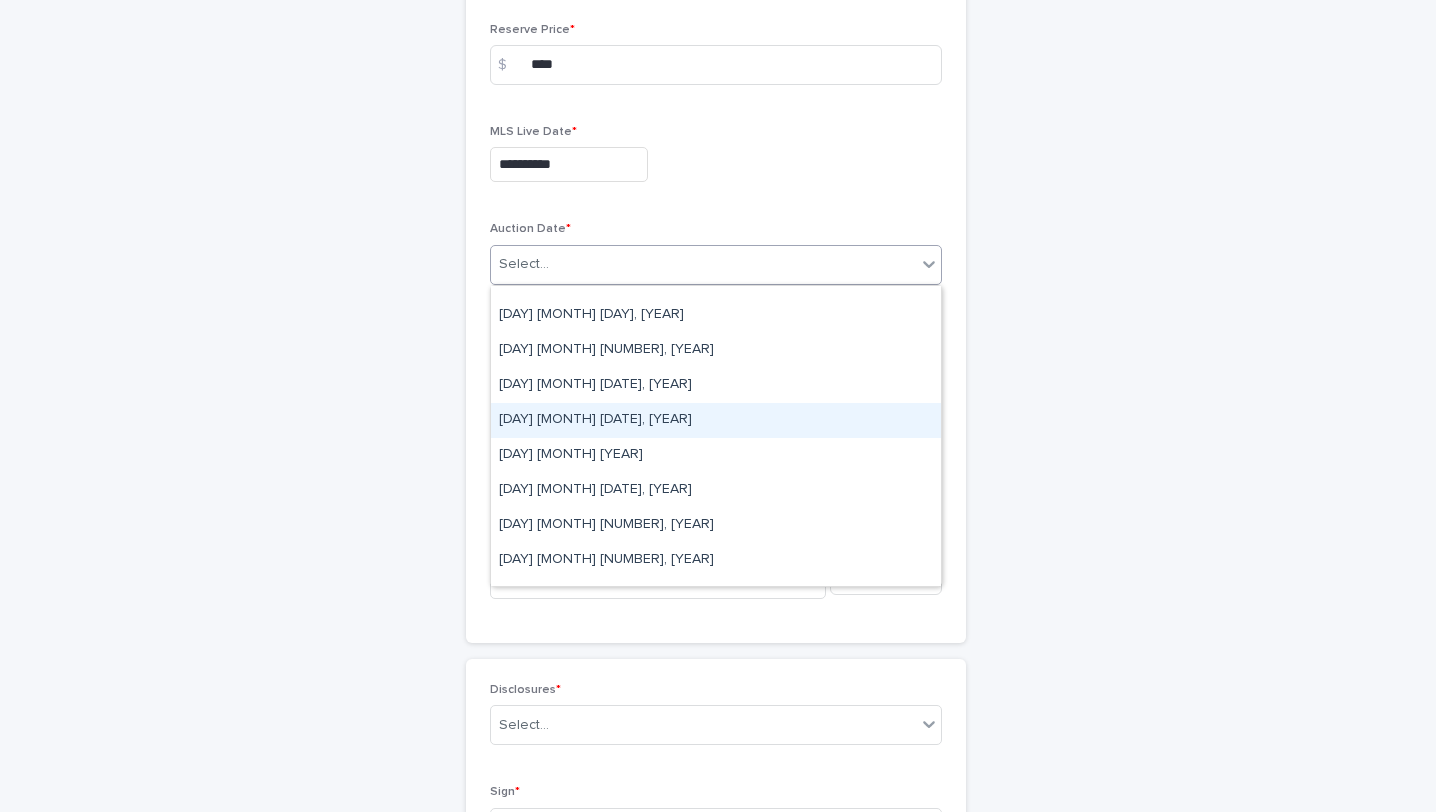 scroll, scrollTop: 120, scrollLeft: 0, axis: vertical 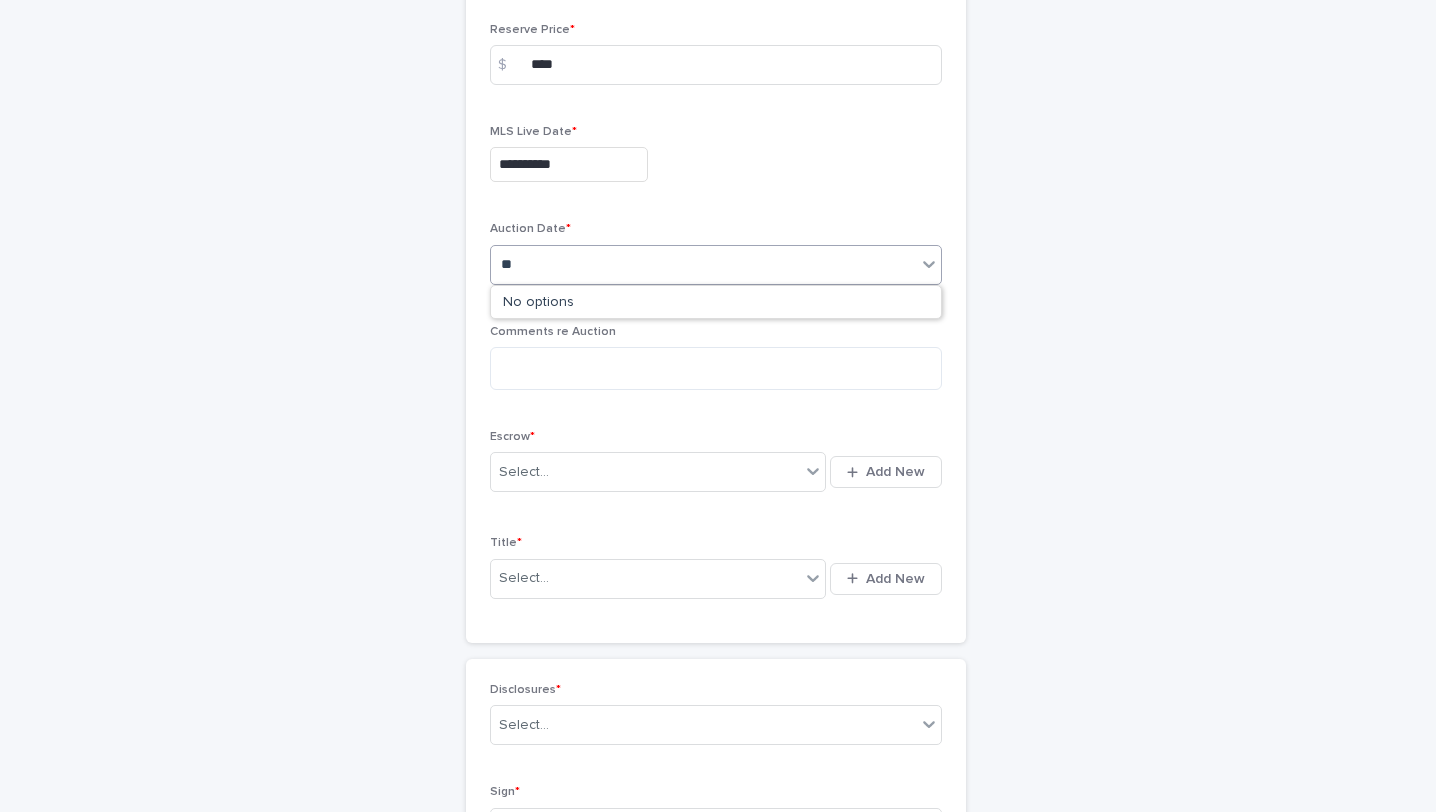 type on "*" 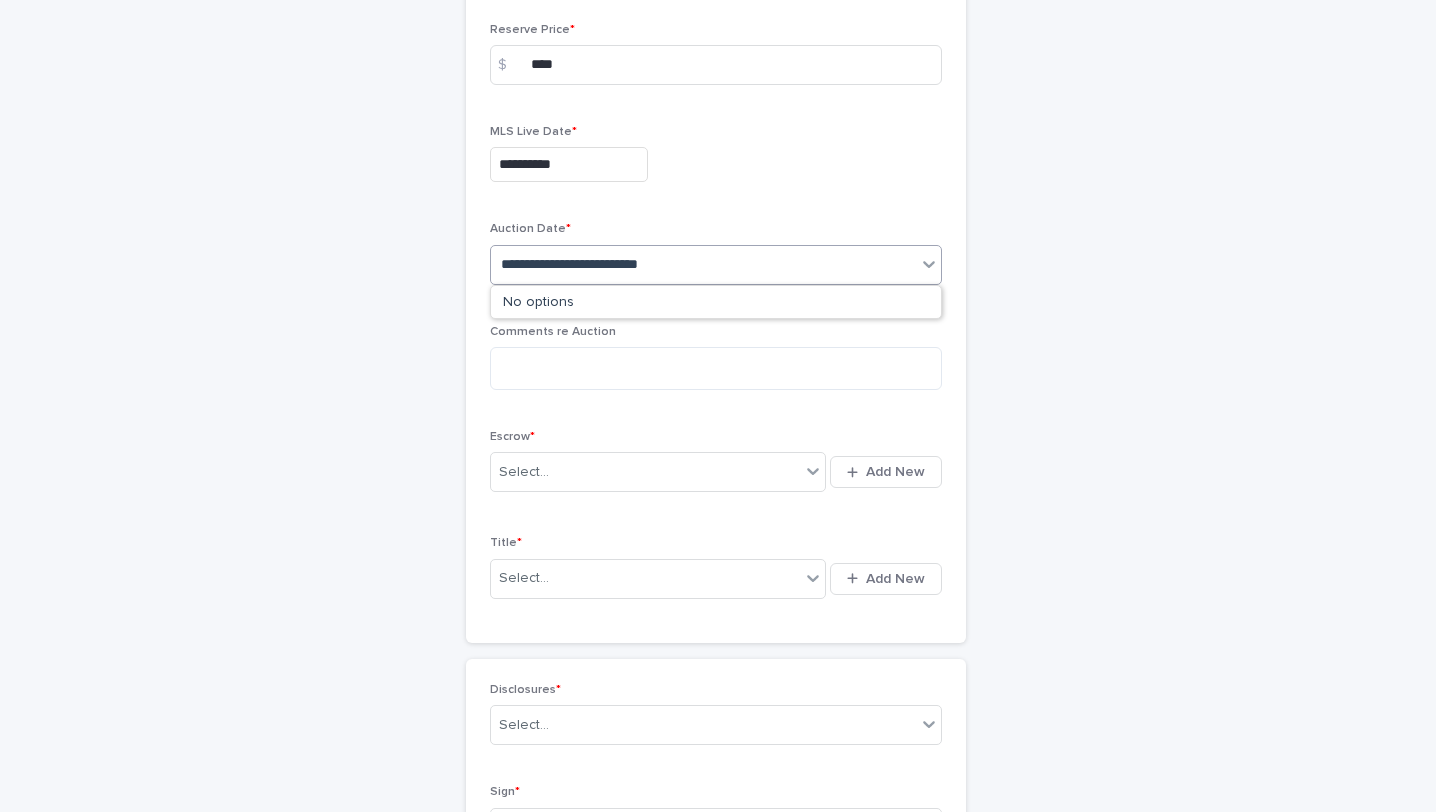 type on "**********" 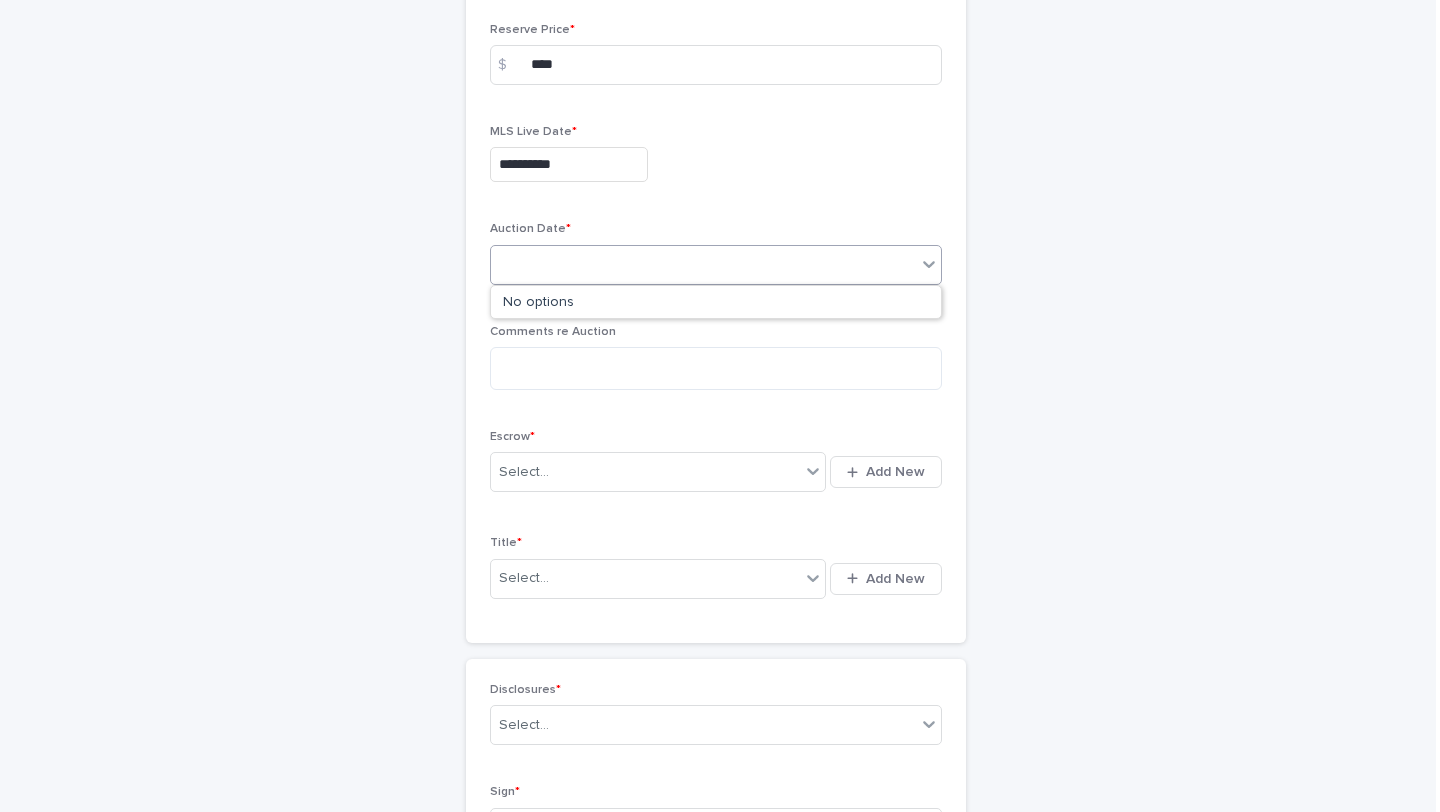 click on "**********" at bounding box center (716, 572) 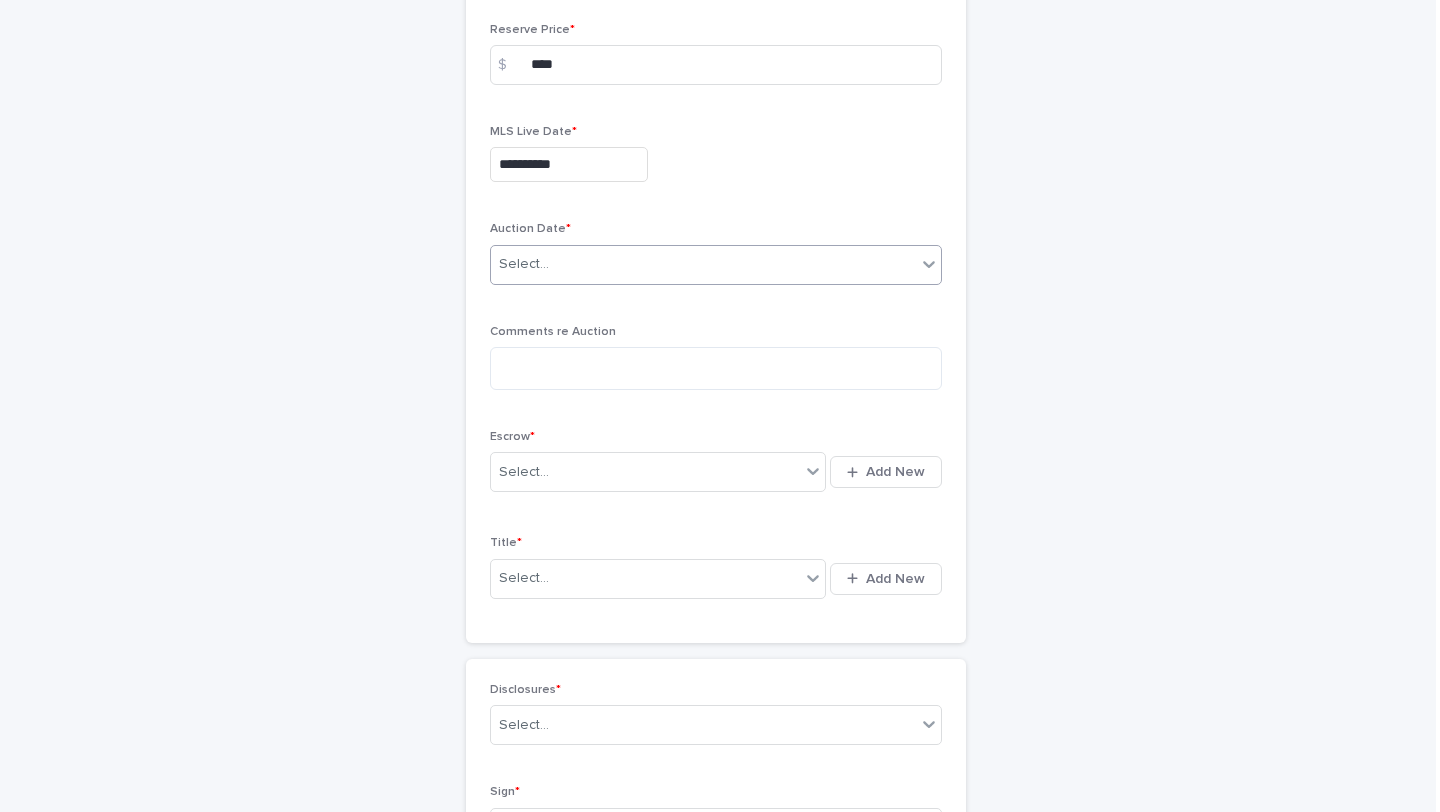 click on "Select..." at bounding box center [703, 264] 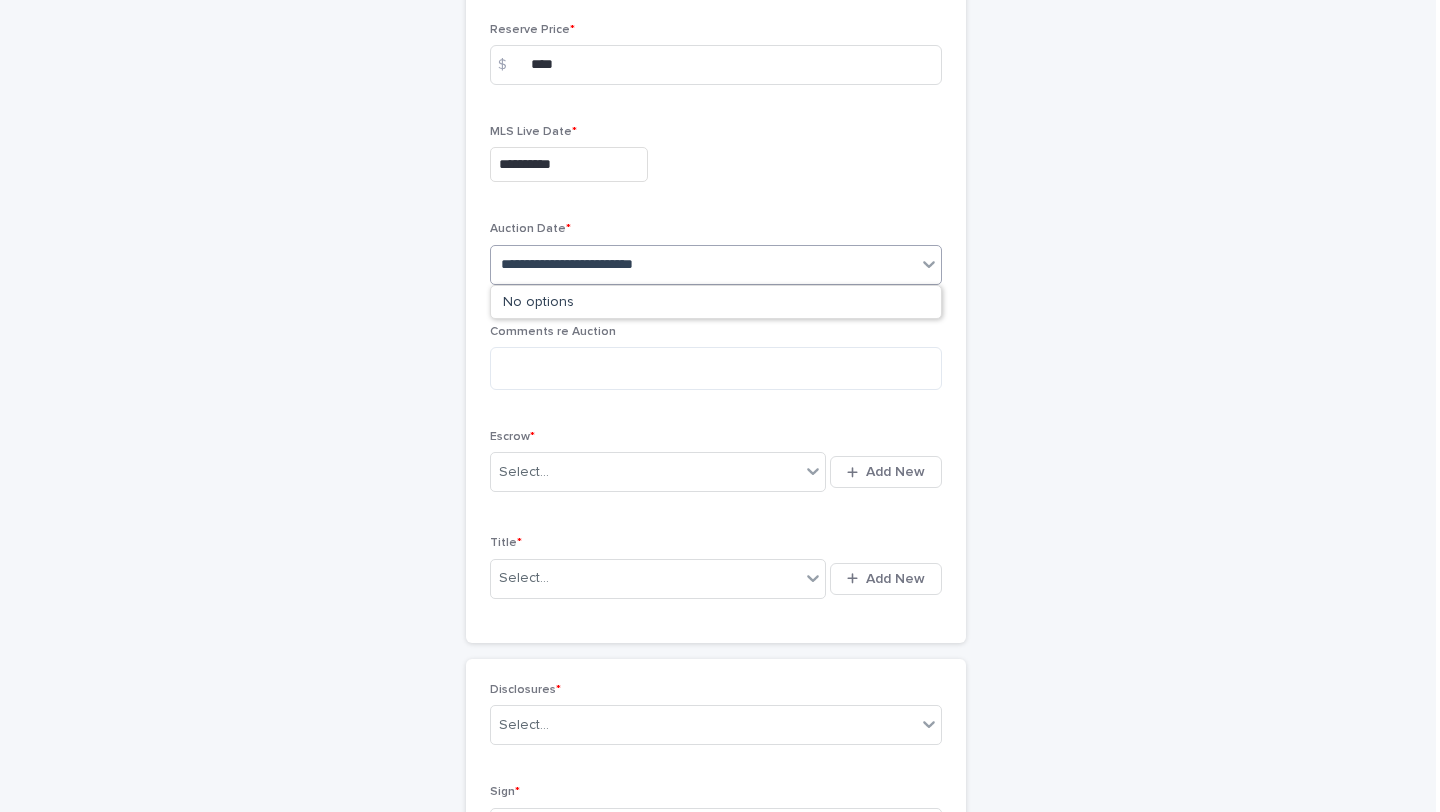 type on "**********" 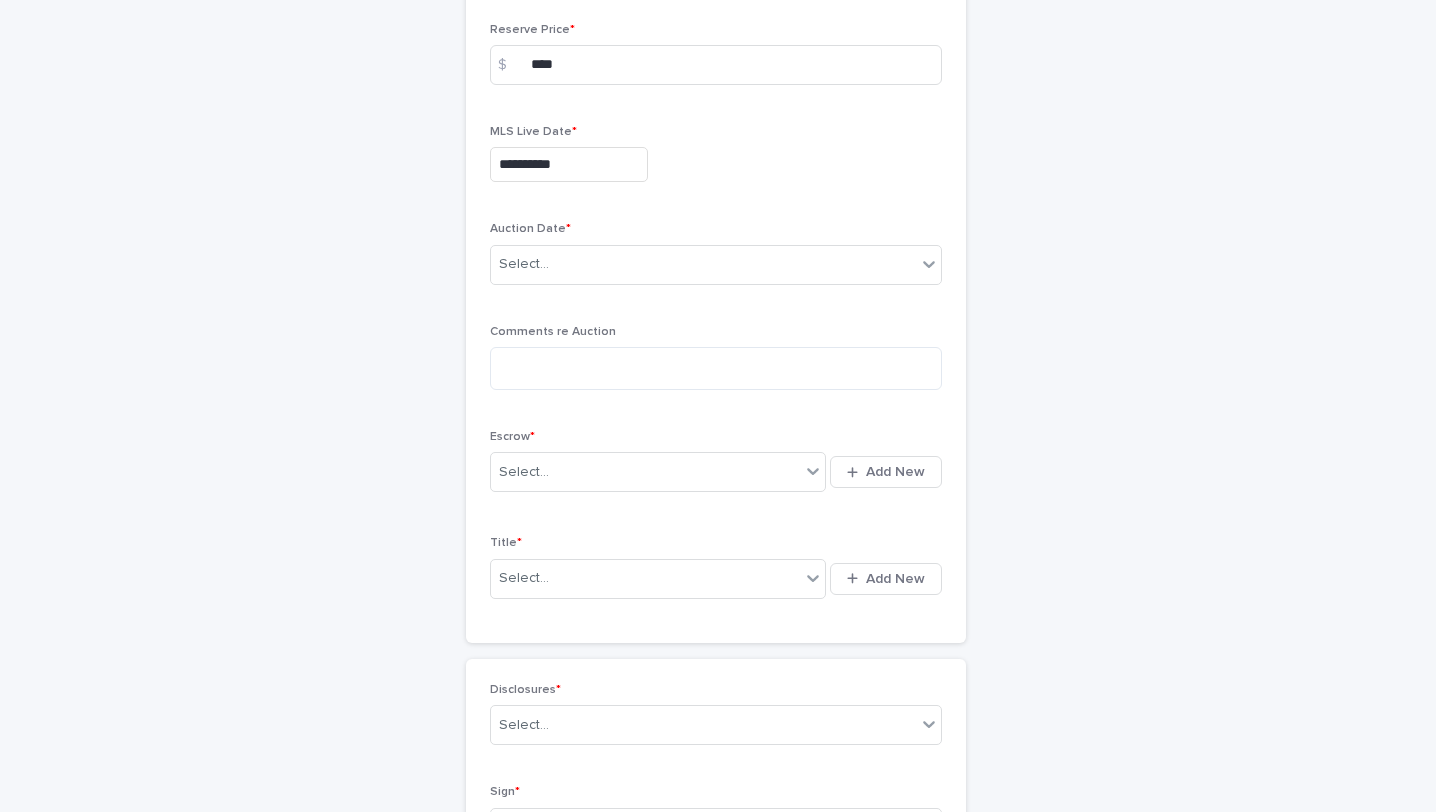 click on "Escrow *" at bounding box center (716, 437) 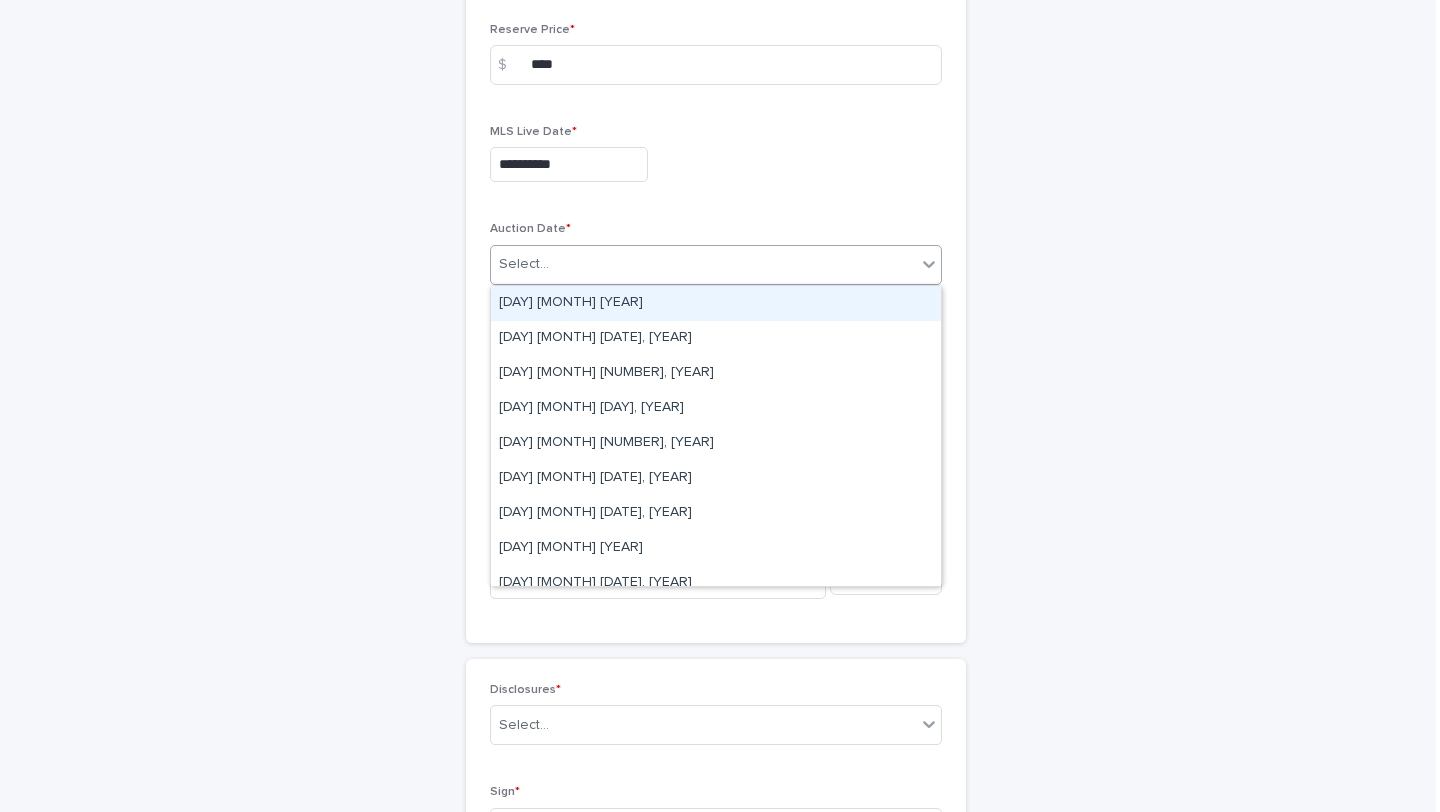 click on "Select..." at bounding box center [703, 264] 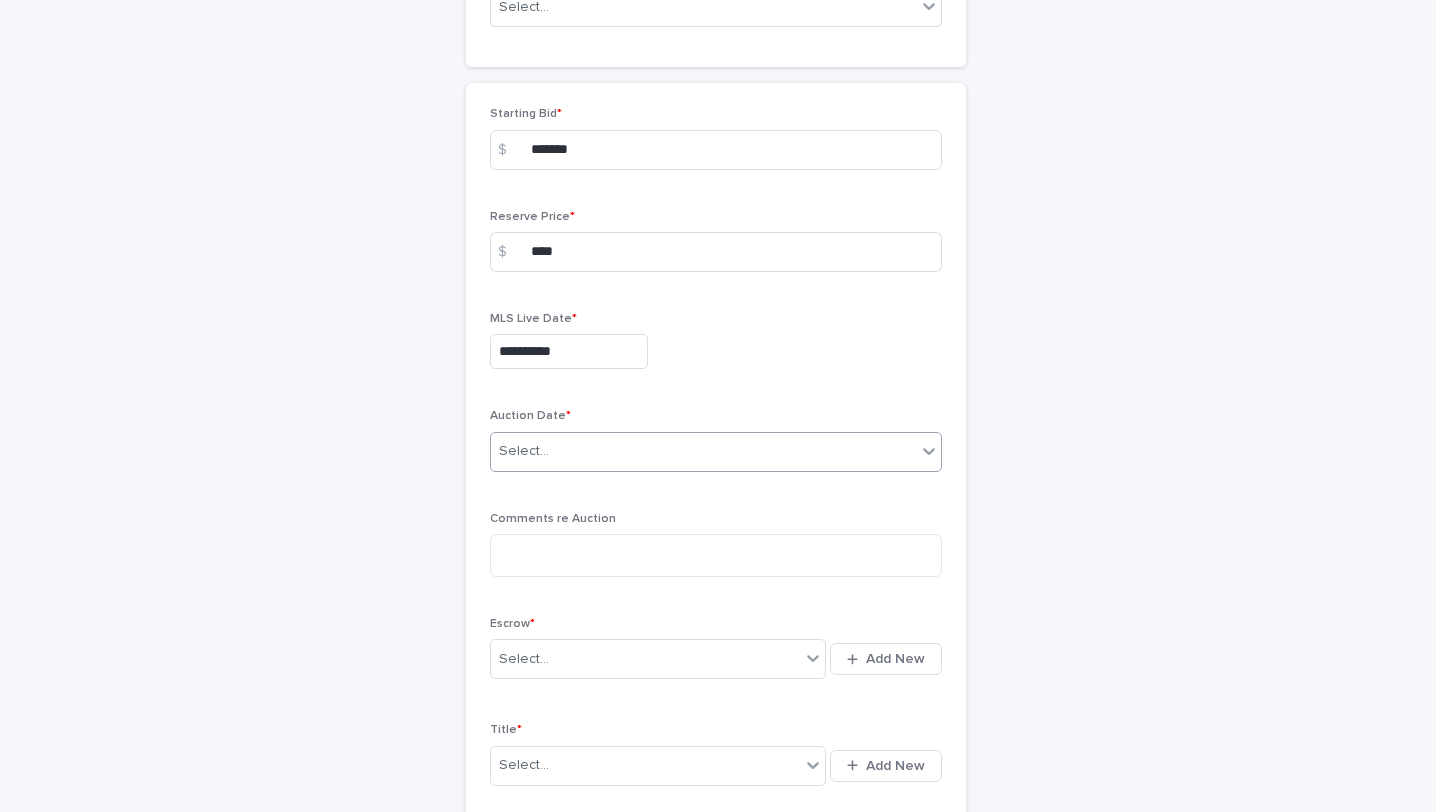 scroll, scrollTop: 2395, scrollLeft: 0, axis: vertical 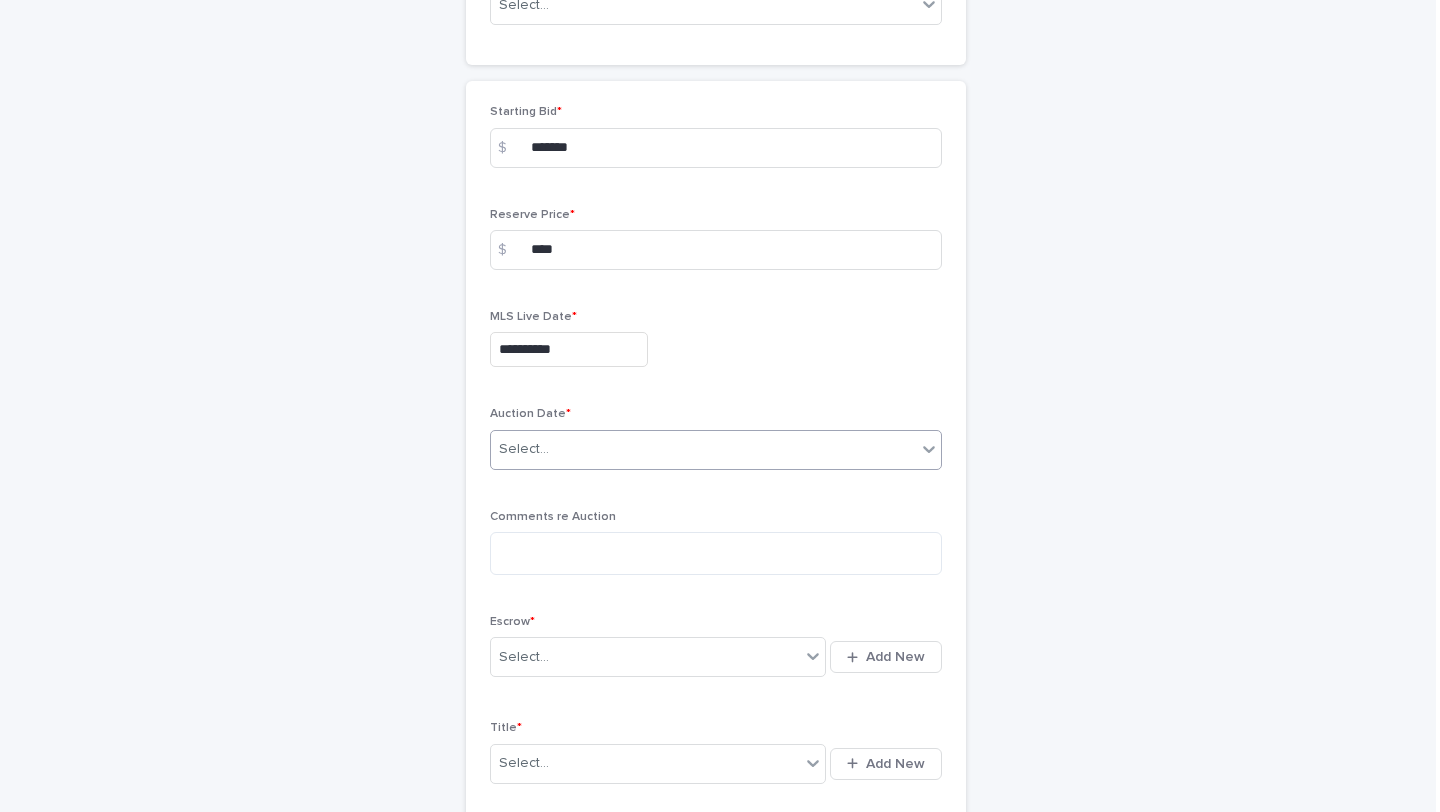 click on "Select..." at bounding box center [524, 449] 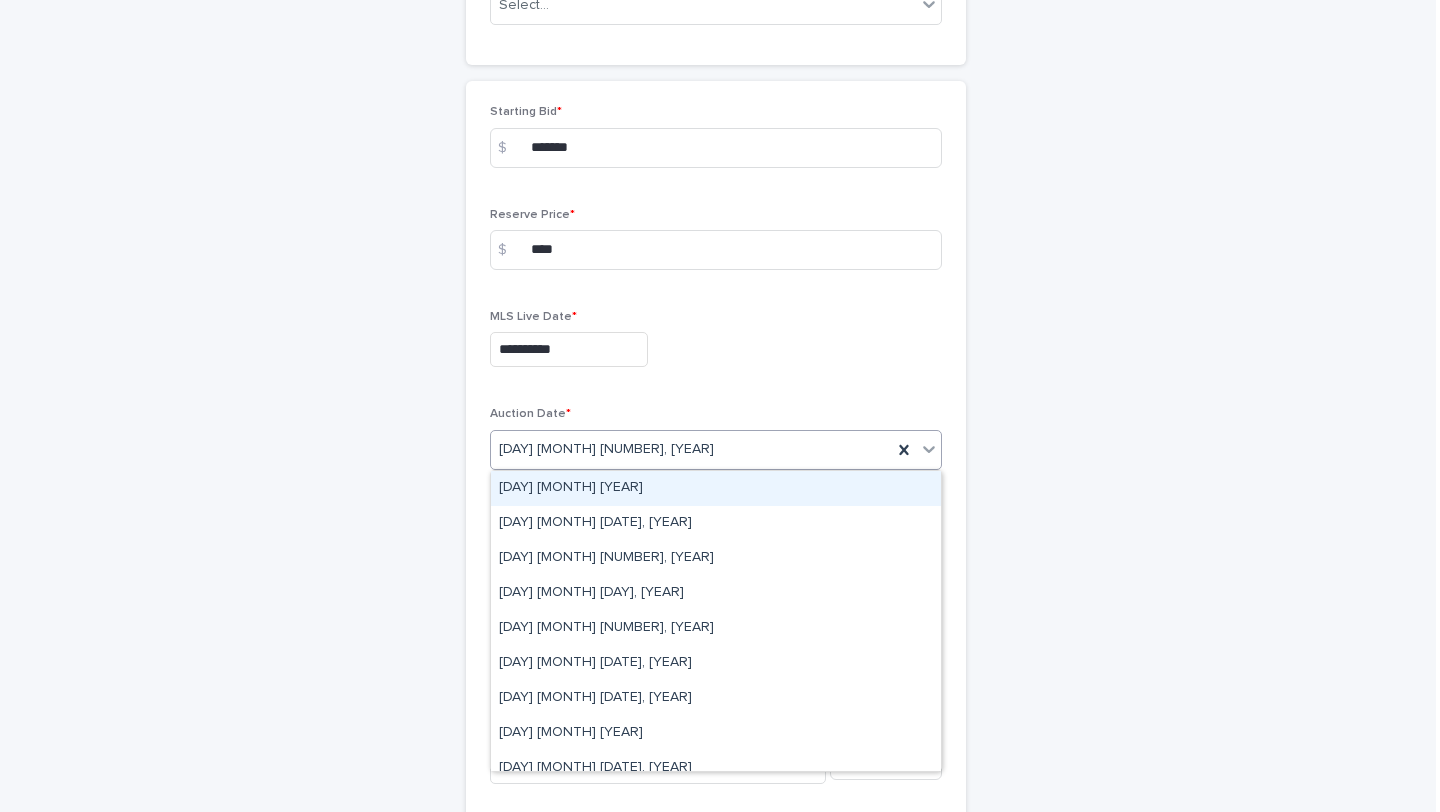 click on "[DAY] [MONTH] [NUMBER], [YEAR]" at bounding box center (691, 449) 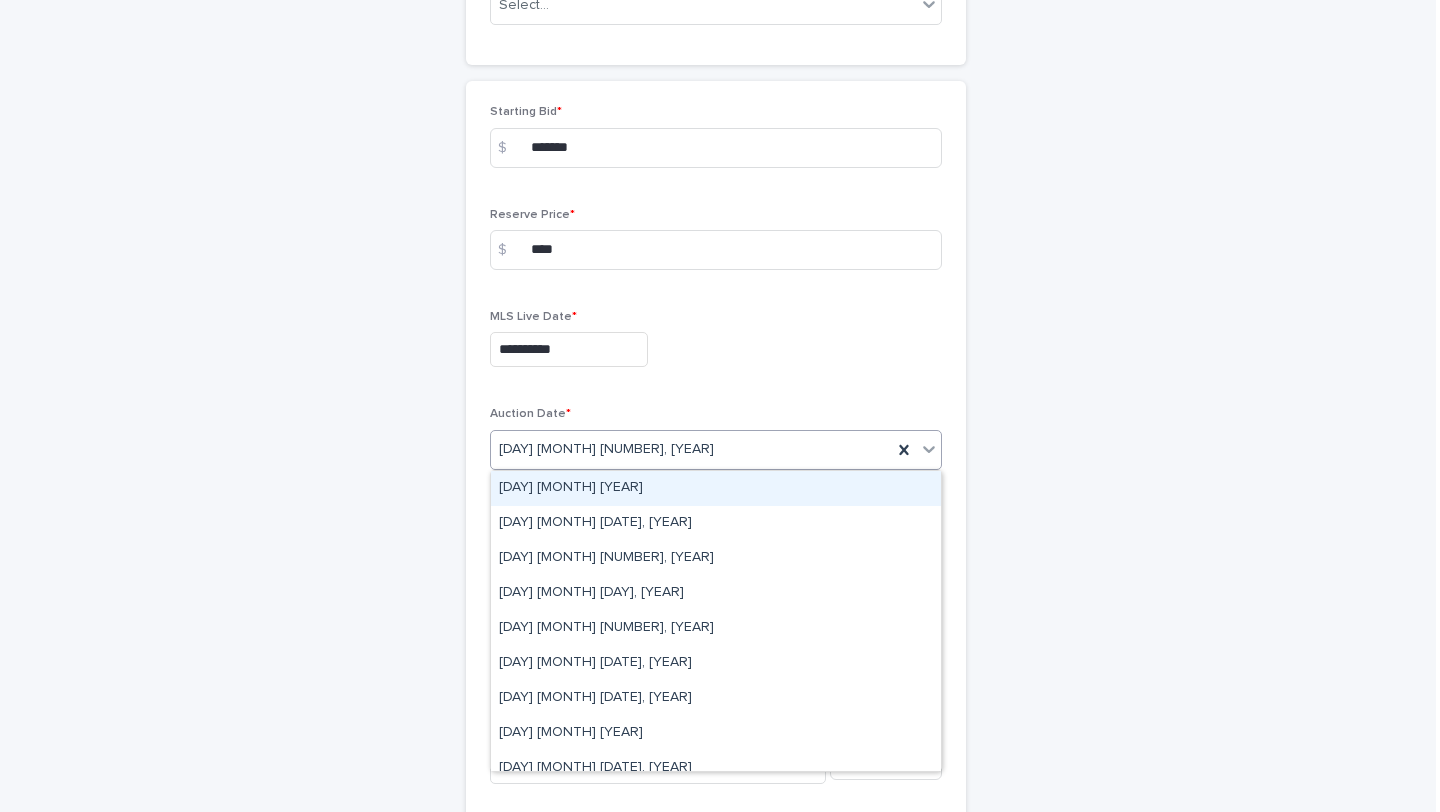 drag, startPoint x: 682, startPoint y: 449, endPoint x: 509, endPoint y: 440, distance: 173.23395 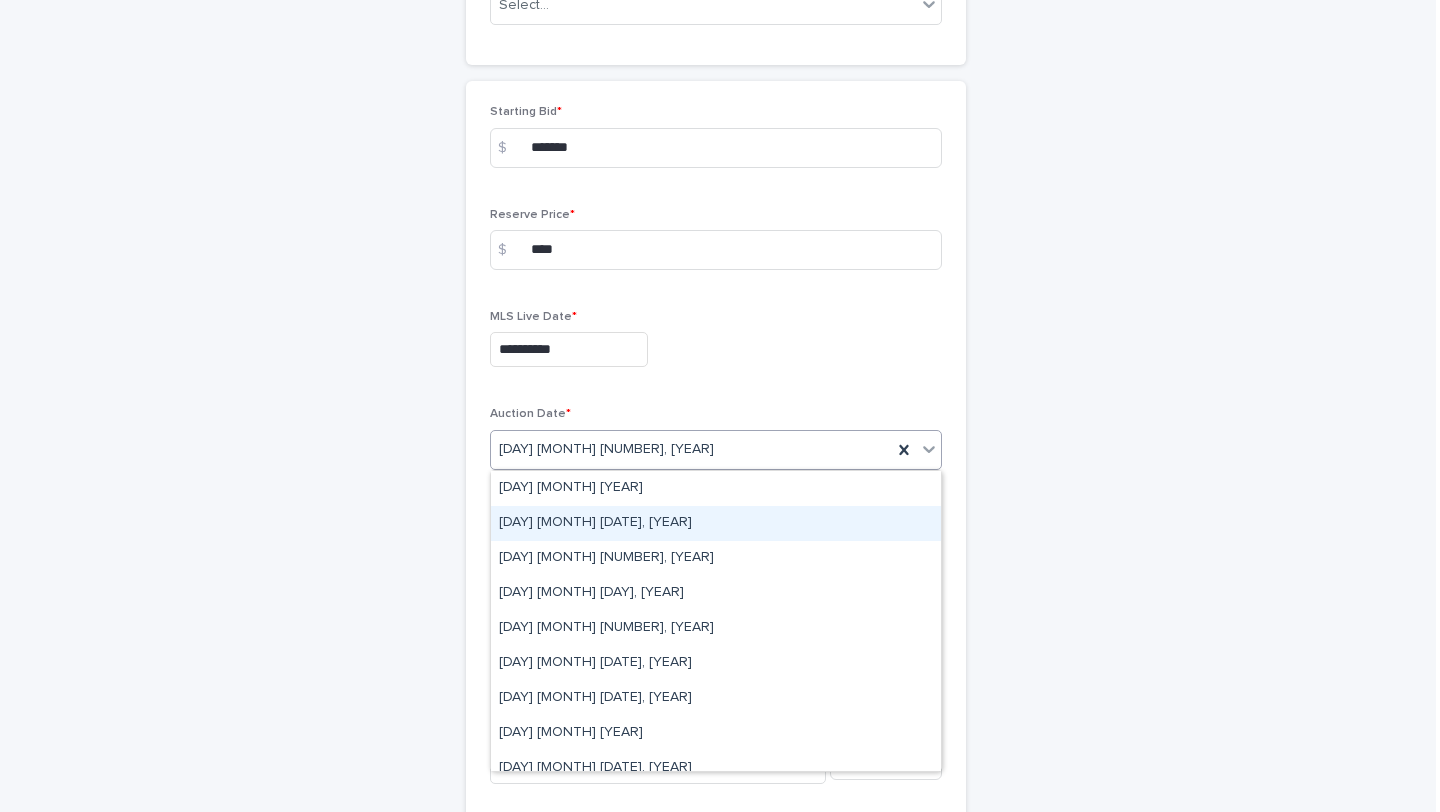 scroll, scrollTop: 120, scrollLeft: 0, axis: vertical 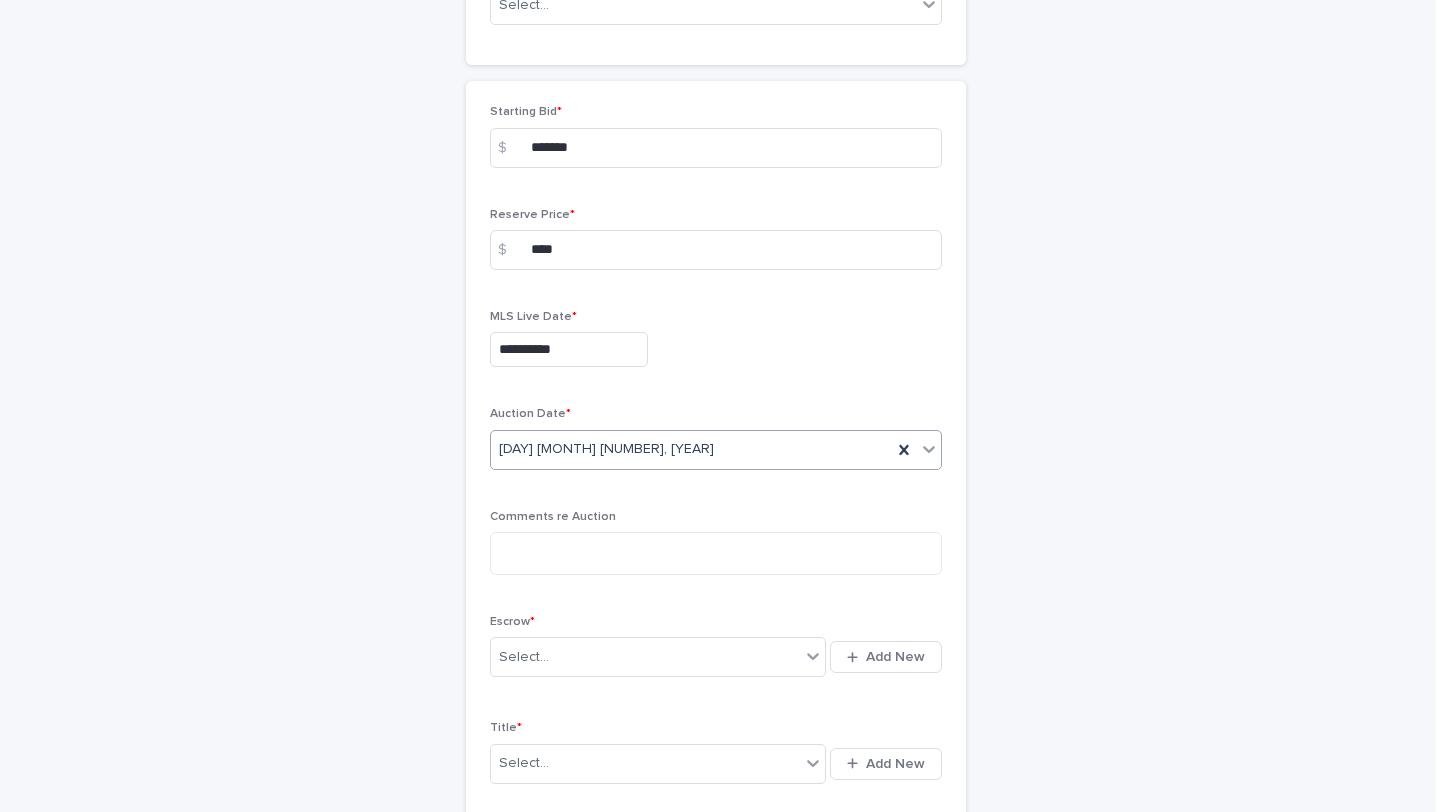 drag, startPoint x: 677, startPoint y: 448, endPoint x: 537, endPoint y: 441, distance: 140.1749 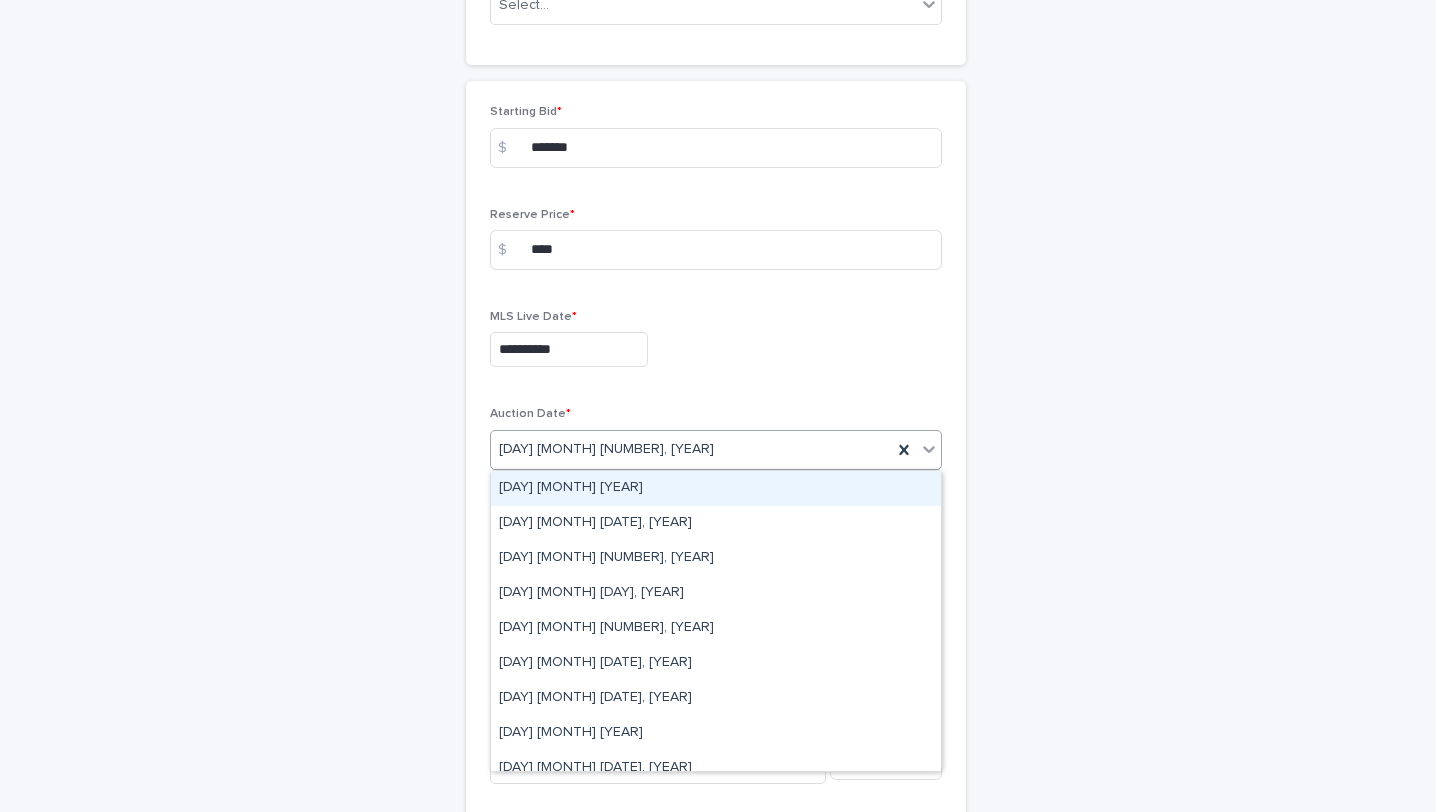 click on "[DAY] [MONTH] [NUMBER], [YEAR]" at bounding box center [606, 449] 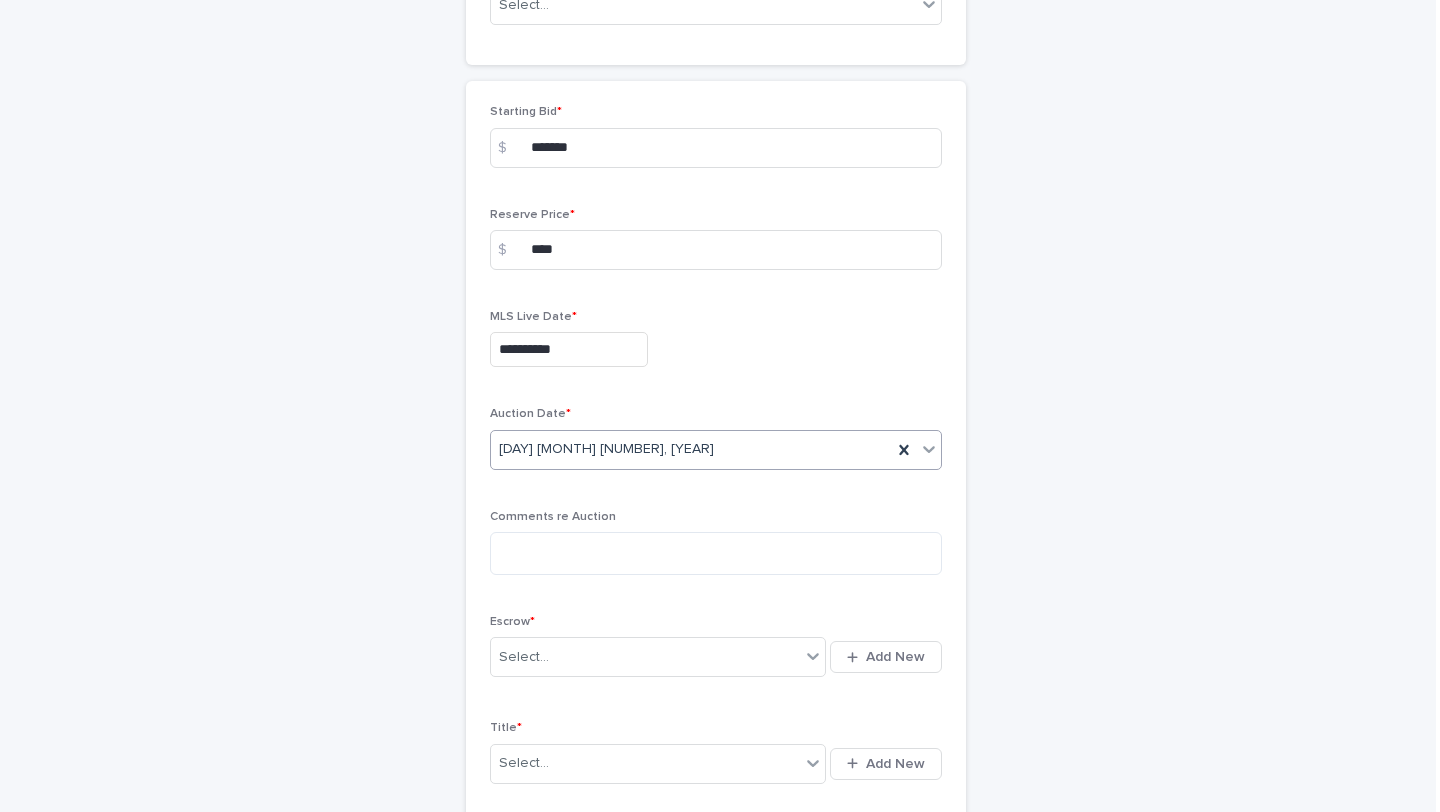click on "[DAY] [MONTH] [NUMBER], [YEAR]" at bounding box center (691, 449) 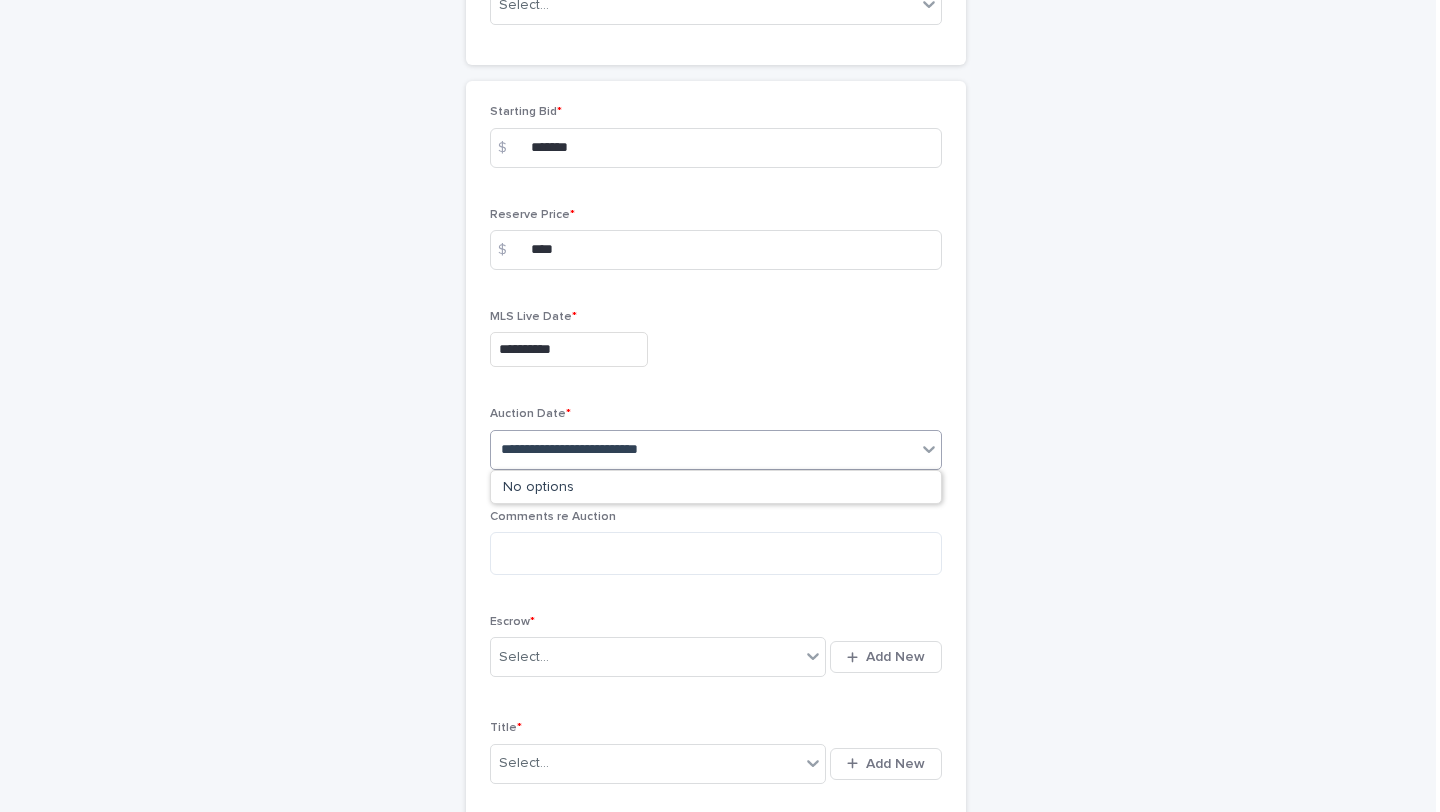 type on "**********" 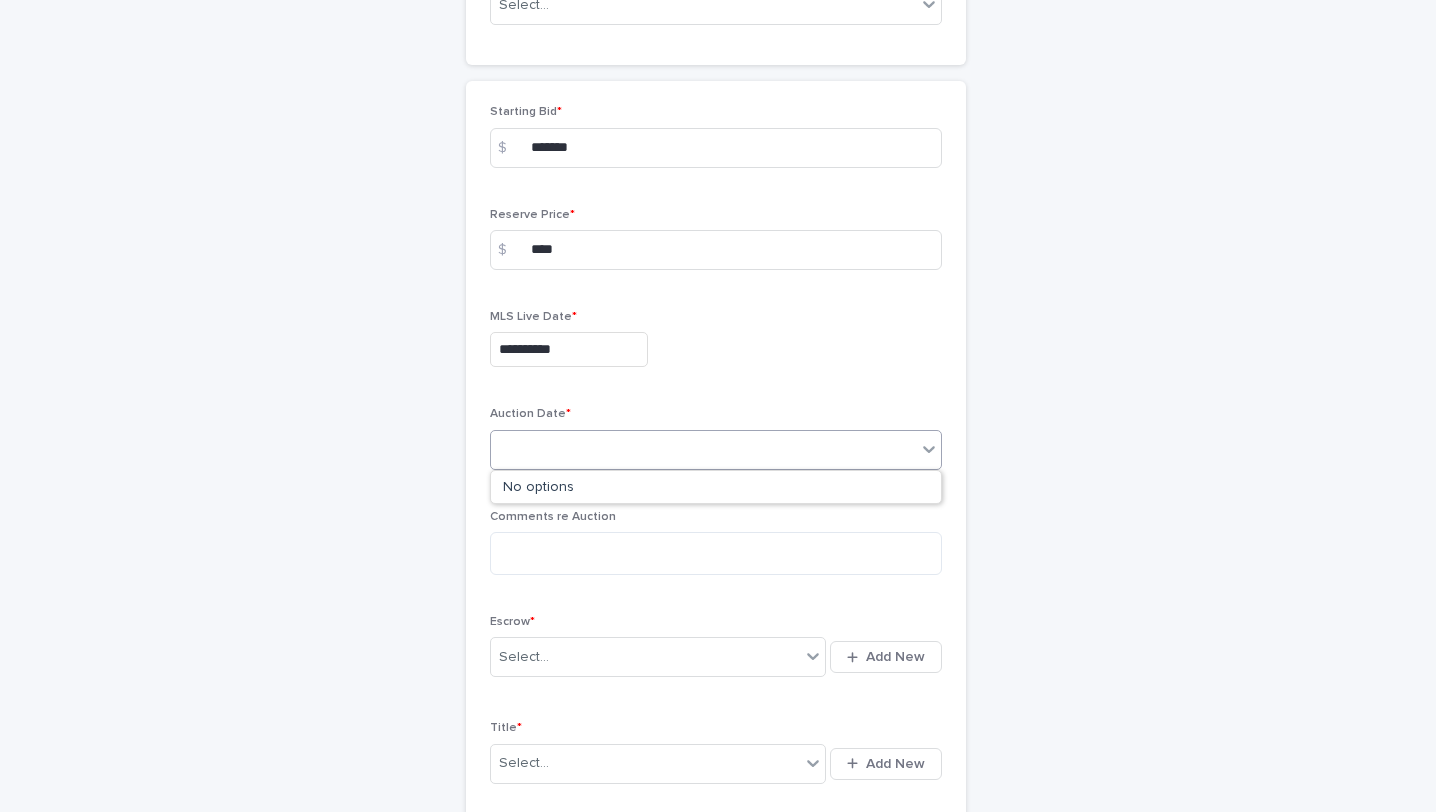 click on "**********" at bounding box center (716, 757) 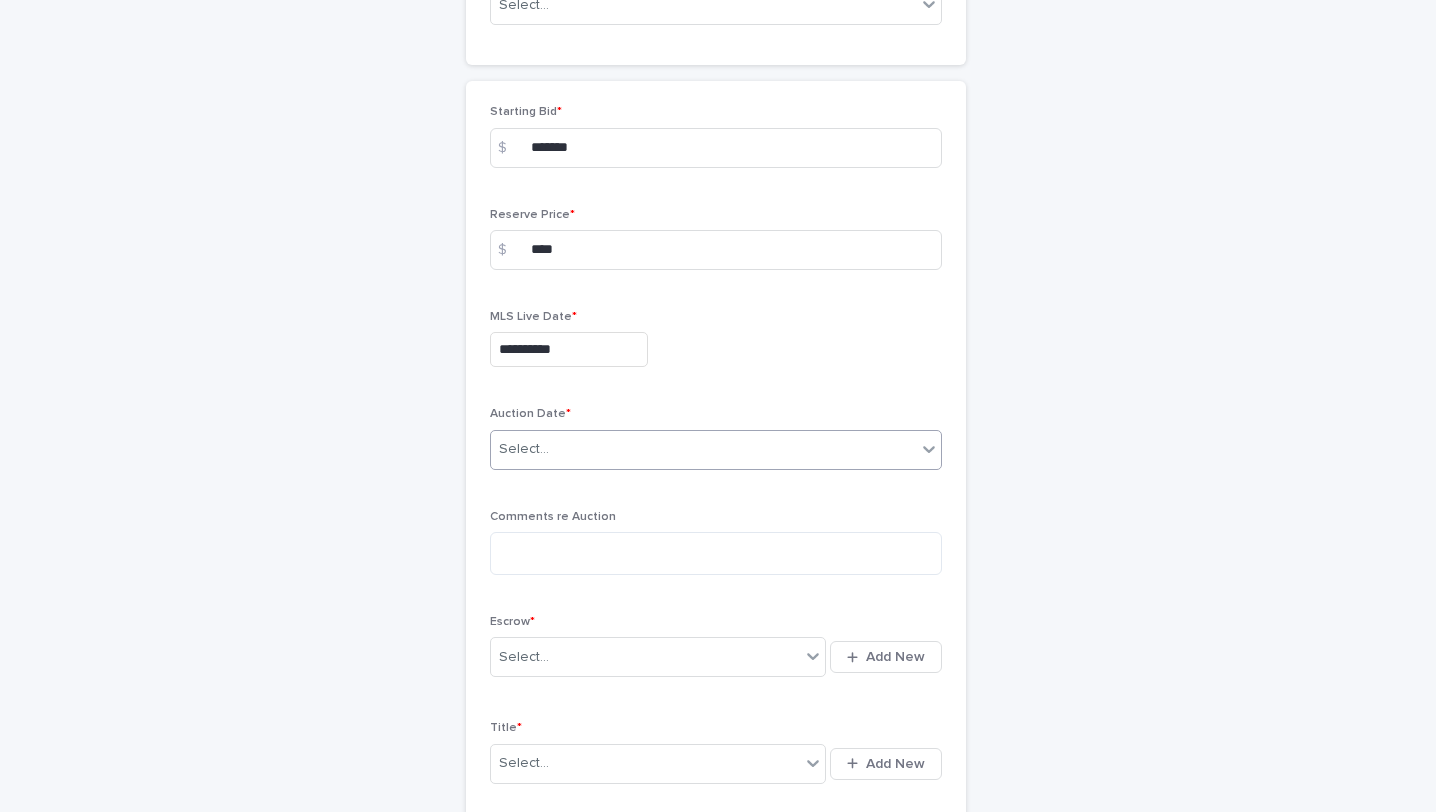 click on "Select..." at bounding box center (703, 449) 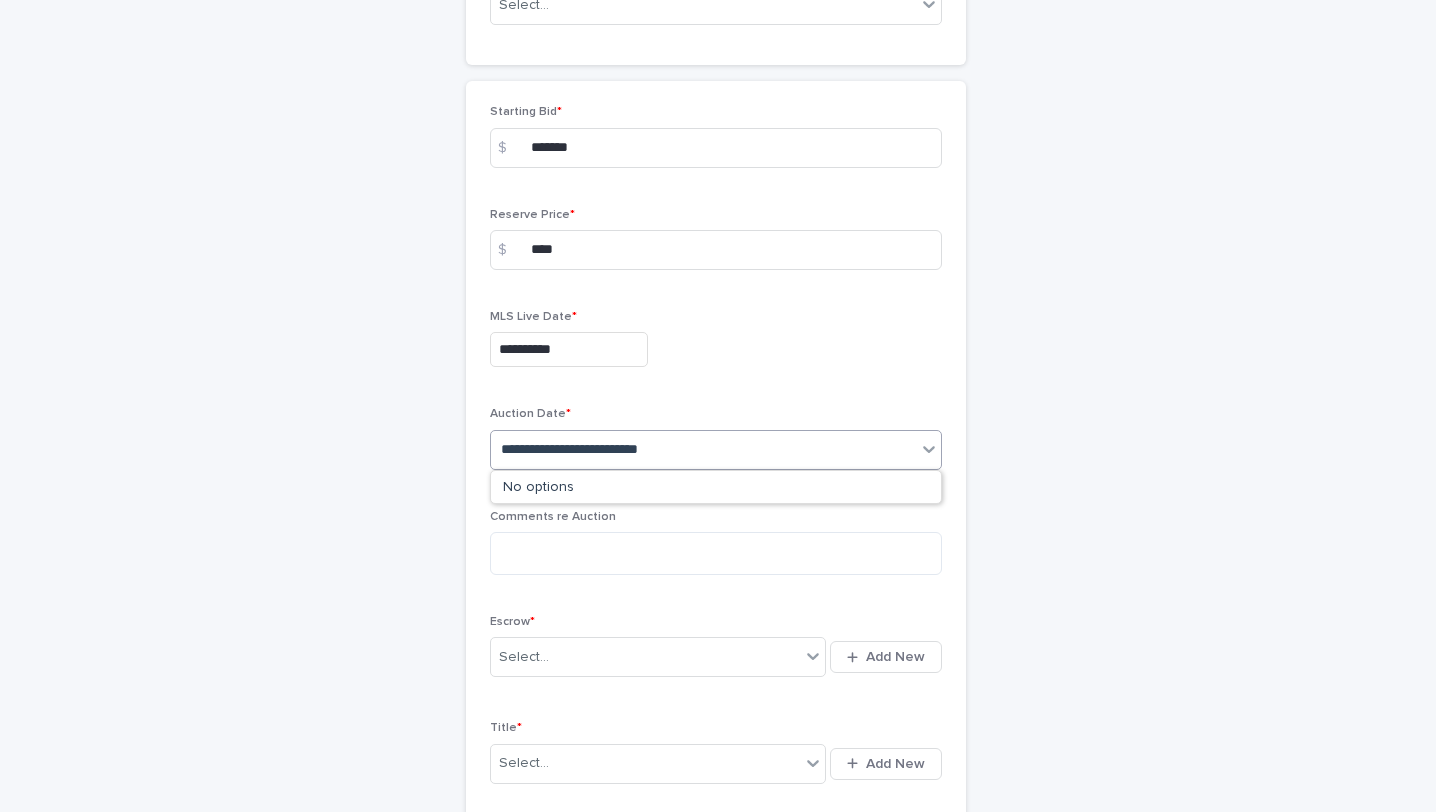 type on "**********" 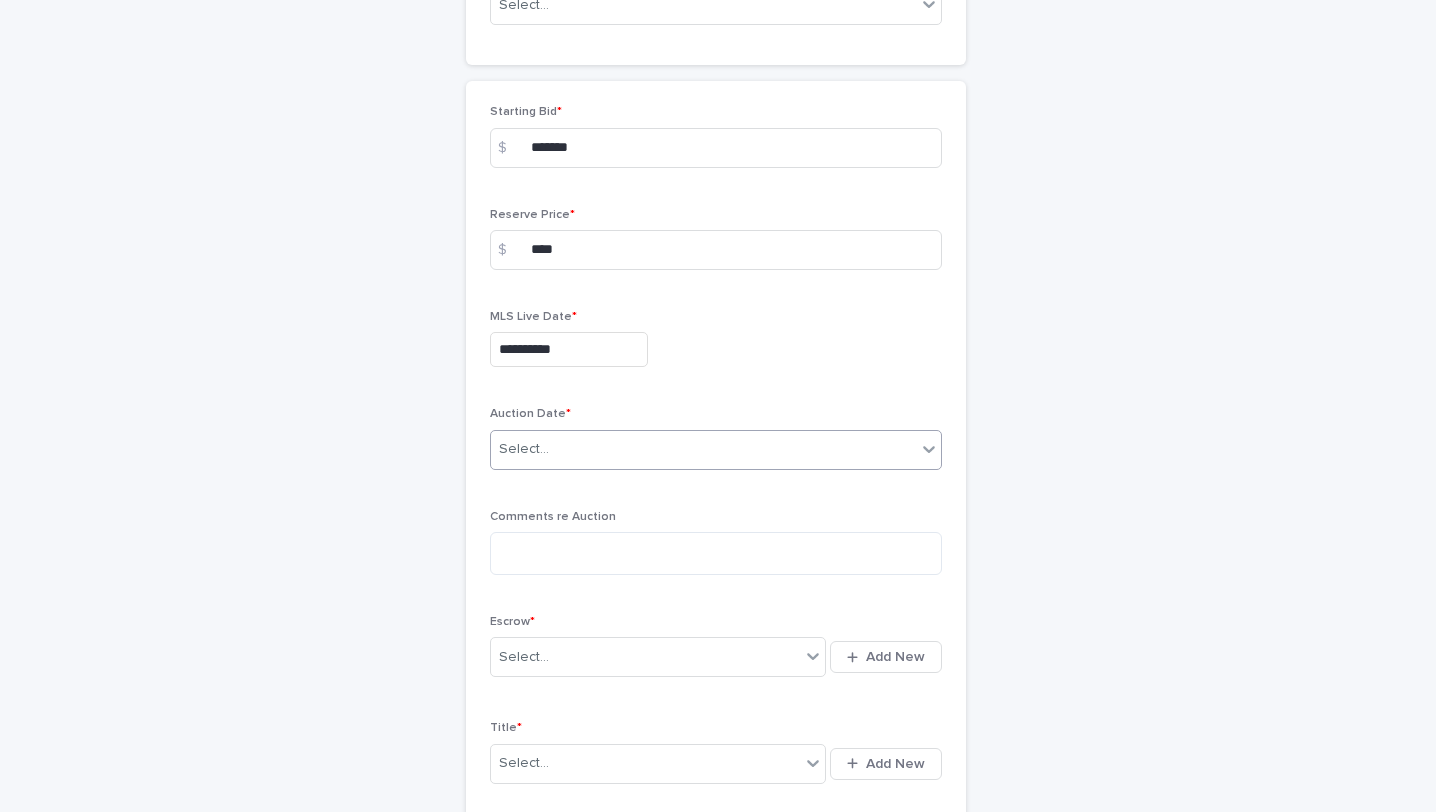 click on "Select..." at bounding box center (703, 449) 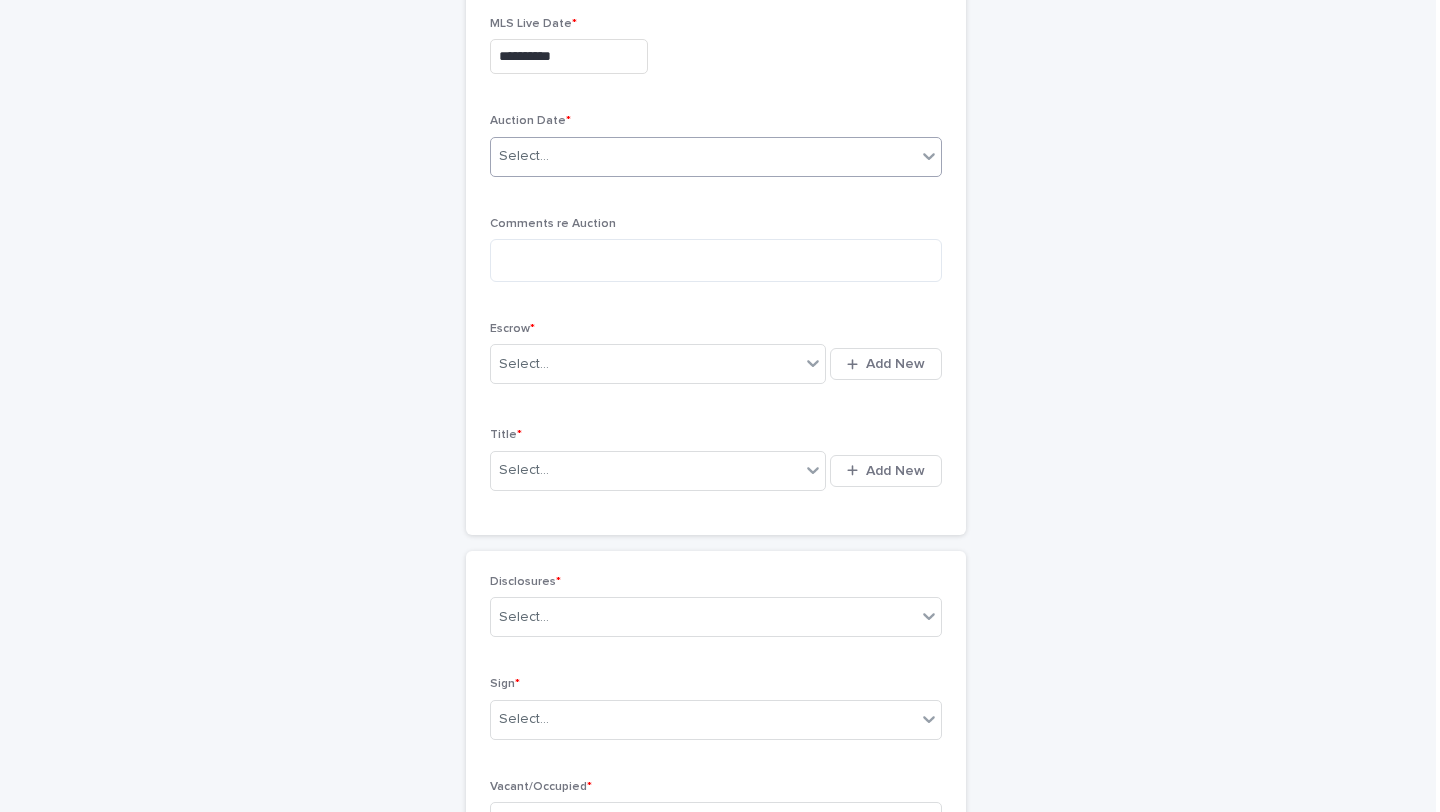 scroll, scrollTop: 2695, scrollLeft: 0, axis: vertical 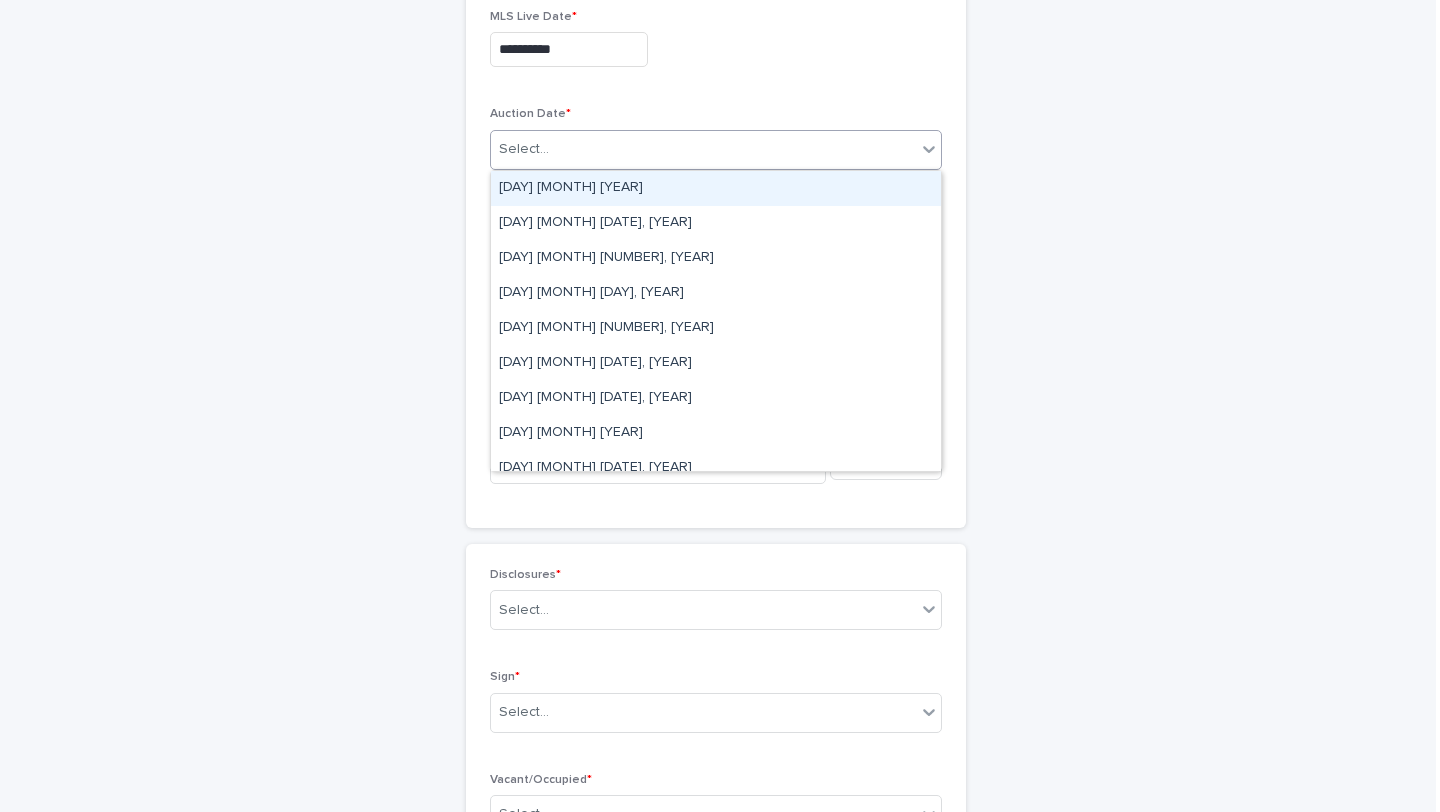 click at bounding box center (929, 149) 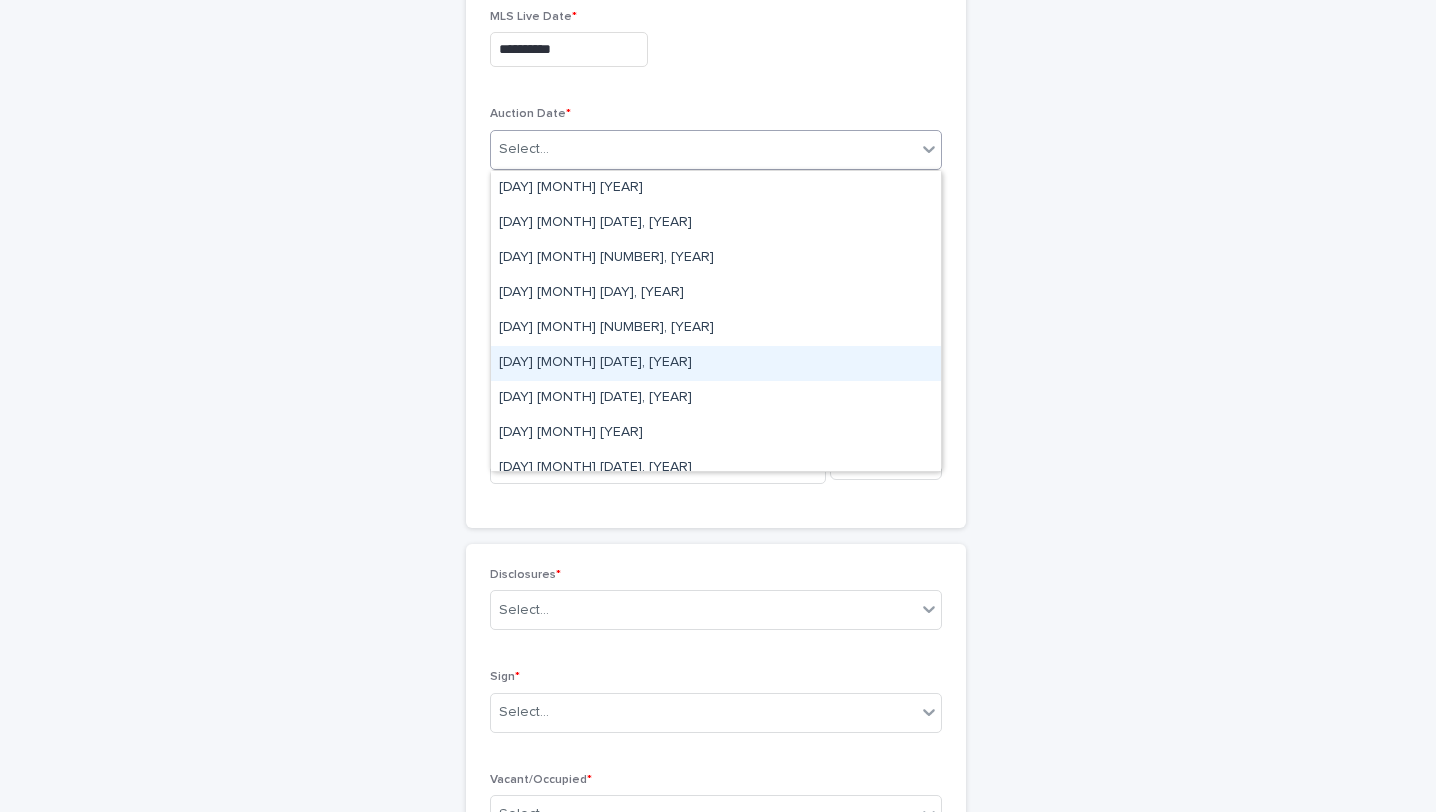 scroll, scrollTop: 120, scrollLeft: 0, axis: vertical 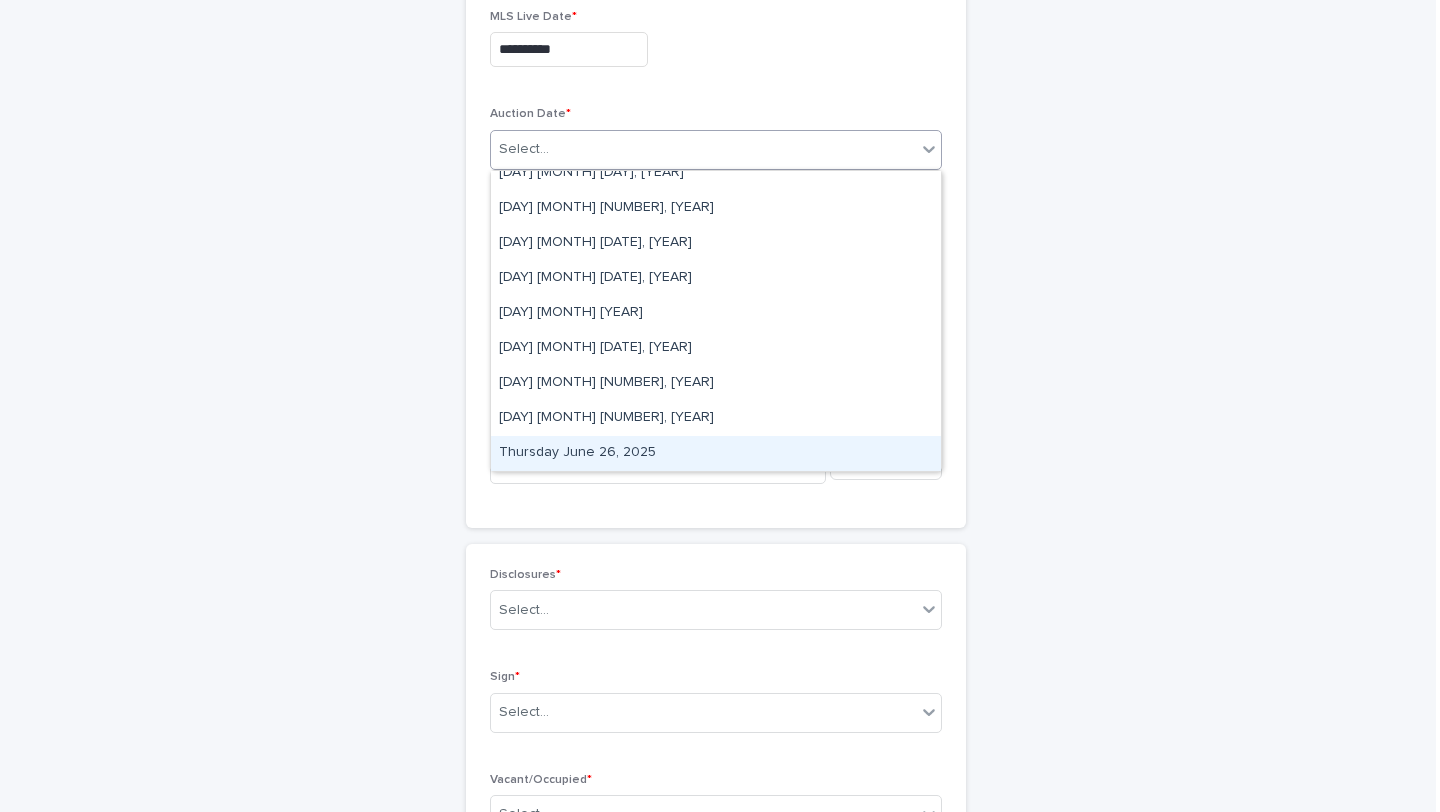 click on "Thursday June 26, 2025" at bounding box center (716, 453) 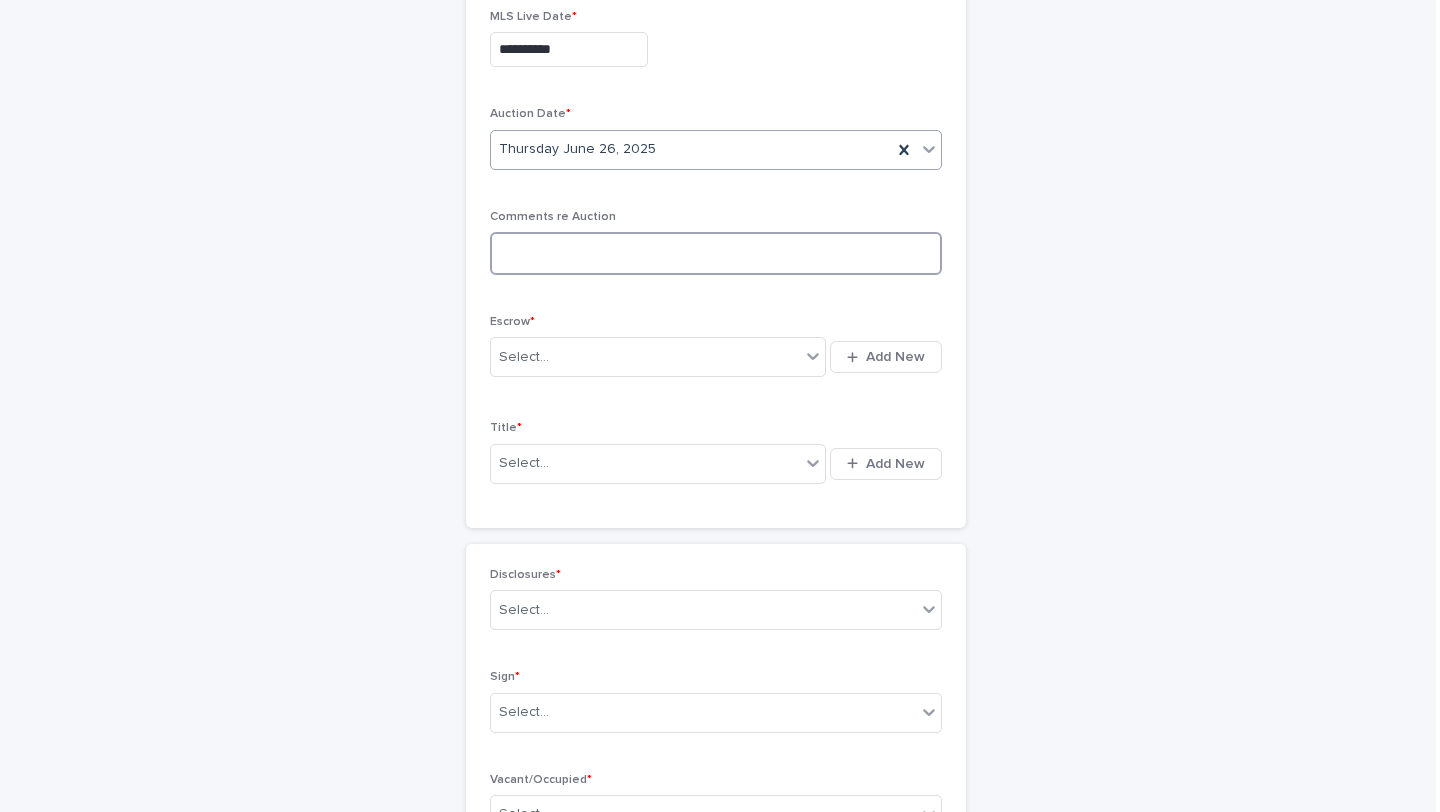 click at bounding box center (716, 253) 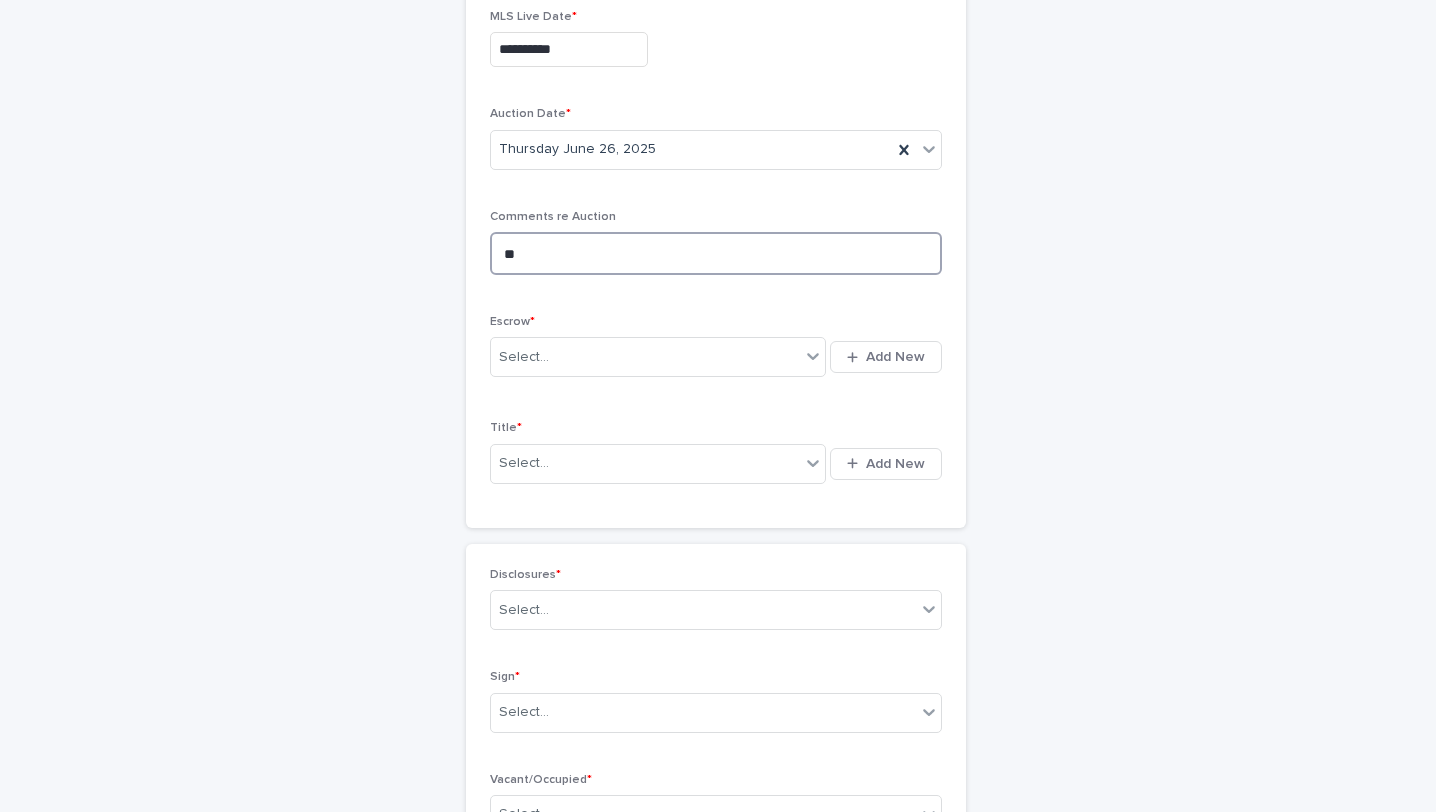 type on "*" 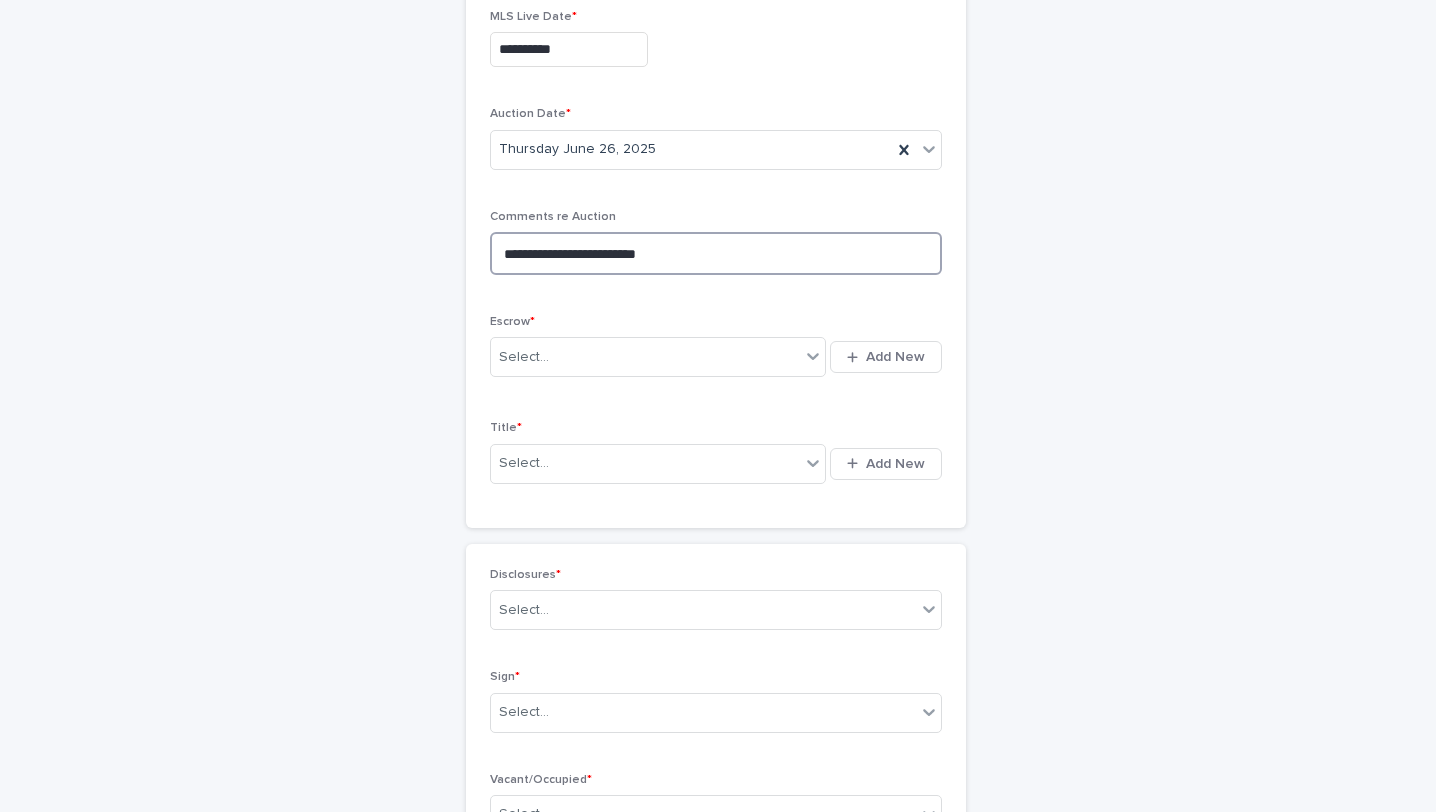 type on "**********" 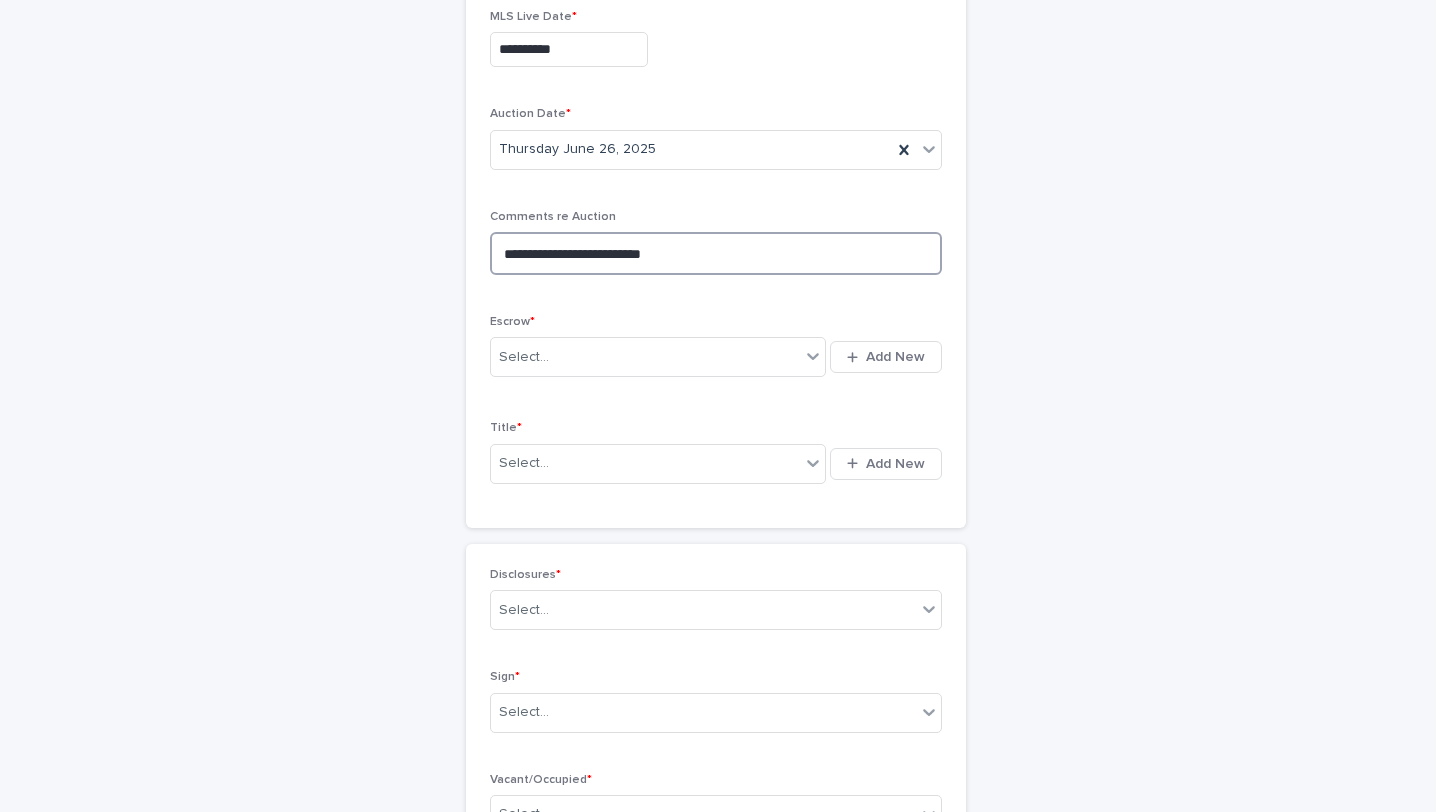 drag, startPoint x: 715, startPoint y: 264, endPoint x: 458, endPoint y: 240, distance: 258.1182 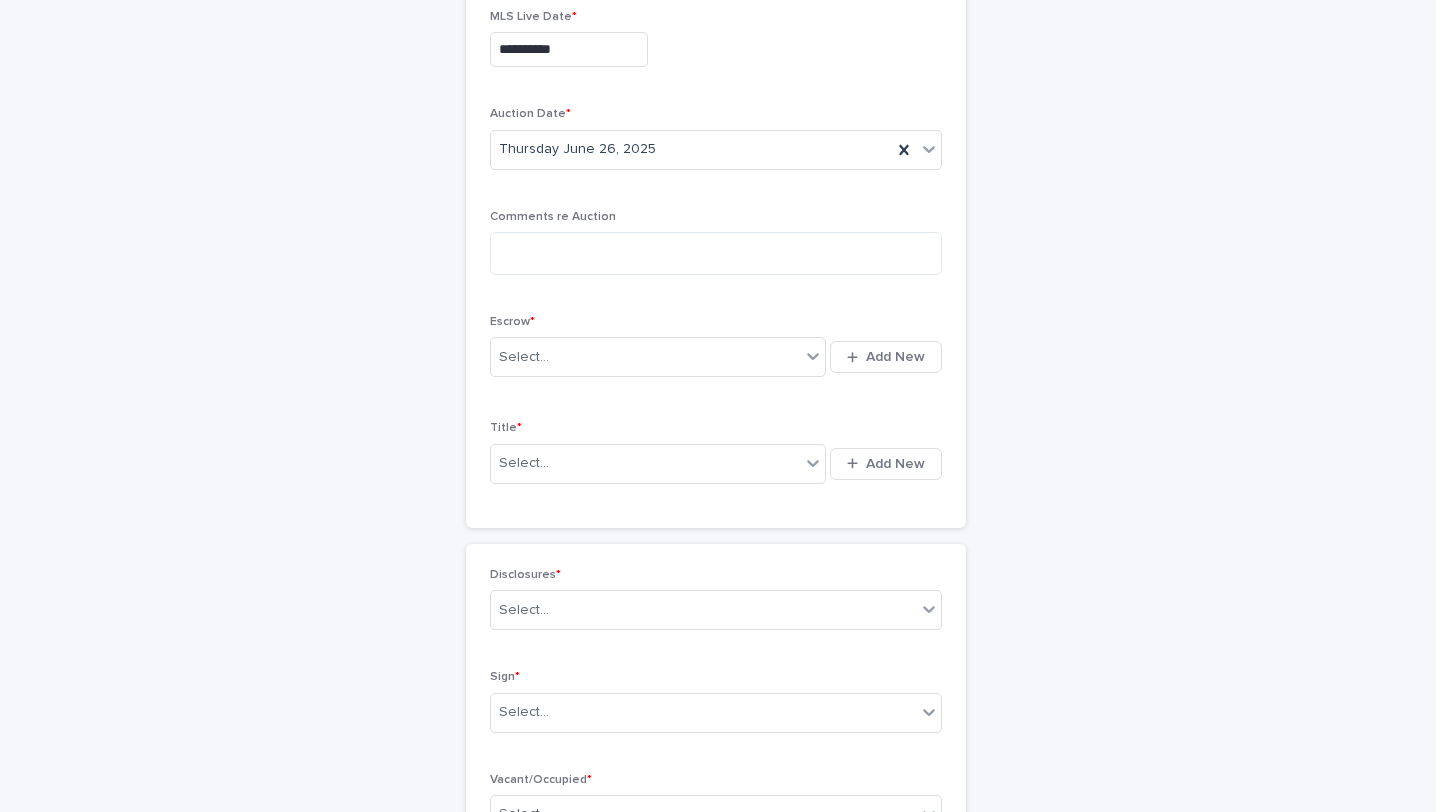 click on "**********" at bounding box center [716, 457] 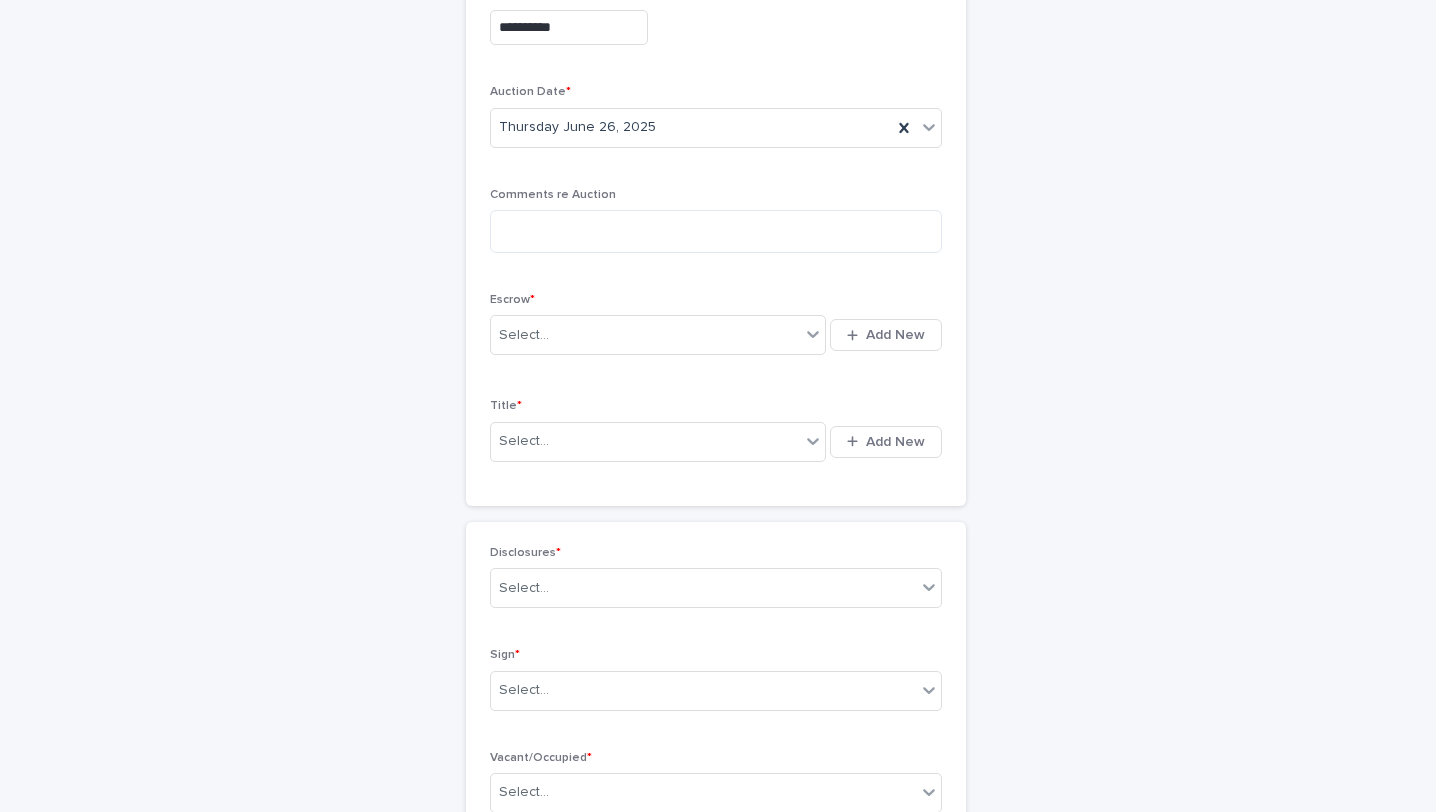 scroll, scrollTop: 2720, scrollLeft: 0, axis: vertical 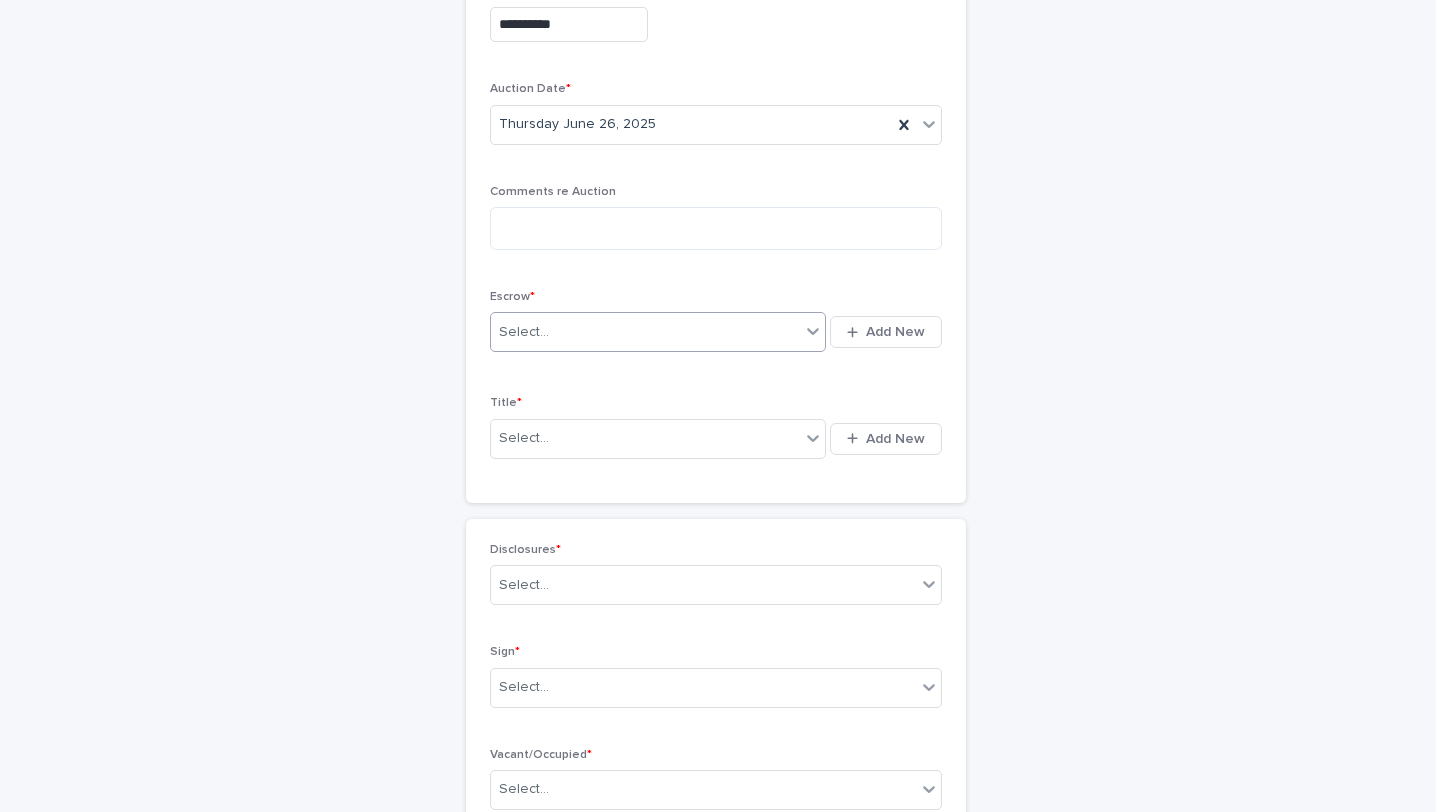 click at bounding box center (552, 332) 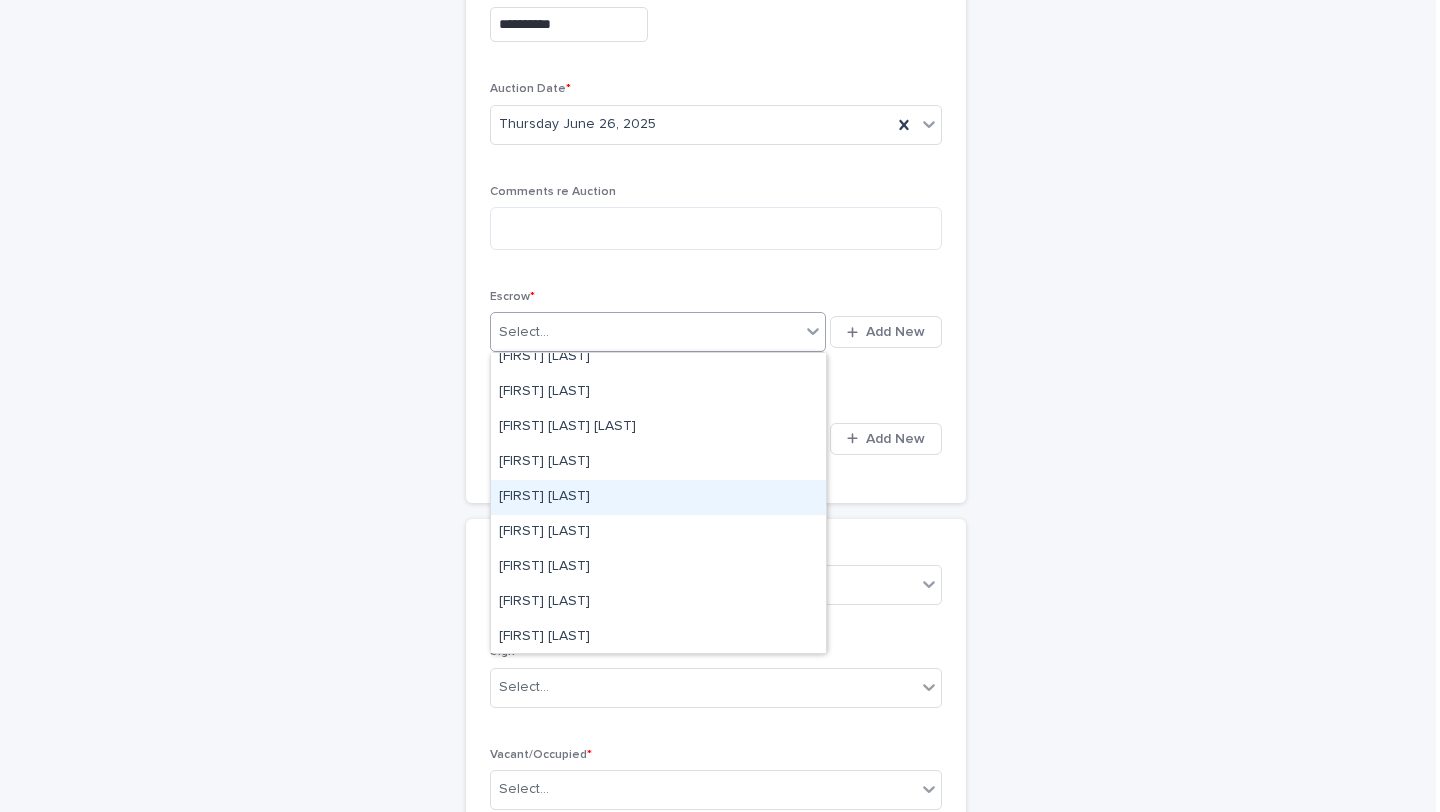 scroll, scrollTop: 1590, scrollLeft: 0, axis: vertical 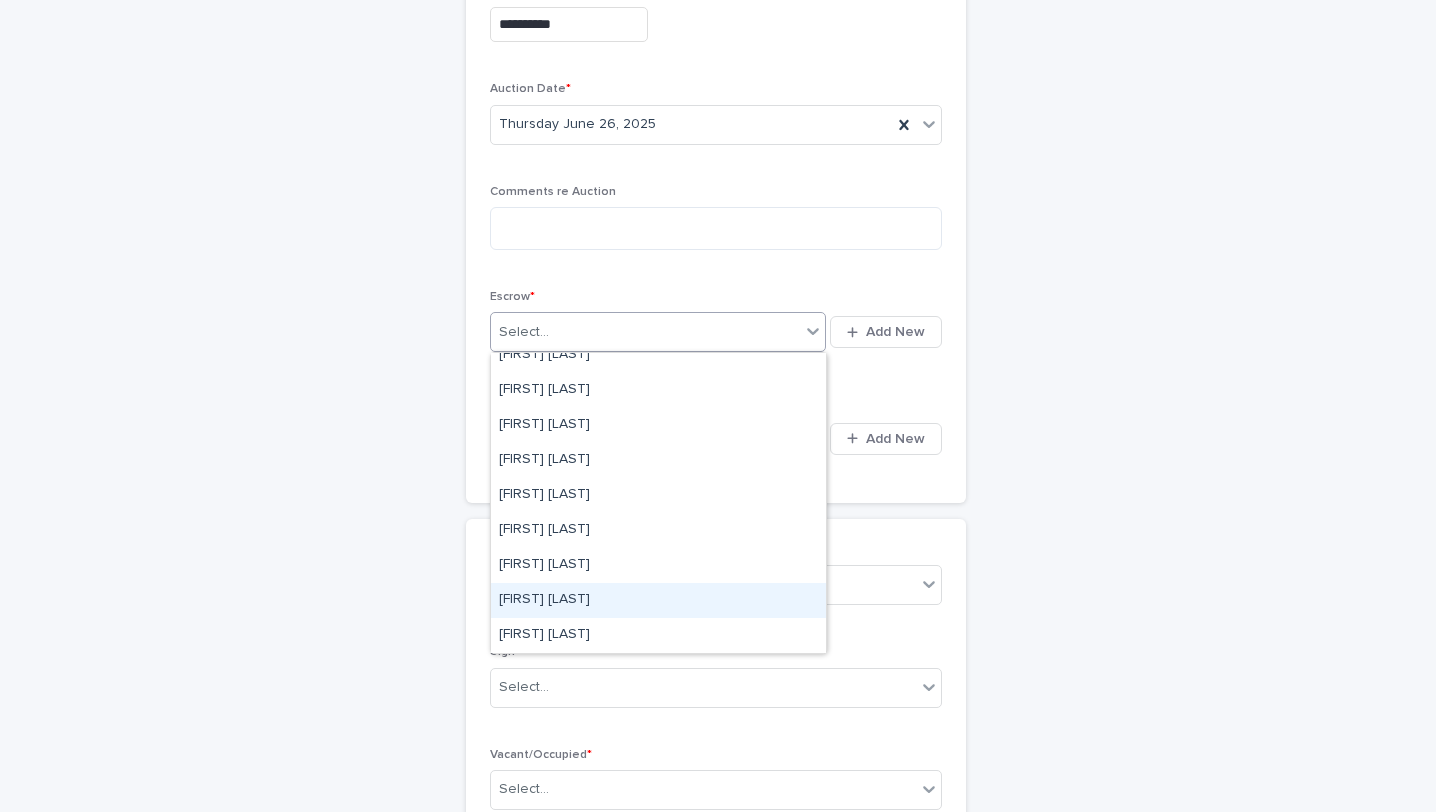 click on "[FIRST] [LAST]" at bounding box center [658, 600] 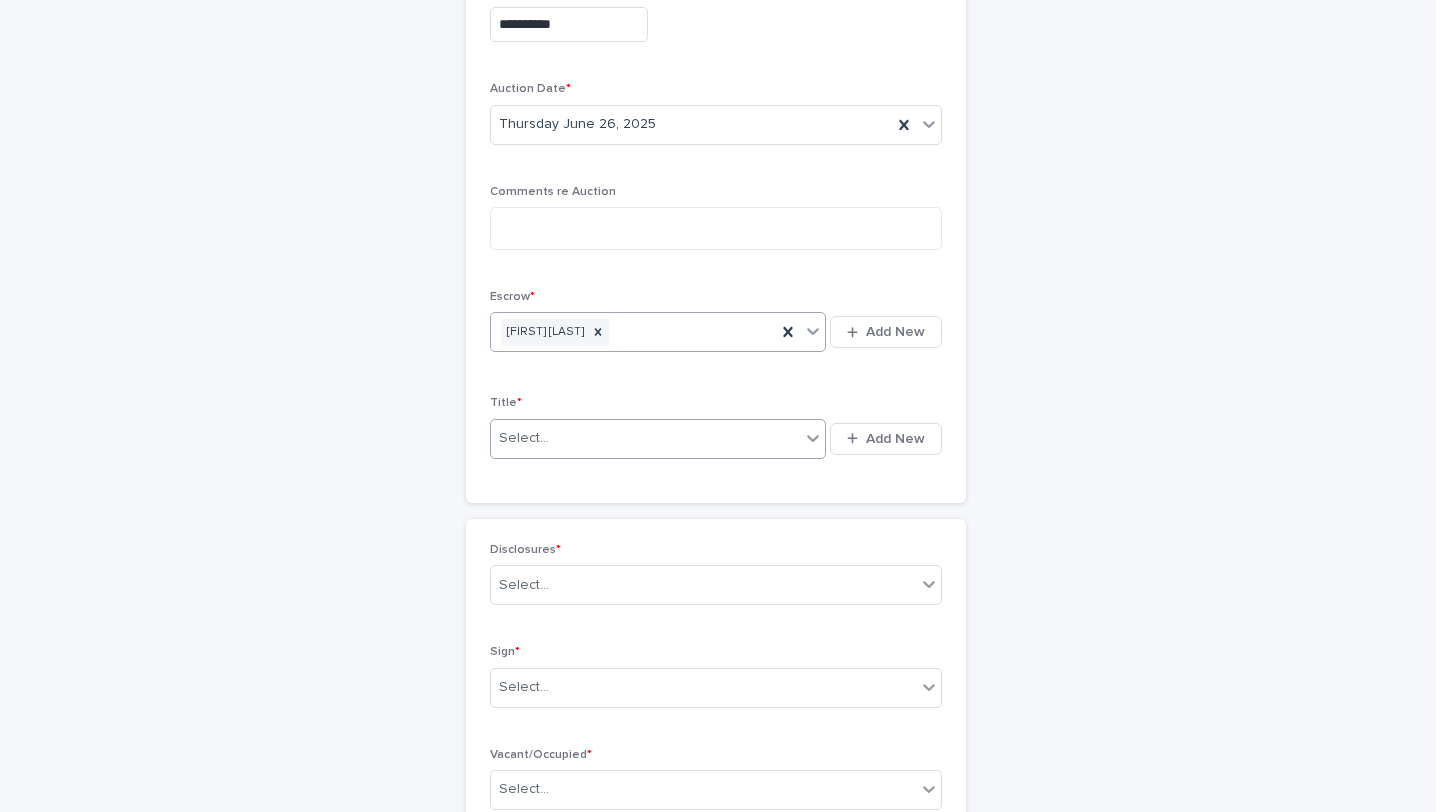 click on "Select..." at bounding box center [645, 438] 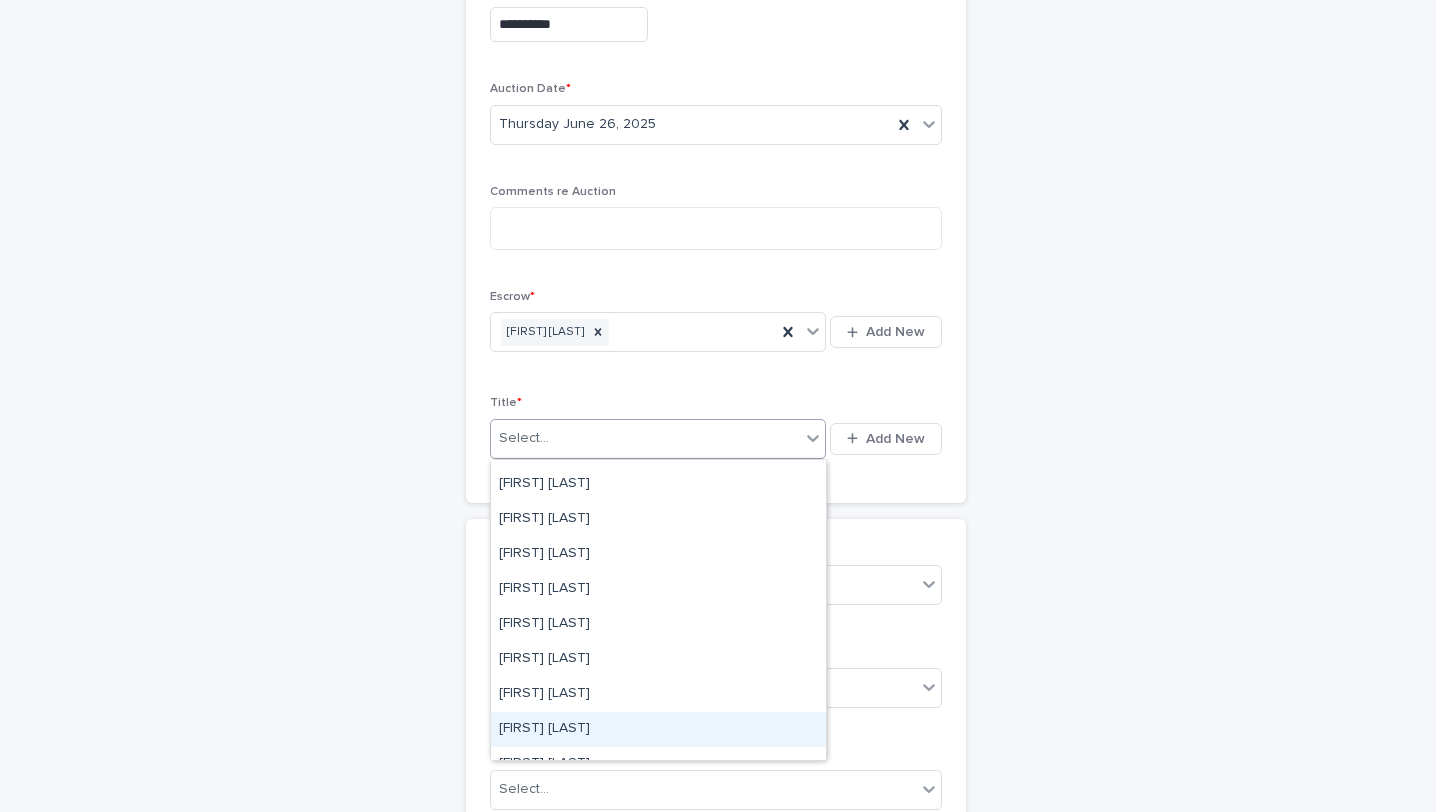 scroll, scrollTop: 273, scrollLeft: 0, axis: vertical 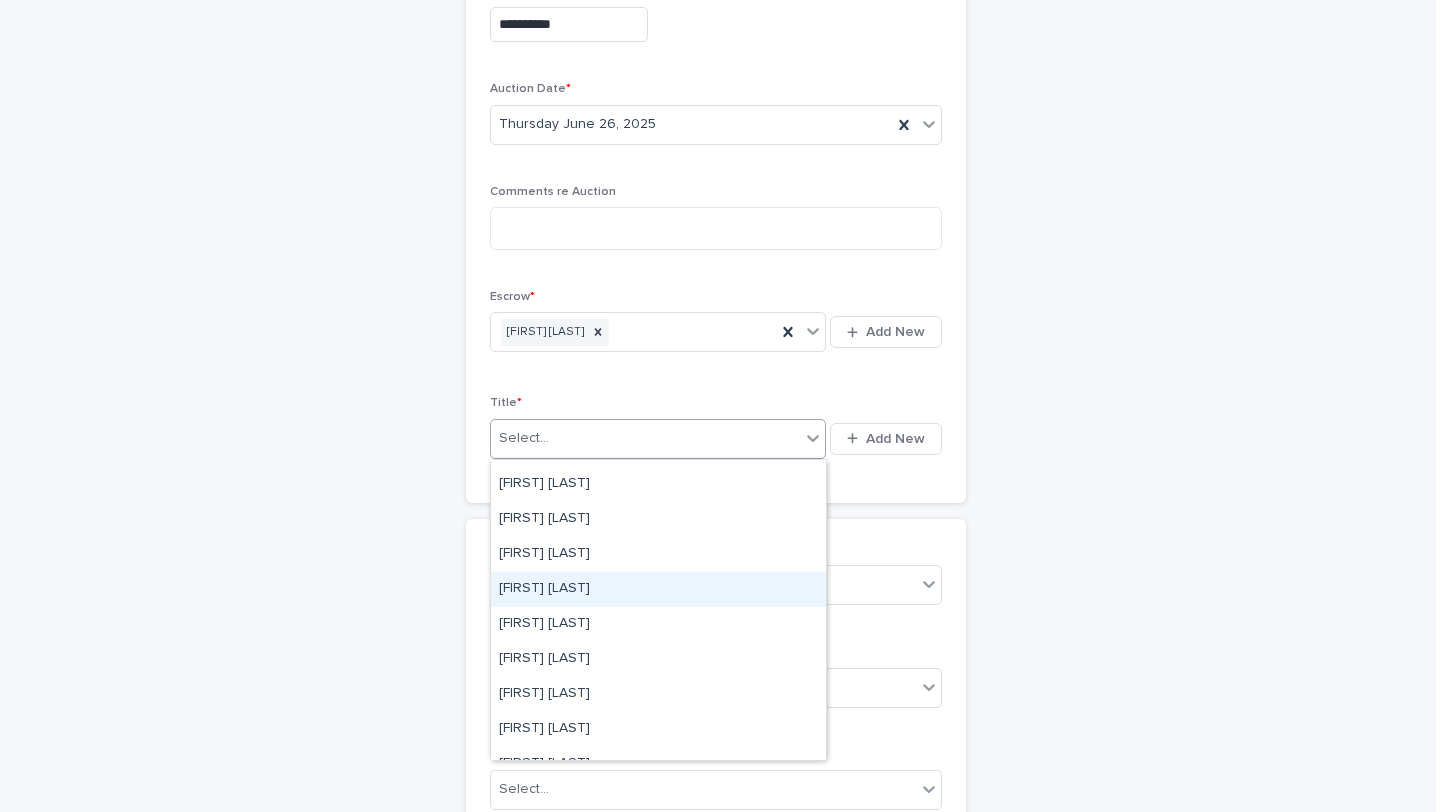 click on "[FIRST] [LAST]" at bounding box center [658, 589] 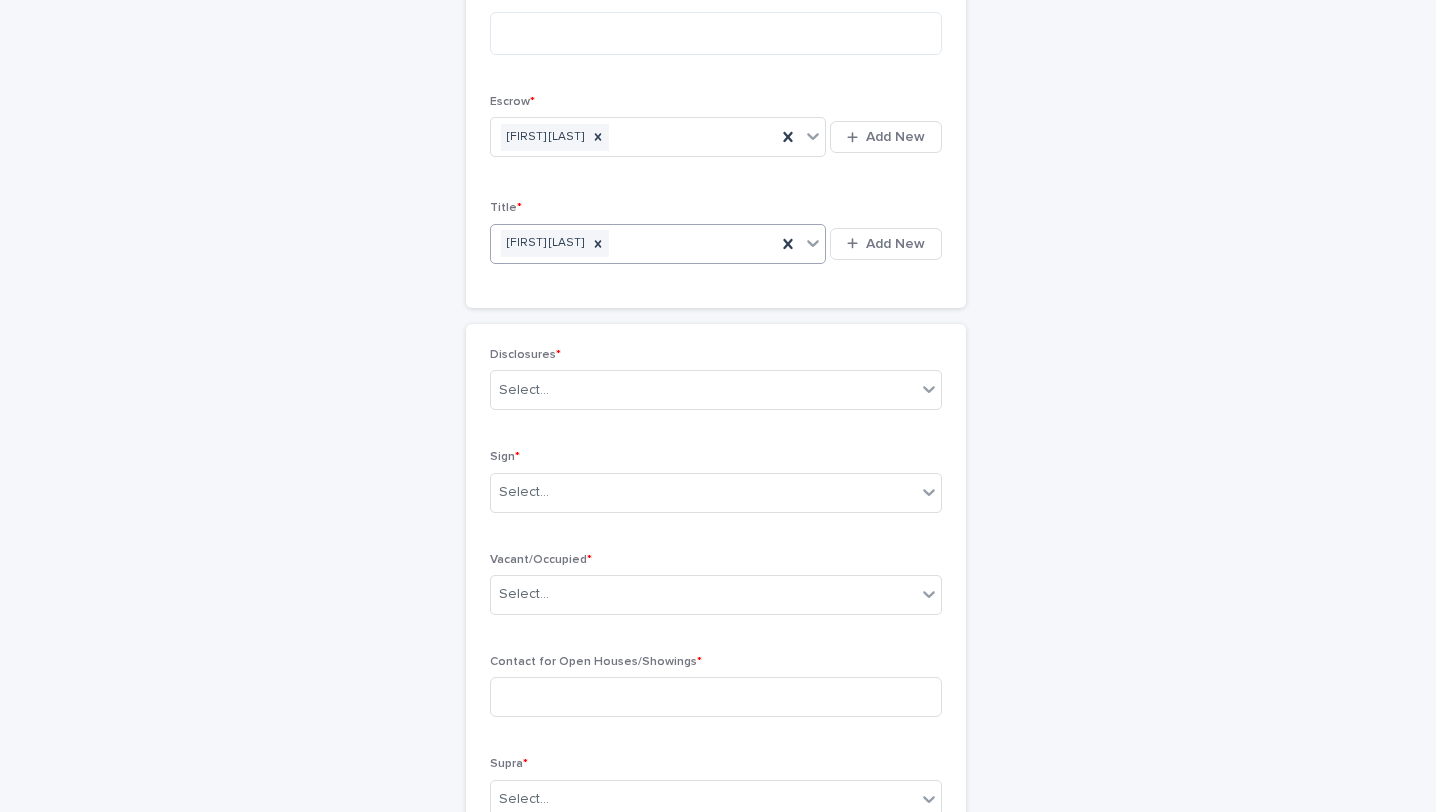 scroll, scrollTop: 2945, scrollLeft: 0, axis: vertical 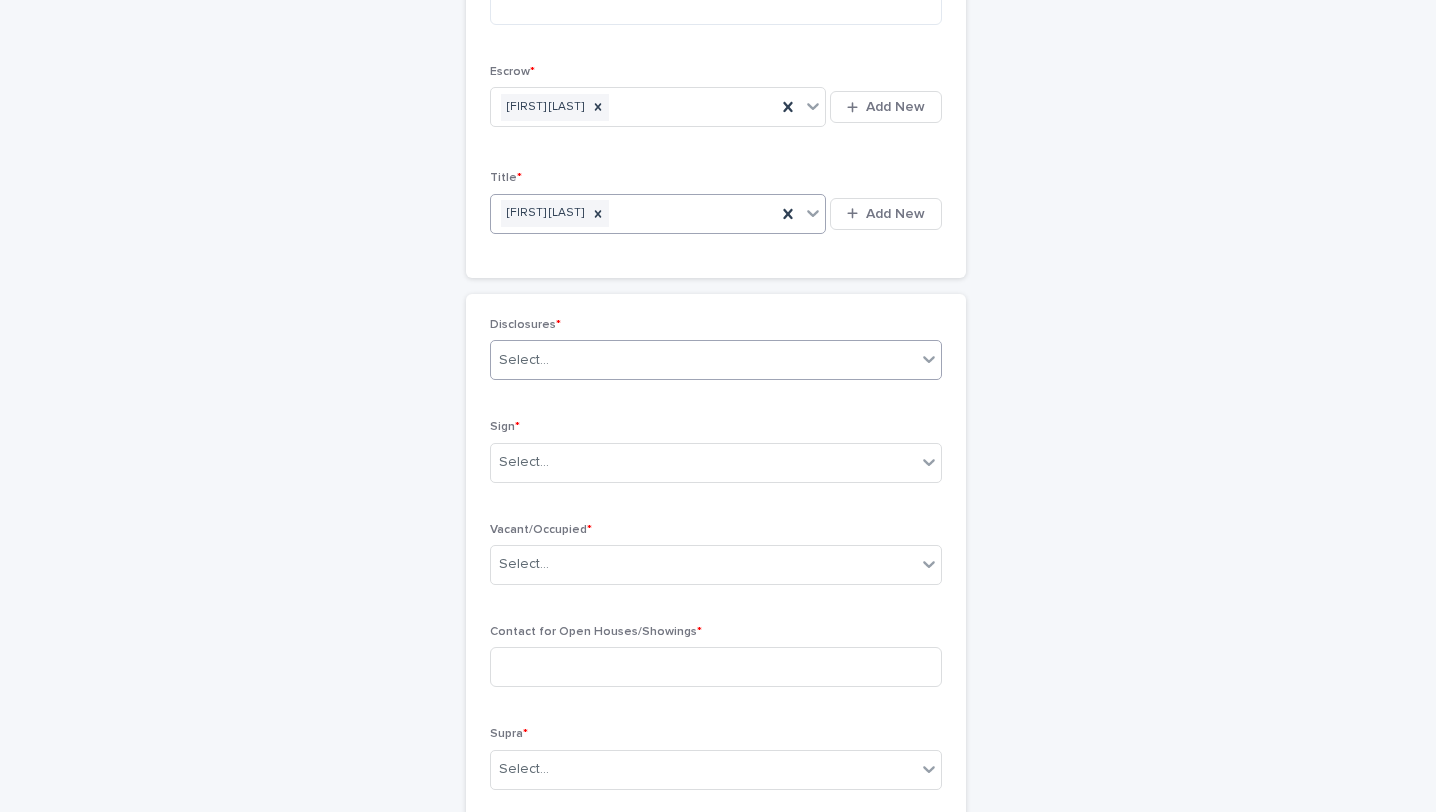 click at bounding box center [552, 360] 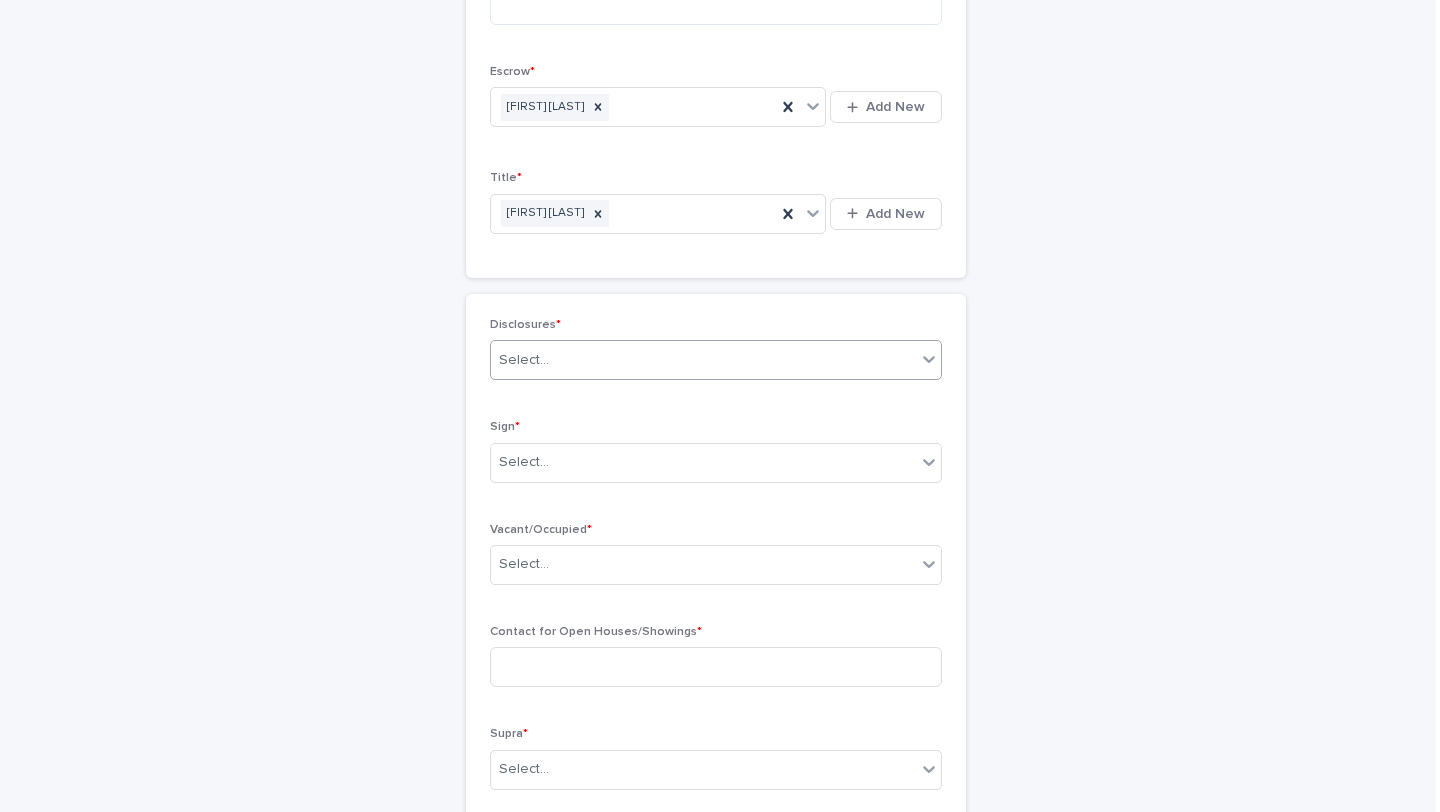 click on "Select..." at bounding box center (703, 360) 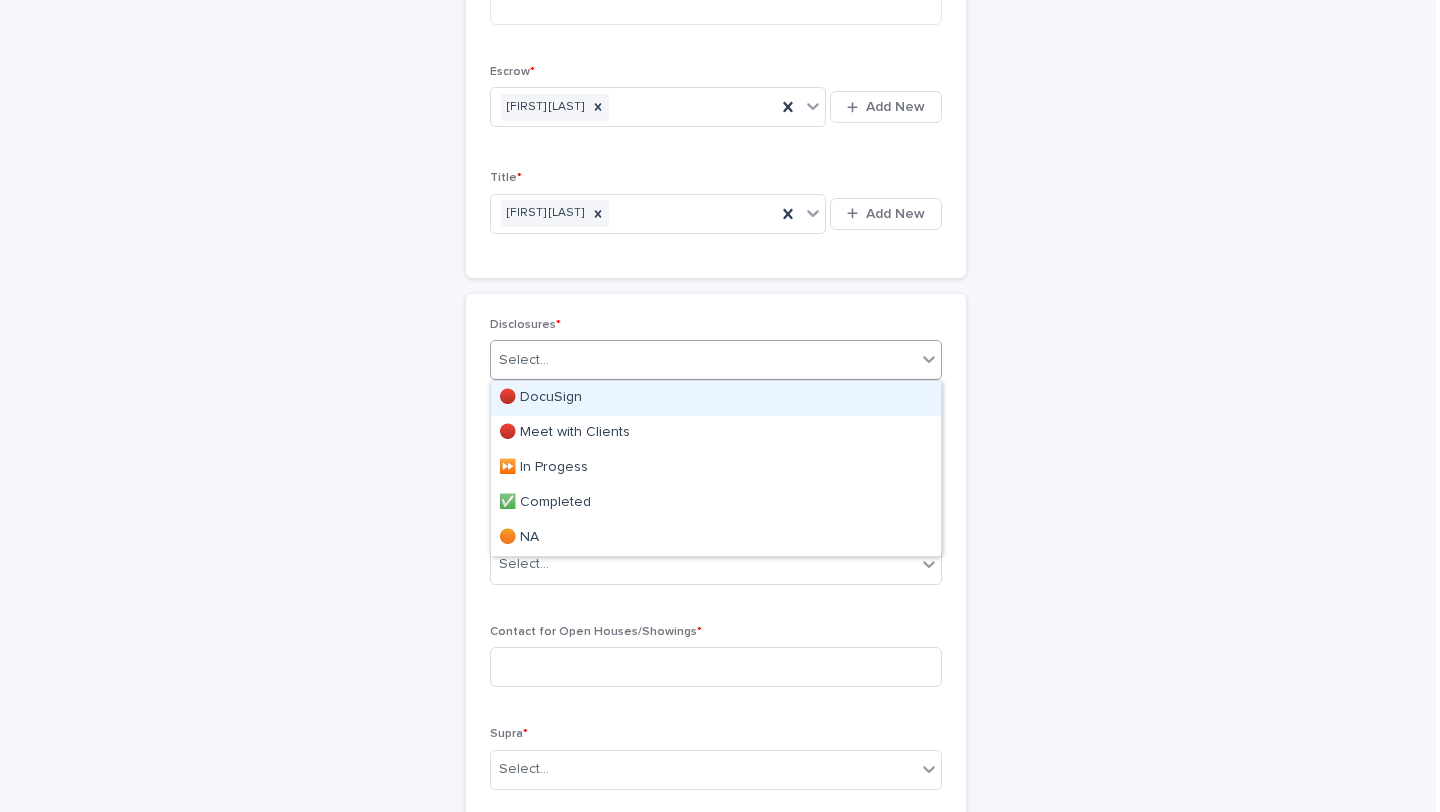 click on "🔴 DocuSign" at bounding box center (716, 398) 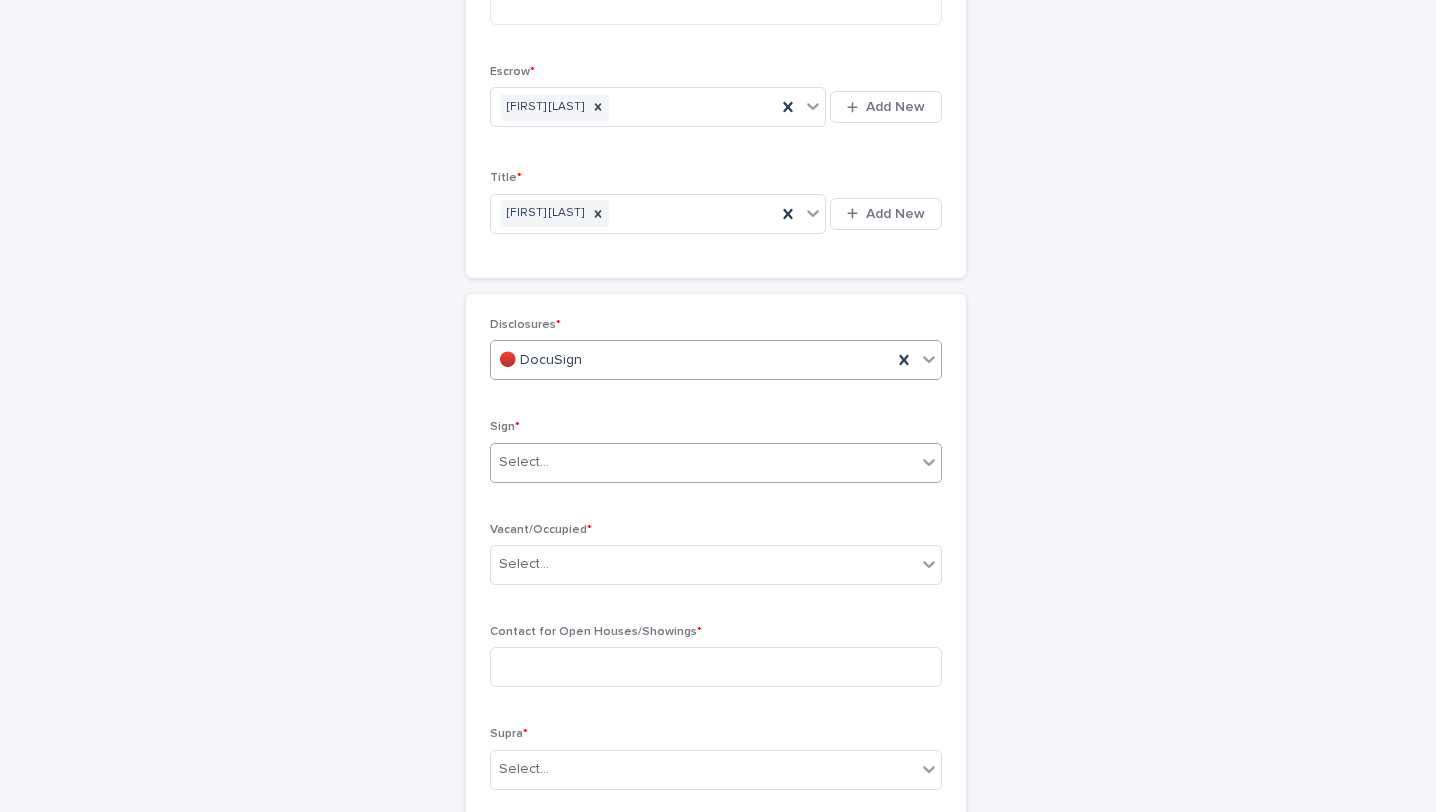click on "Select..." at bounding box center (703, 462) 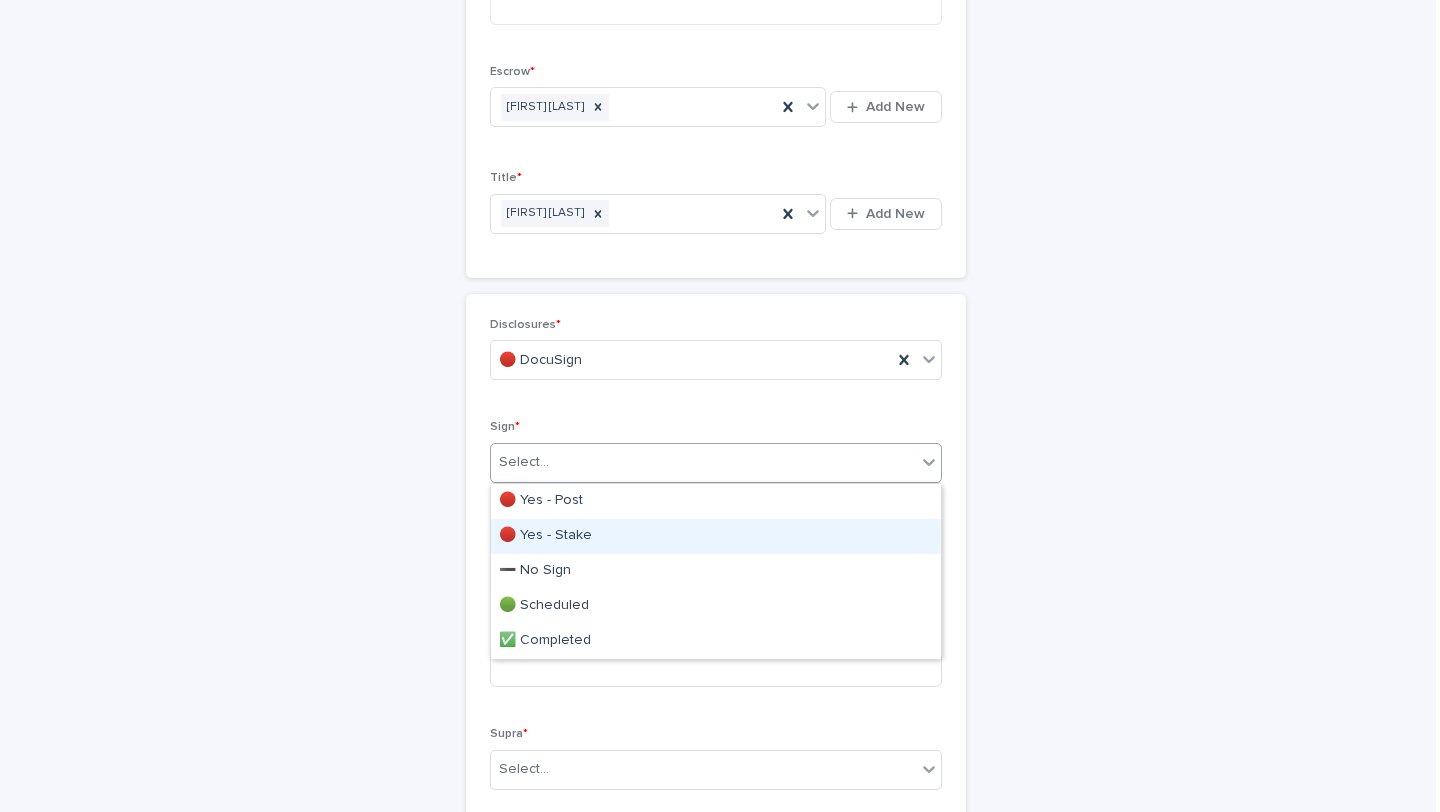 click on "🔴 Yes - Stake" at bounding box center (716, 536) 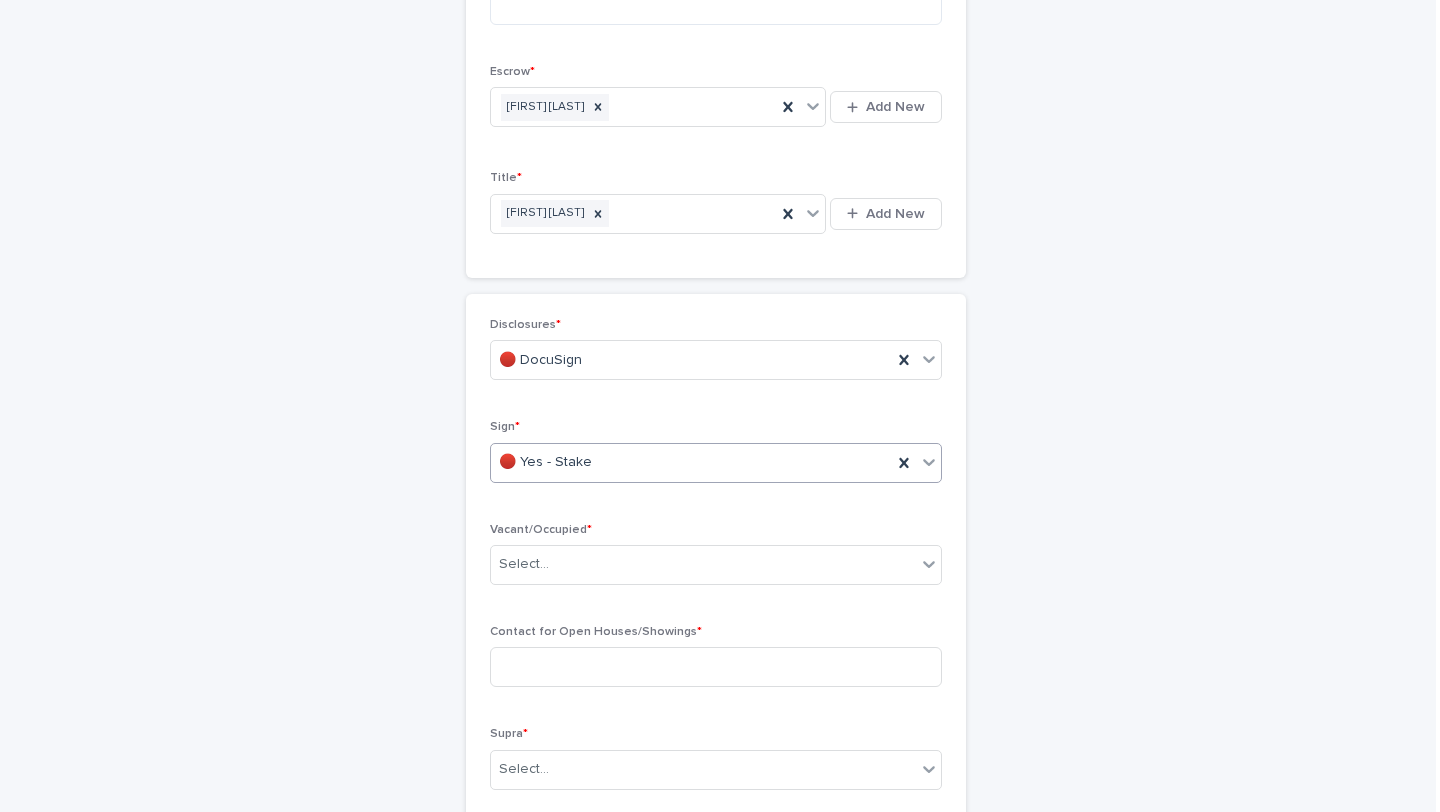 scroll, scrollTop: 2944, scrollLeft: 0, axis: vertical 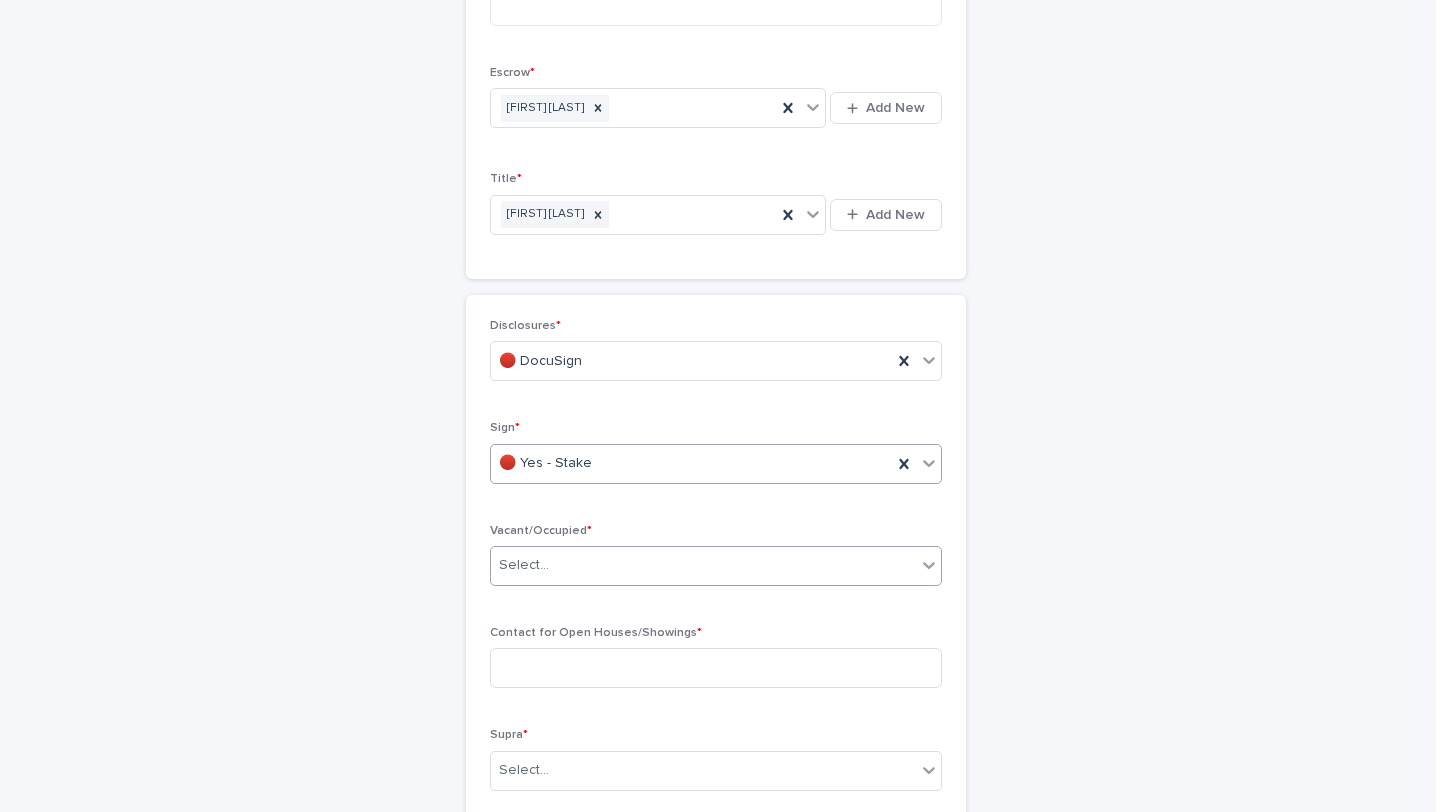 click at bounding box center [552, 565] 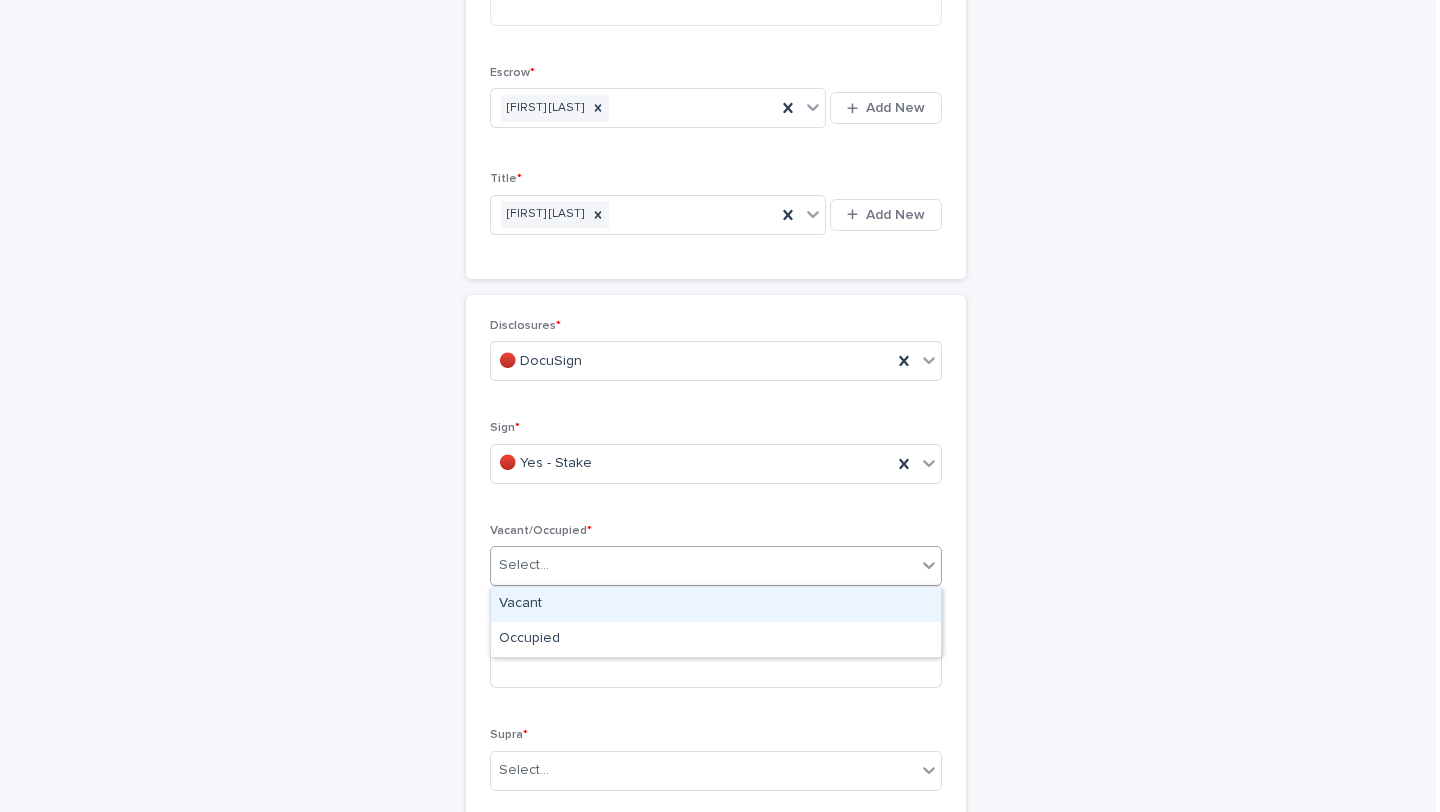 click on "Vacant" at bounding box center (716, 604) 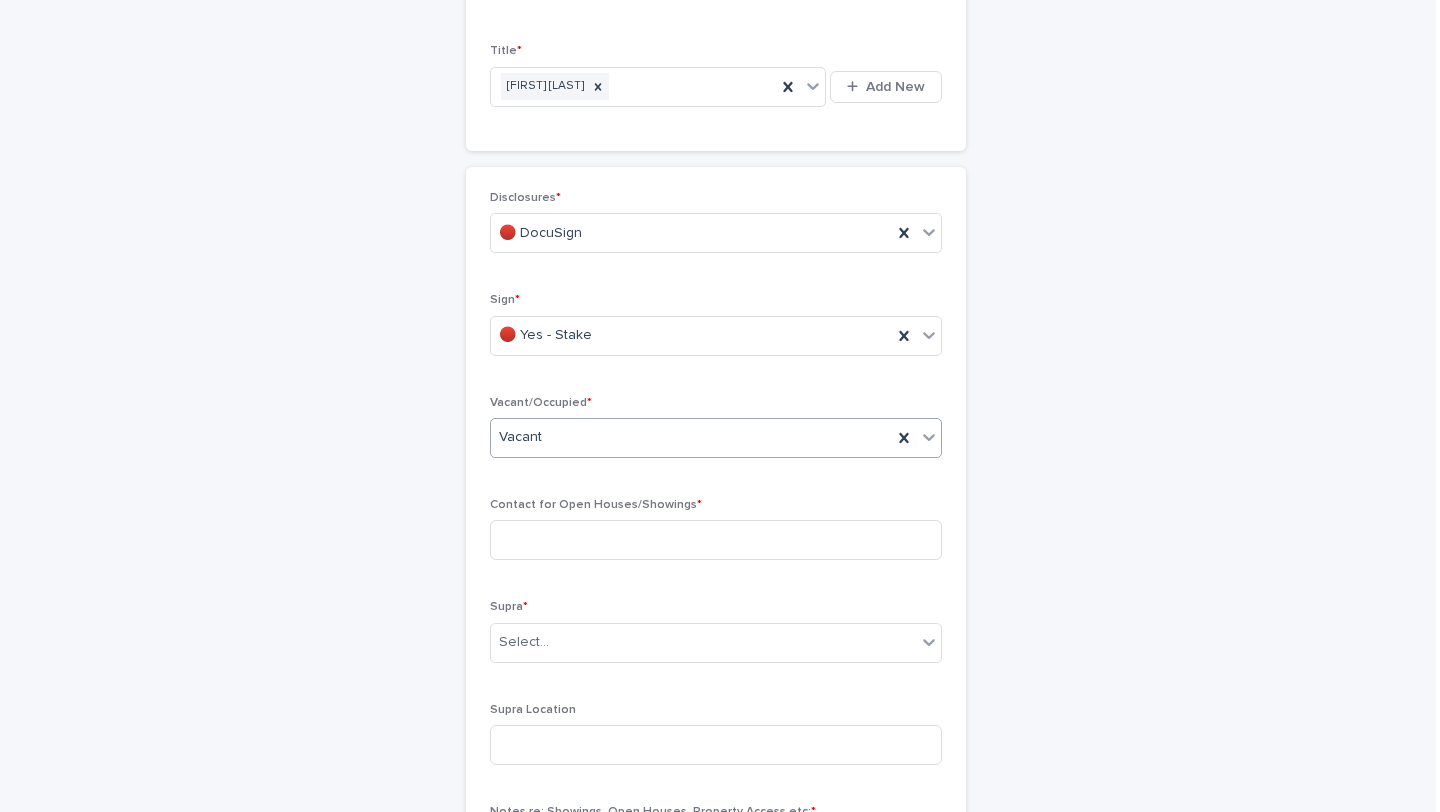 scroll, scrollTop: 3077, scrollLeft: 0, axis: vertical 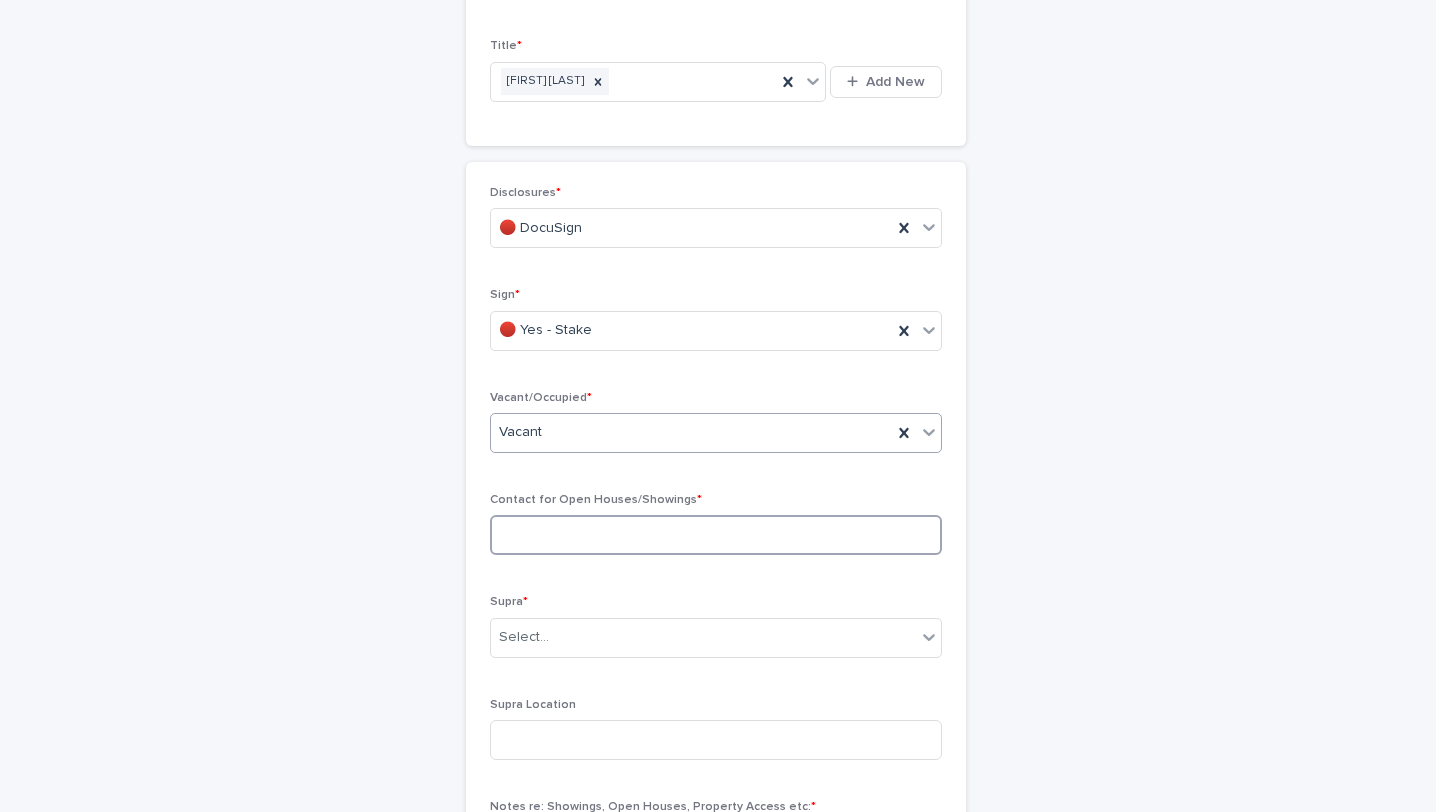 click at bounding box center [716, 535] 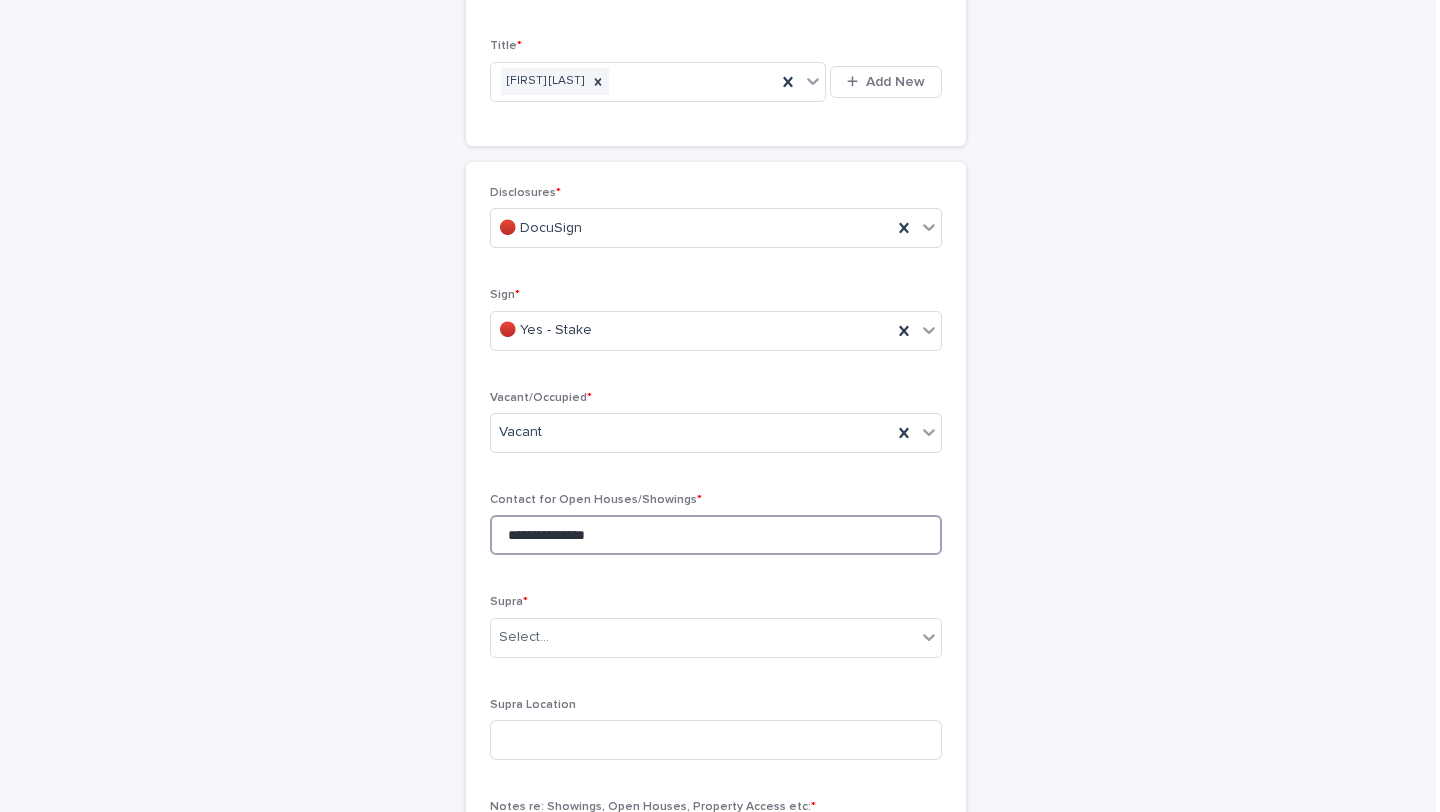 click on "**********" at bounding box center (716, 535) 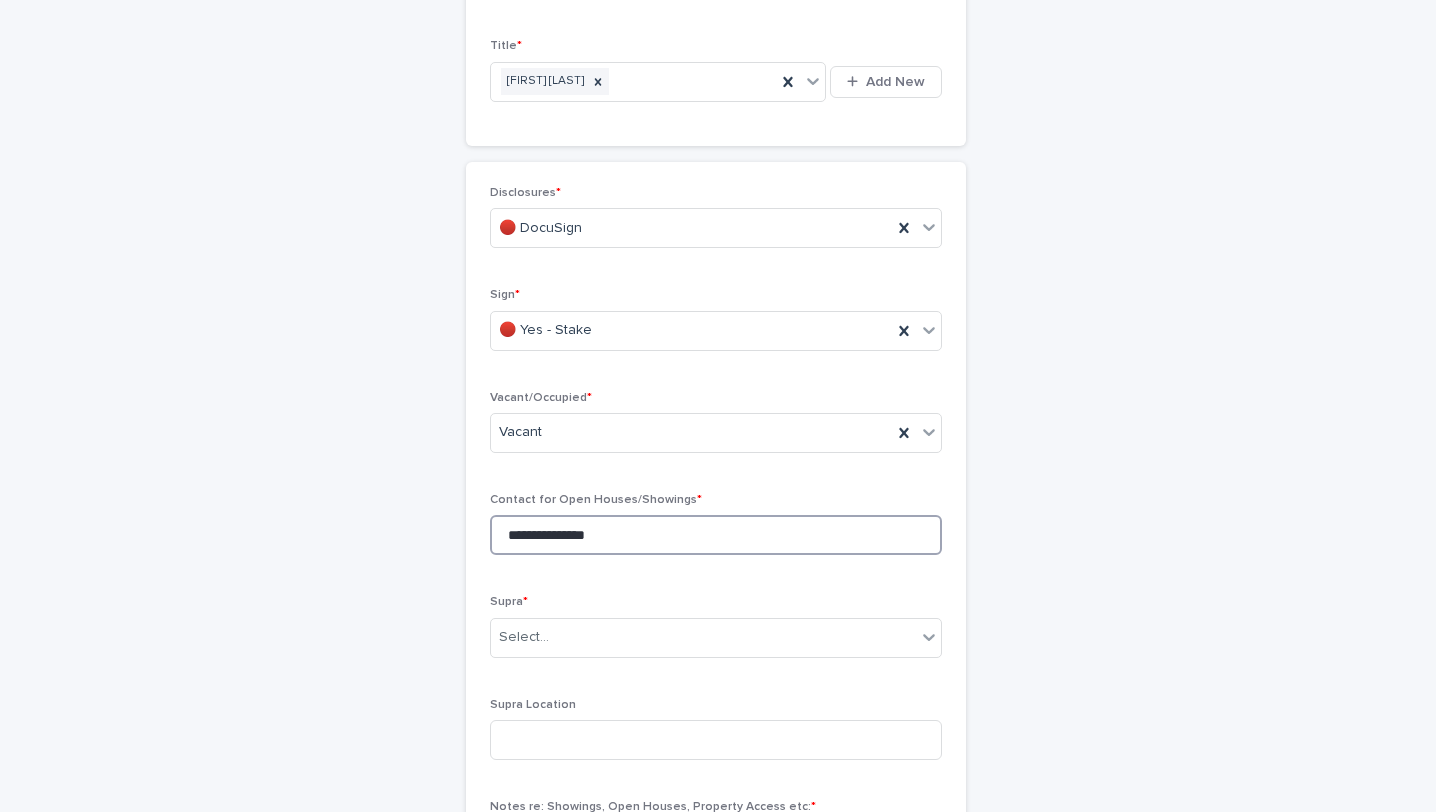 type on "**********" 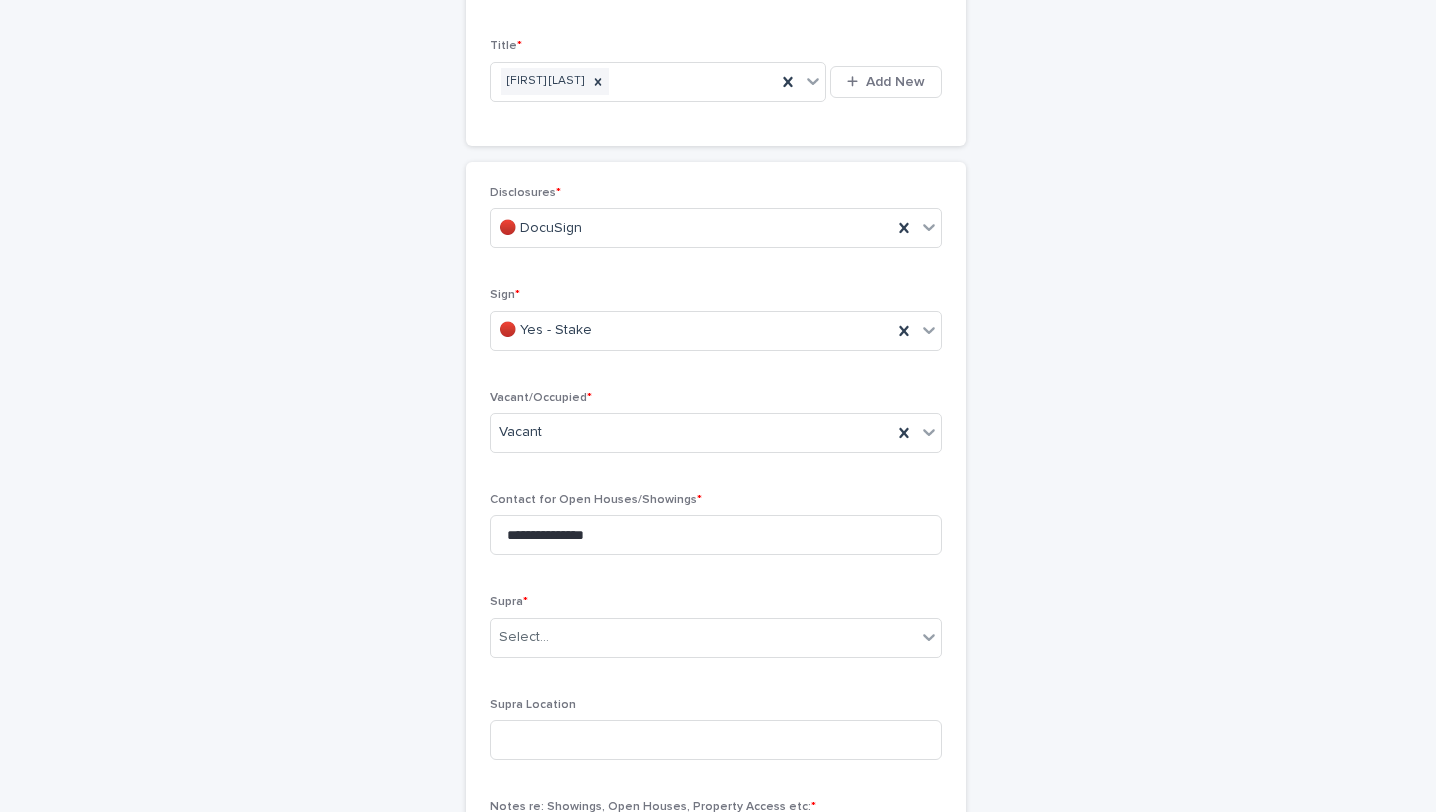 click on "**********" at bounding box center (716, 532) 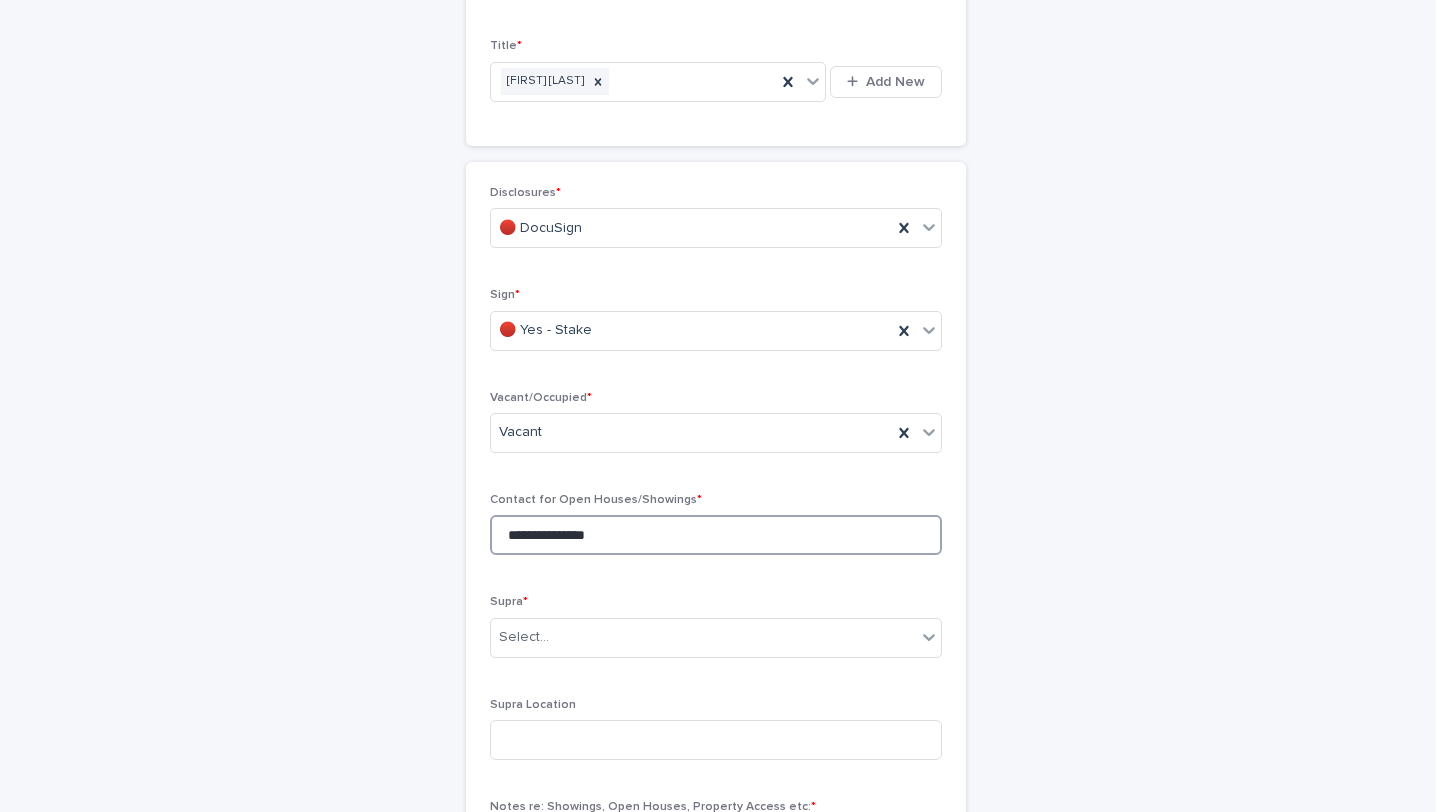 click on "**********" at bounding box center (716, 535) 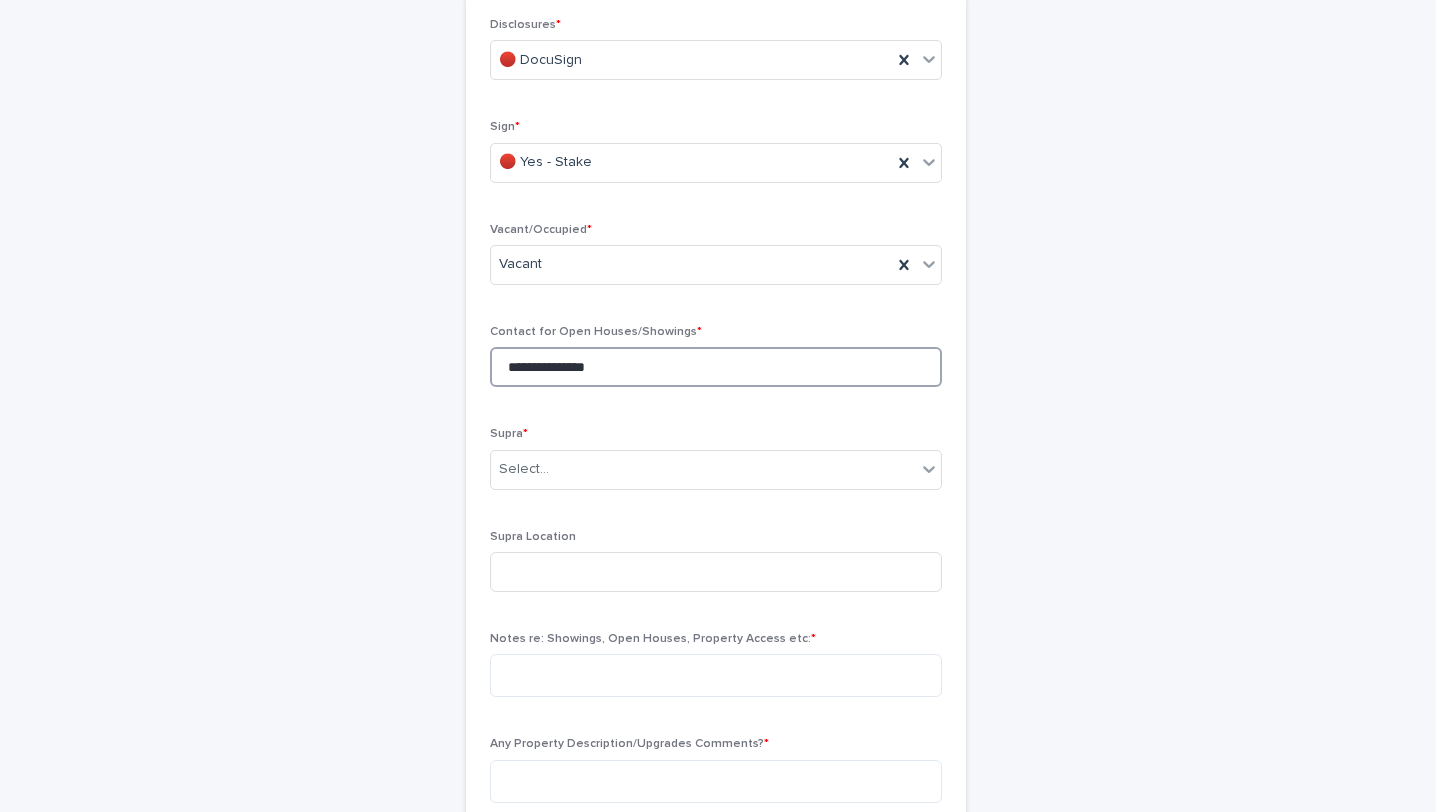 scroll, scrollTop: 3248, scrollLeft: 0, axis: vertical 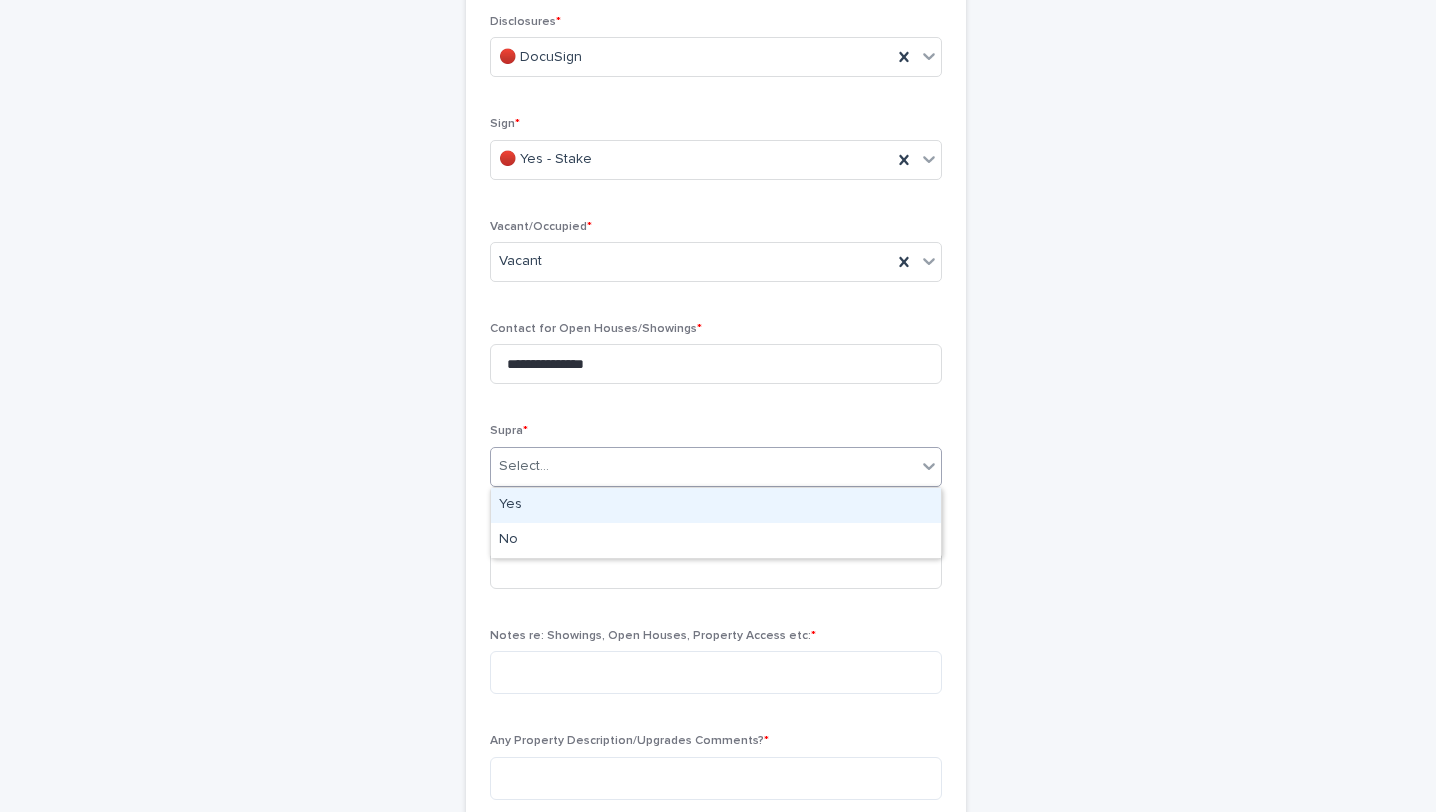 click on "Select..." at bounding box center [703, 466] 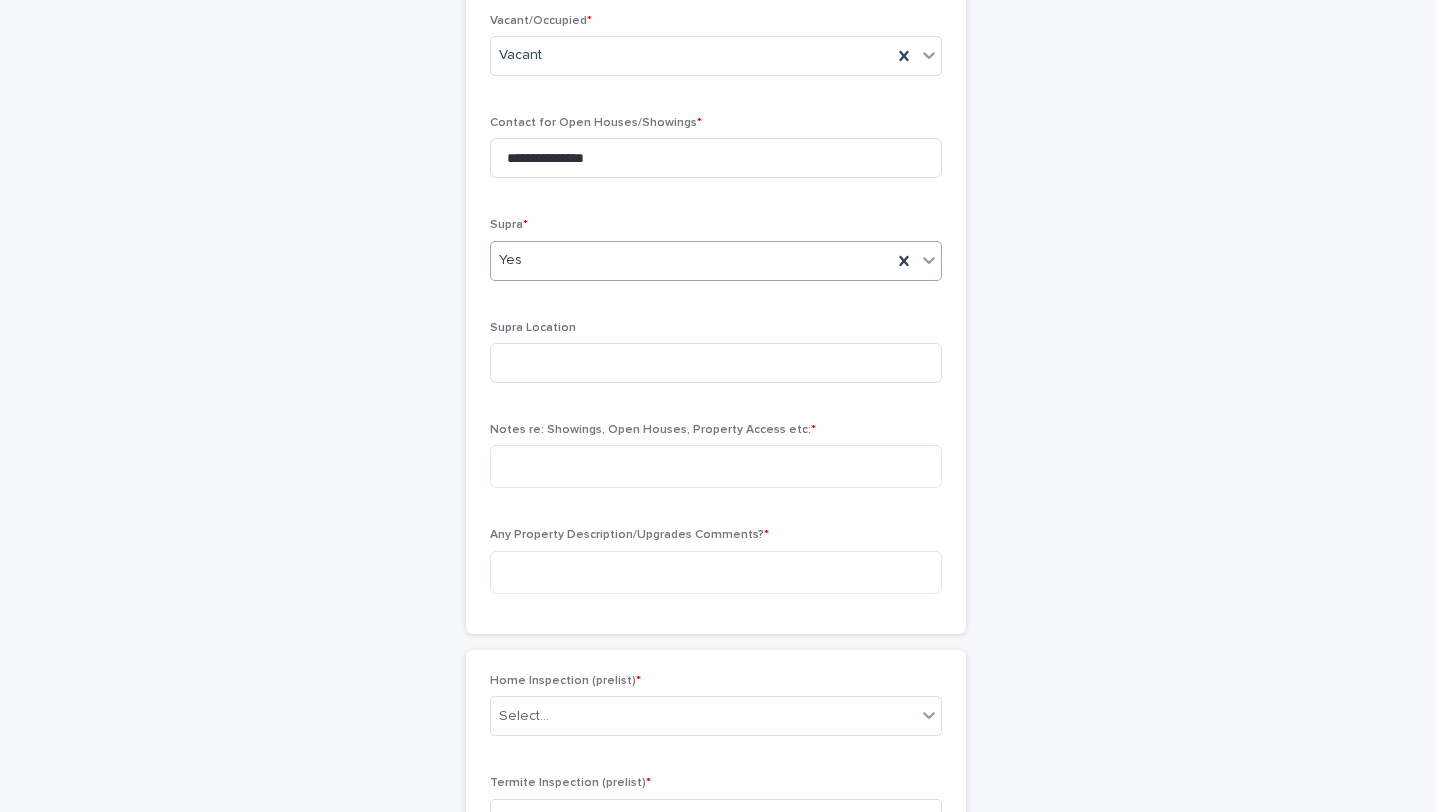 scroll, scrollTop: 3477, scrollLeft: 0, axis: vertical 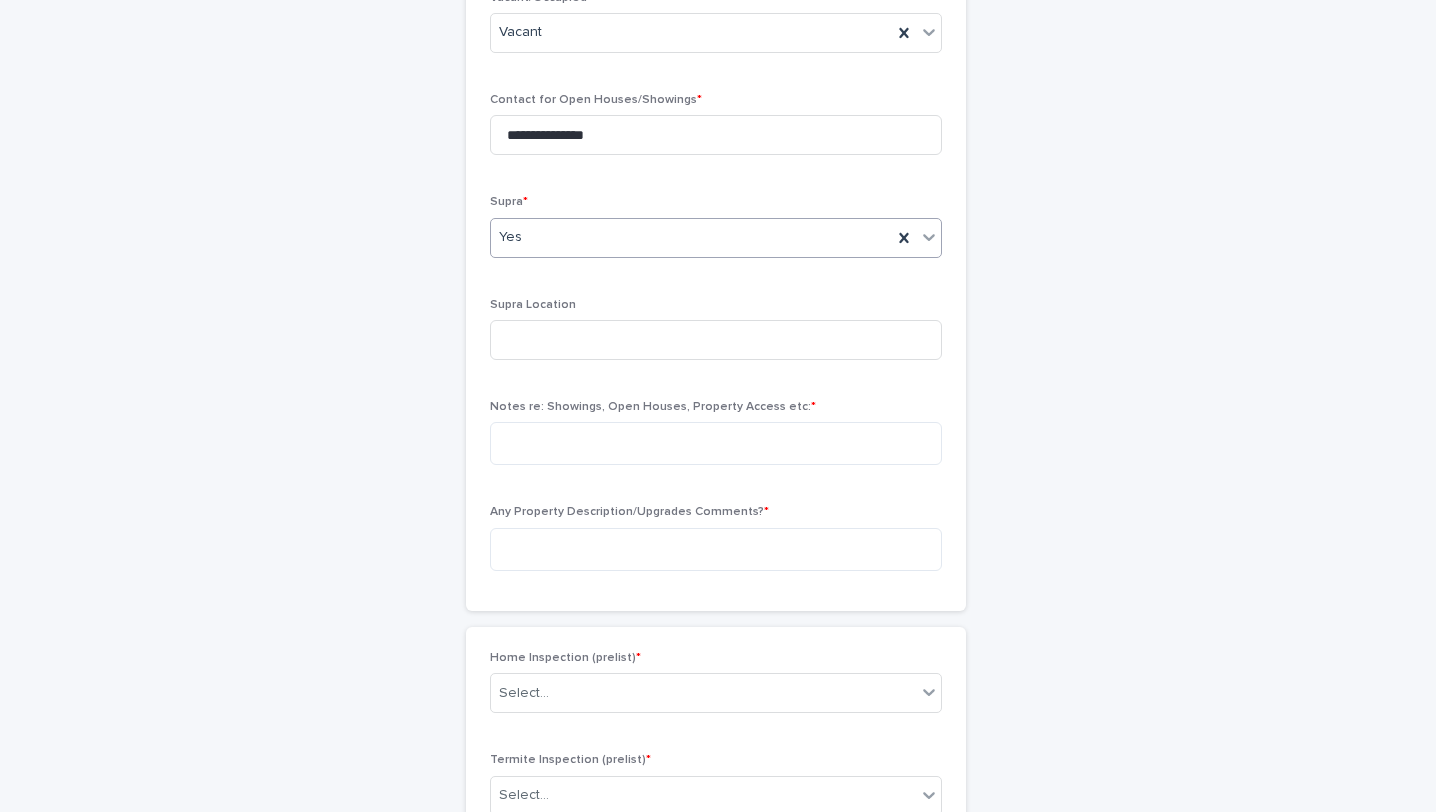 click on "Notes re: Showings, Open Houses, Property Access etc: *" at bounding box center (716, 440) 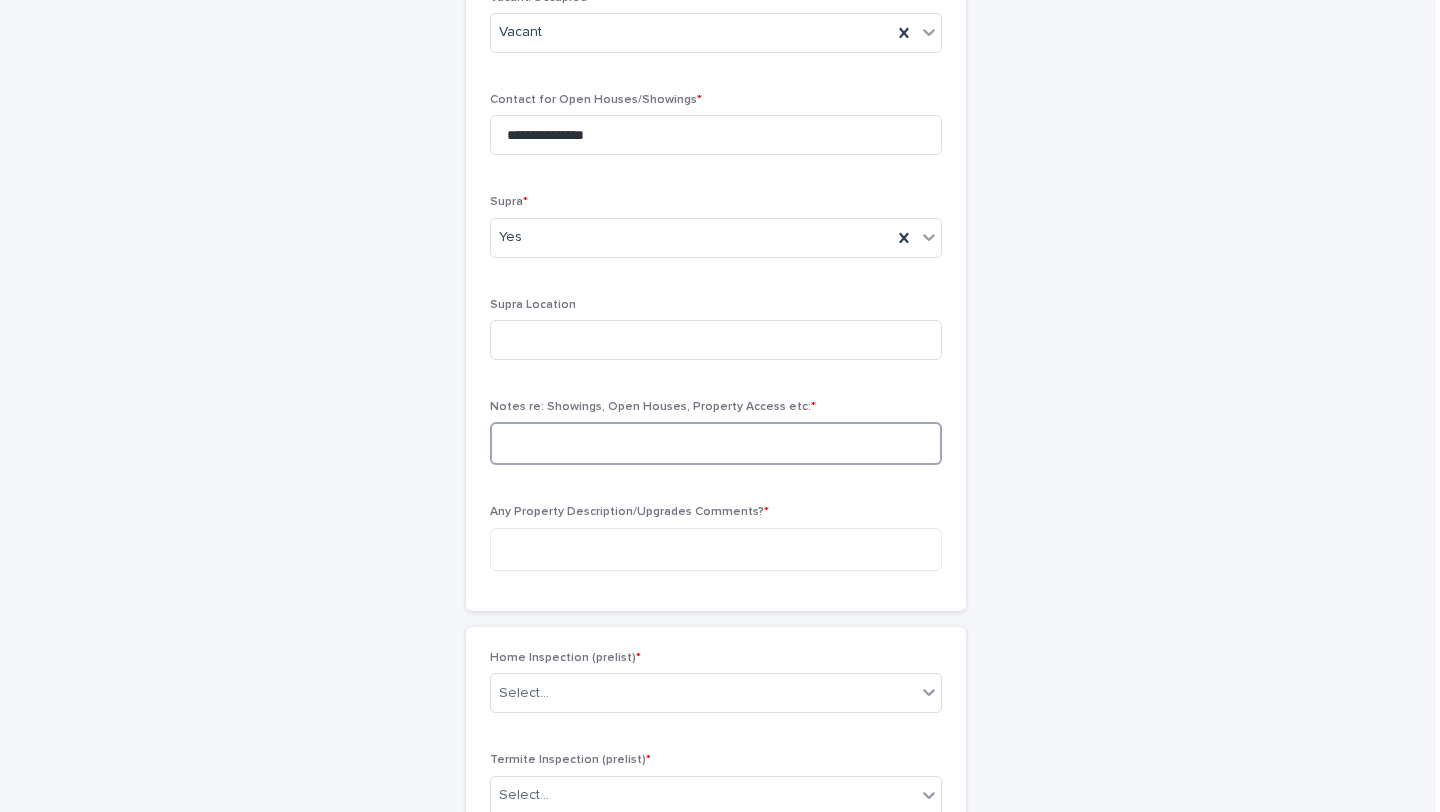click at bounding box center [716, 443] 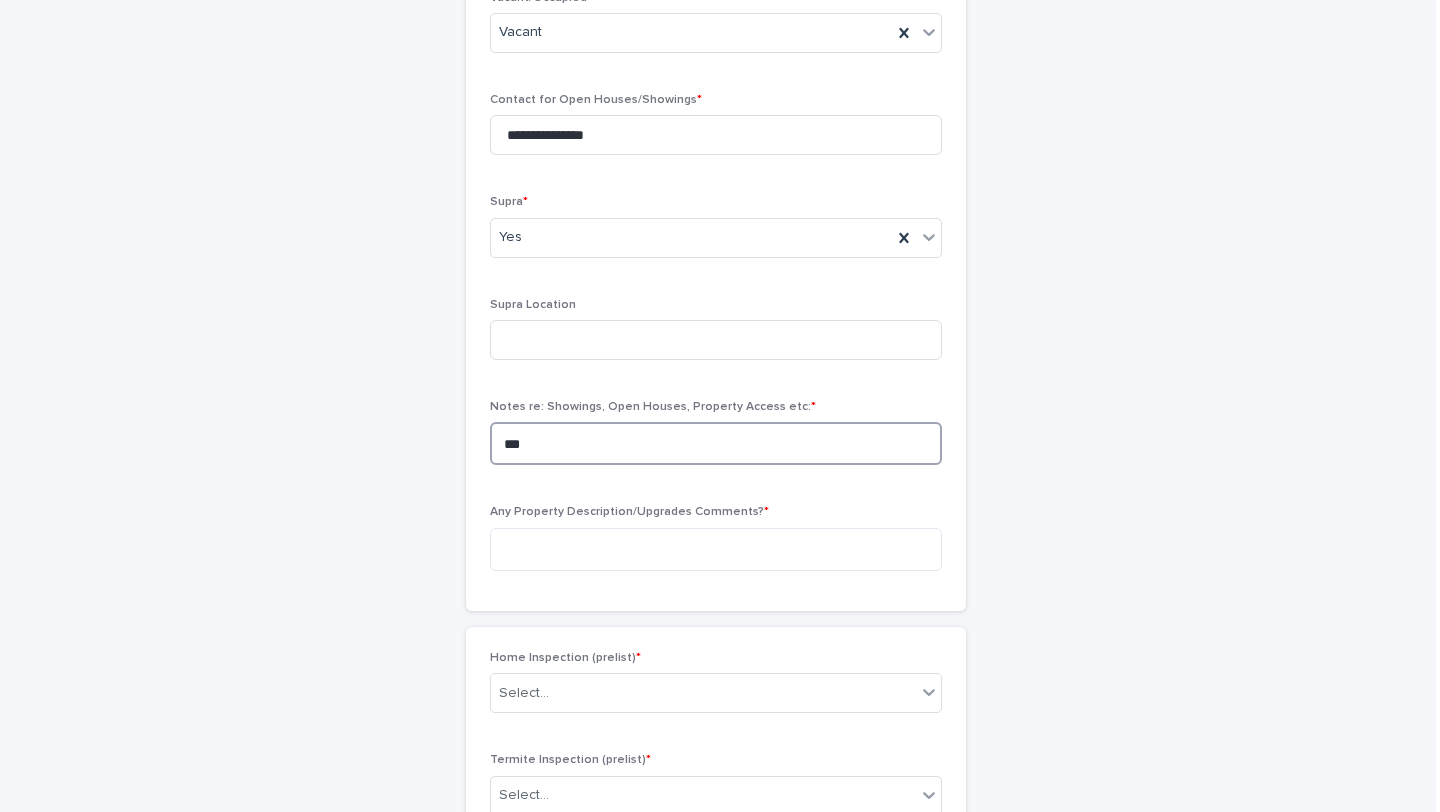 type on "***" 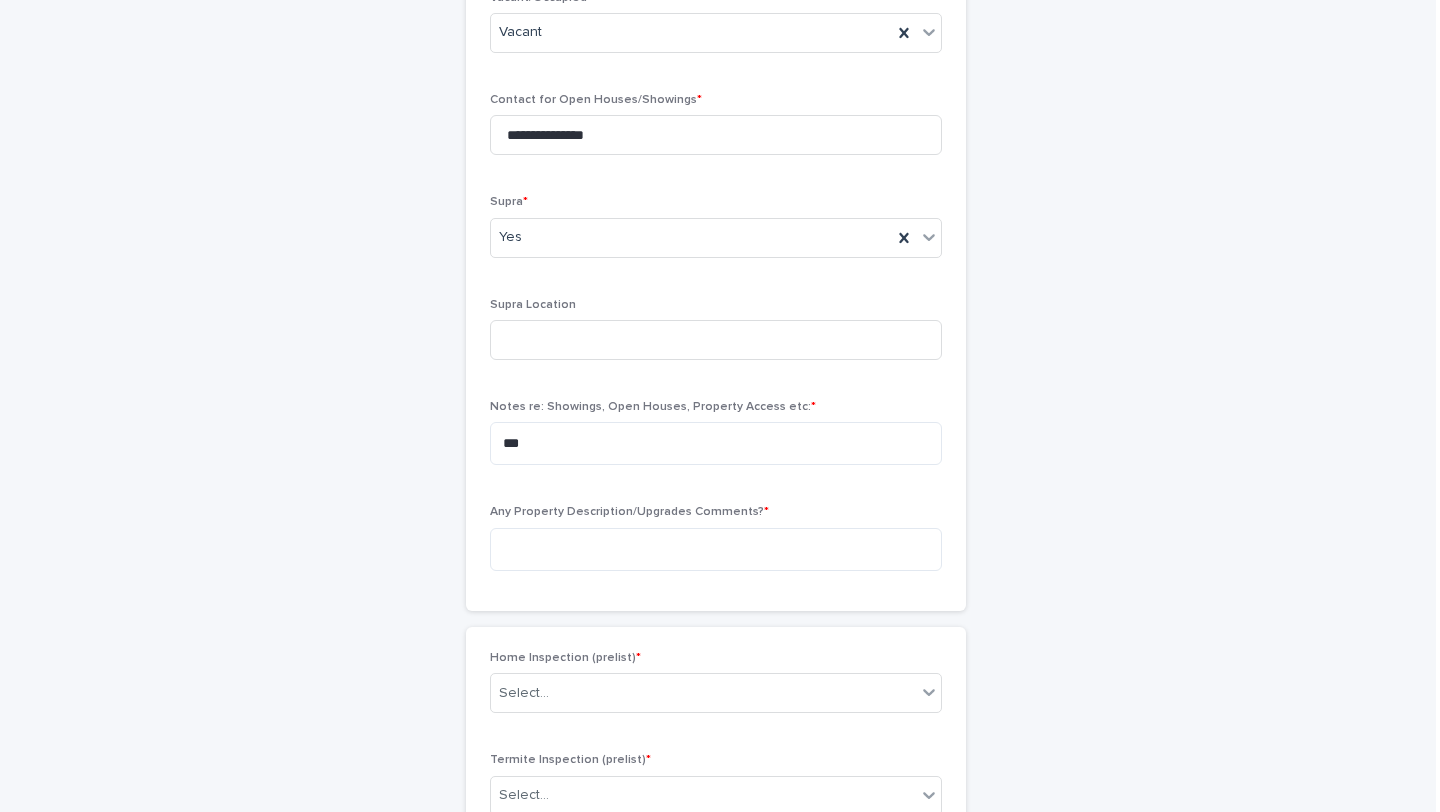 click on "Any Property Description/Upgrades Comments? *" at bounding box center [716, 545] 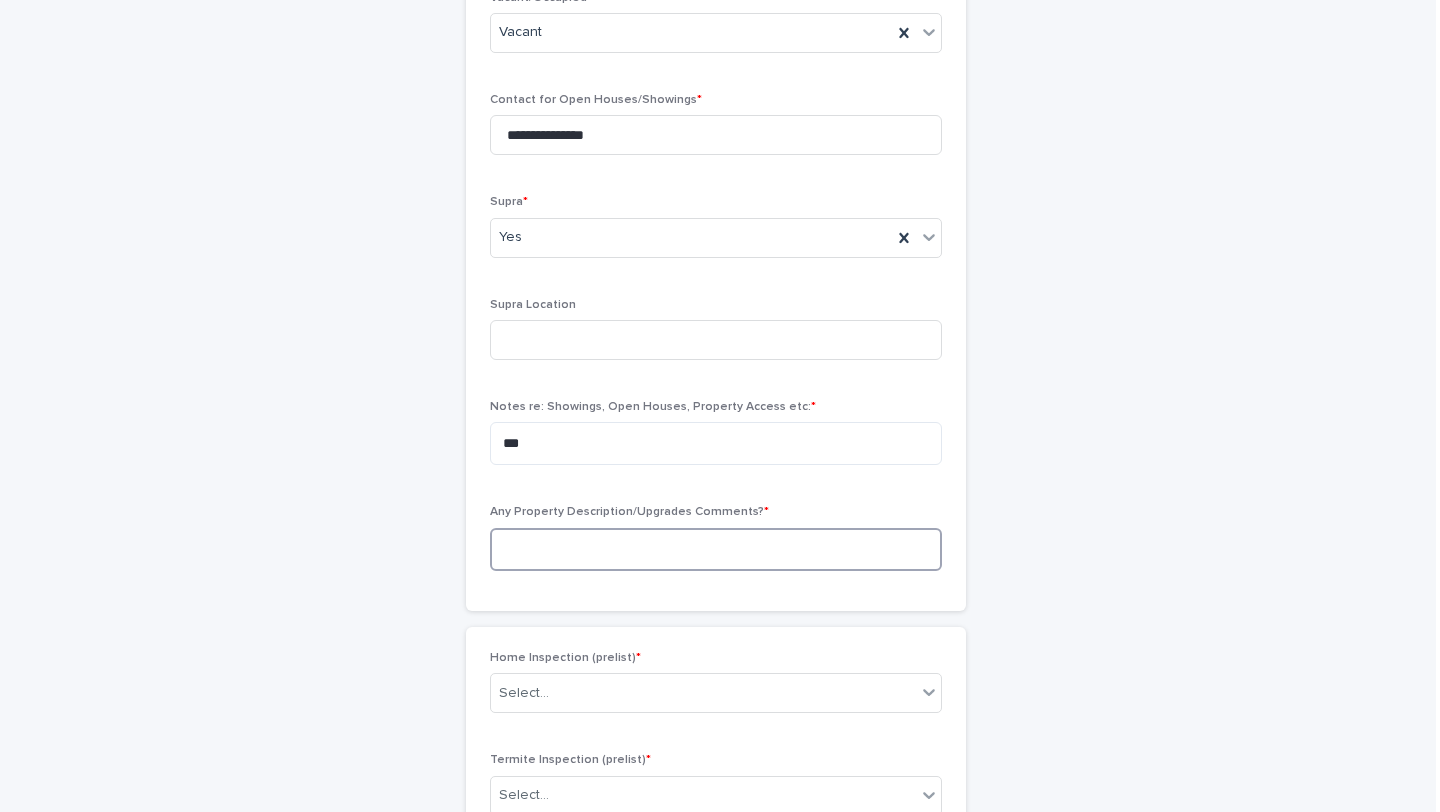 click at bounding box center [716, 549] 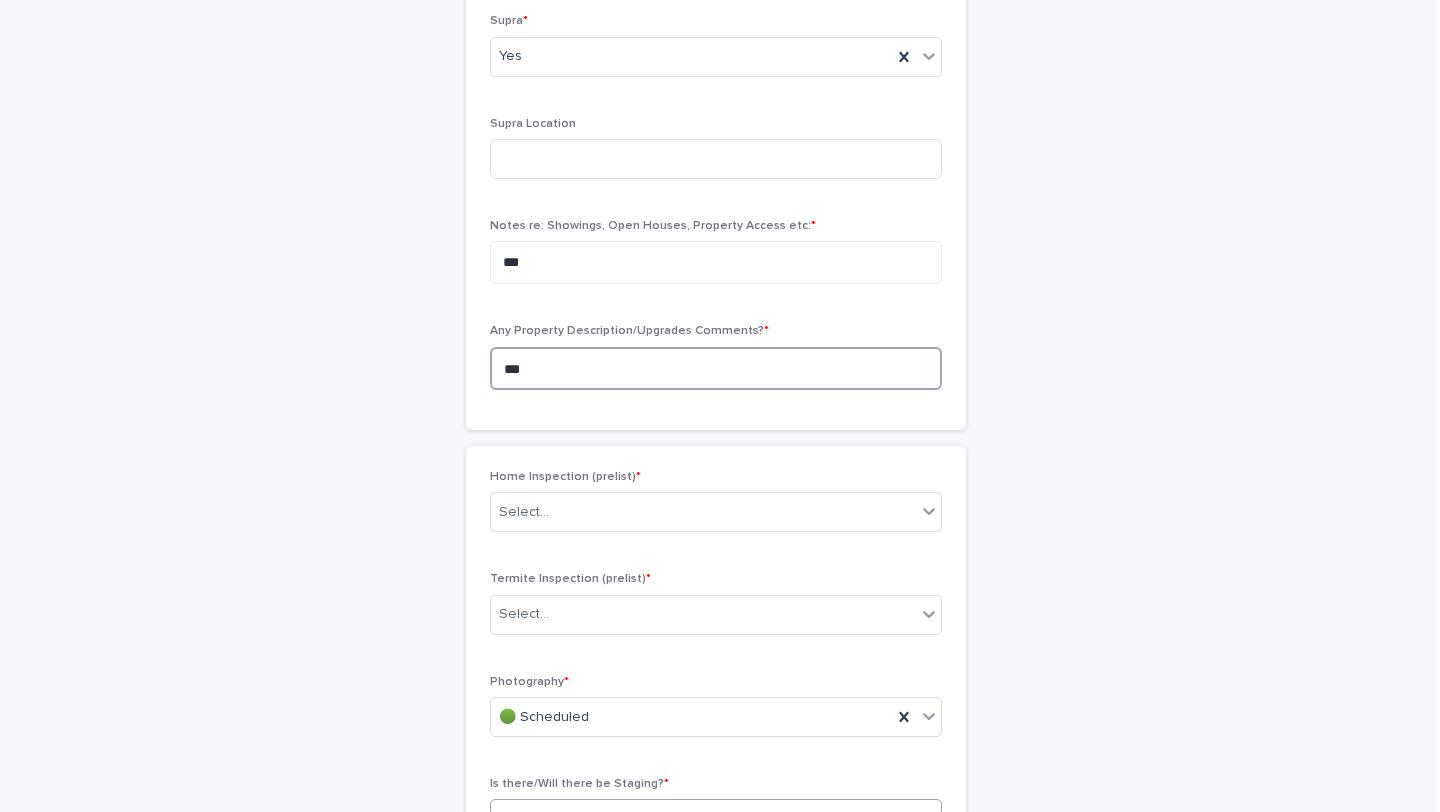 scroll, scrollTop: 3701, scrollLeft: 0, axis: vertical 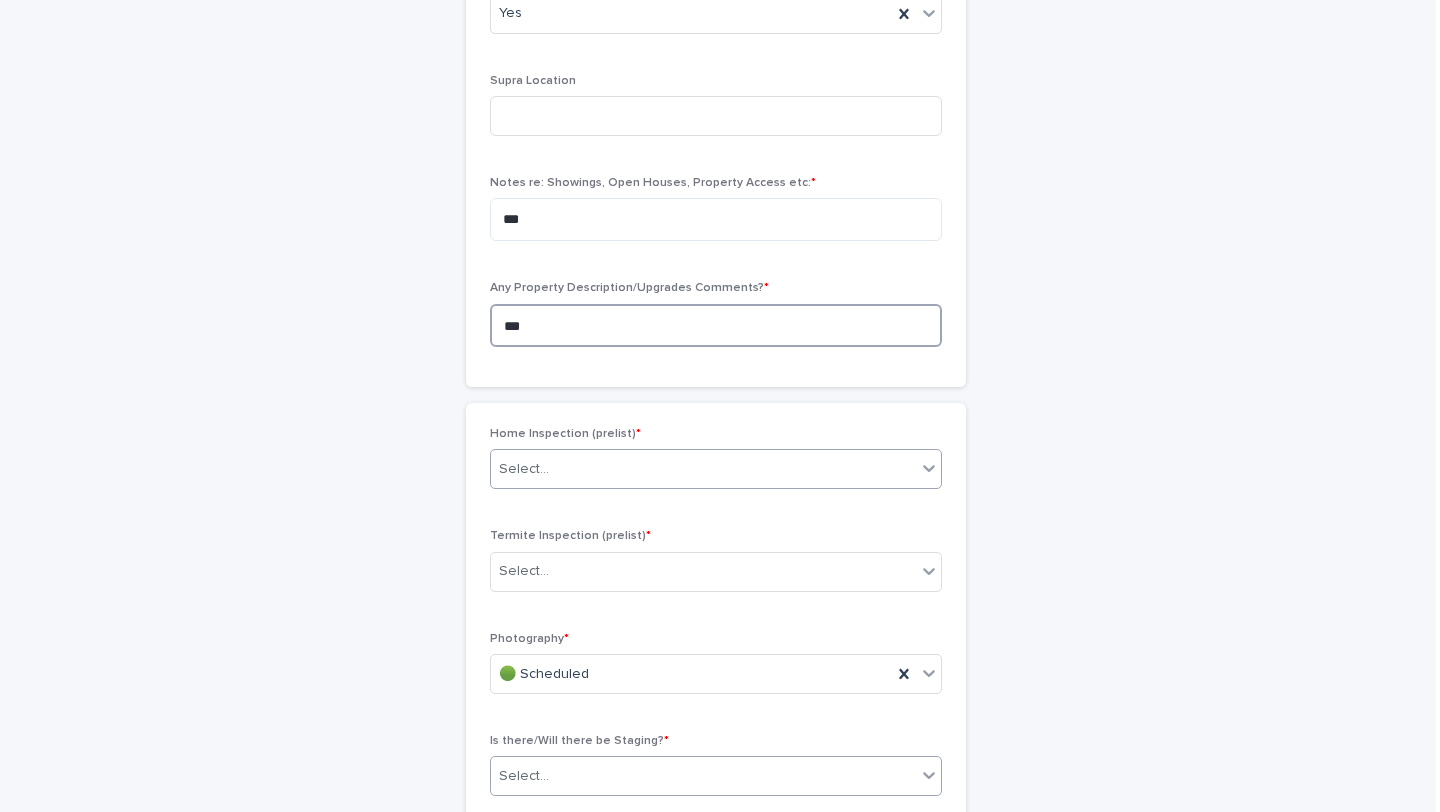 type on "***" 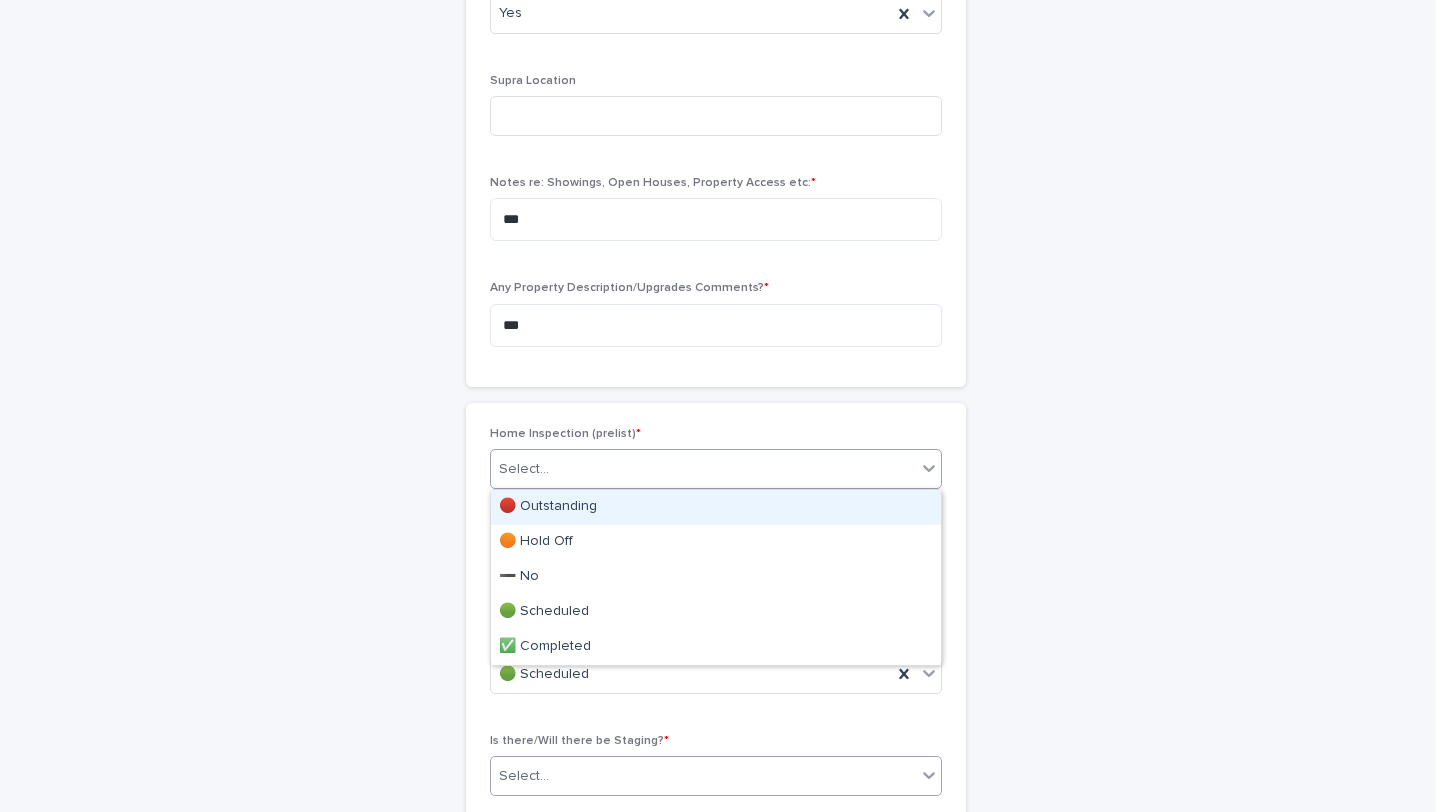 click on "Select..." at bounding box center [703, 469] 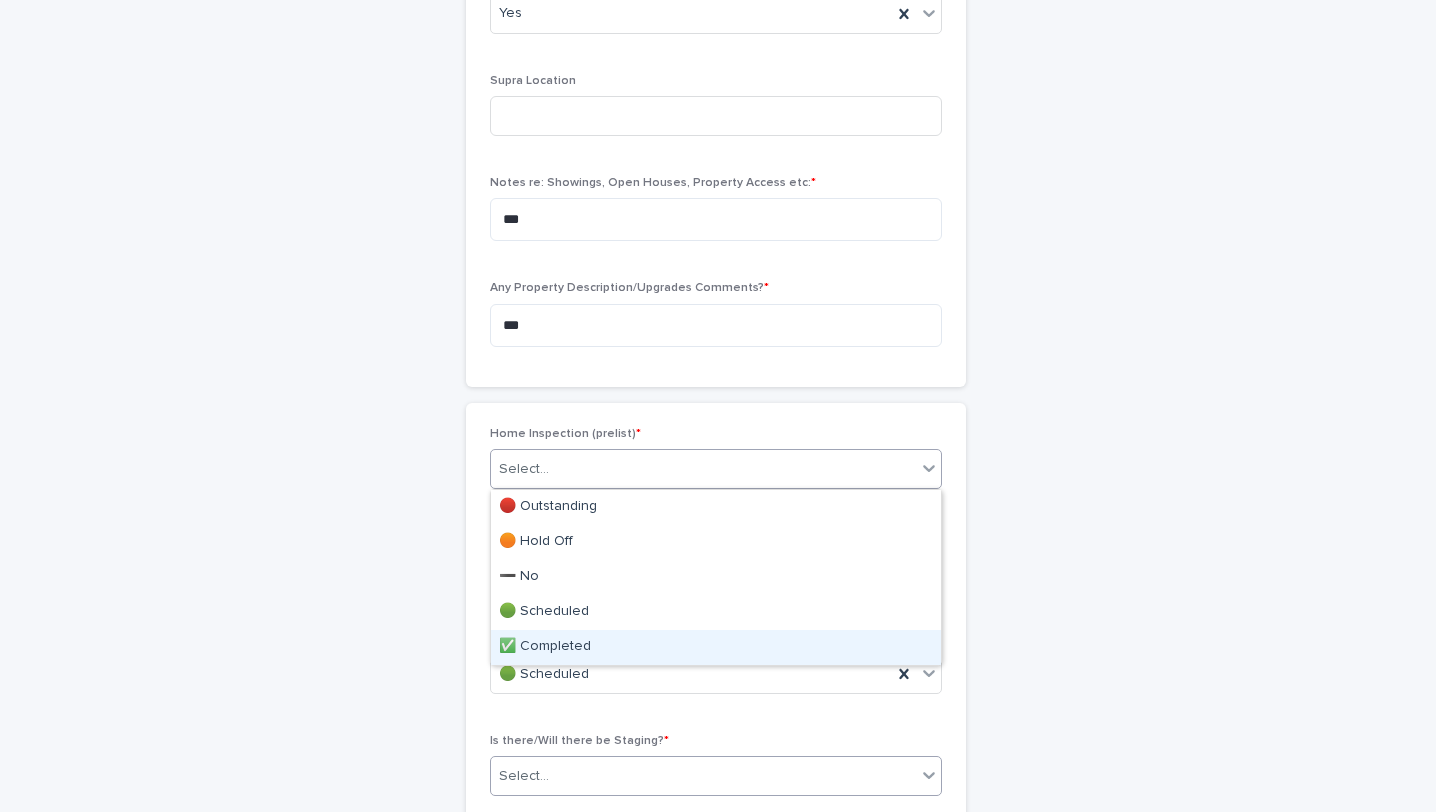 click on "✅ Completed" at bounding box center [716, 647] 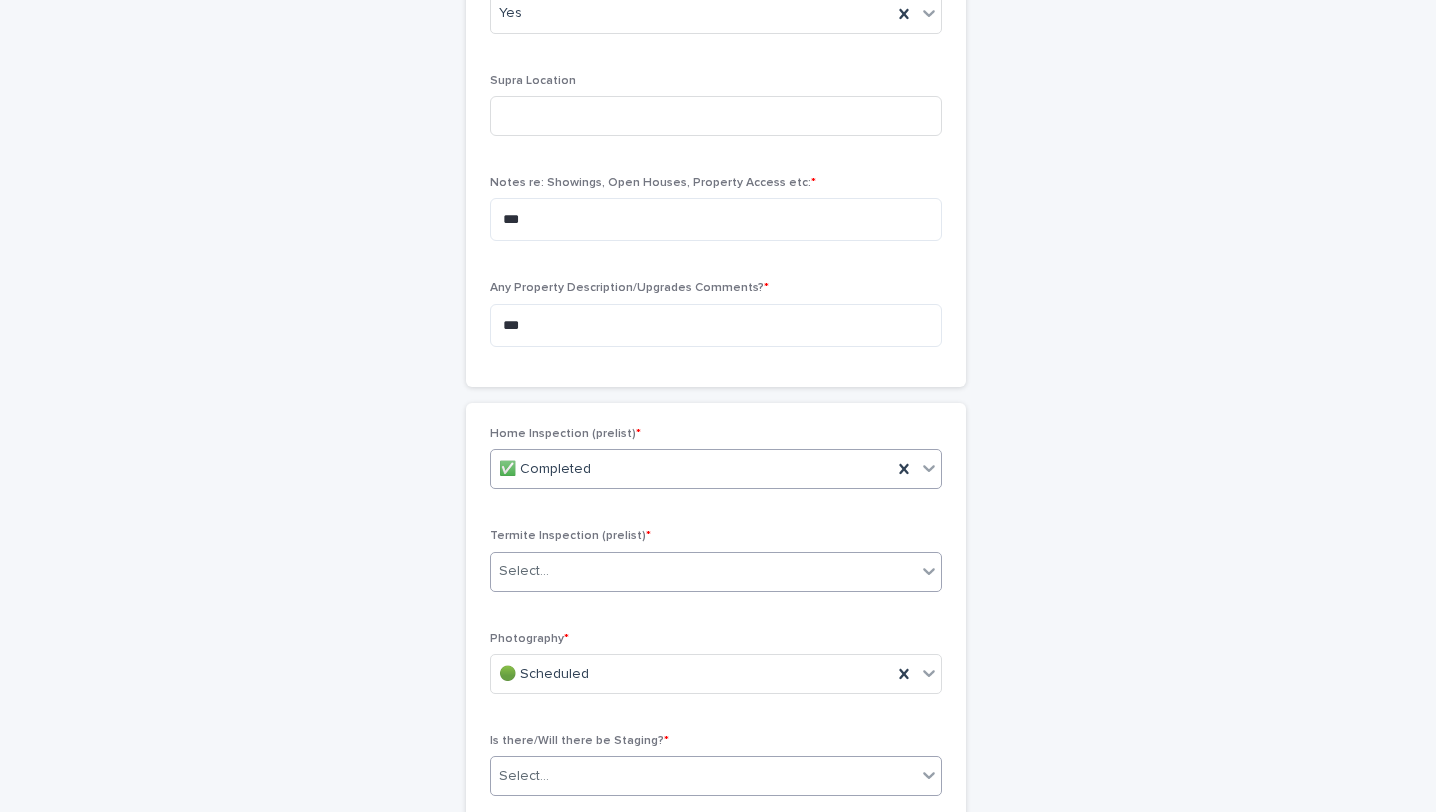 click on "Select..." at bounding box center [703, 571] 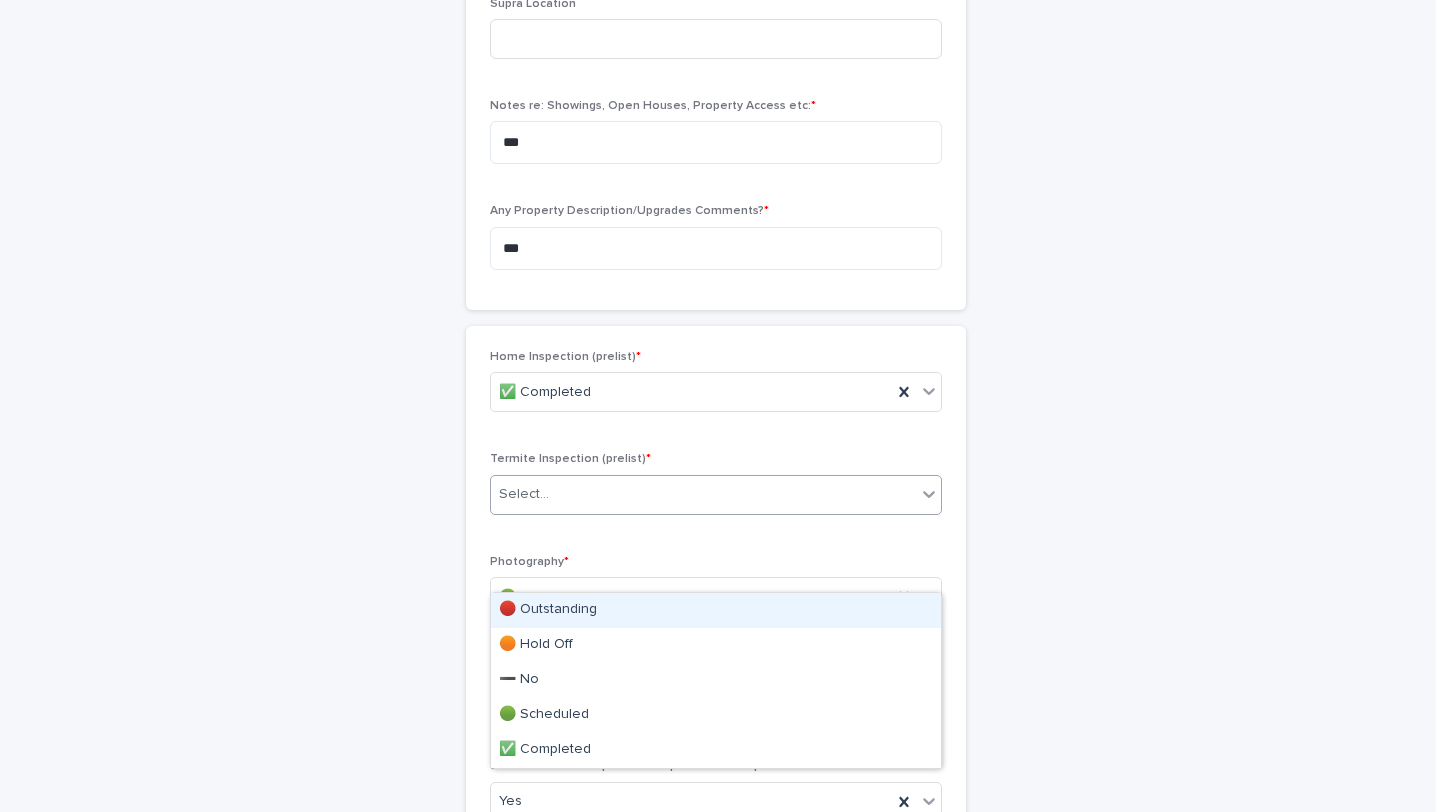 scroll, scrollTop: 3770, scrollLeft: 0, axis: vertical 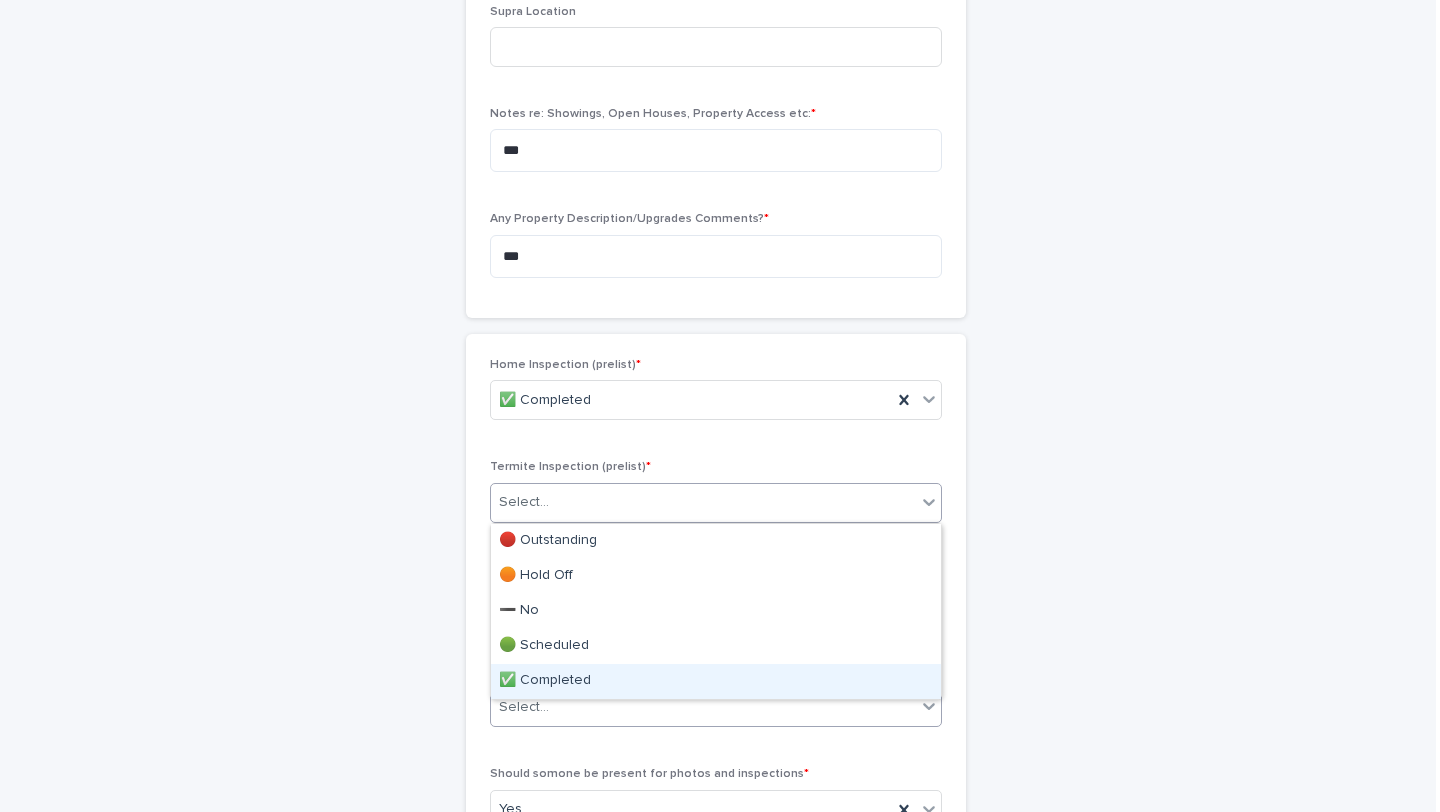 click on "✅ Completed" at bounding box center [716, 681] 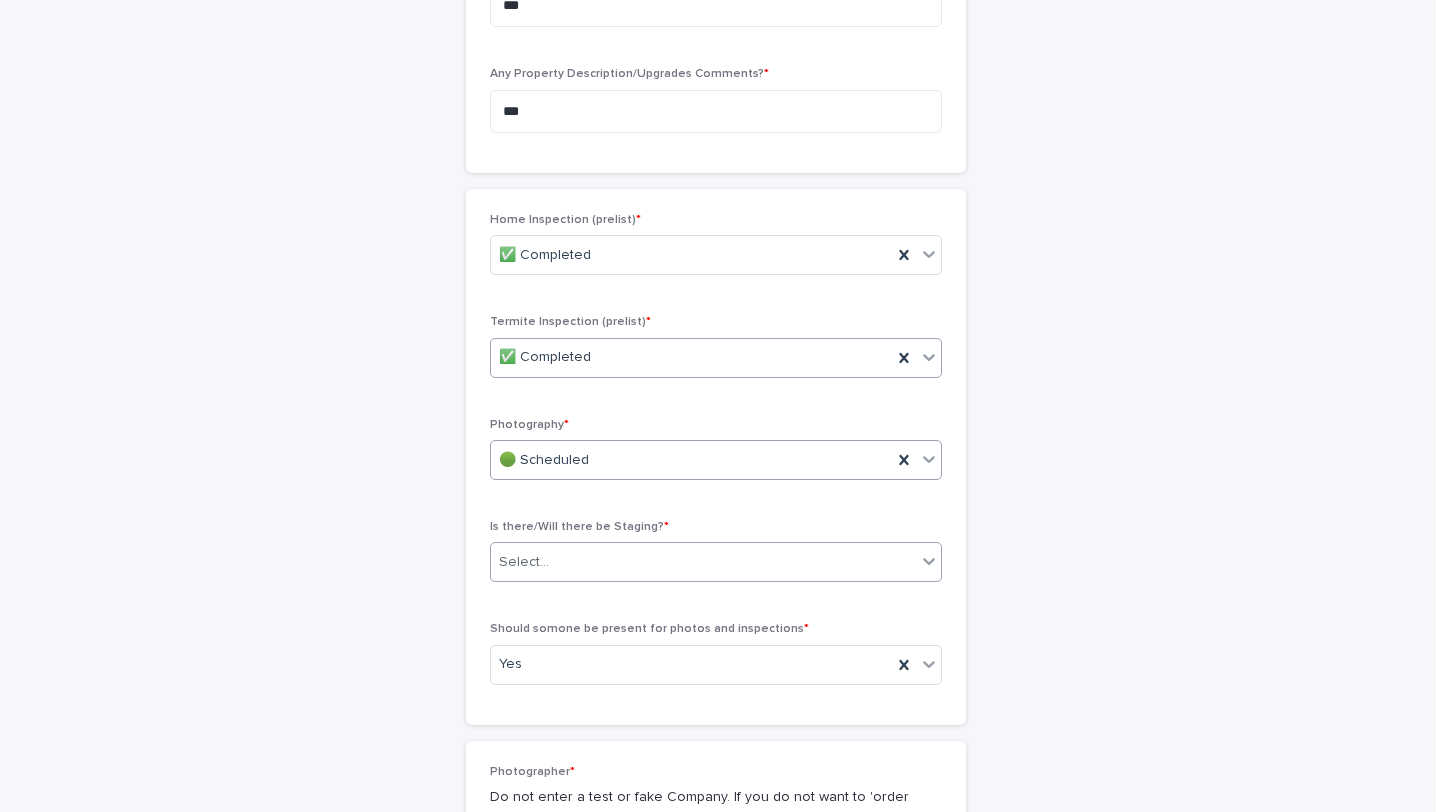 scroll, scrollTop: 3921, scrollLeft: 0, axis: vertical 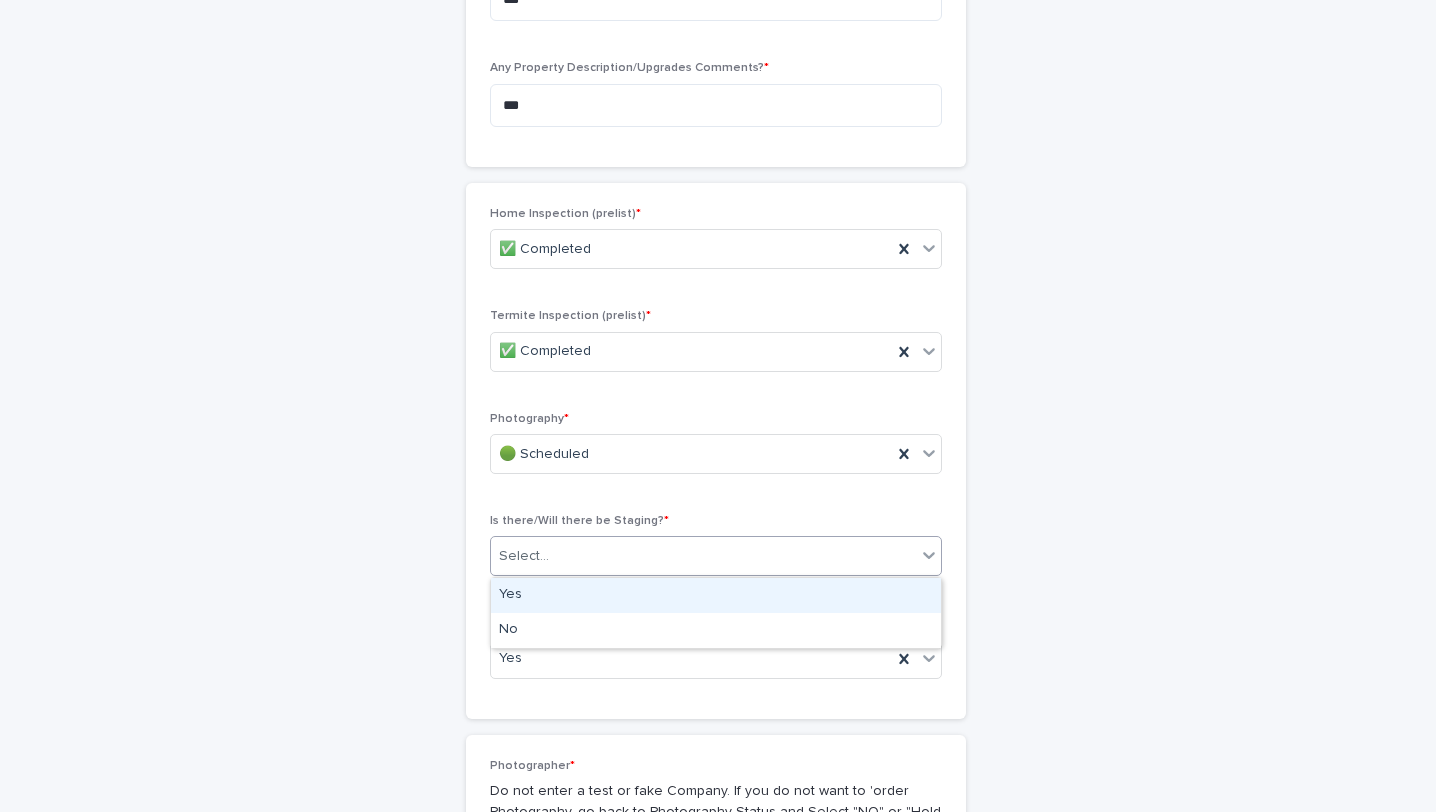 click on "Select..." at bounding box center (703, 556) 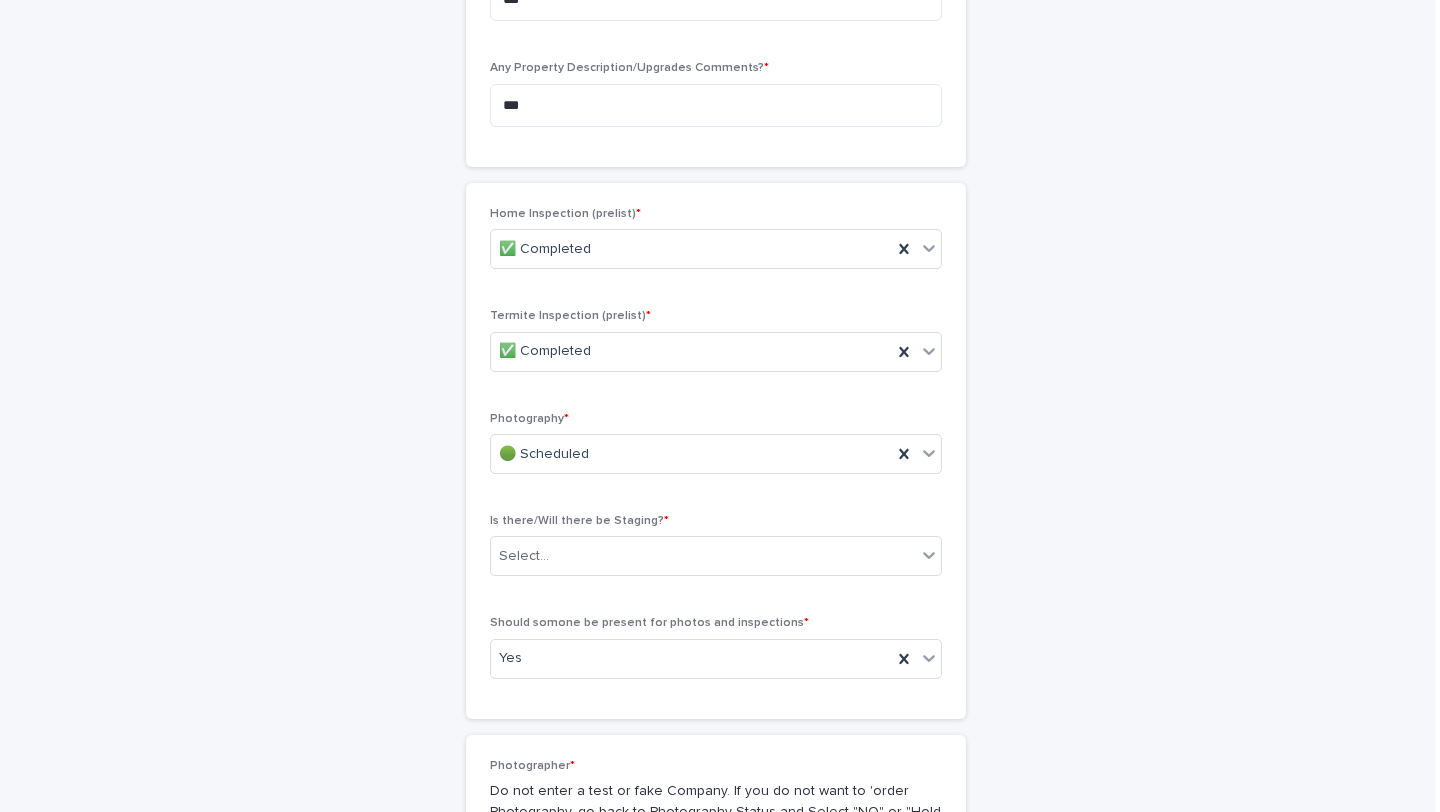click on "Home Inspection (prelist) * ✅ Completed Termite Inspection (prelist) * ✅ Completed Photography * 🟢 Scheduled Is there/Will there be Staging? * Select... Should somone be present for photos and inspections * Yes" at bounding box center [716, 451] 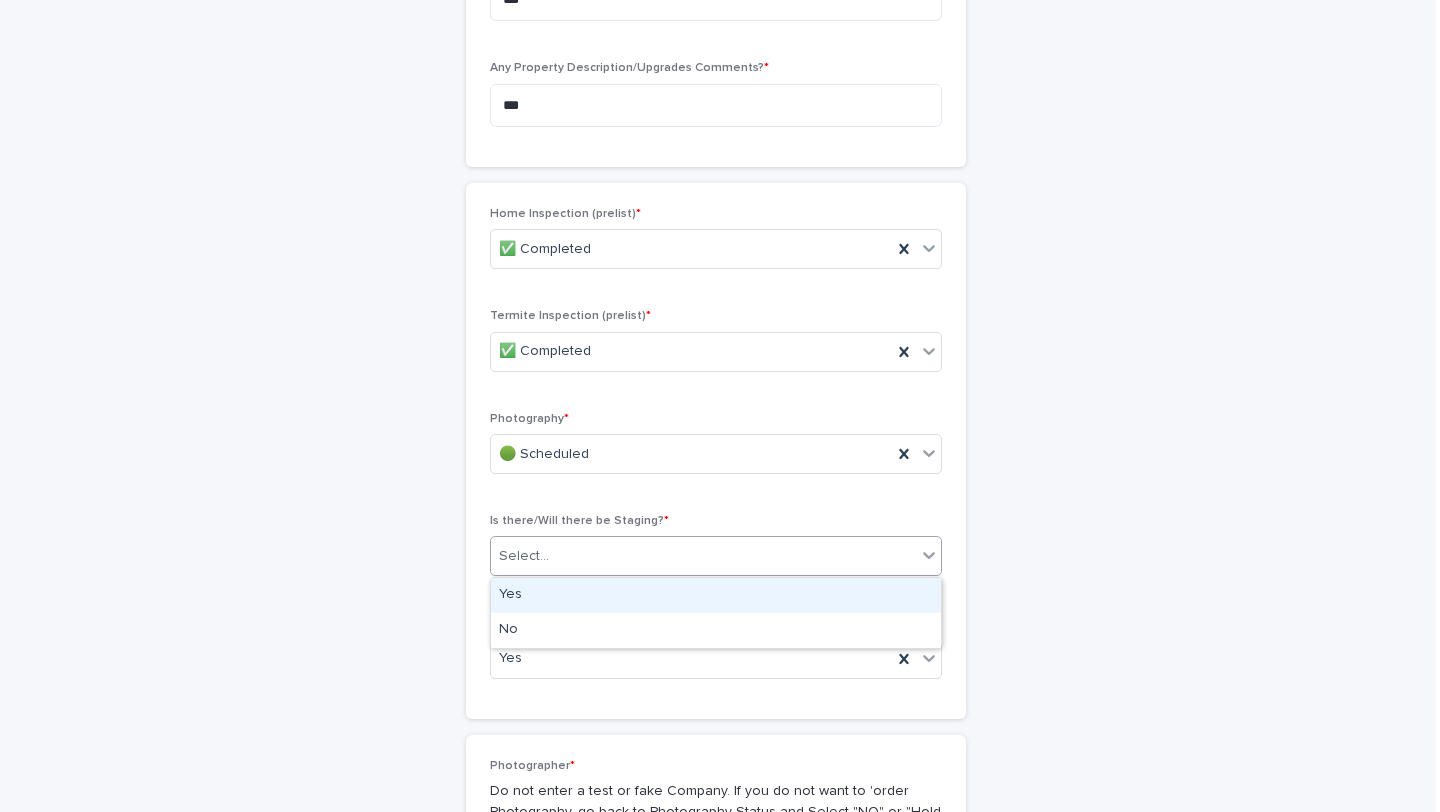 click on "Select..." at bounding box center (703, 556) 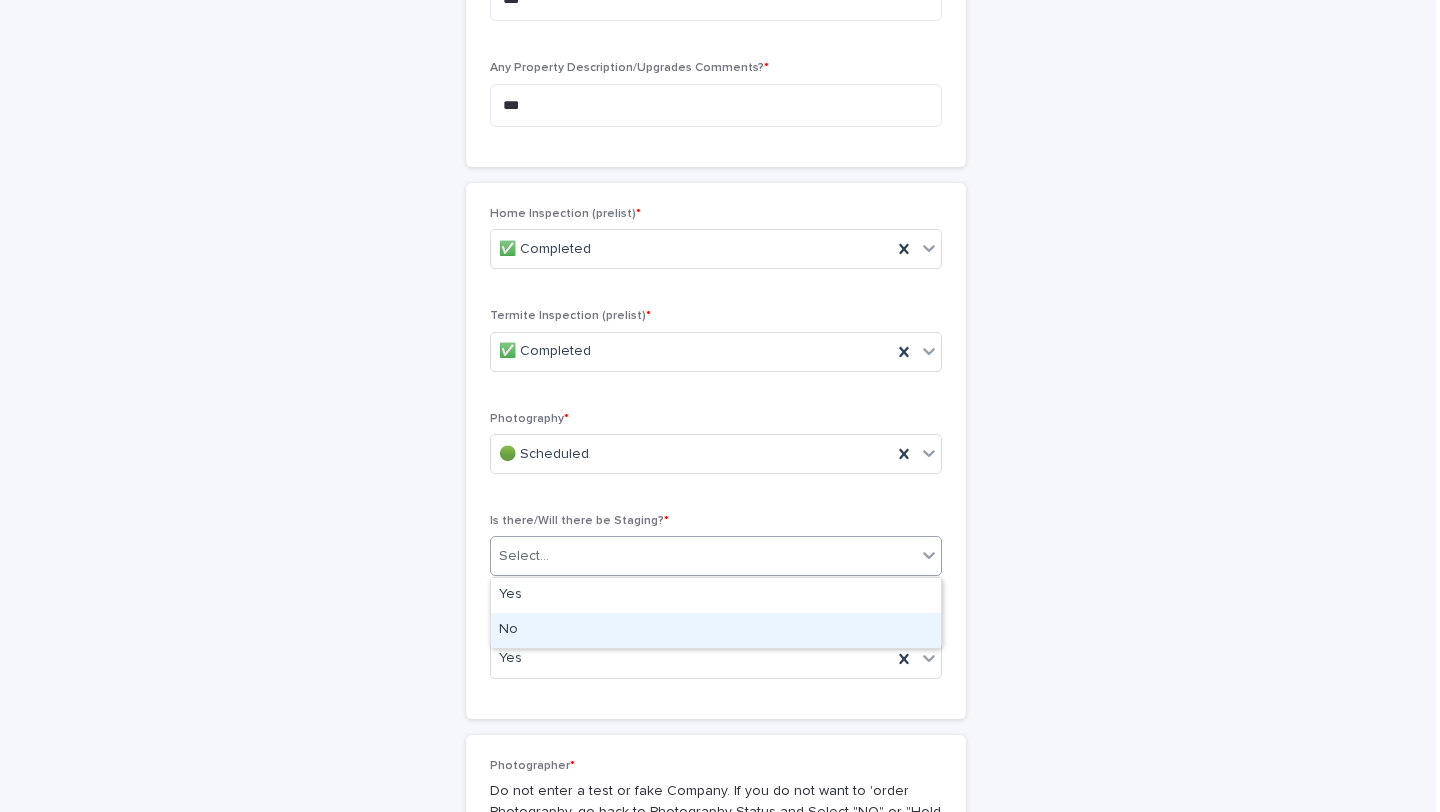 click on "No" at bounding box center (716, 630) 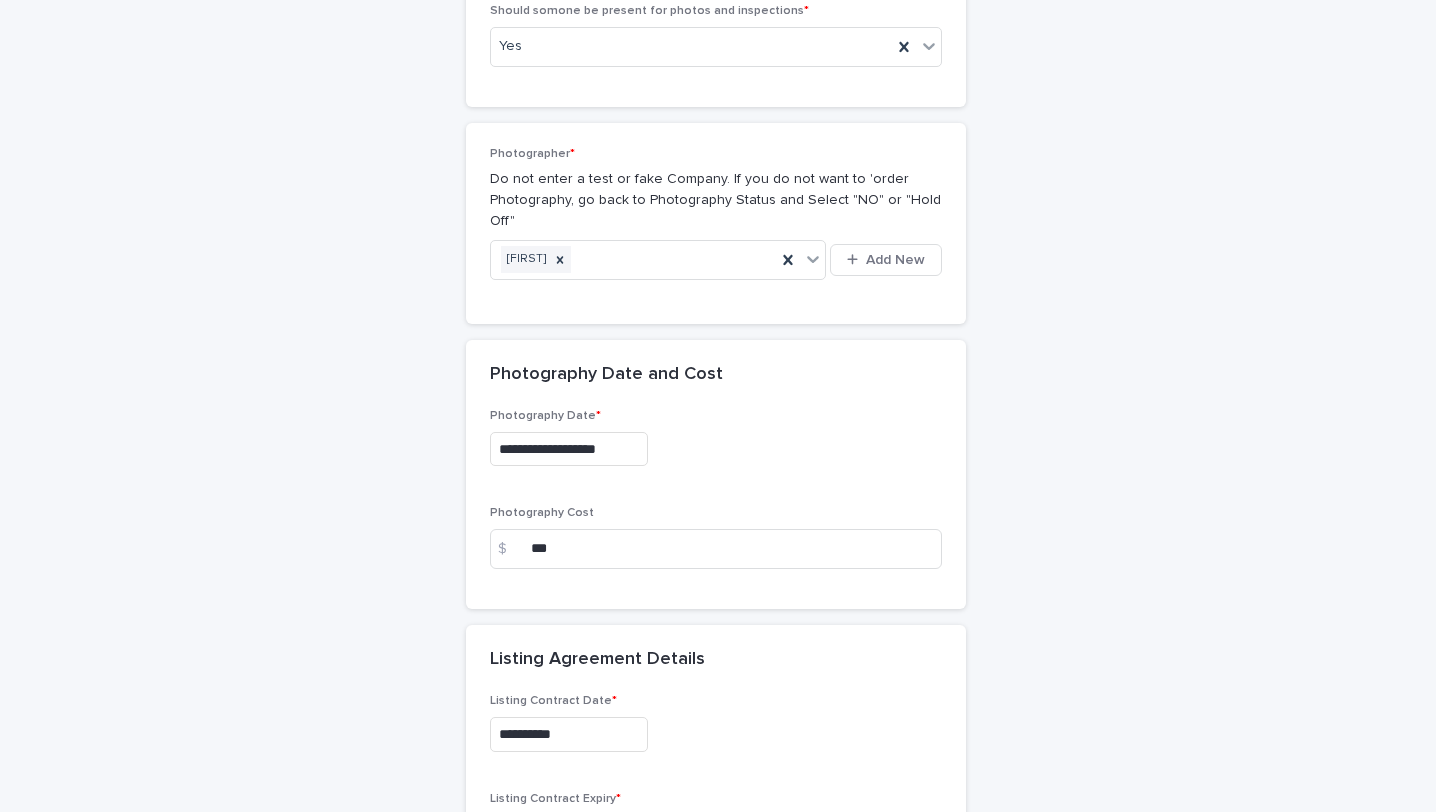 scroll, scrollTop: 4575, scrollLeft: 0, axis: vertical 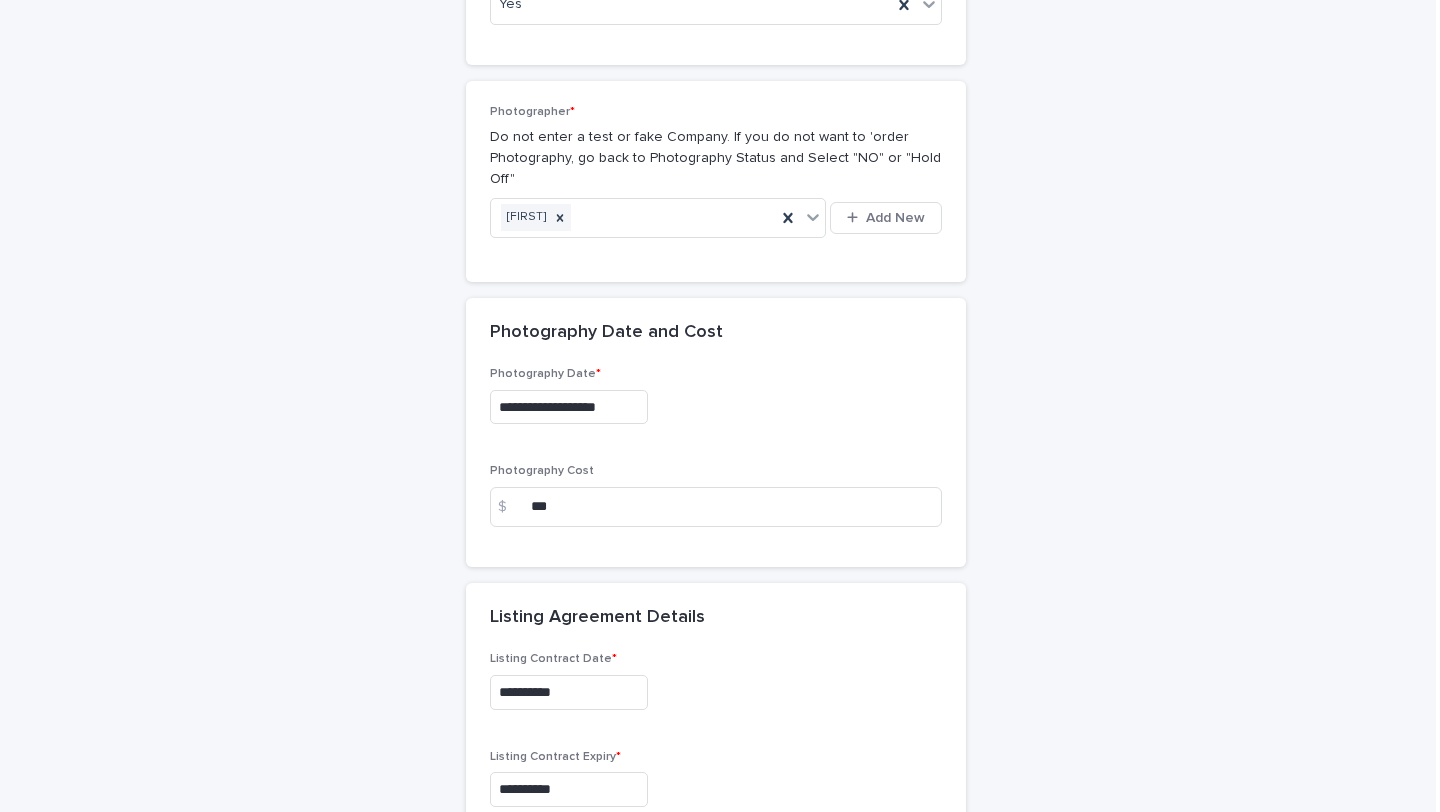 click on "**********" at bounding box center (569, 407) 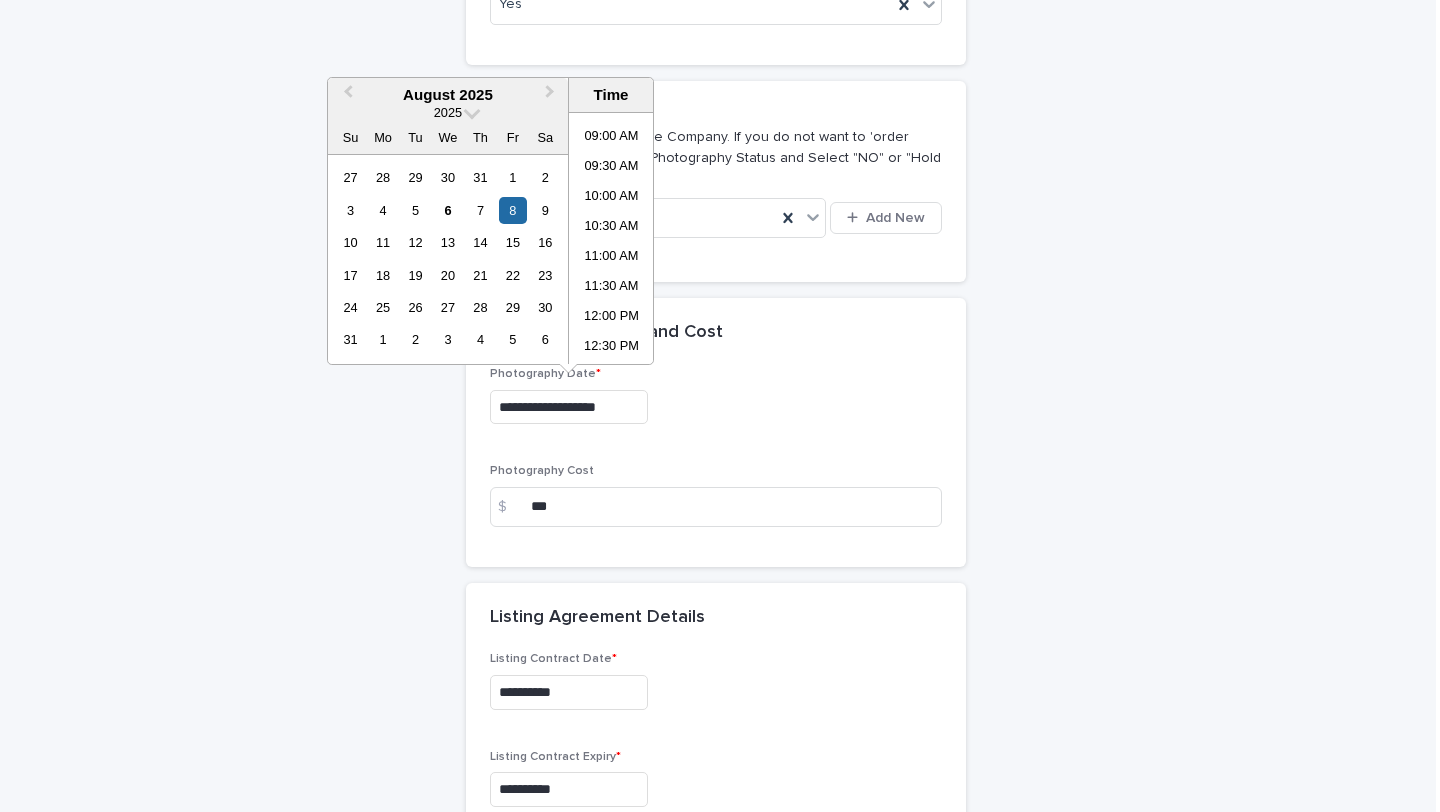 scroll, scrollTop: 526, scrollLeft: 0, axis: vertical 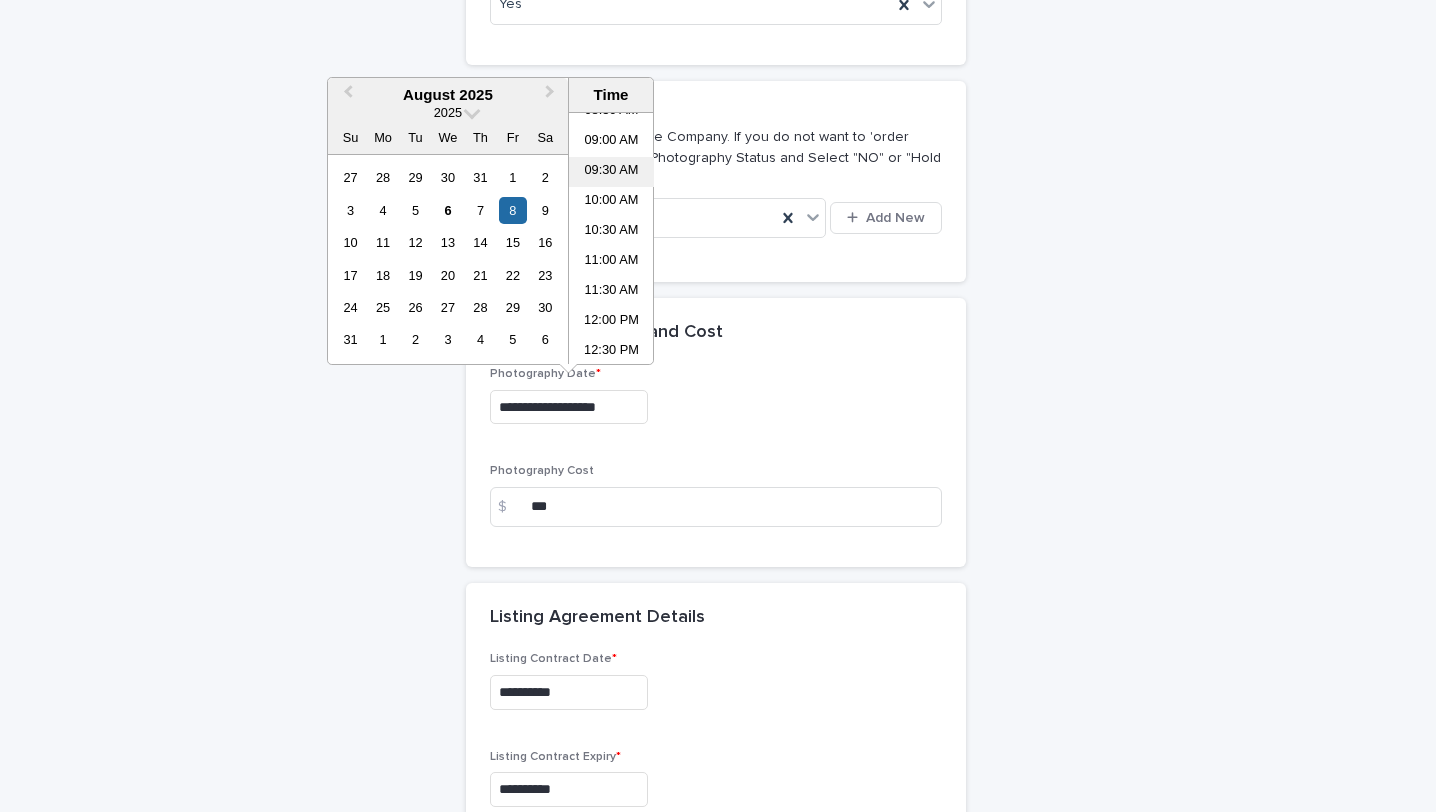 click on "09:30 AM" at bounding box center [611, 172] 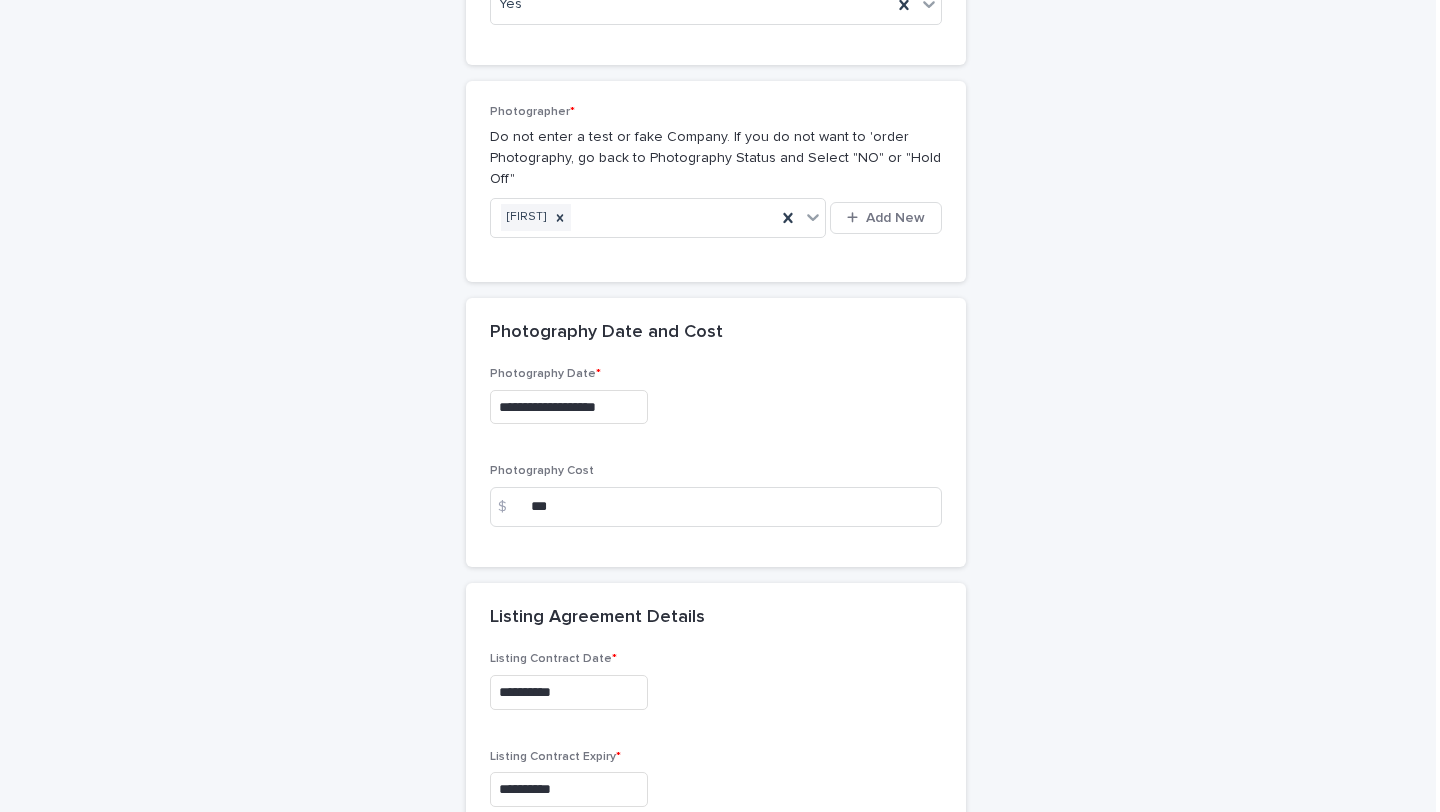 type on "**********" 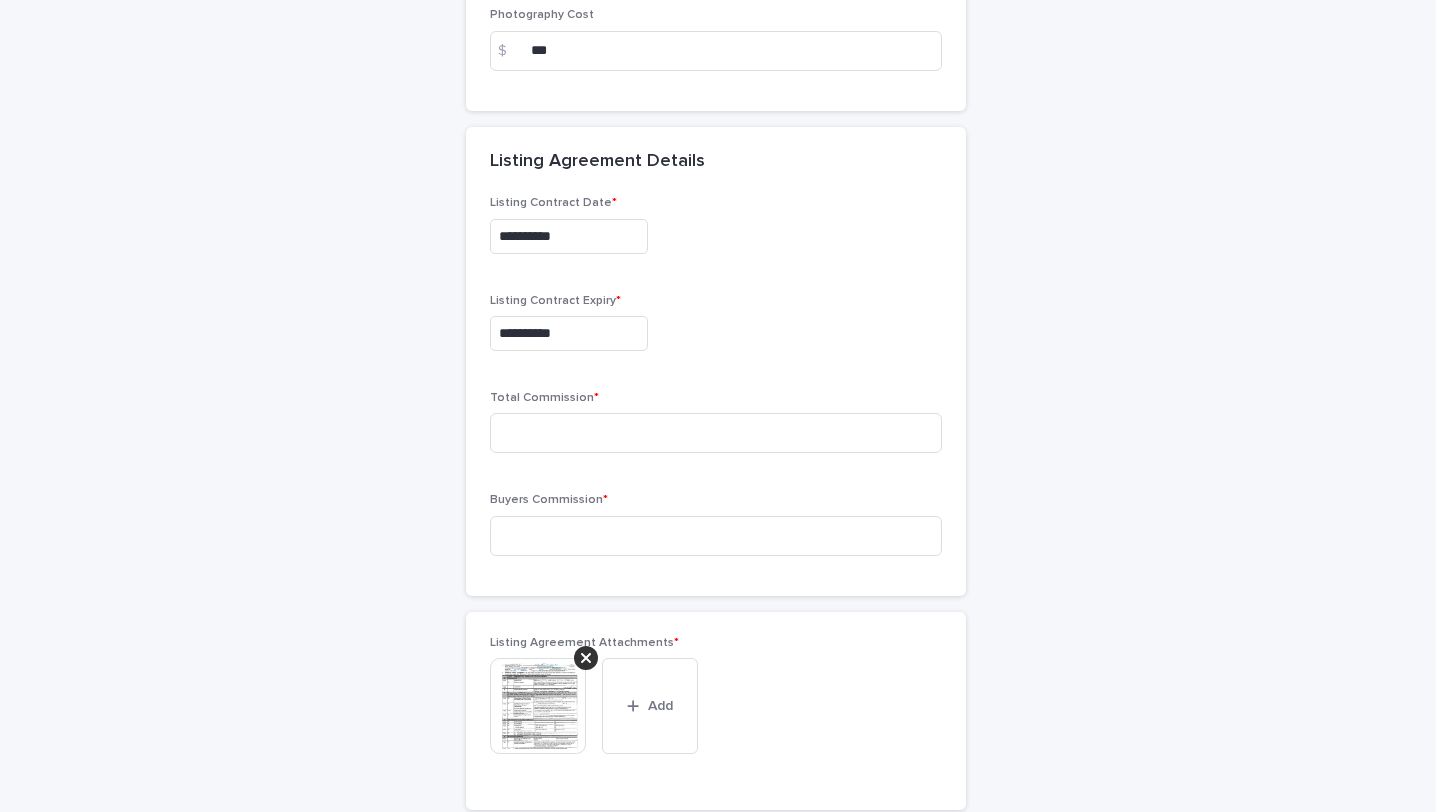 scroll, scrollTop: 5034, scrollLeft: 0, axis: vertical 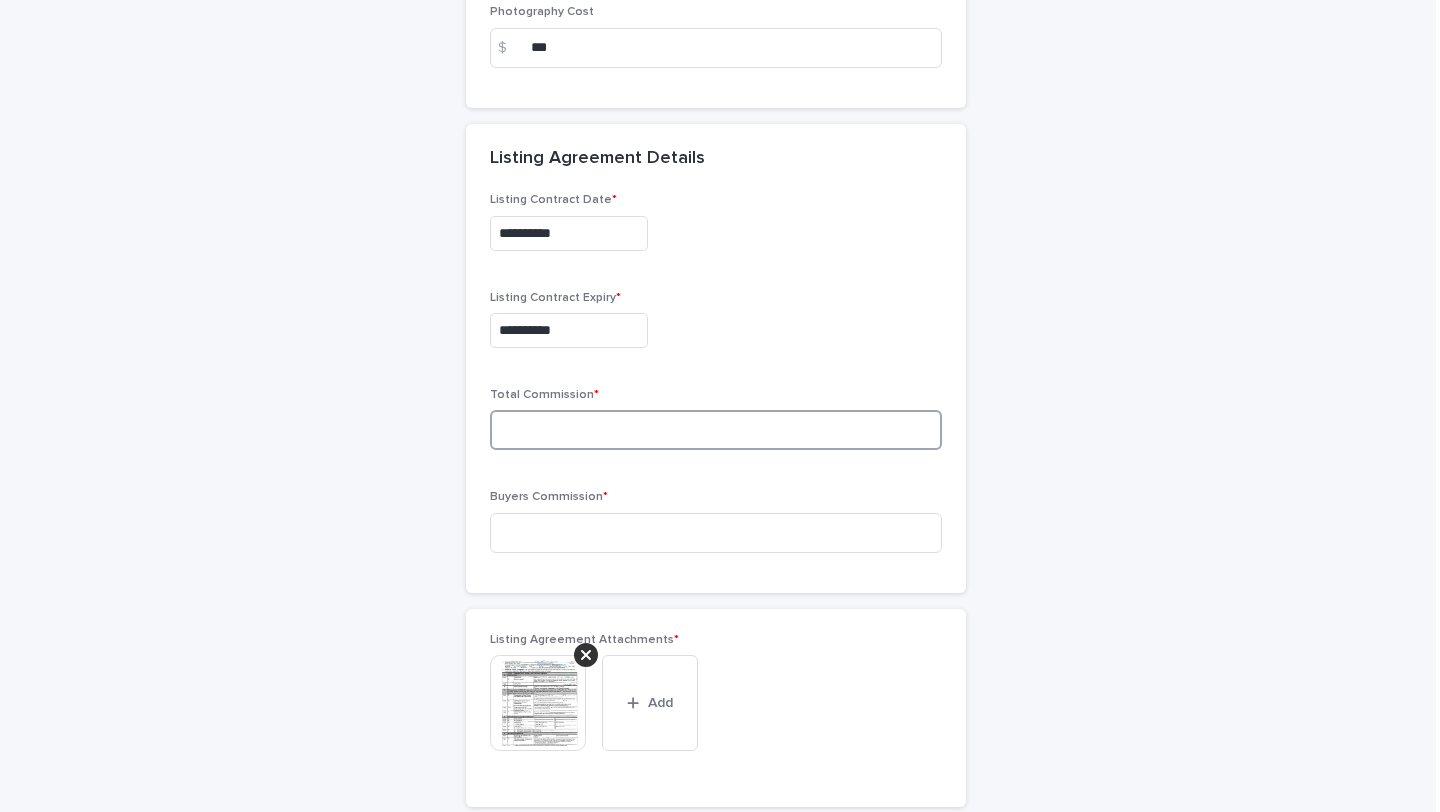 click at bounding box center (716, 430) 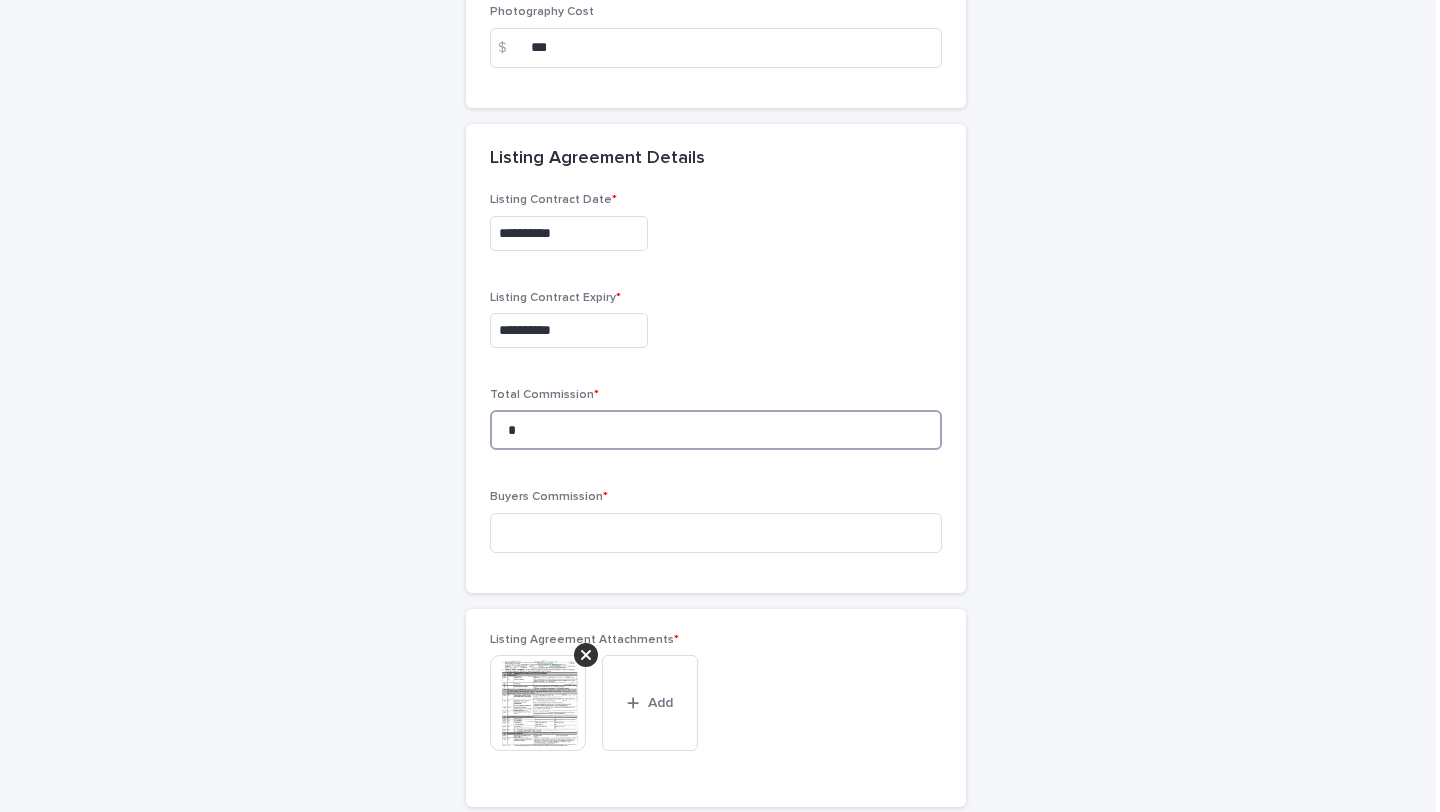type on "*" 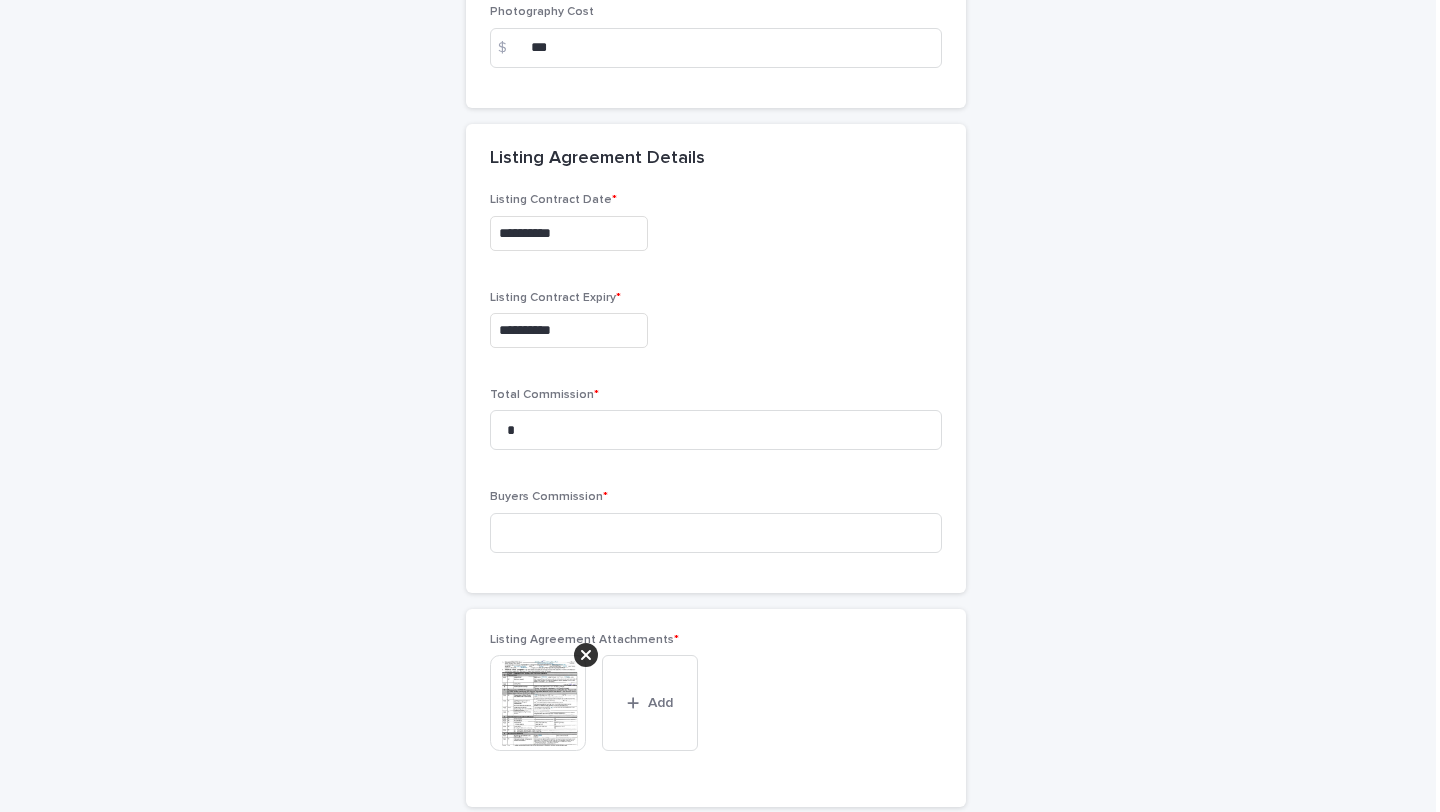 click on "Buyers Commission *" at bounding box center [716, 529] 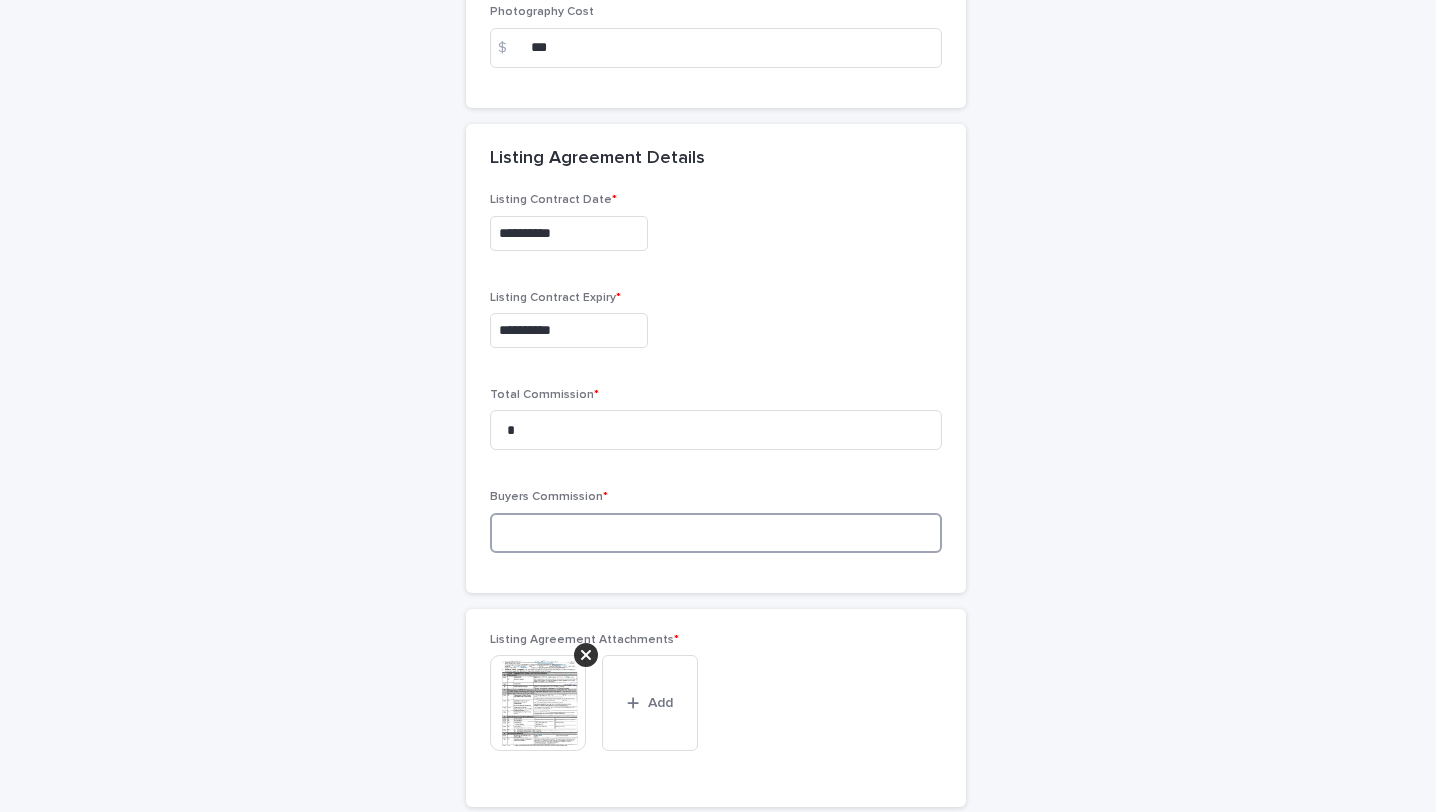 click at bounding box center (716, 533) 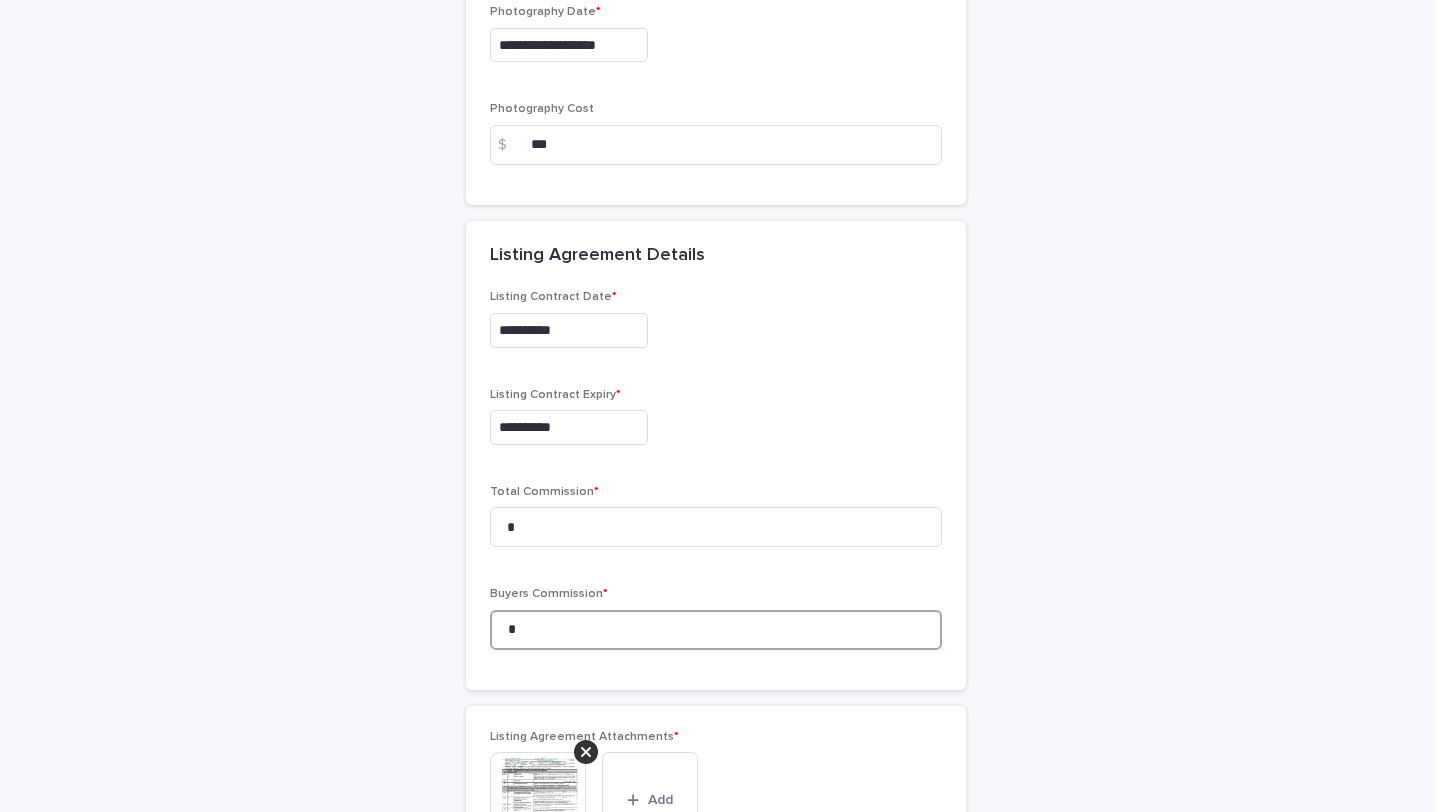type on "*" 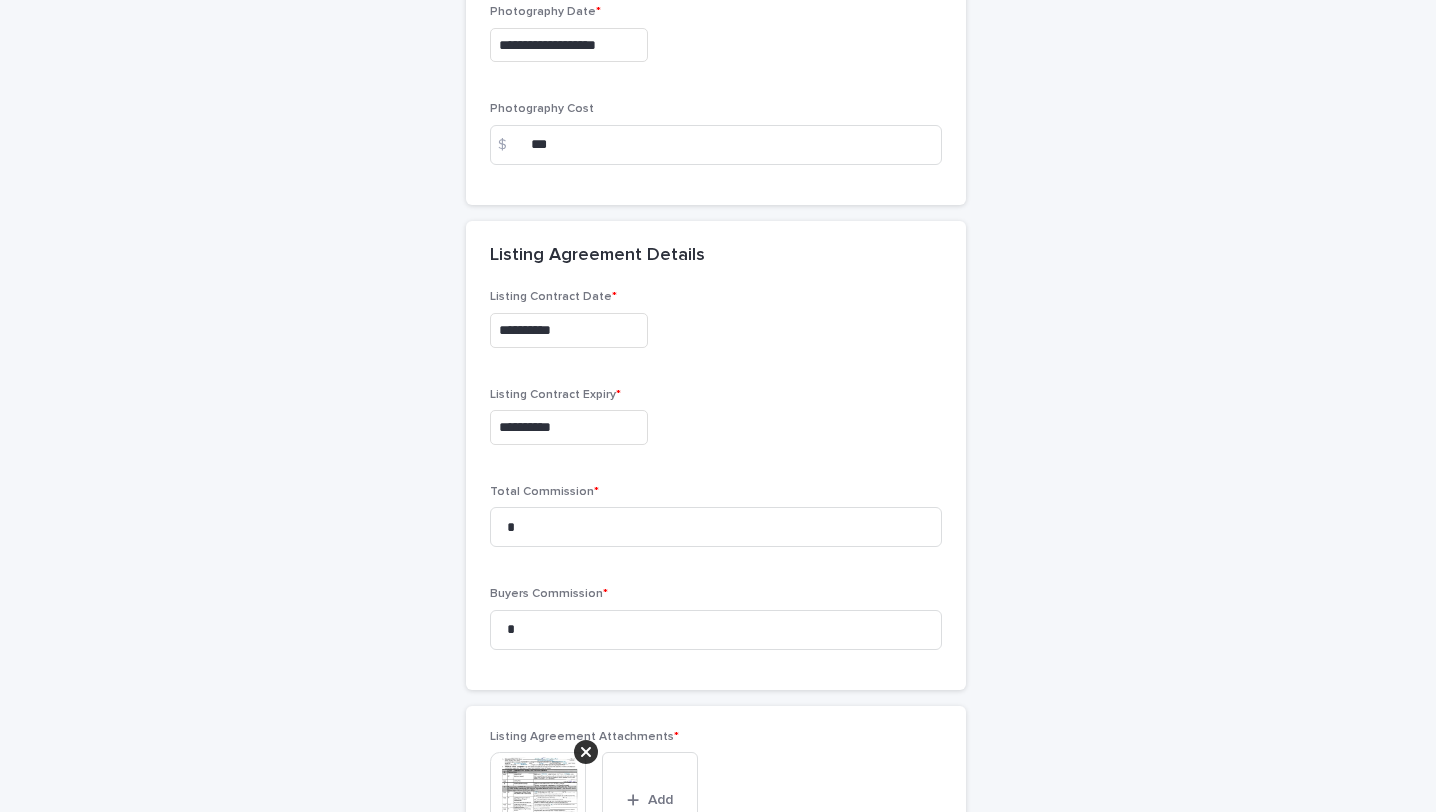 click on "**********" at bounding box center (716, -1785) 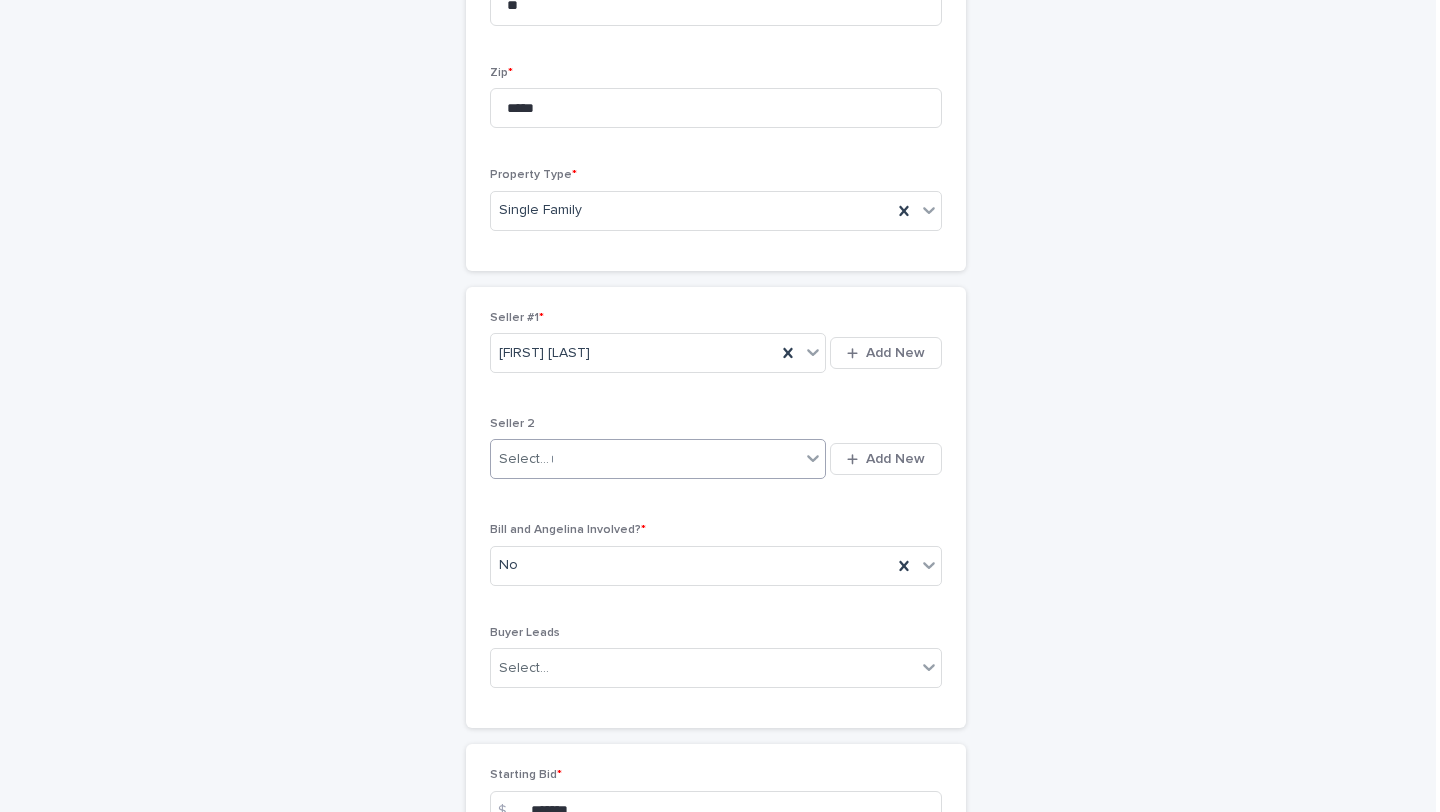 scroll, scrollTop: 1739, scrollLeft: 0, axis: vertical 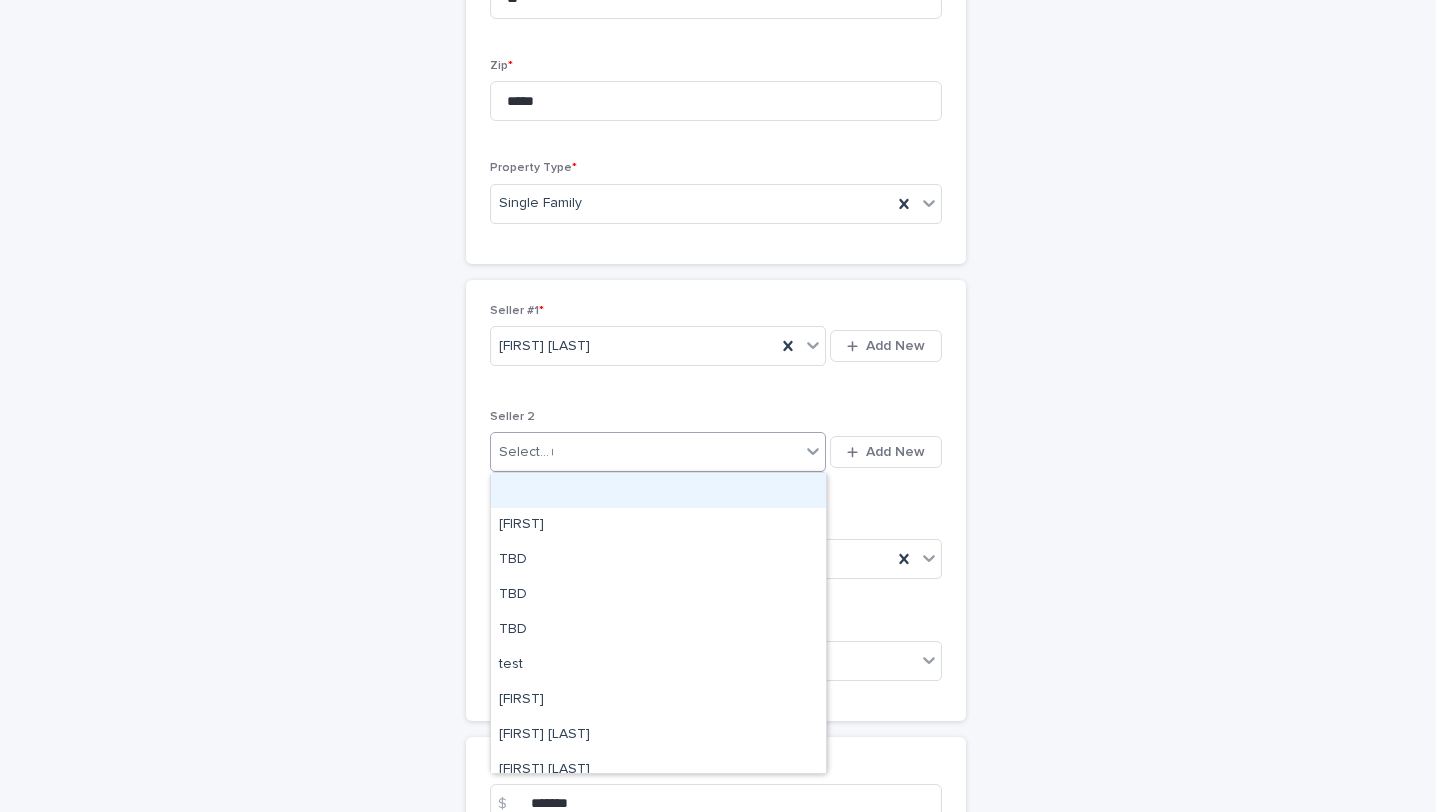 click on "Select..." at bounding box center [524, 452] 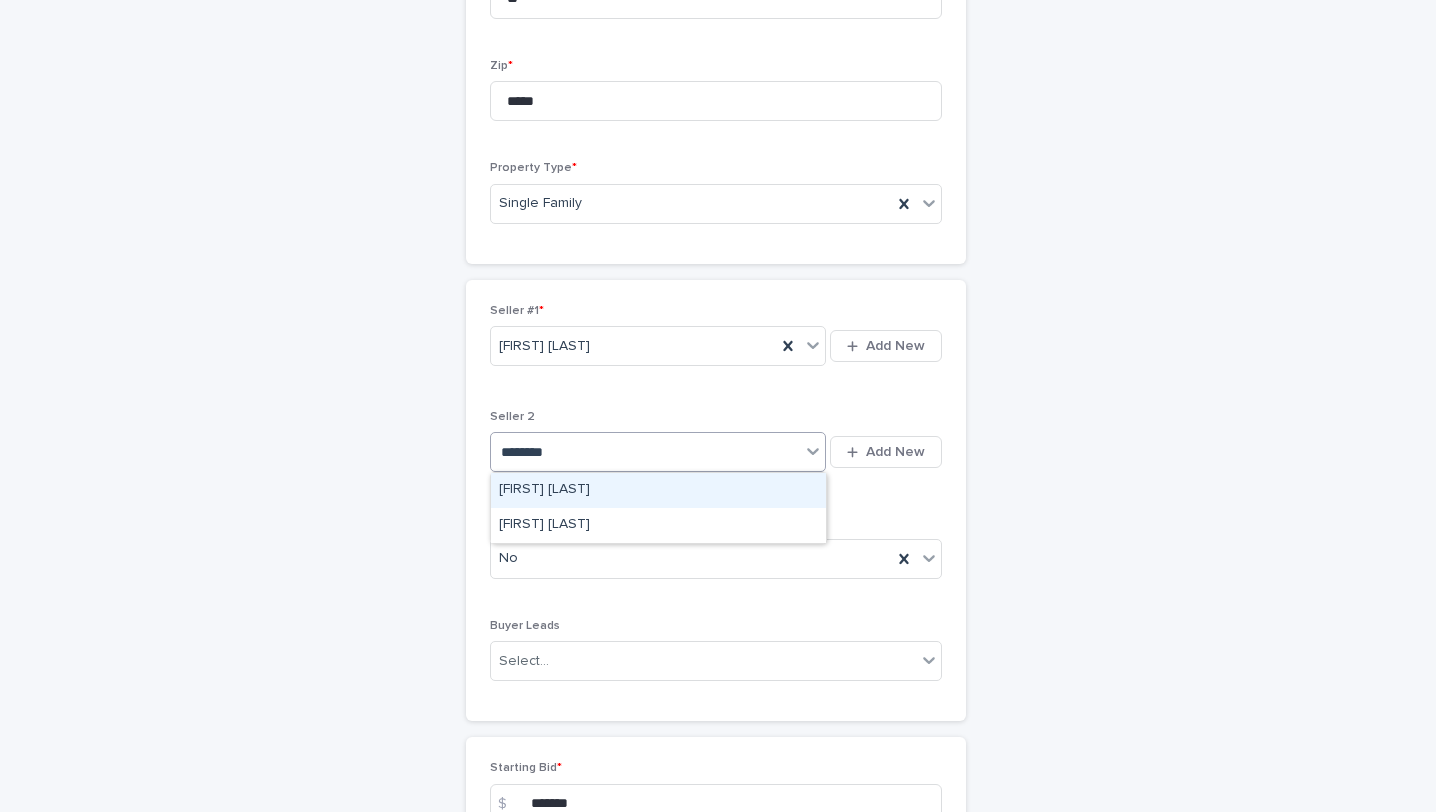 type on "*********" 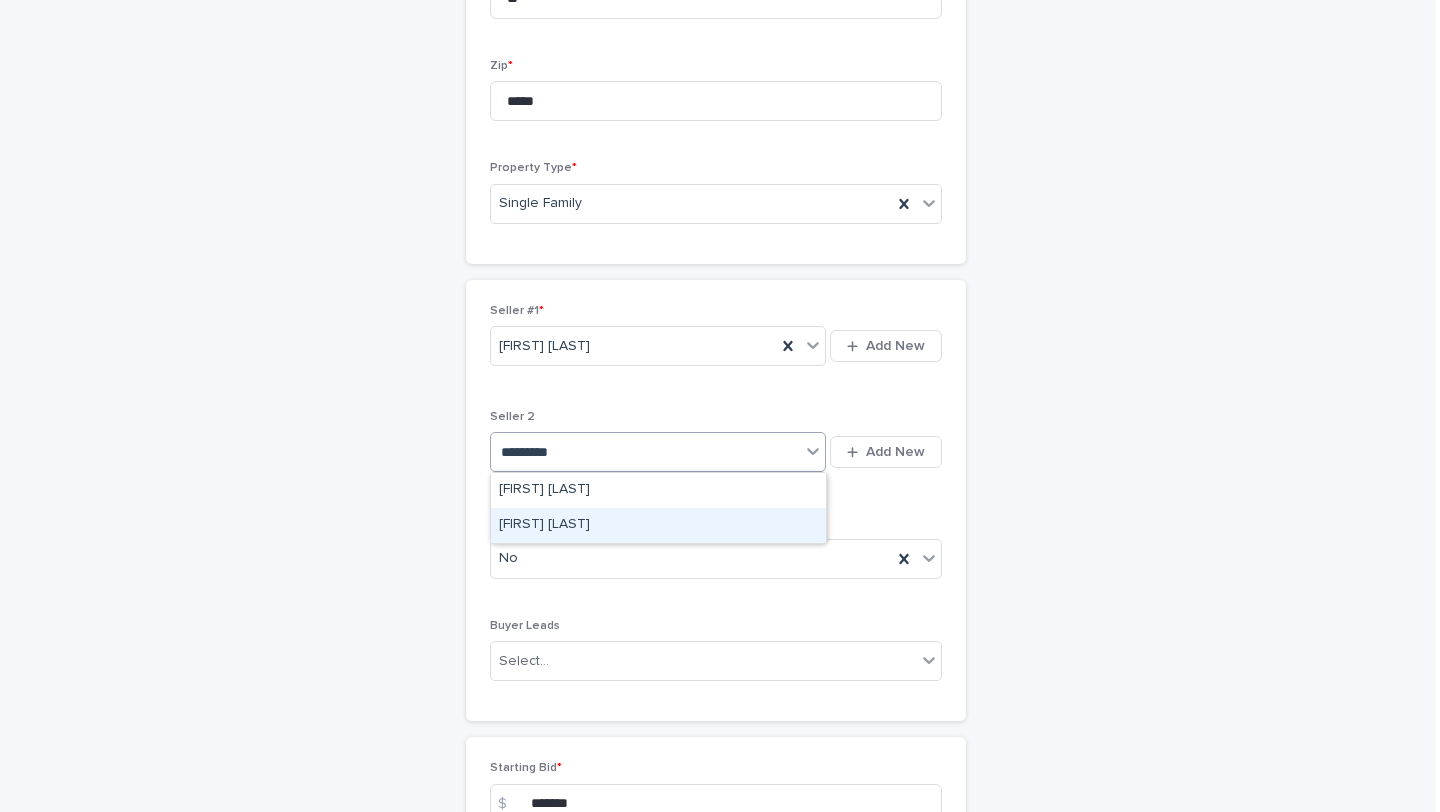 click on "[FIRST] [LAST]" at bounding box center (658, 525) 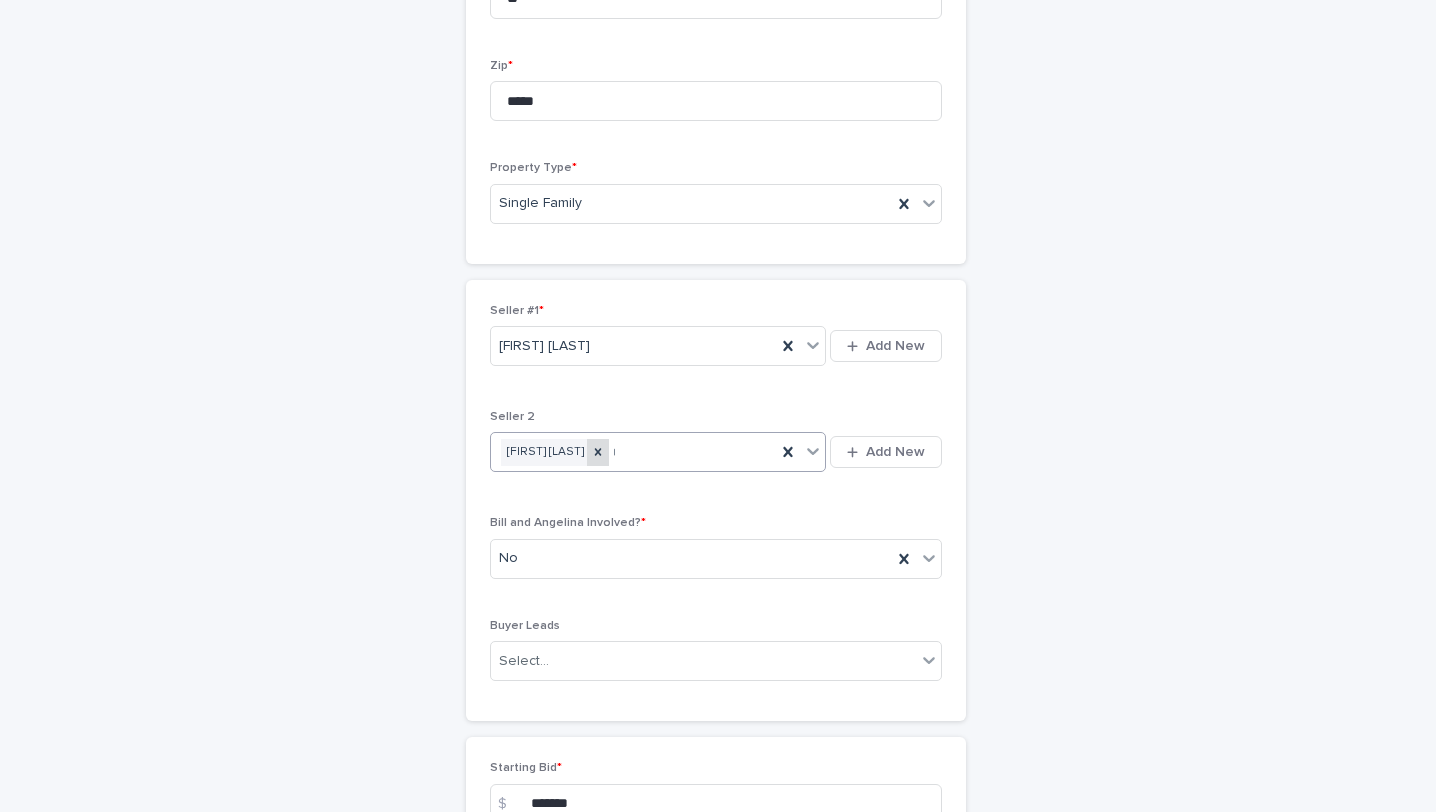 click 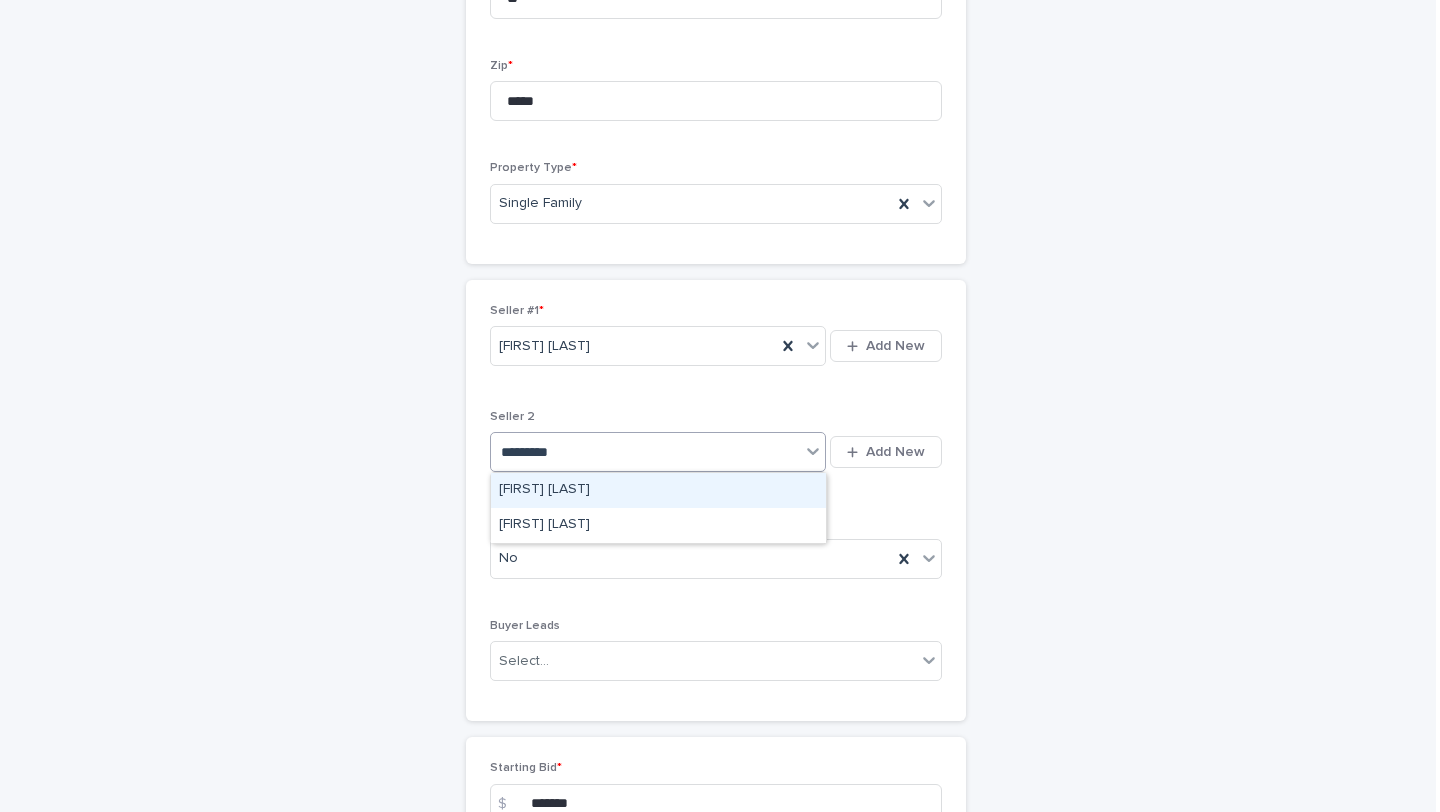 type on "**********" 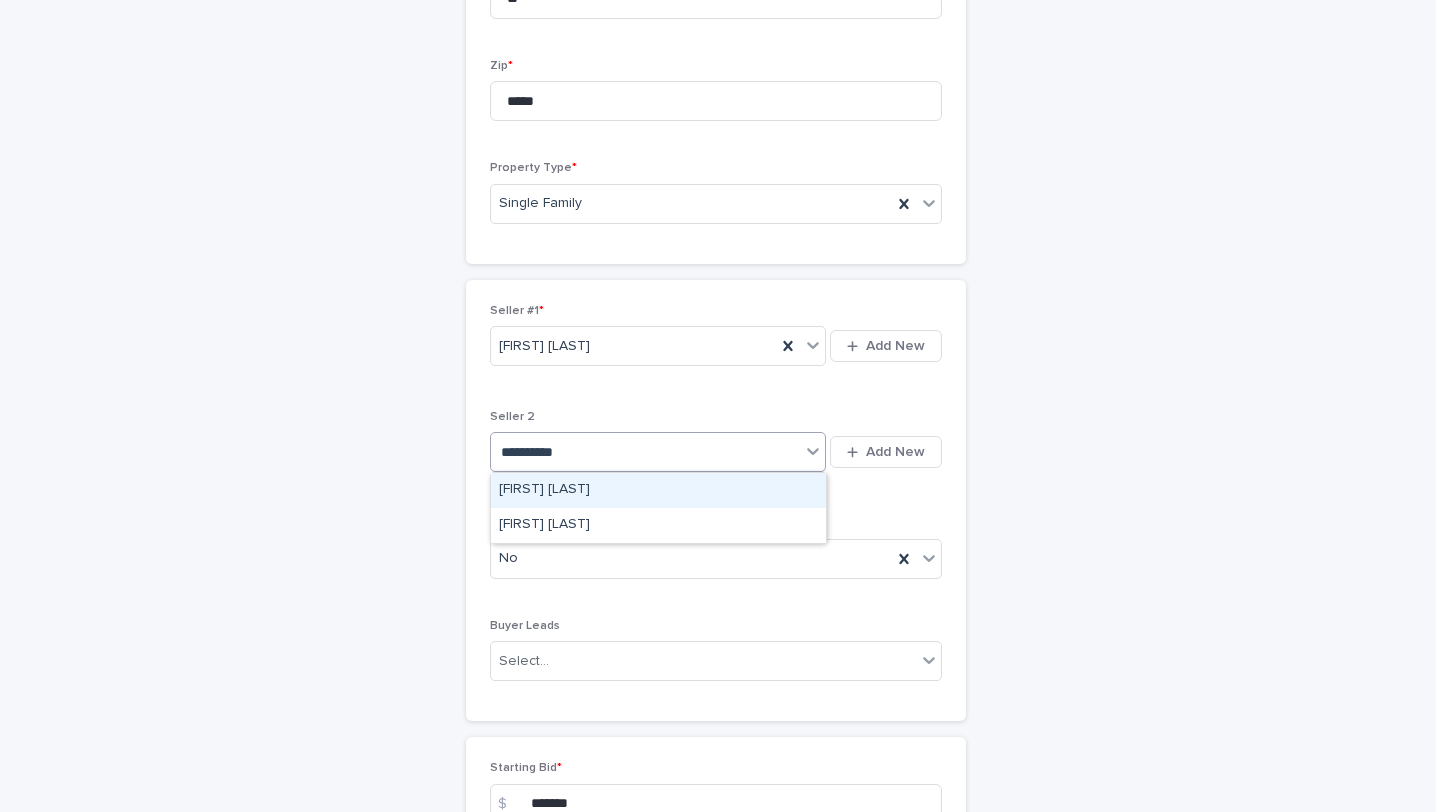 click on "[FIRST] [LAST]" at bounding box center [658, 490] 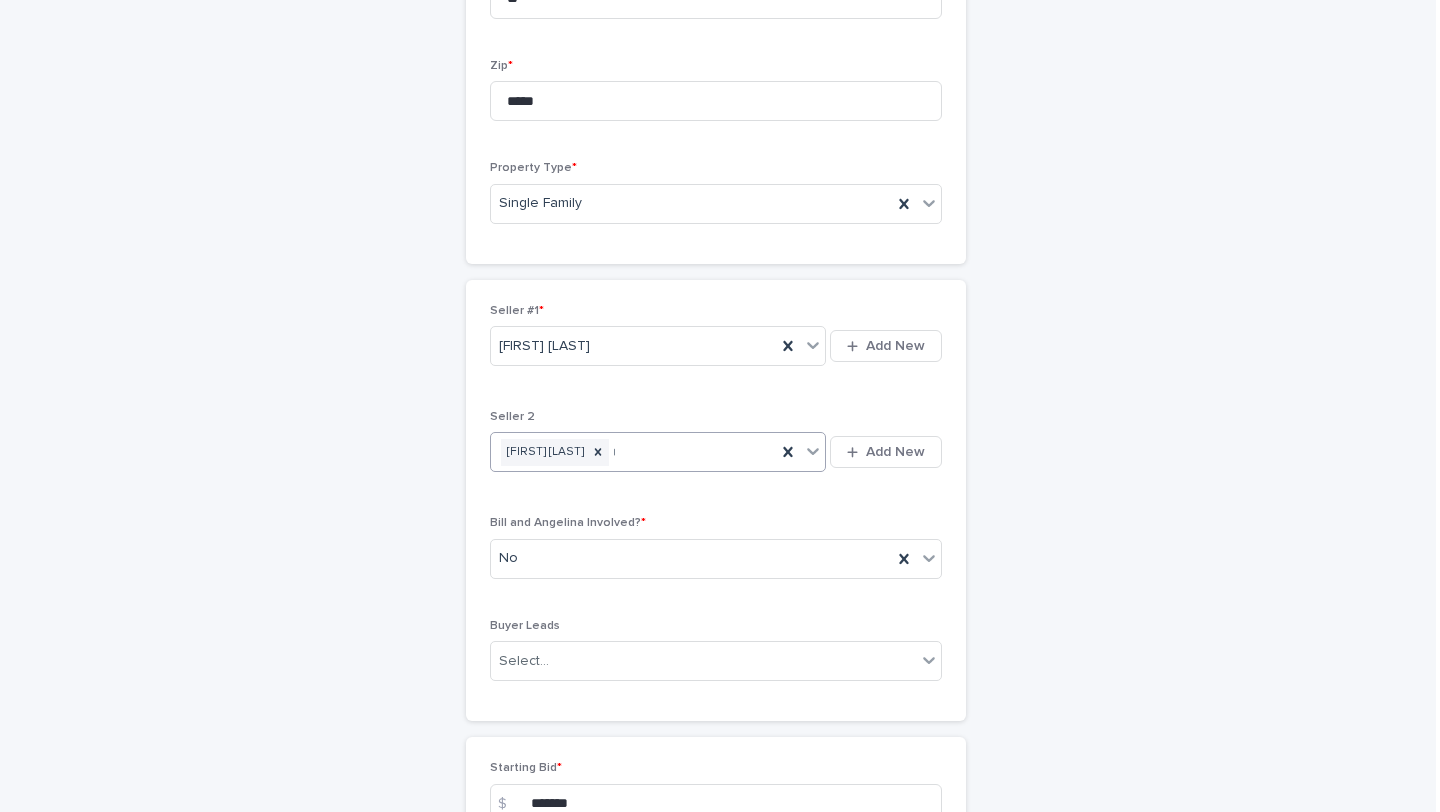click on "**********" at bounding box center [716, 501] 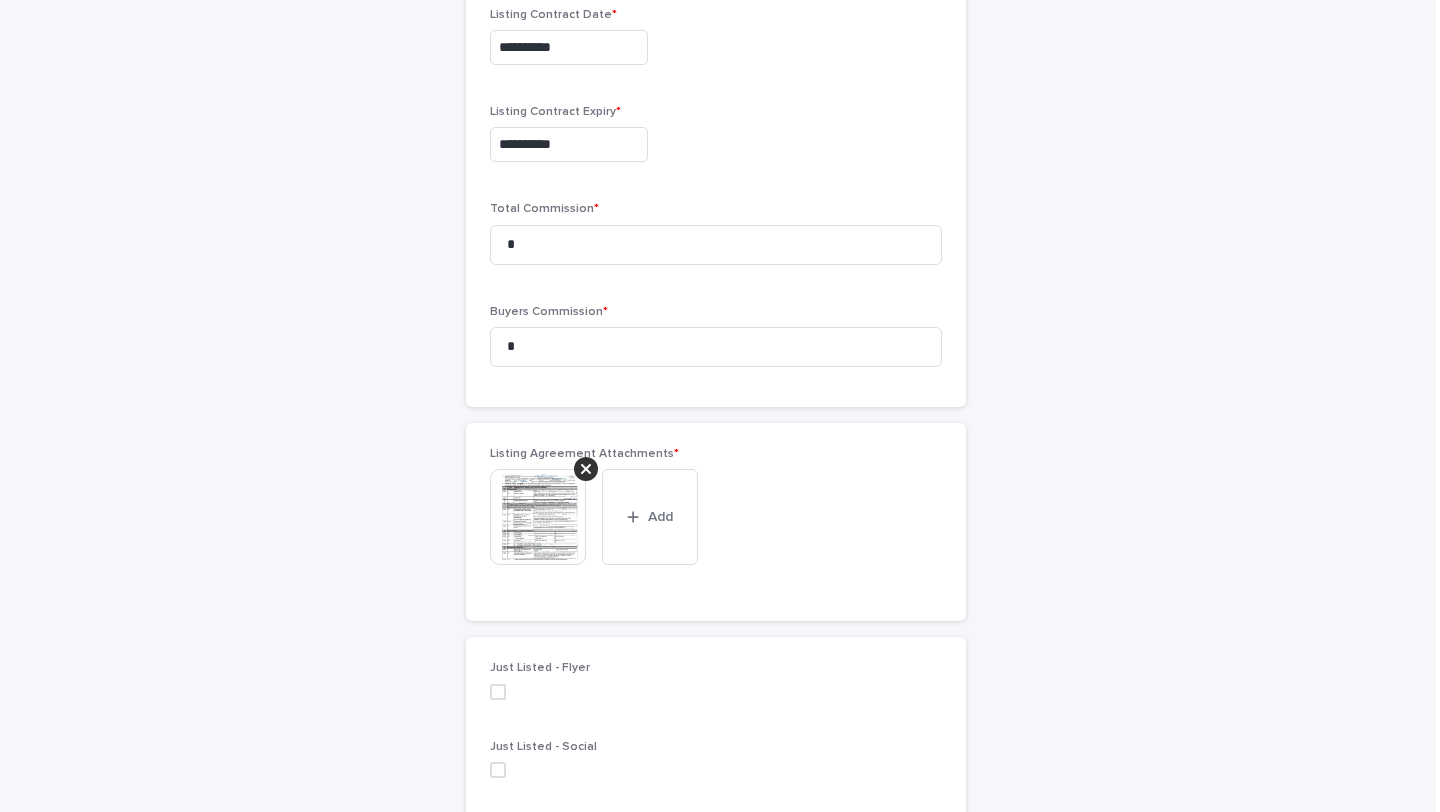 scroll, scrollTop: 5678, scrollLeft: 0, axis: vertical 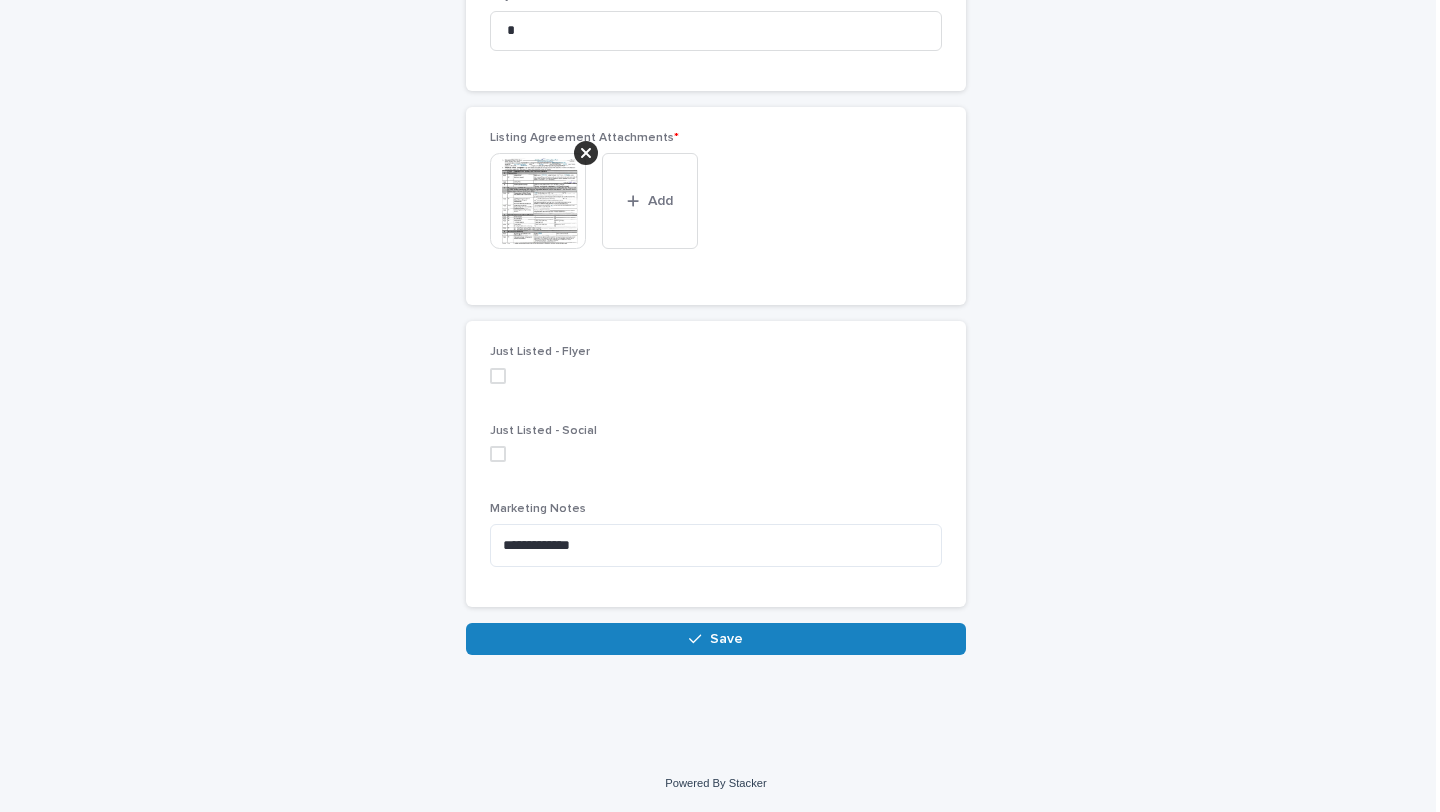 click on "Save" at bounding box center [716, 639] 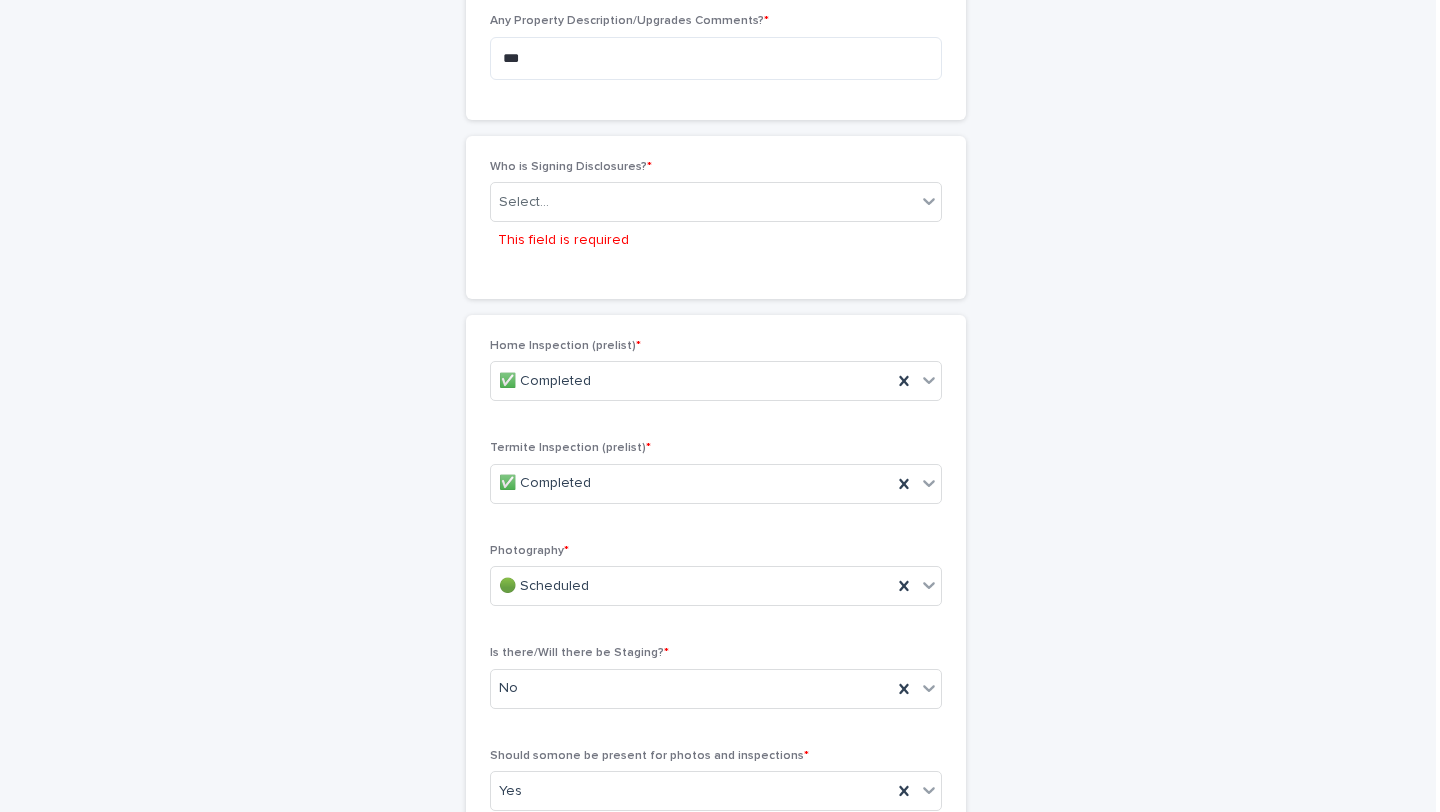 scroll, scrollTop: 3889, scrollLeft: 0, axis: vertical 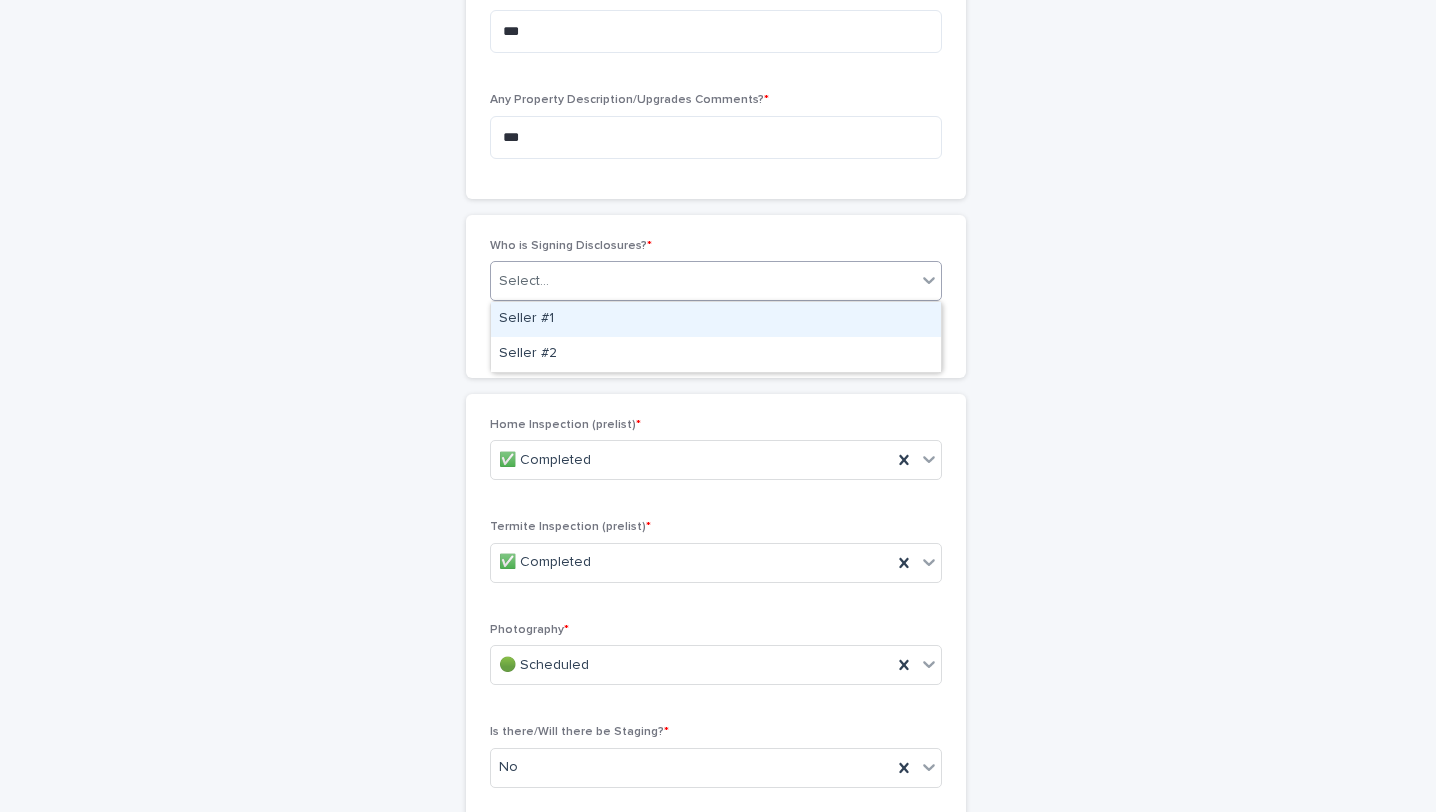 click on "Select..." at bounding box center (703, 281) 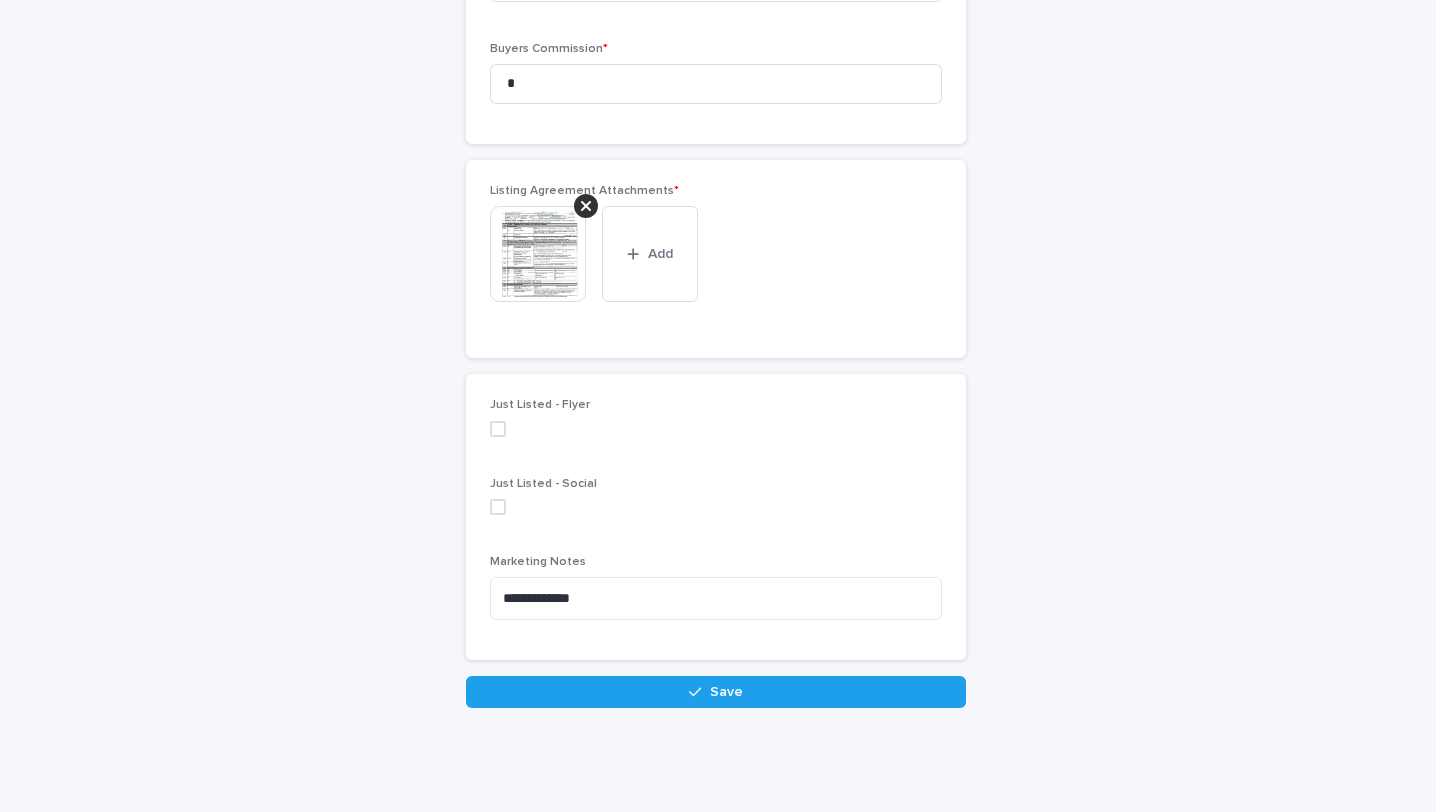 scroll, scrollTop: 5678, scrollLeft: 0, axis: vertical 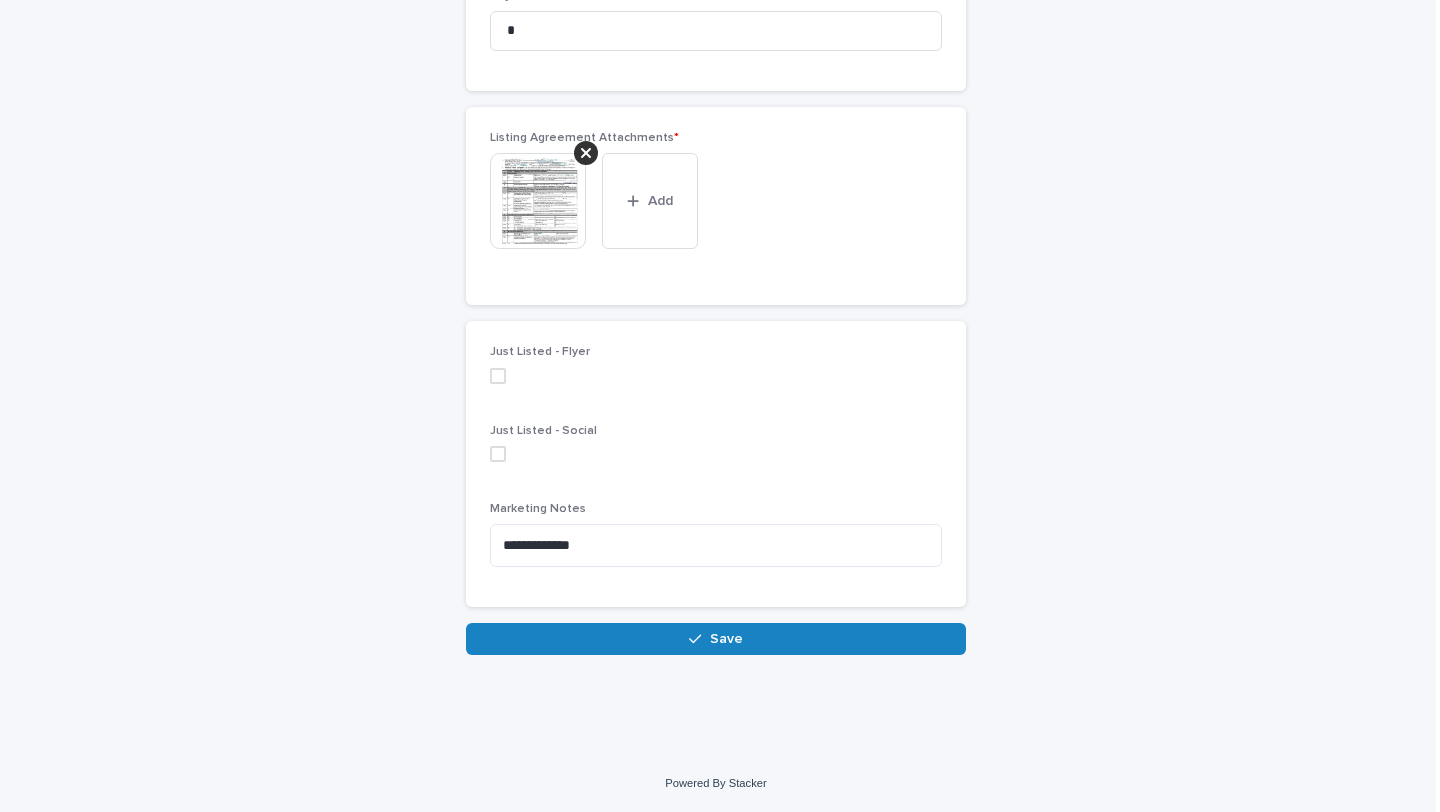 click 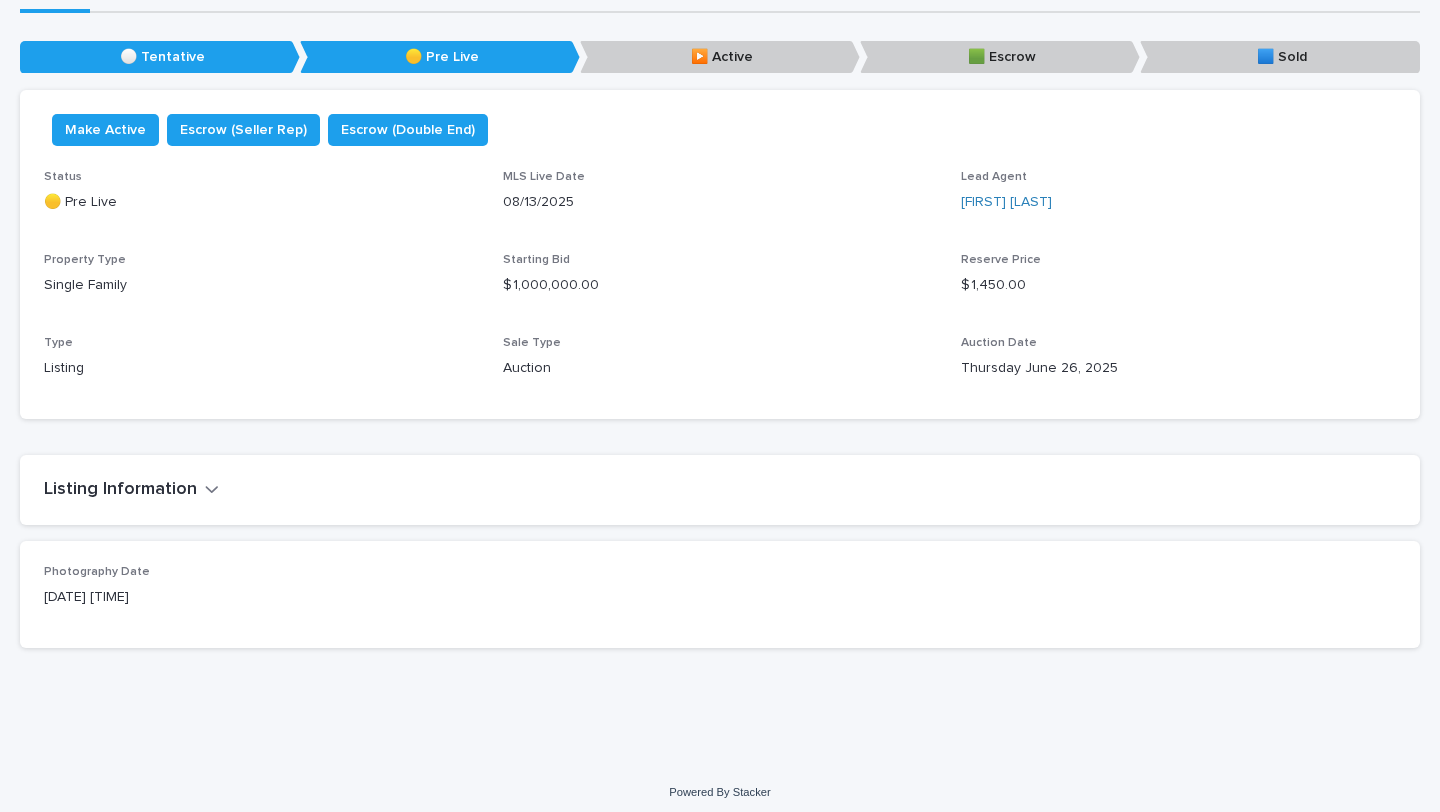 scroll, scrollTop: 271, scrollLeft: 0, axis: vertical 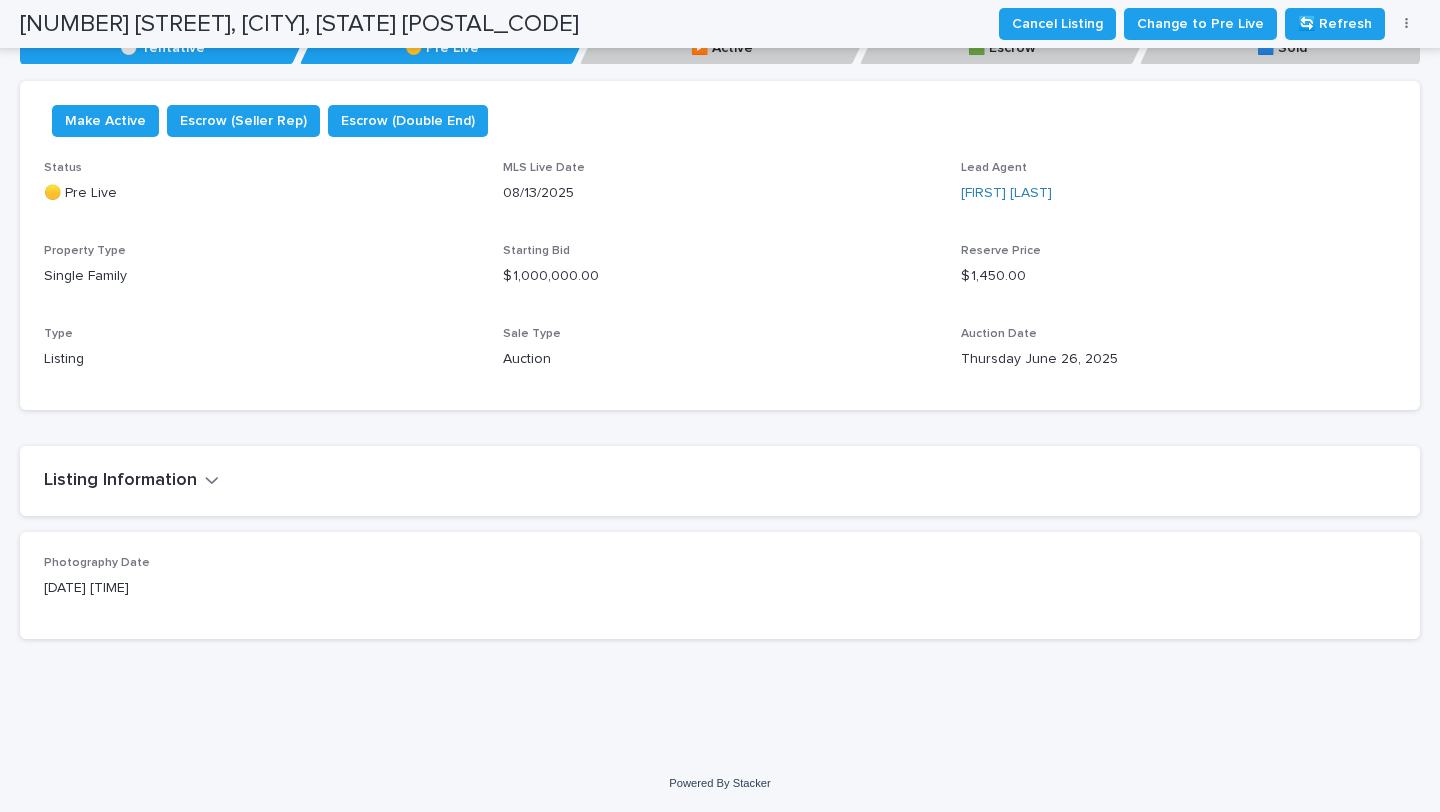 click on "Listing Information" at bounding box center (131, 481) 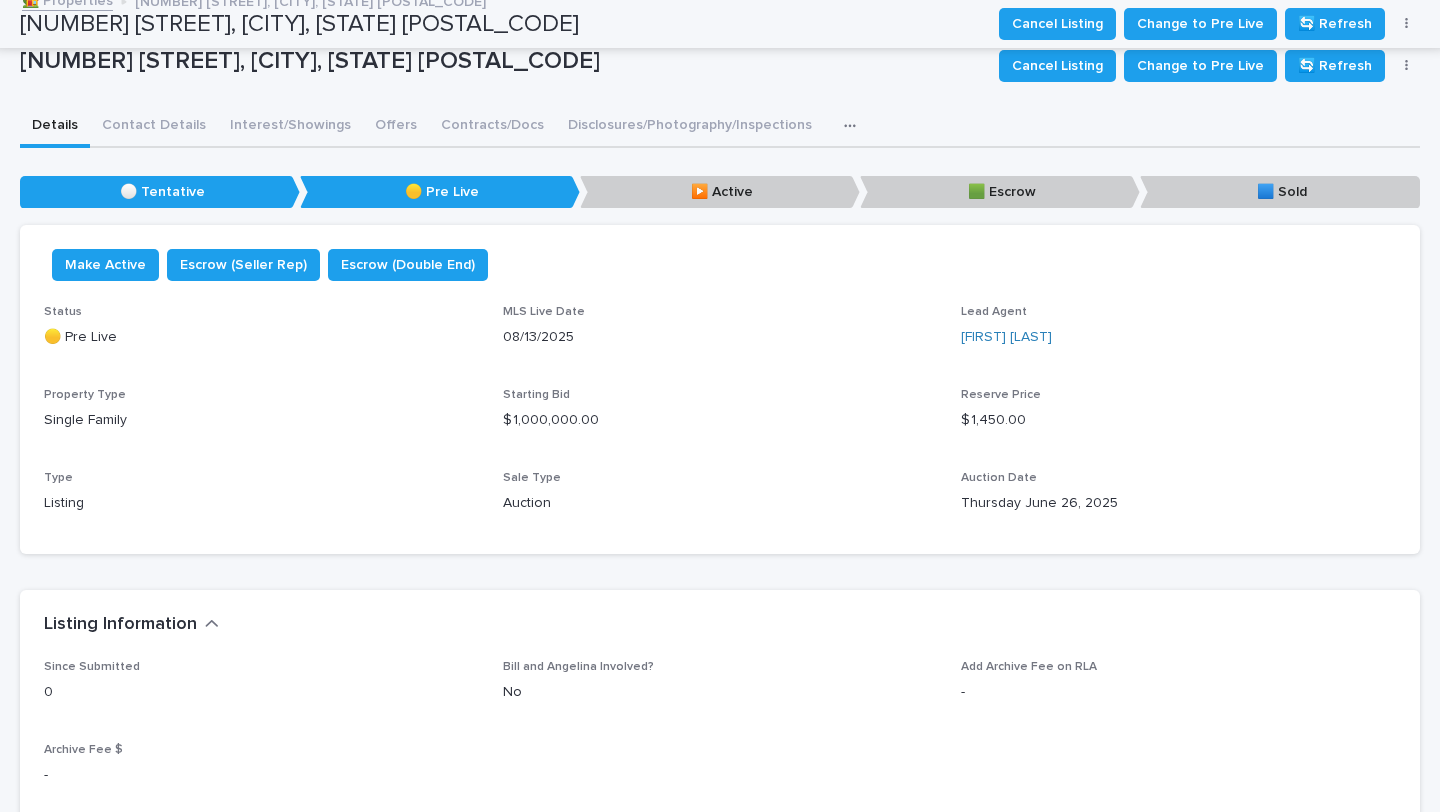 scroll, scrollTop: 0, scrollLeft: 0, axis: both 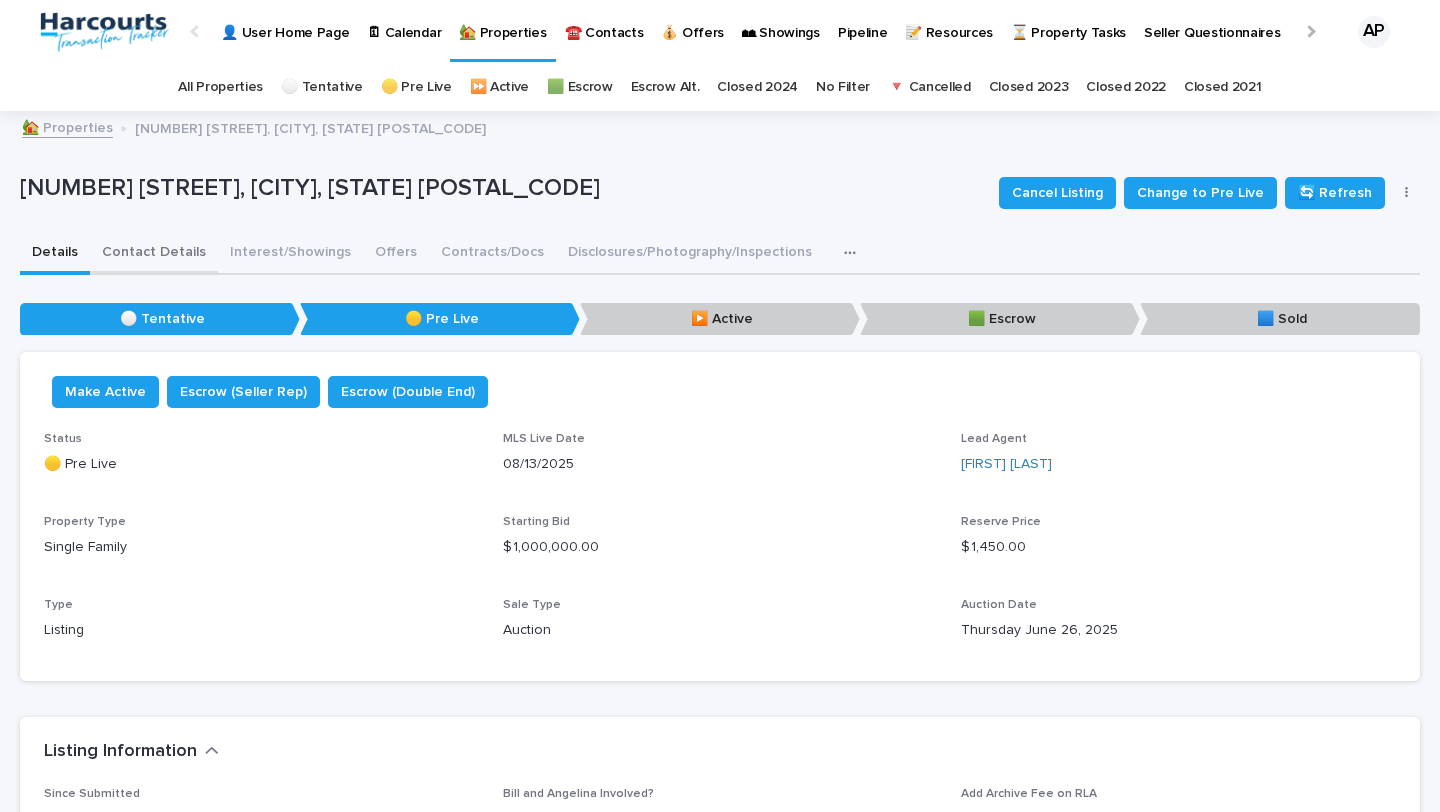 click on "Contact Details" at bounding box center (154, 254) 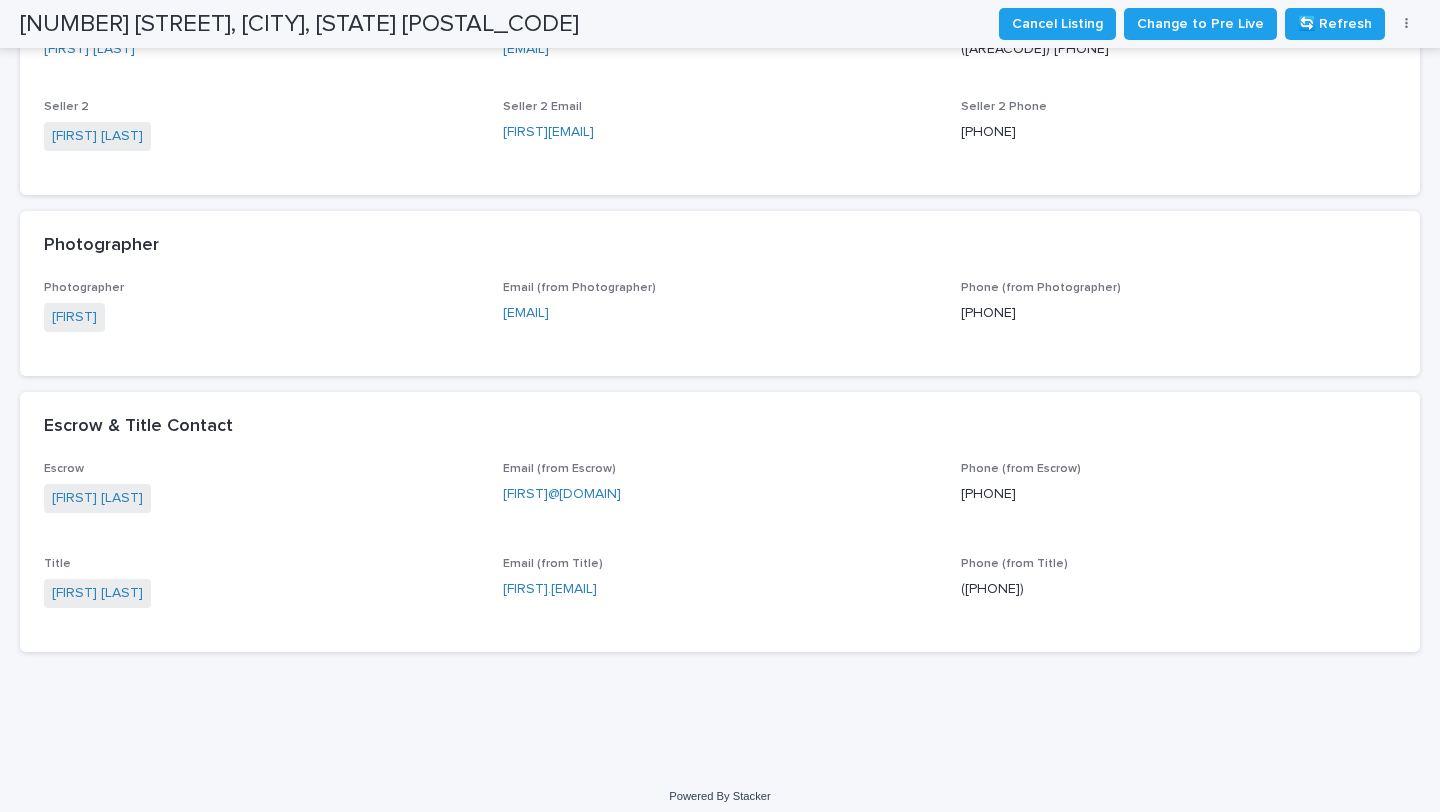 scroll, scrollTop: 375, scrollLeft: 0, axis: vertical 